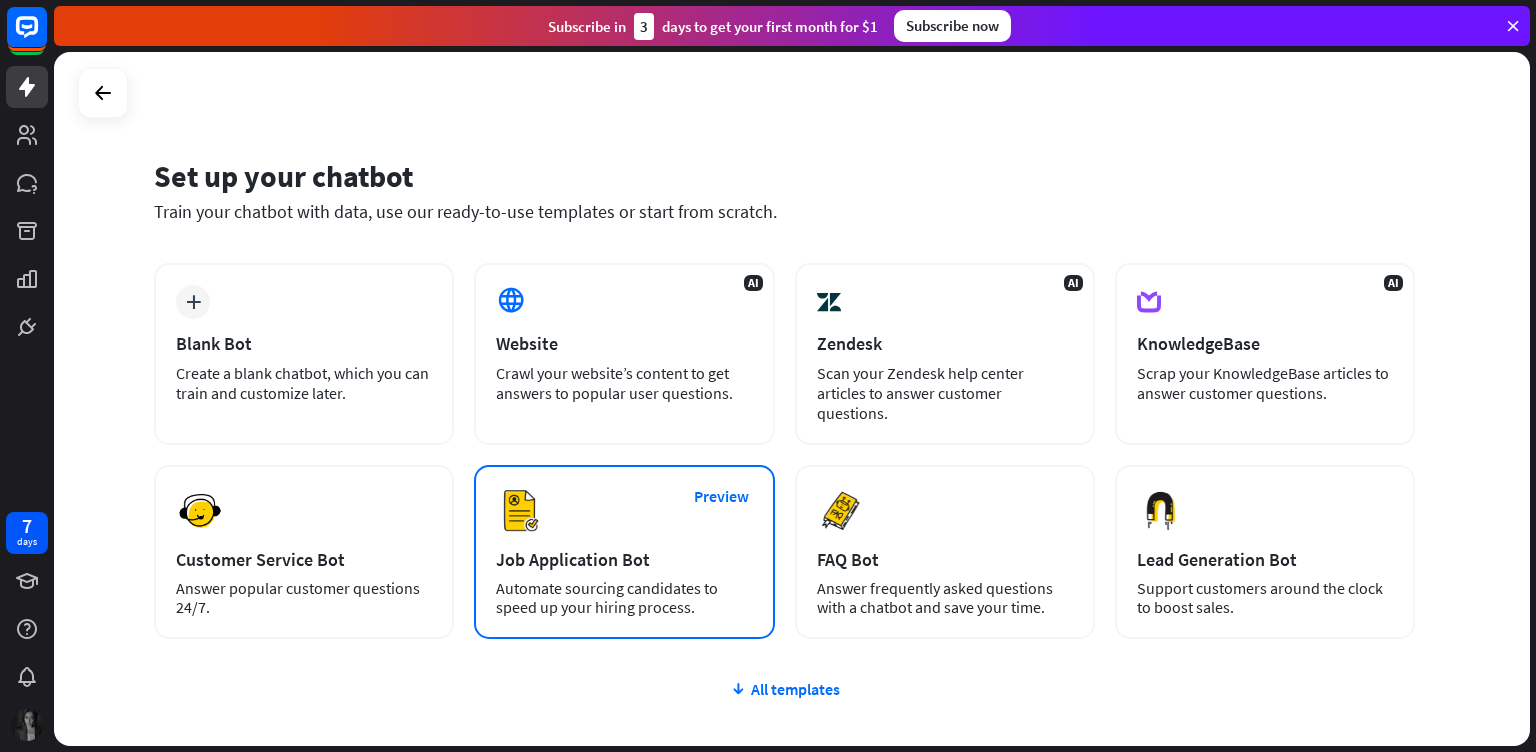 scroll, scrollTop: 0, scrollLeft: 0, axis: both 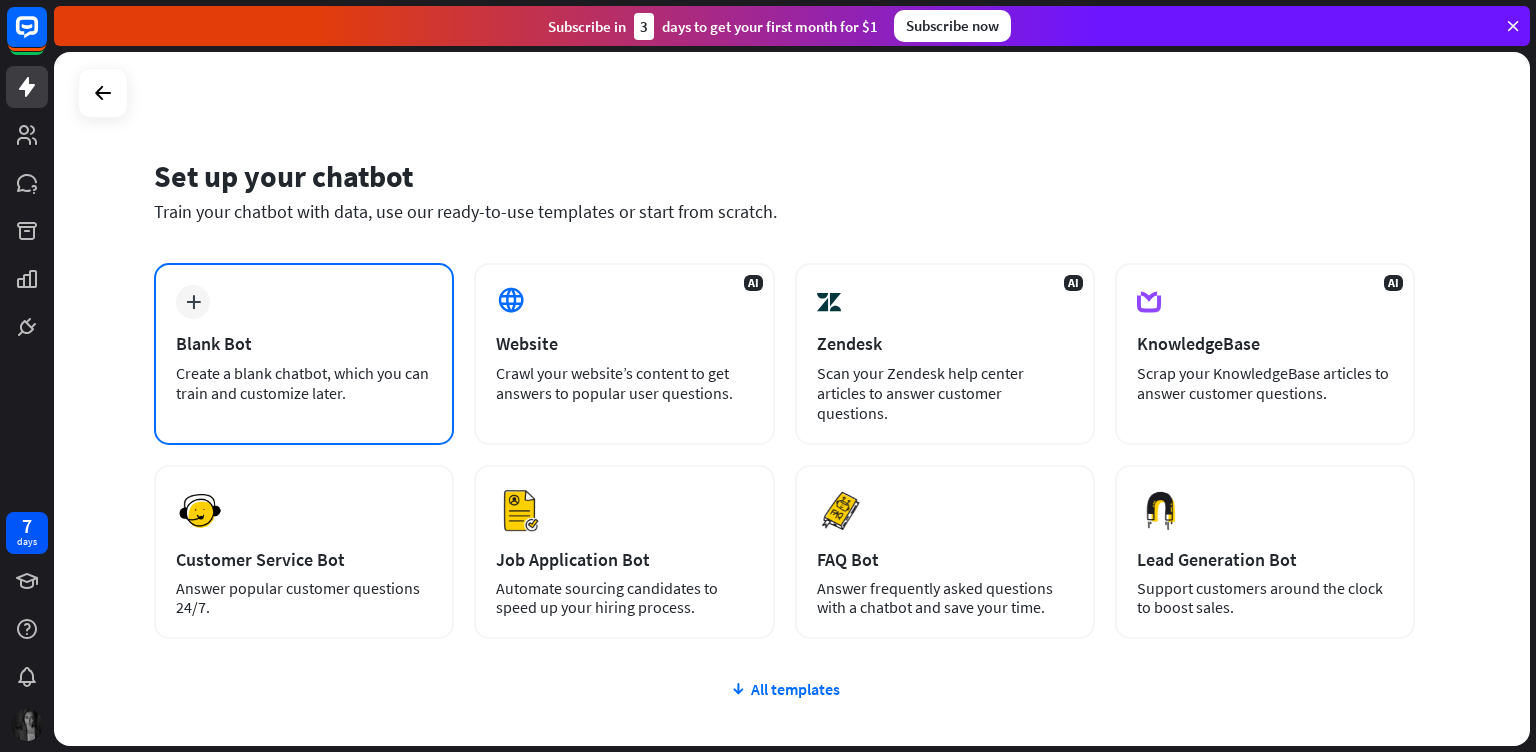 click on "plus   Blank Bot
Create a blank chatbot, which you can train and
customize later." at bounding box center [304, 354] 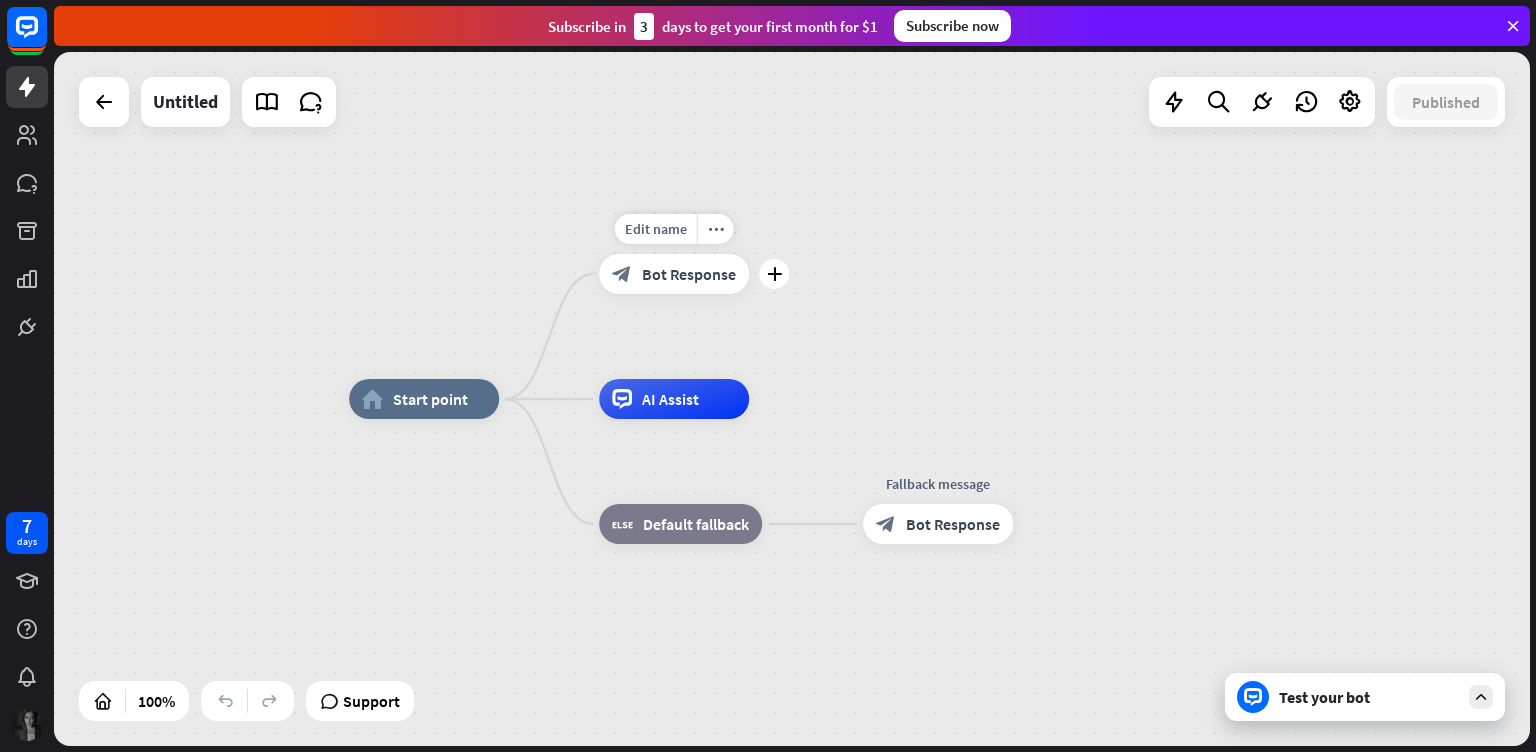 click on "Bot Response" at bounding box center [689, 274] 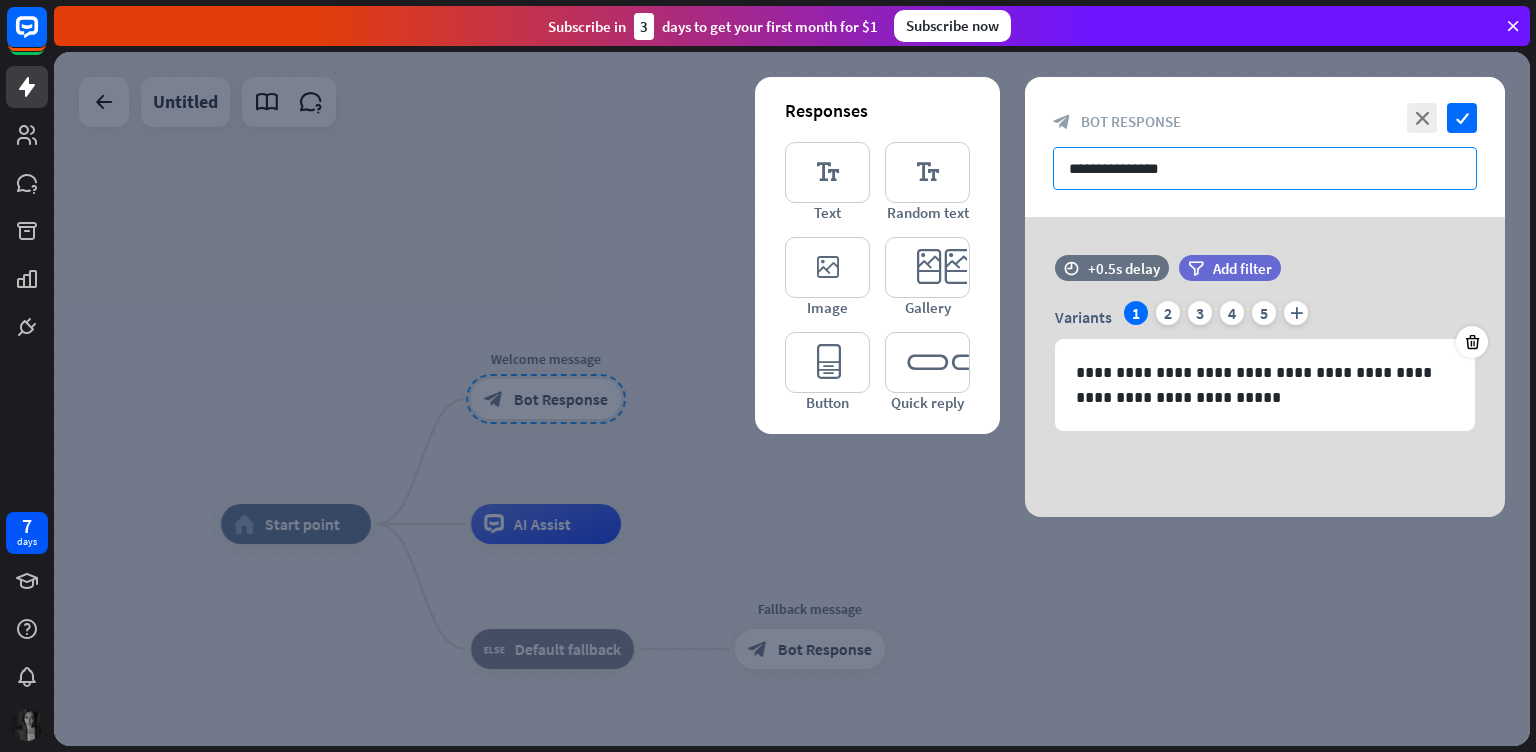 drag, startPoint x: 1205, startPoint y: 166, endPoint x: 1044, endPoint y: 177, distance: 161.37534 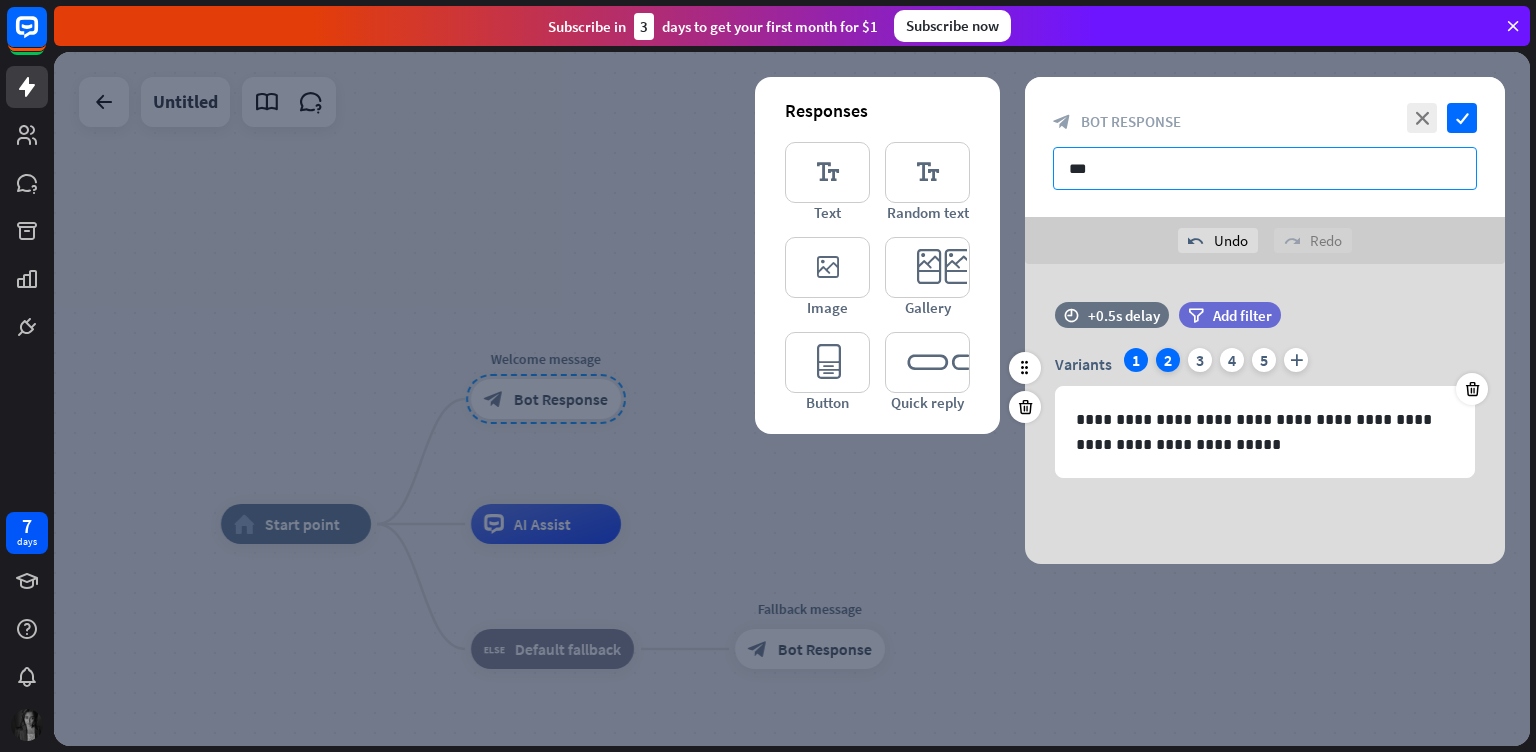 type on "**" 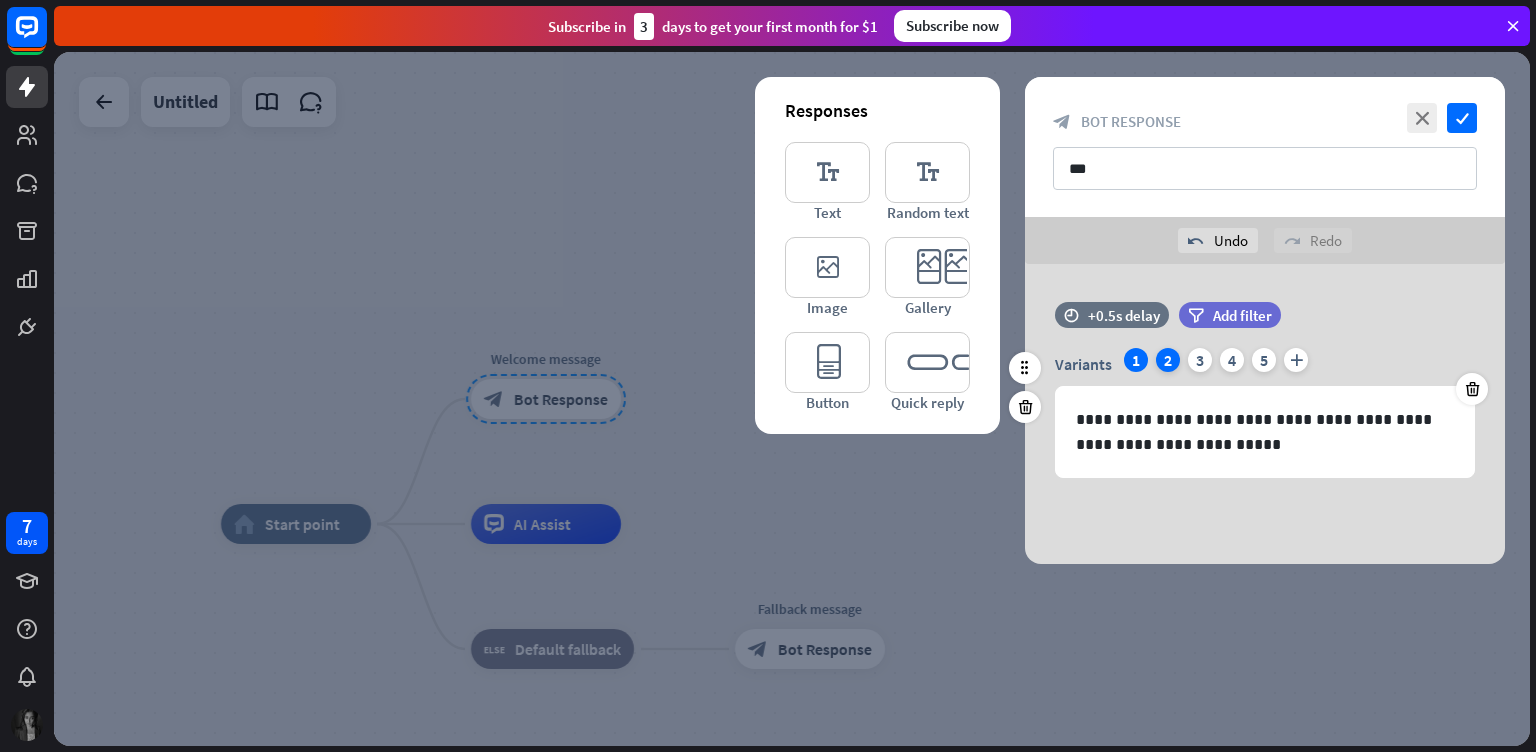 click on "2" at bounding box center (1168, 360) 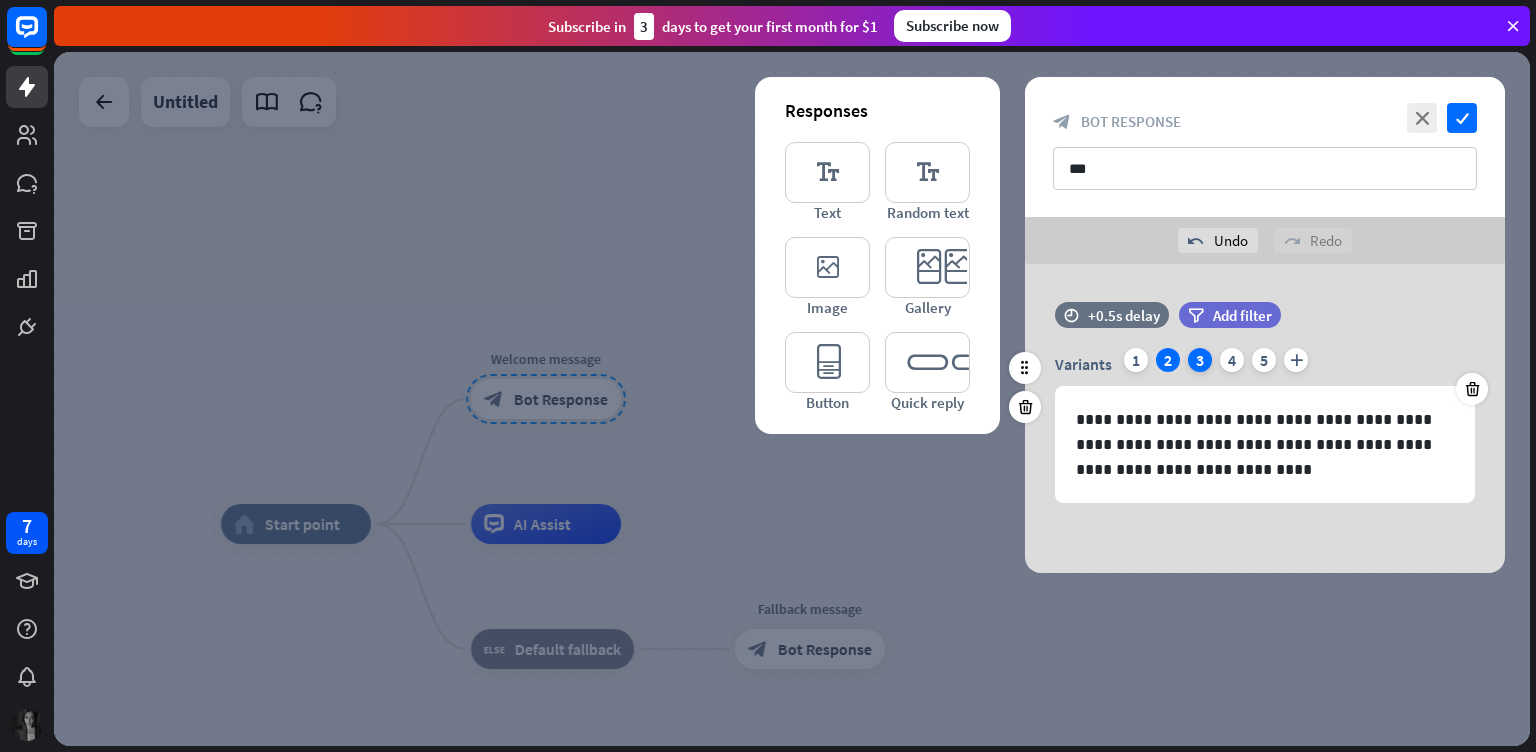 click on "3" at bounding box center [1200, 360] 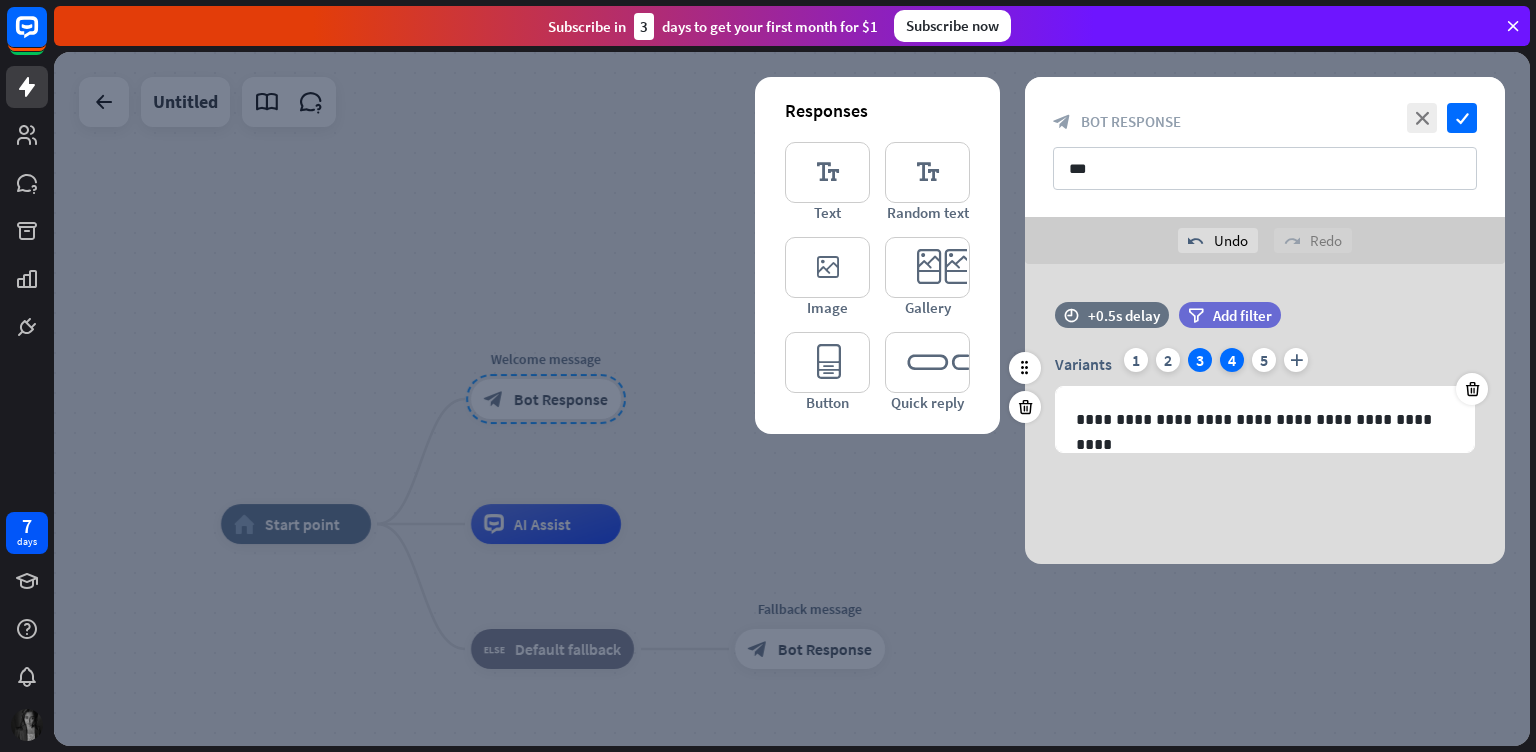 click on "4" at bounding box center [1232, 360] 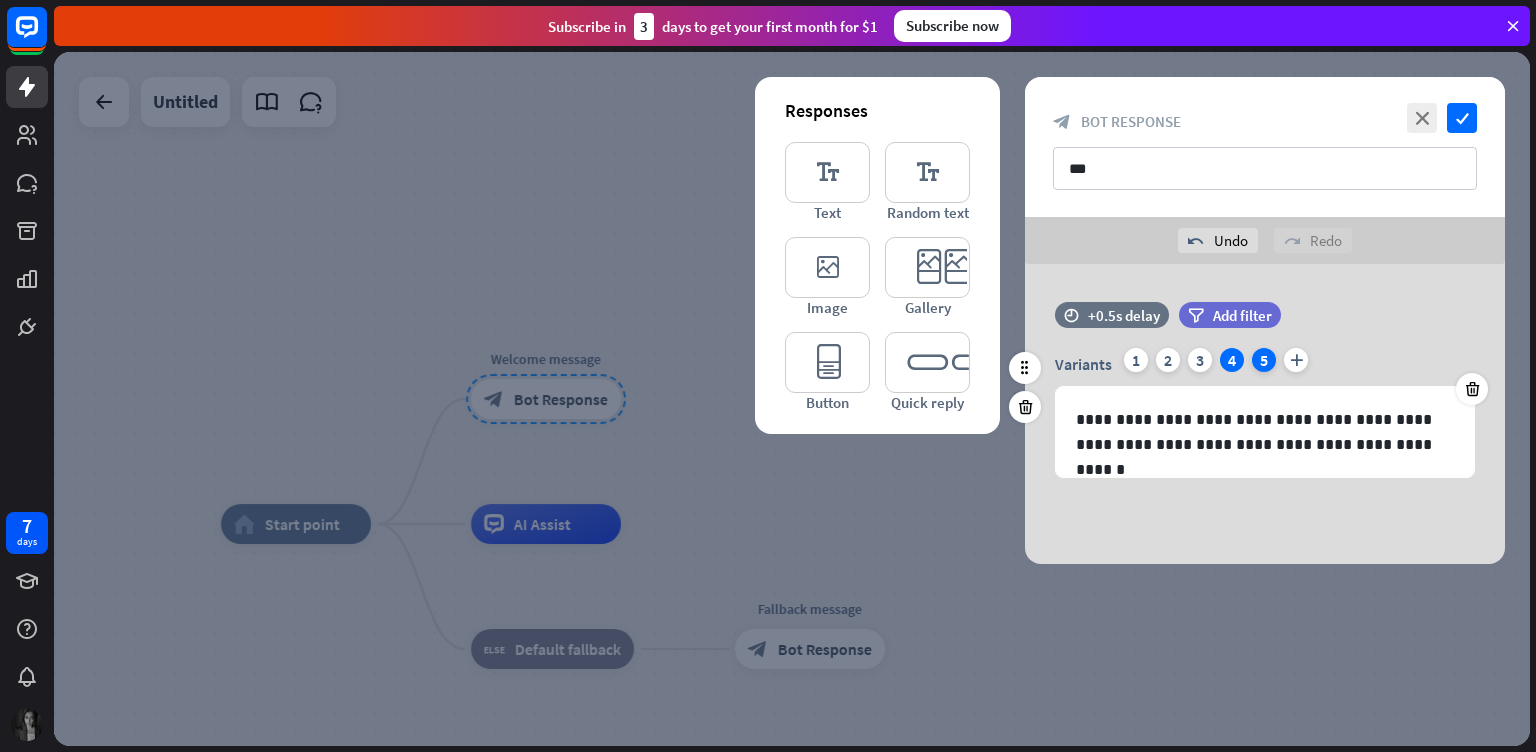 click on "5" at bounding box center [1264, 360] 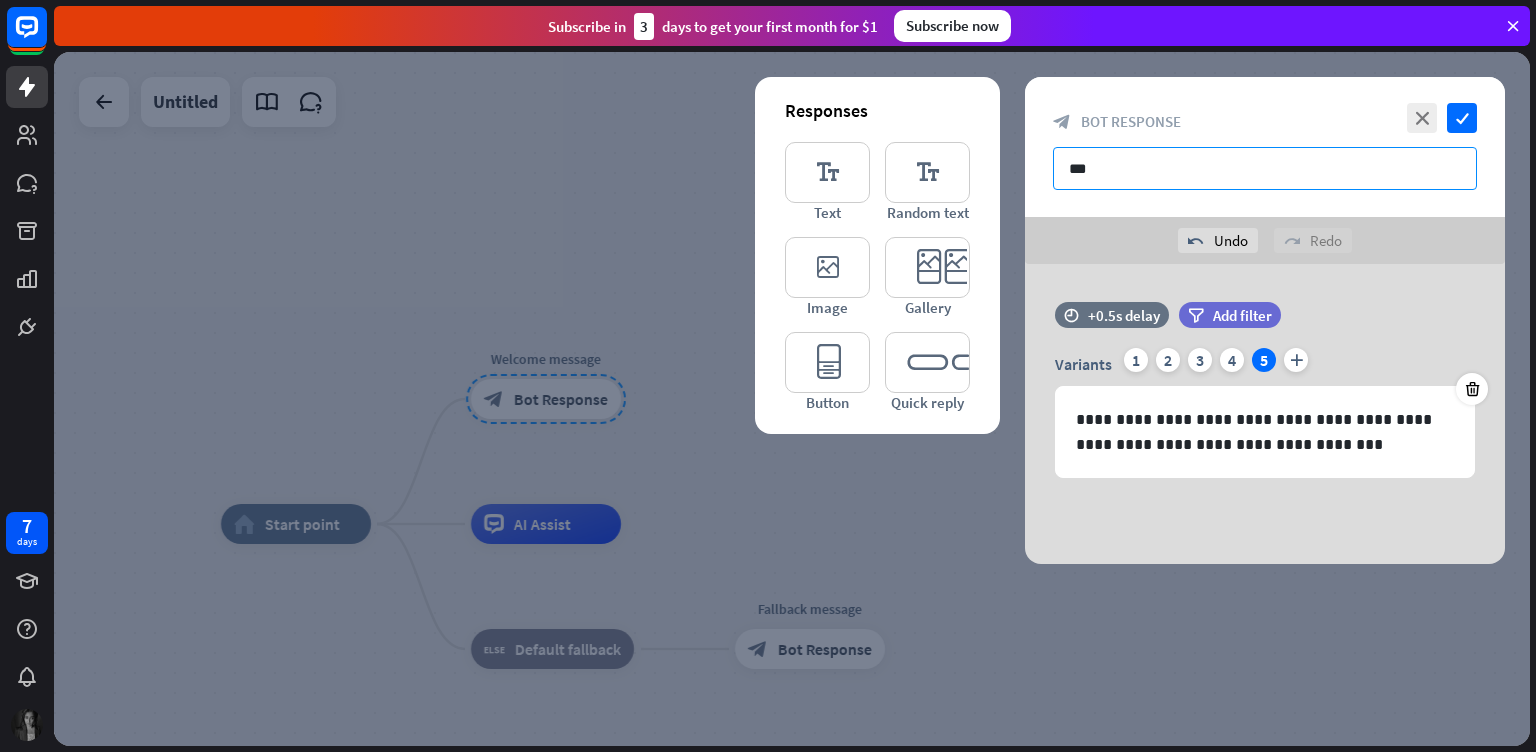 click on "**" at bounding box center (1265, 168) 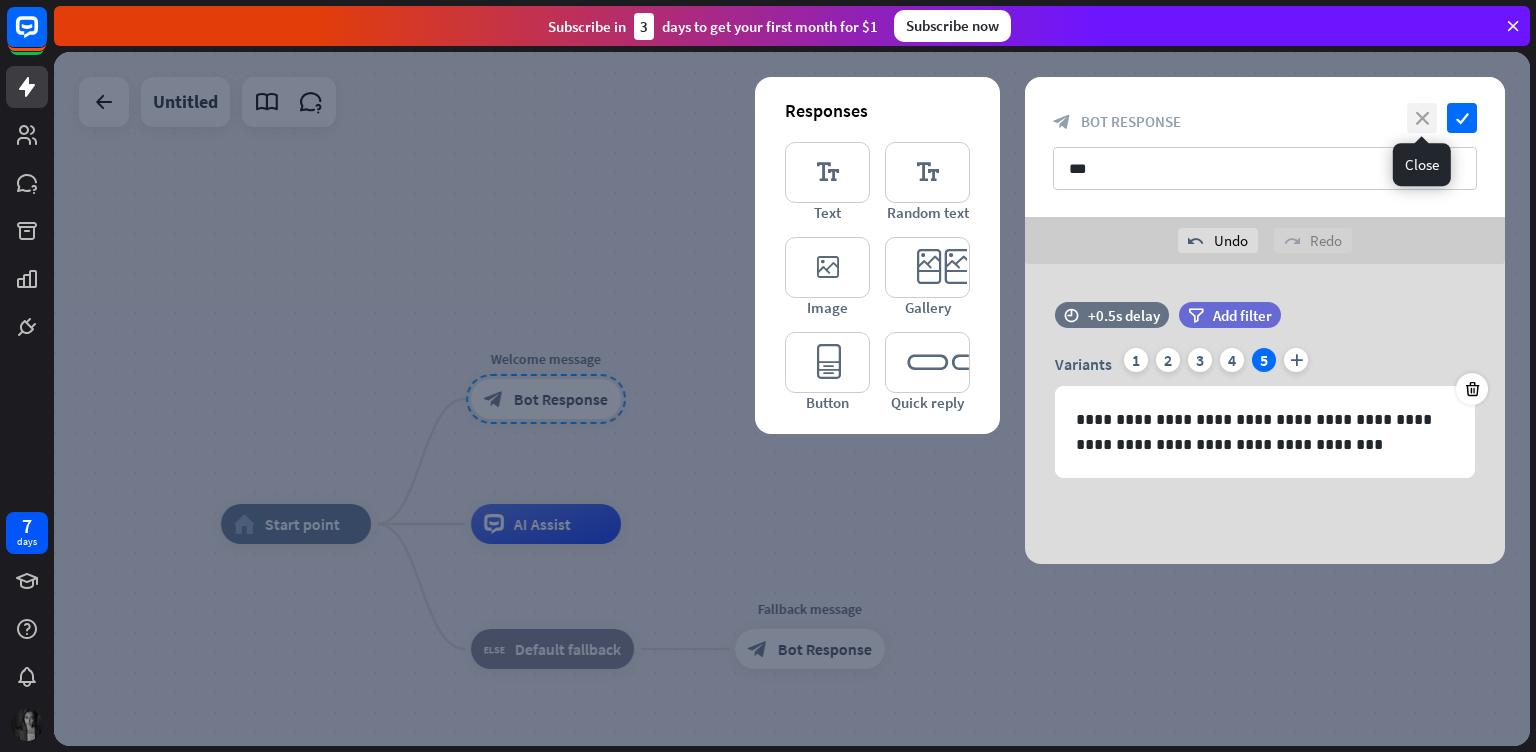 click on "close" at bounding box center [1422, 118] 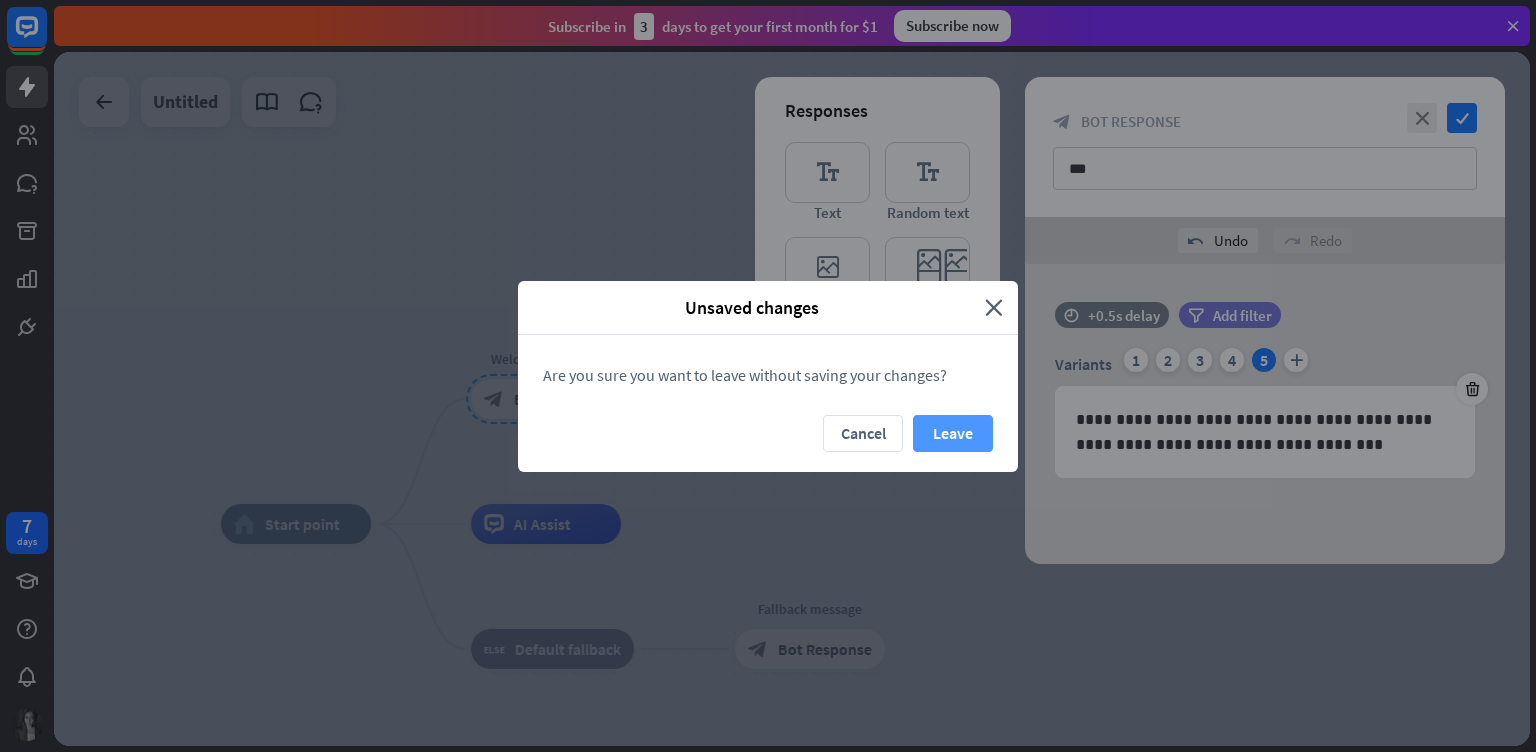 click on "Leave" at bounding box center [953, 433] 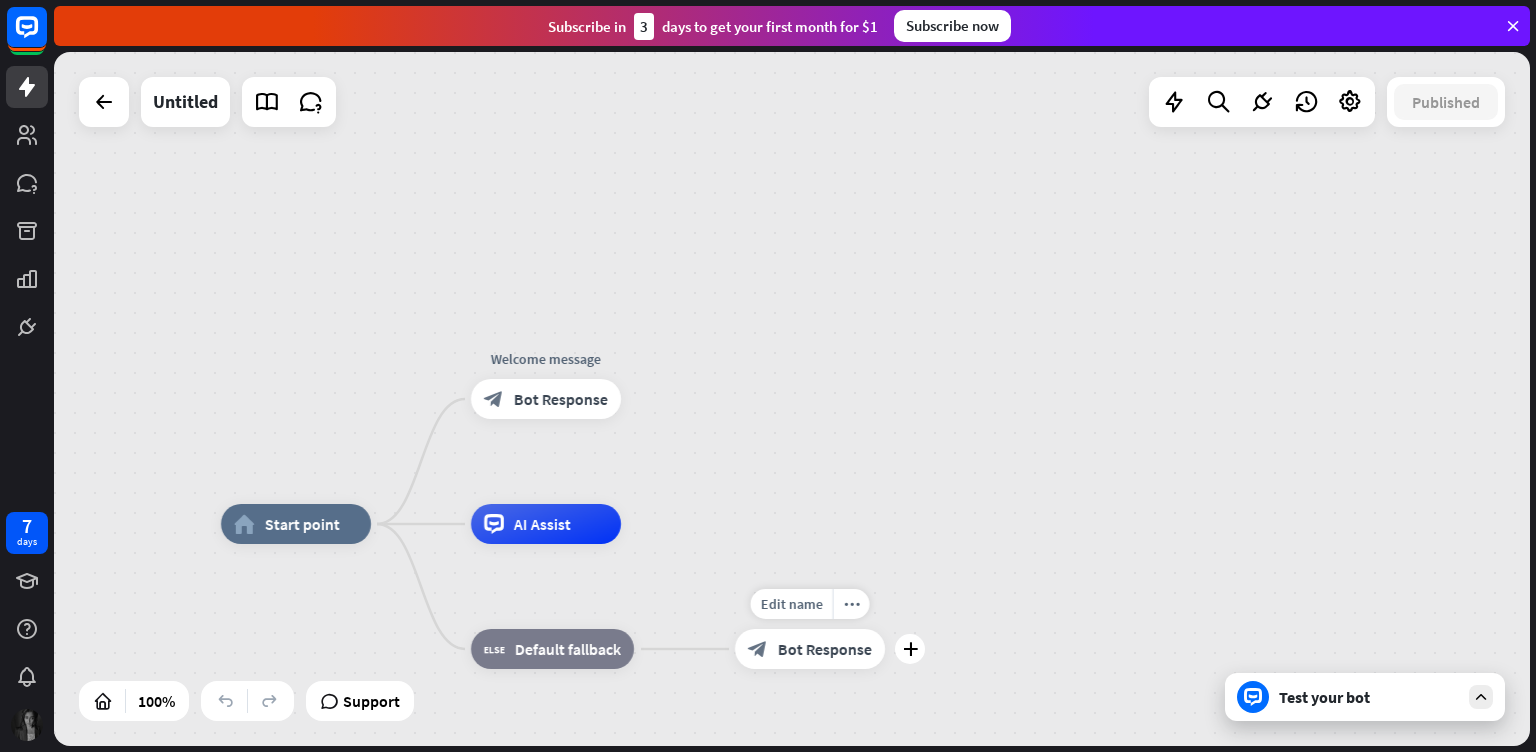 click on "block_bot_response   Bot Response" at bounding box center (810, 649) 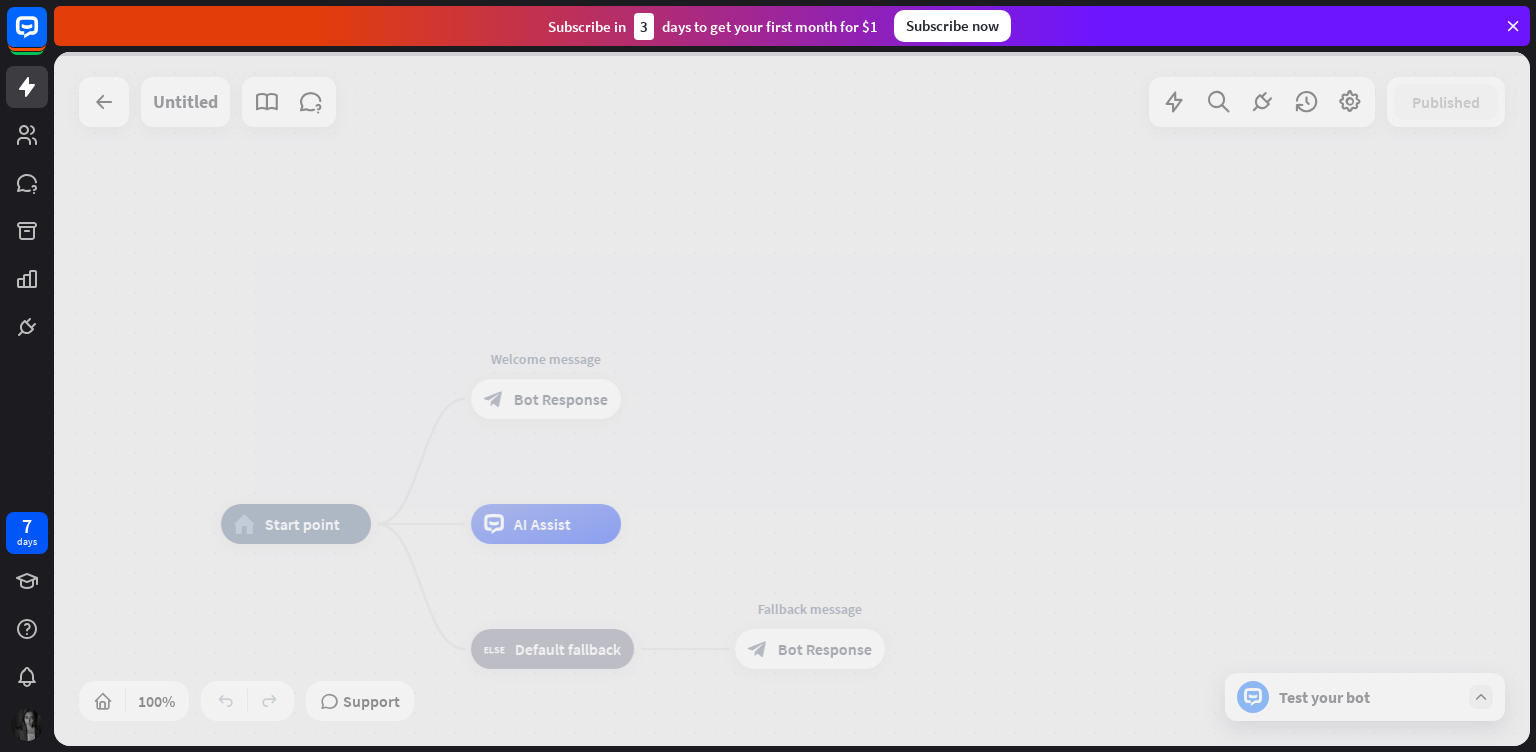 click at bounding box center [792, 399] 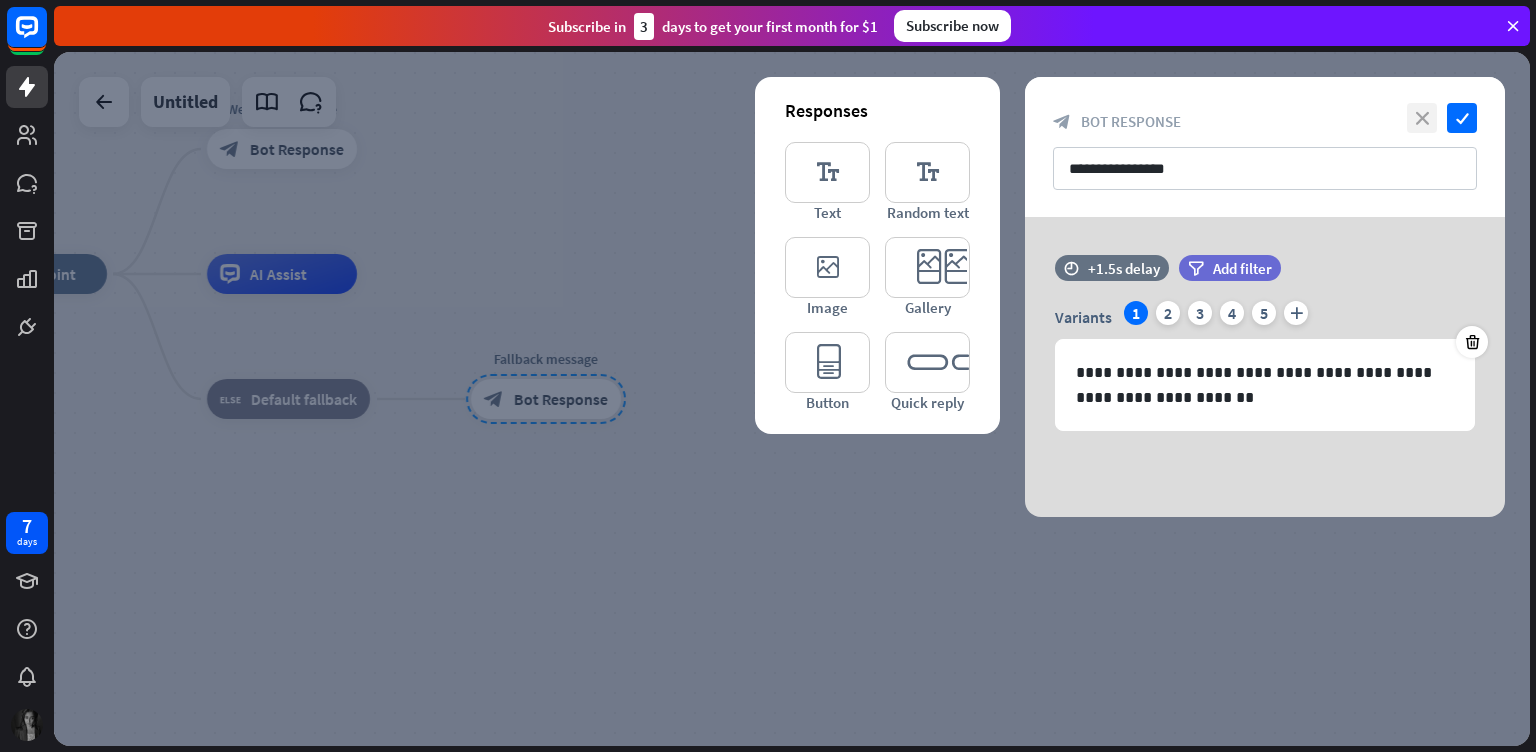 click on "close" at bounding box center [1422, 118] 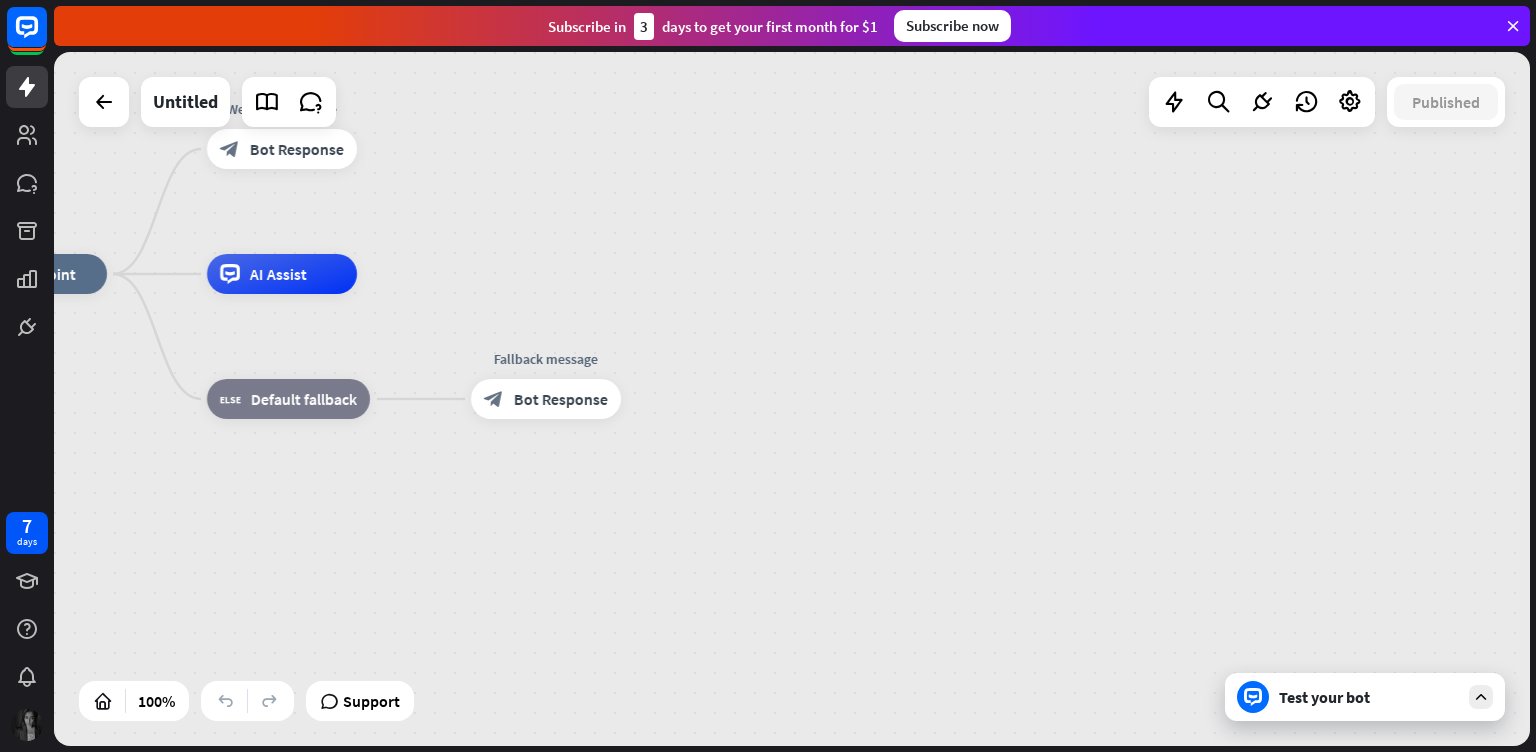 click on "Test your bot" at bounding box center (1369, 697) 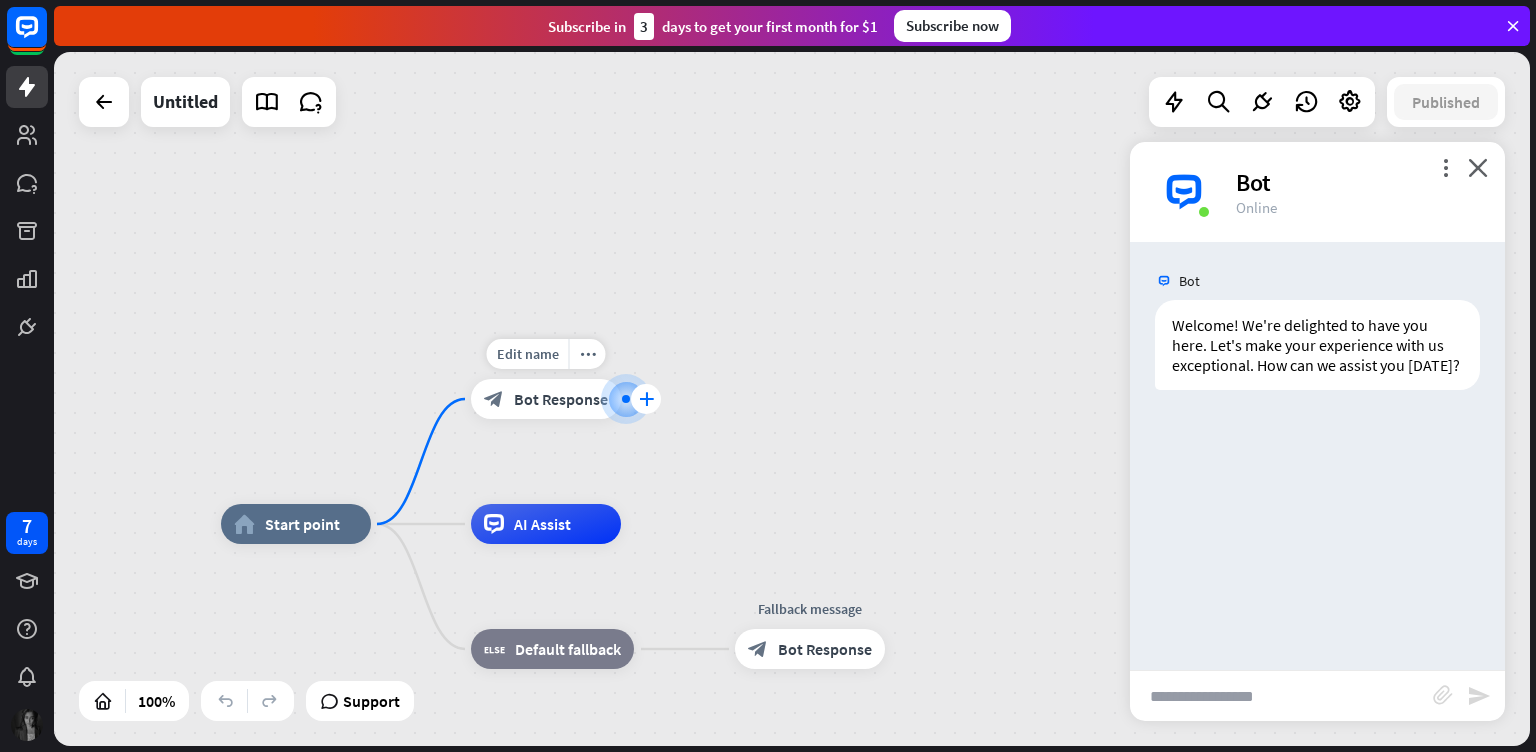 click on "plus" at bounding box center (646, 399) 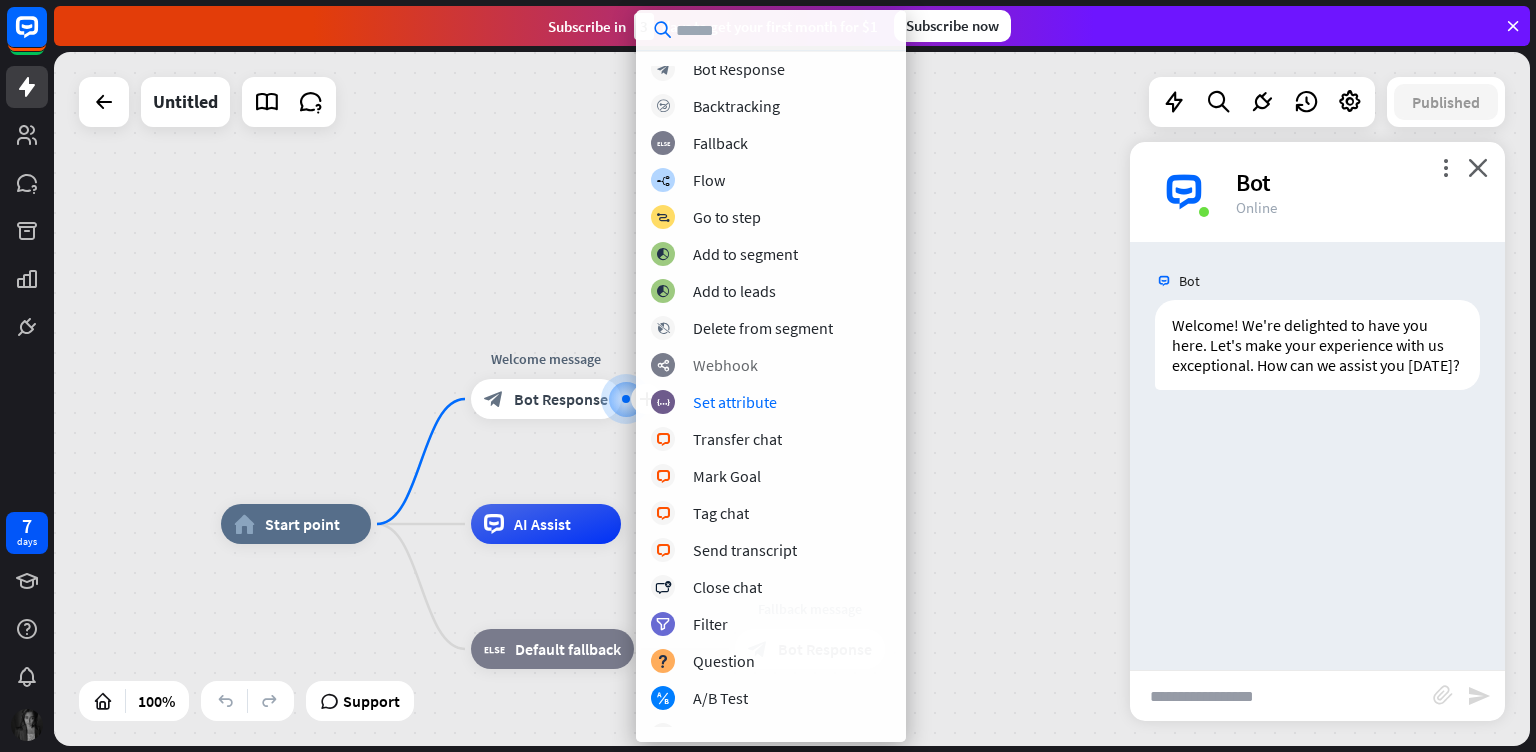 scroll, scrollTop: 0, scrollLeft: 0, axis: both 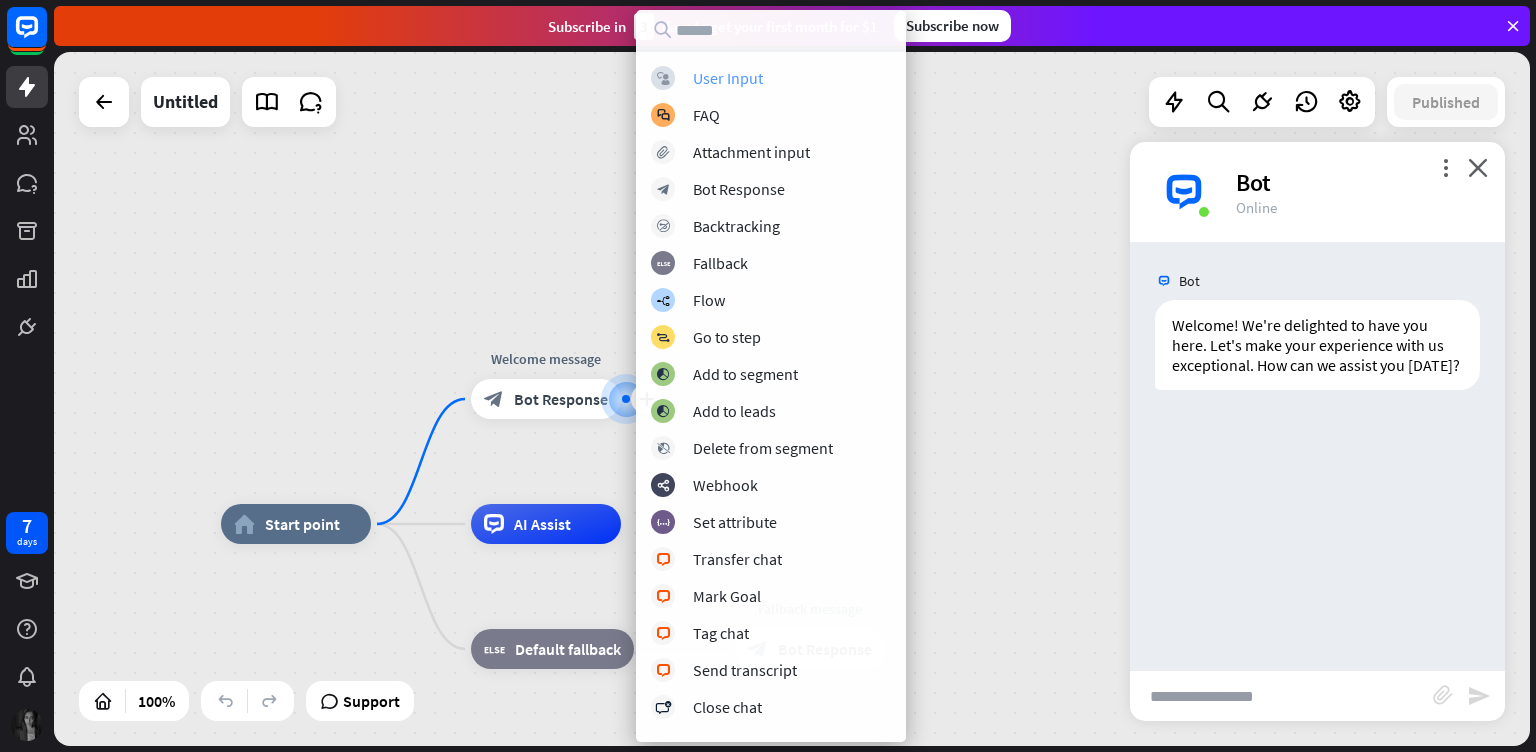 click on "User Input" at bounding box center [728, 78] 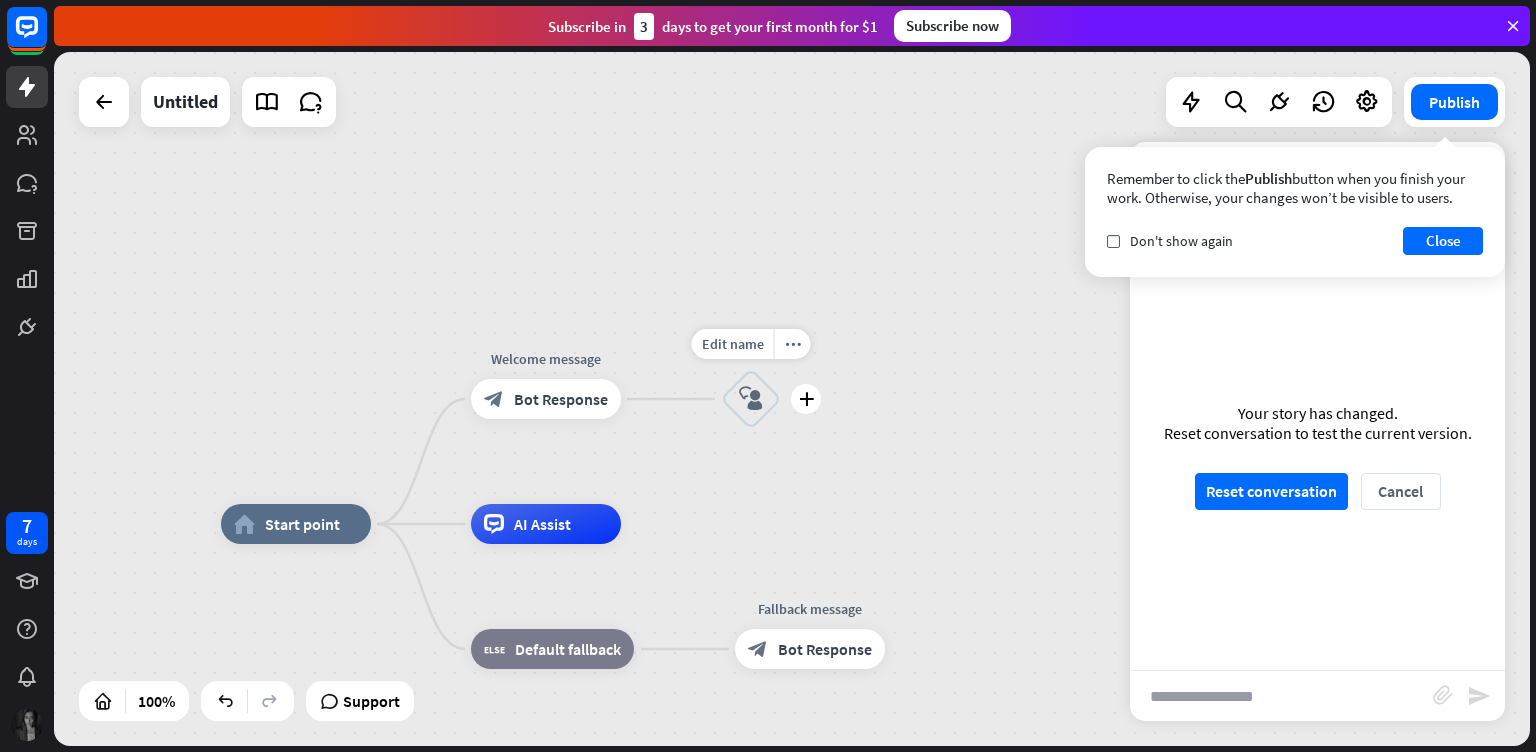 click on "block_user_input" at bounding box center [751, 399] 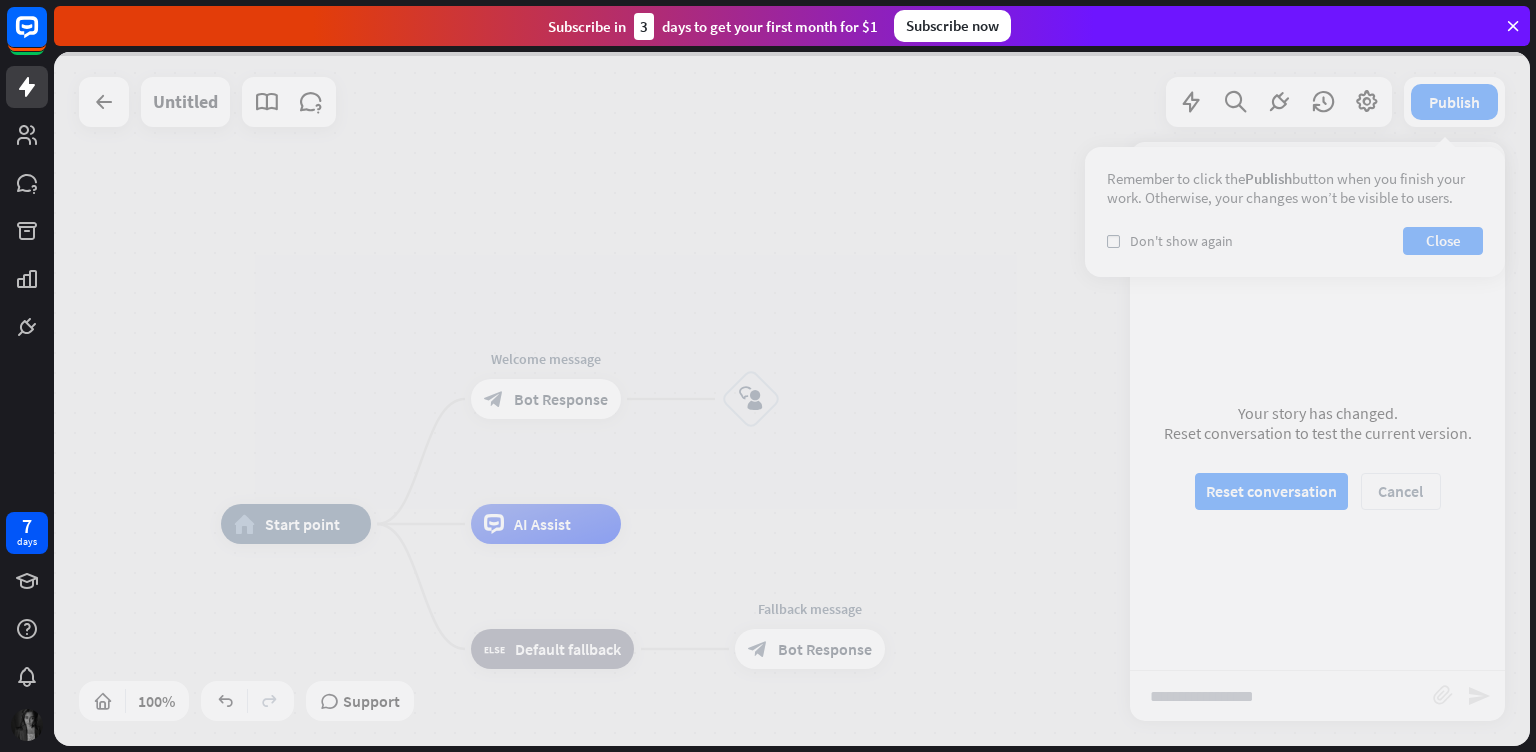 click at bounding box center [792, 399] 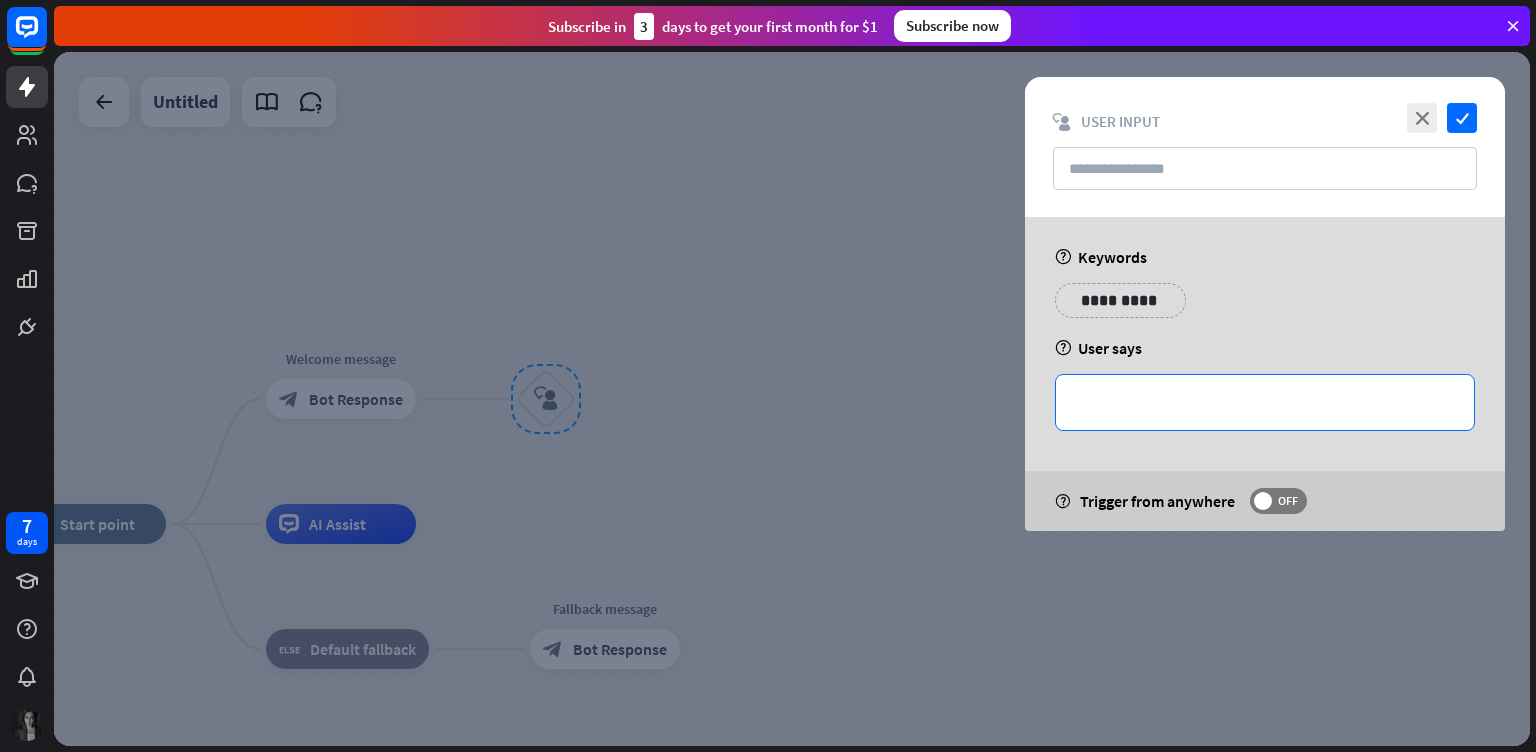 click on "**********" at bounding box center [1265, 402] 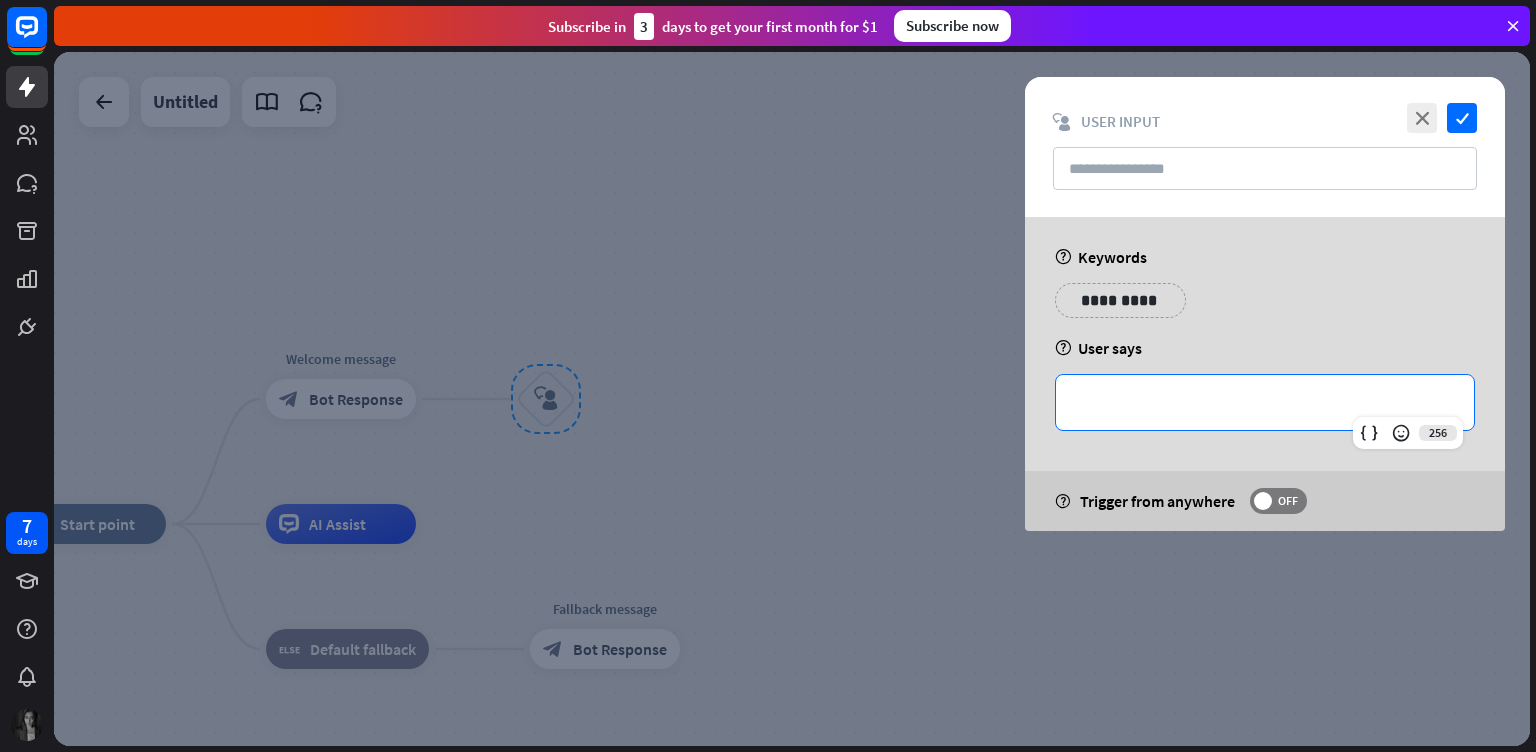 type 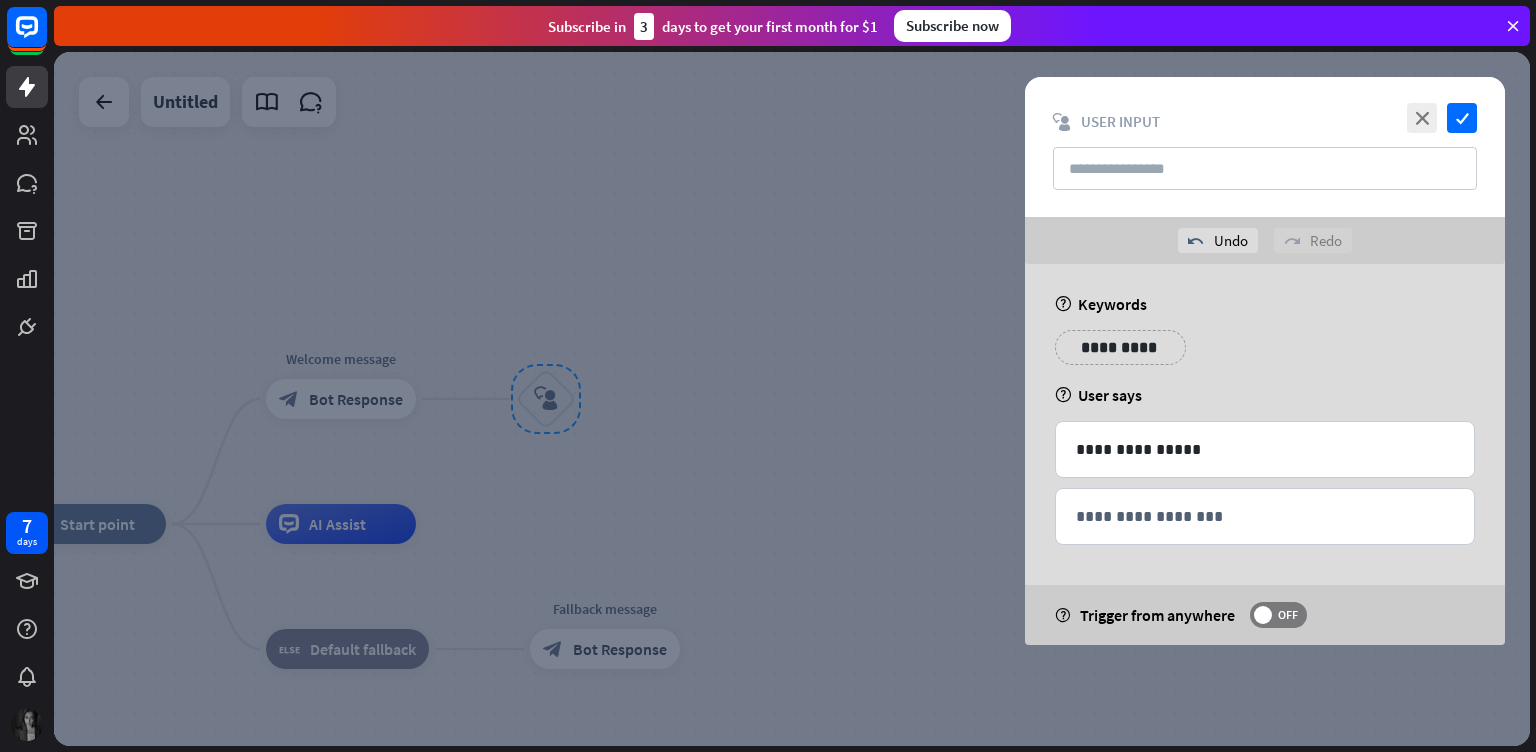 click at bounding box center [792, 399] 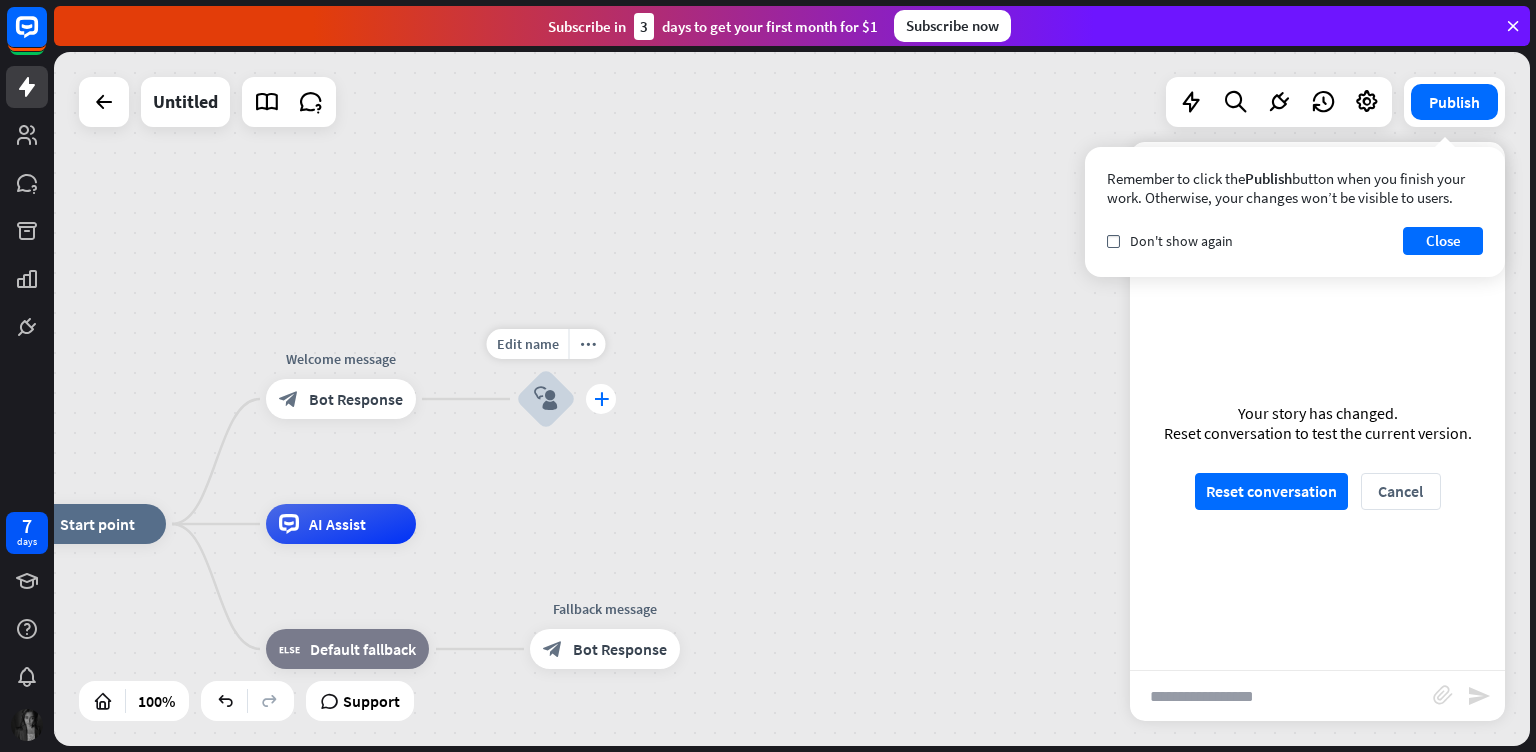 click on "plus" at bounding box center [601, 399] 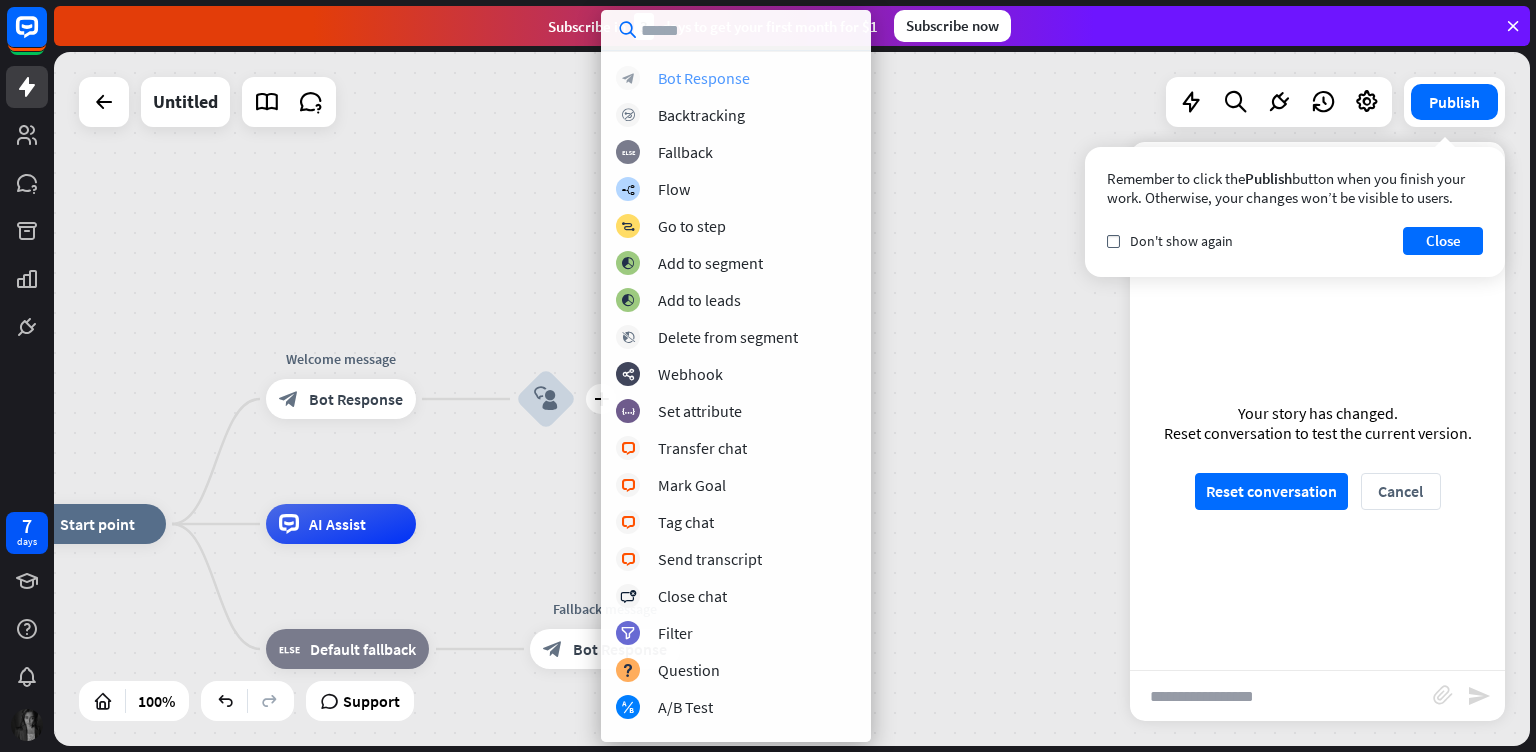 click on "Bot Response" at bounding box center [704, 78] 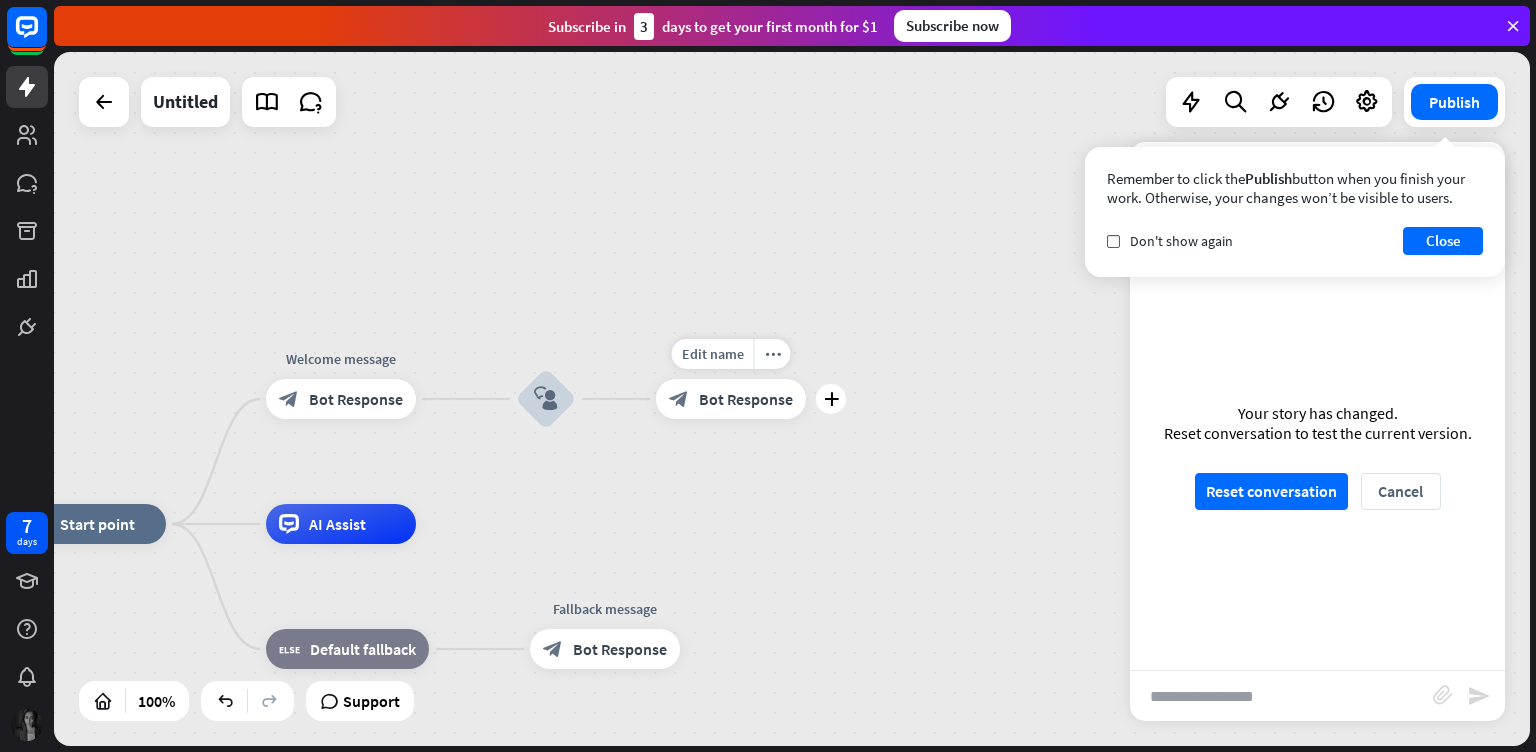 click on "Bot Response" at bounding box center (746, 399) 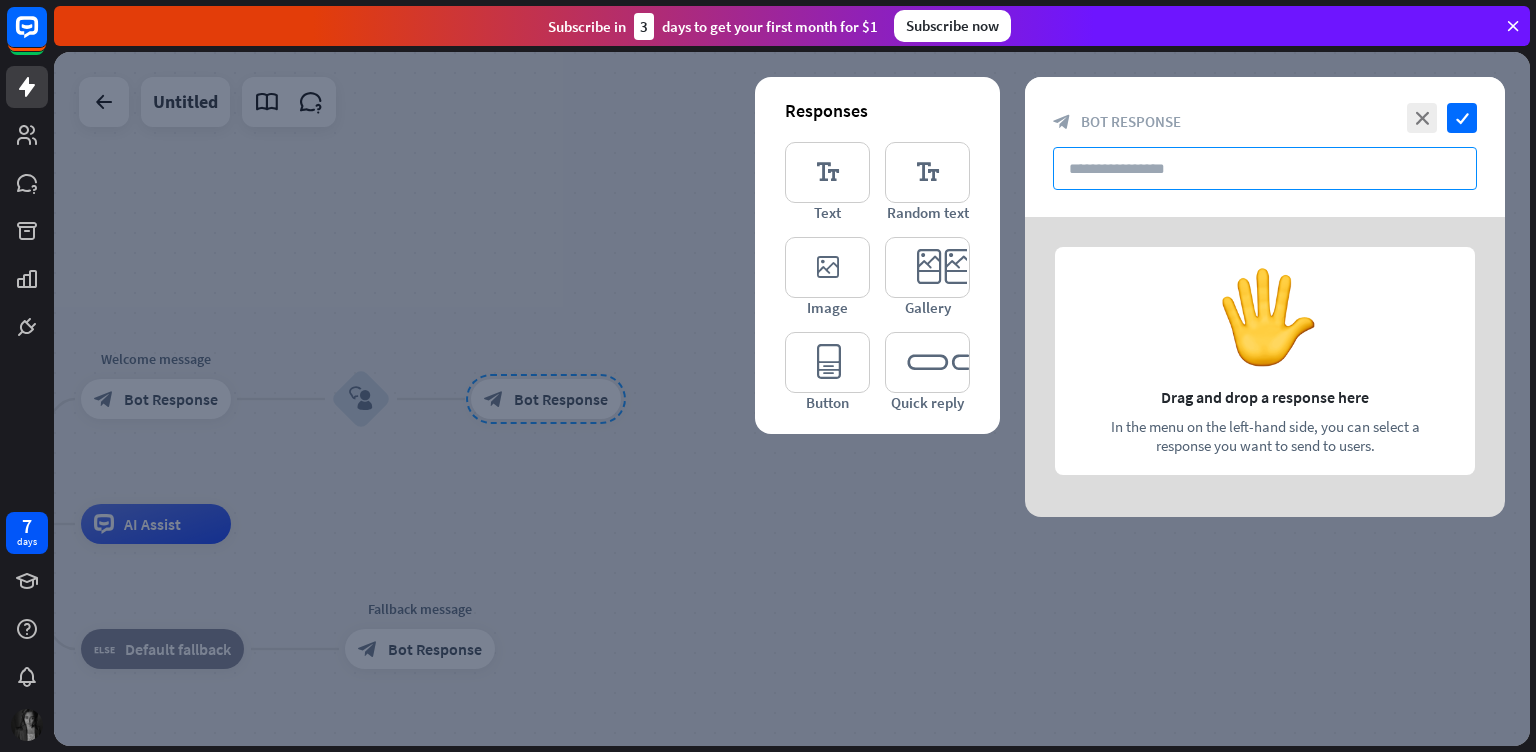 click at bounding box center (1265, 168) 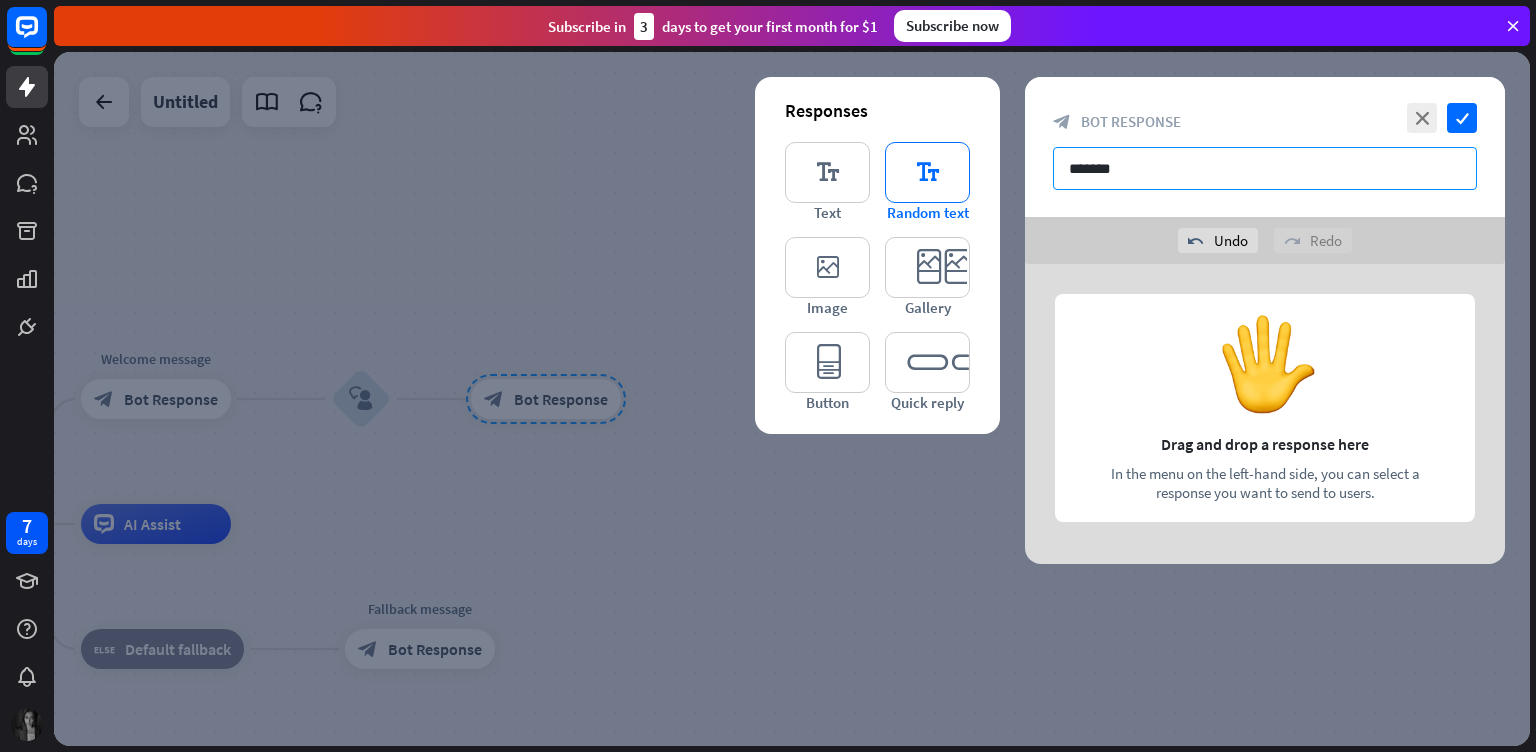 type on "*******" 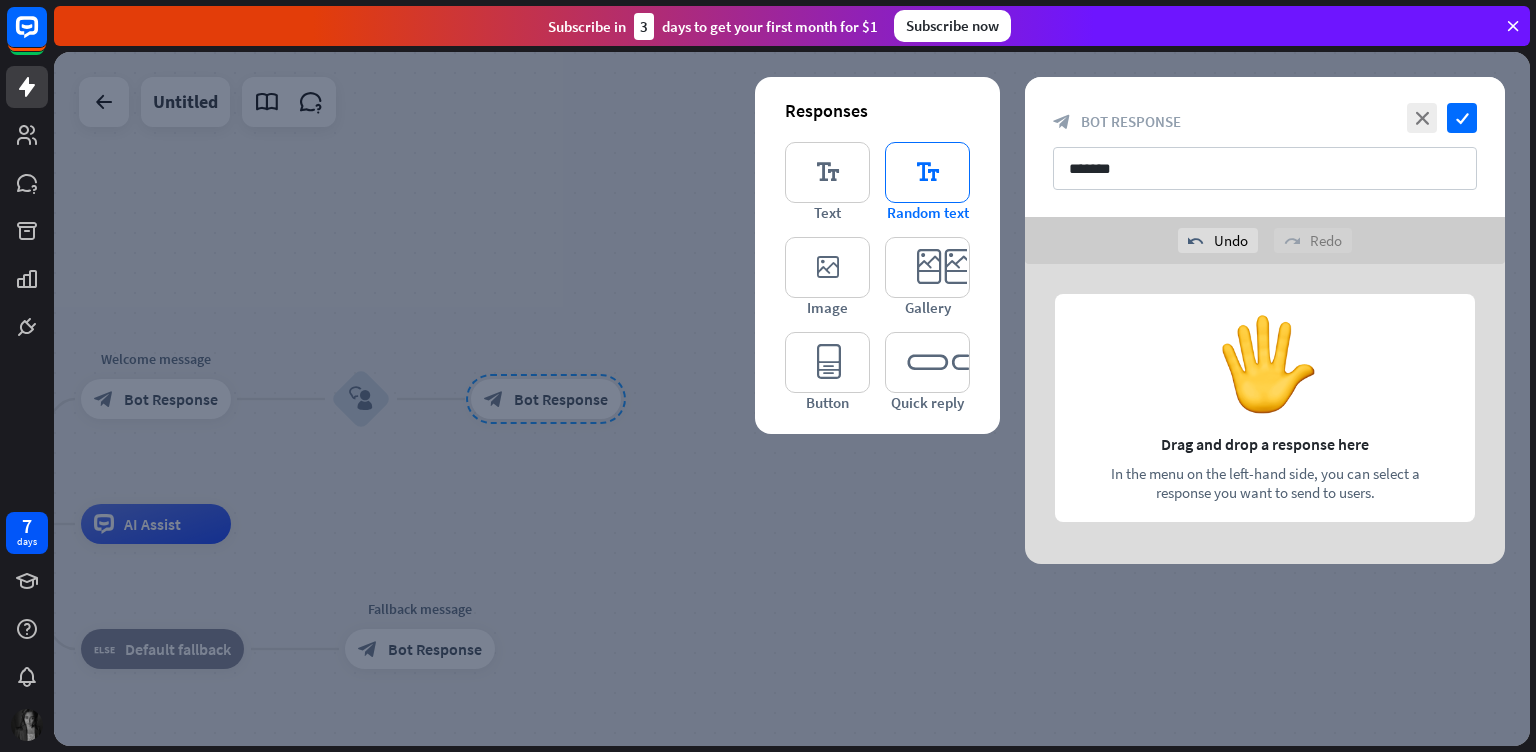 click on "editor_text" at bounding box center [927, 172] 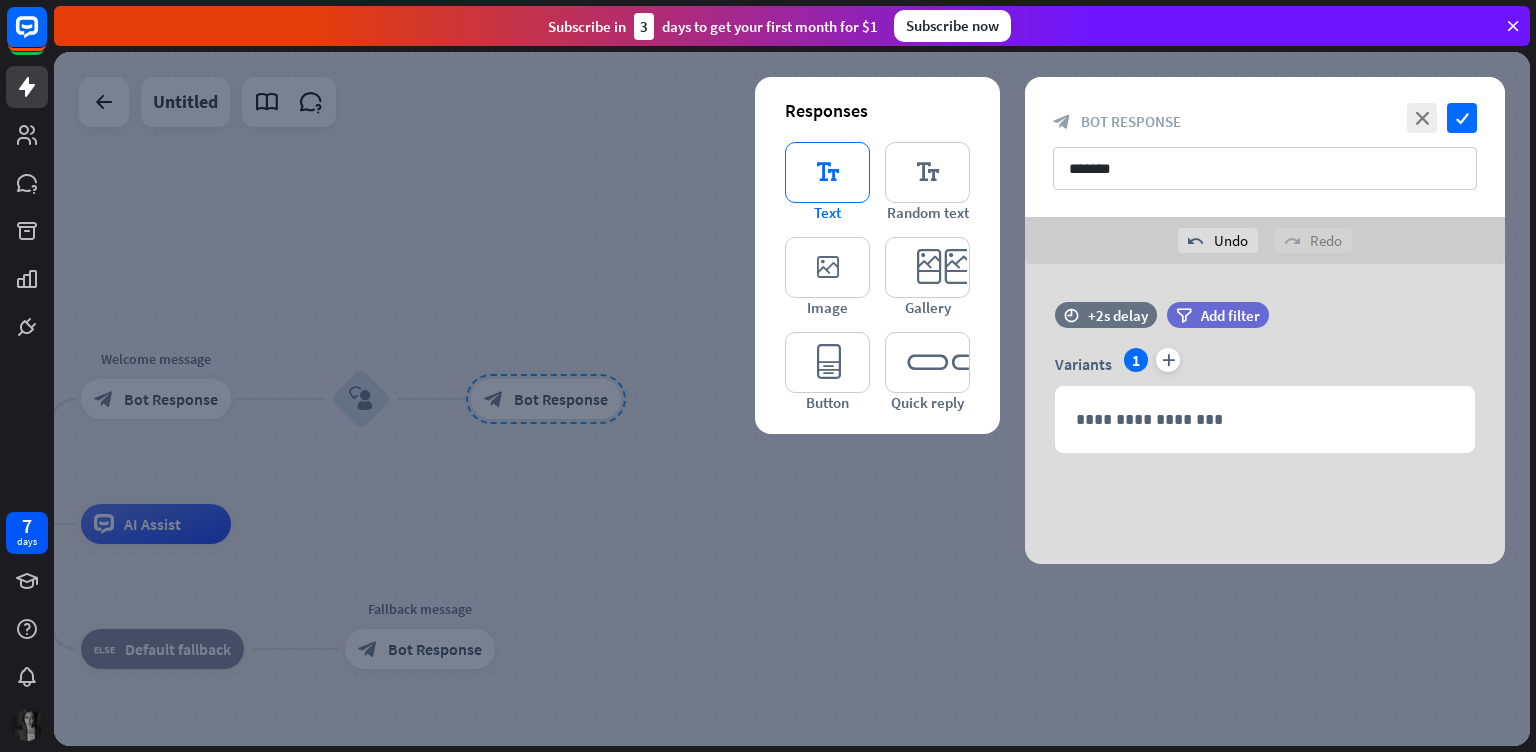 click on "editor_text" at bounding box center [827, 172] 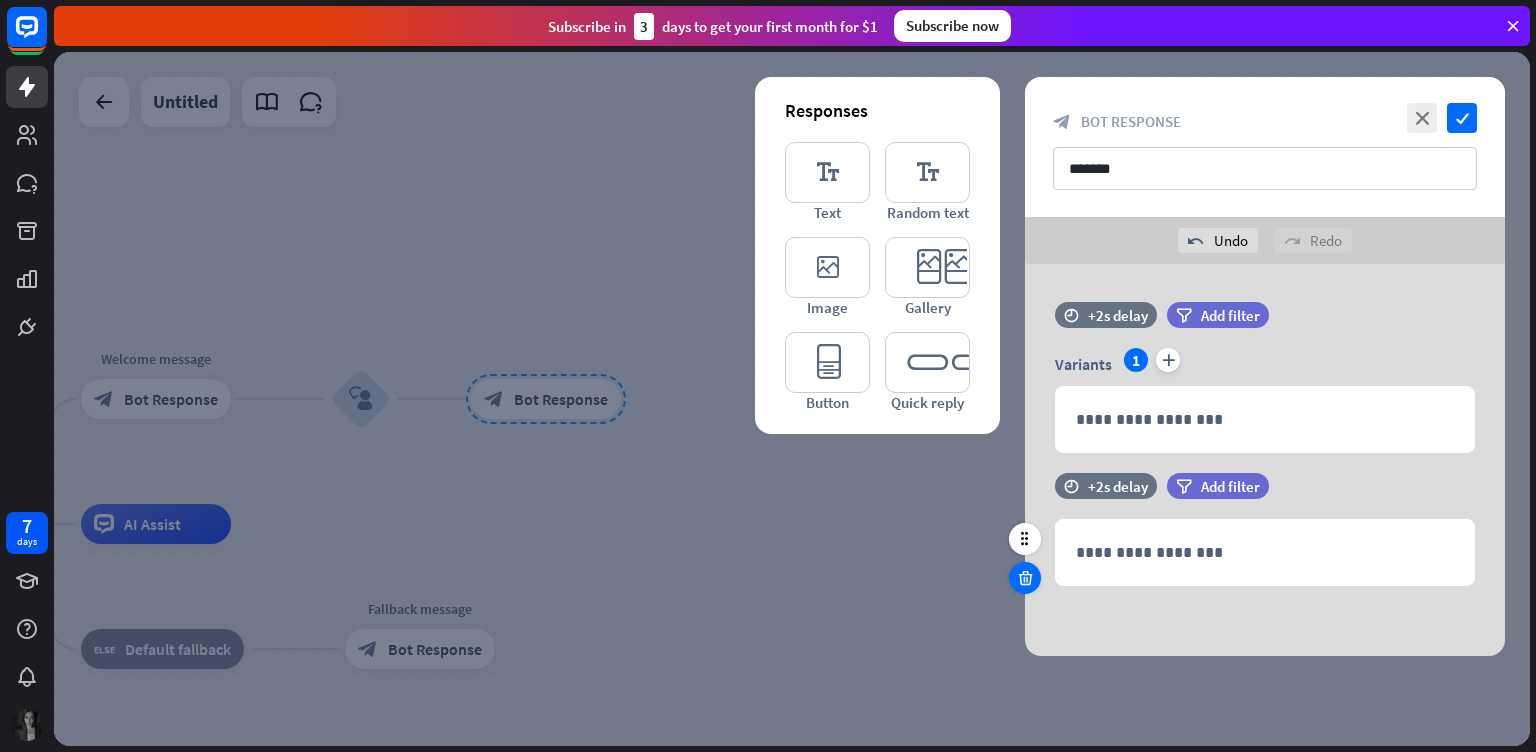 click at bounding box center (1025, 578) 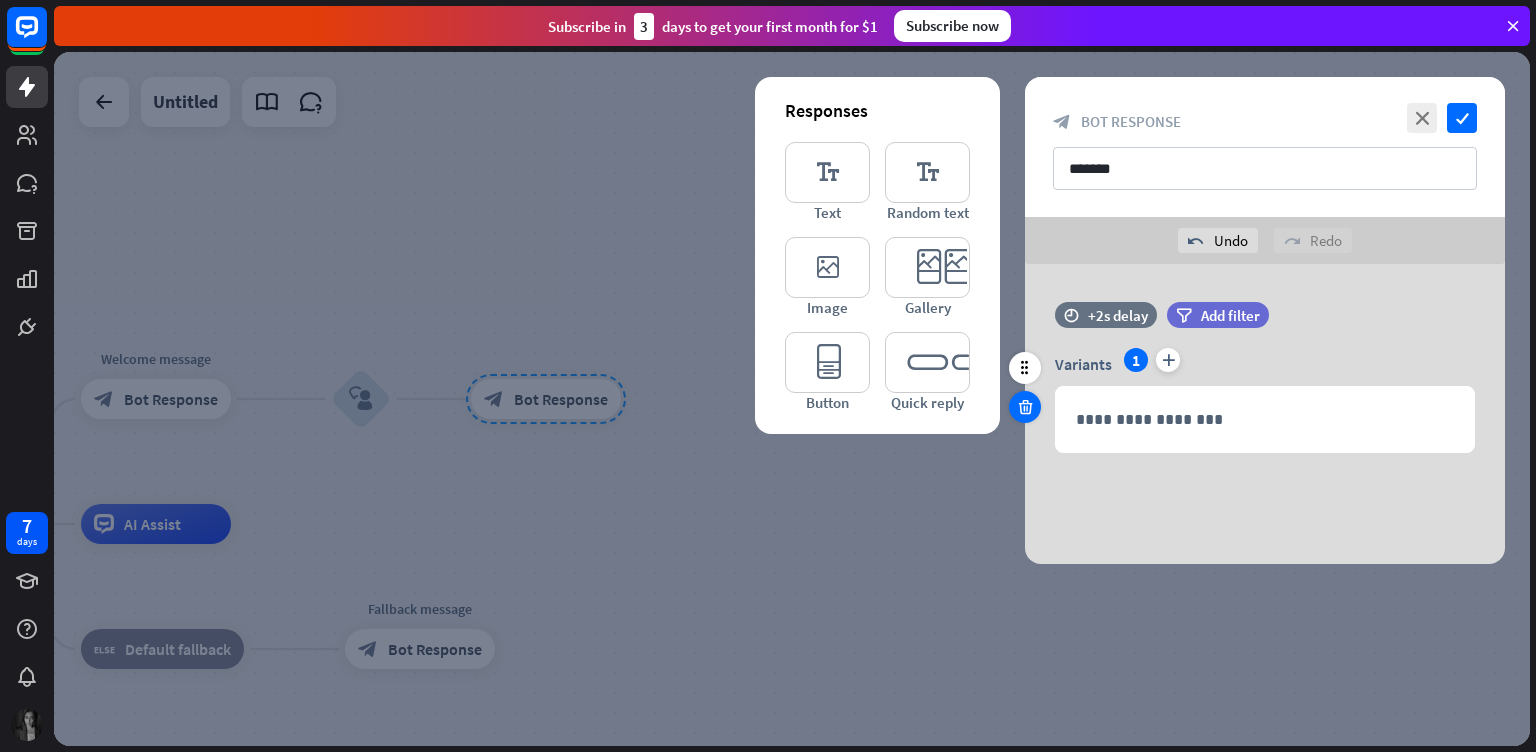 click at bounding box center [1025, 407] 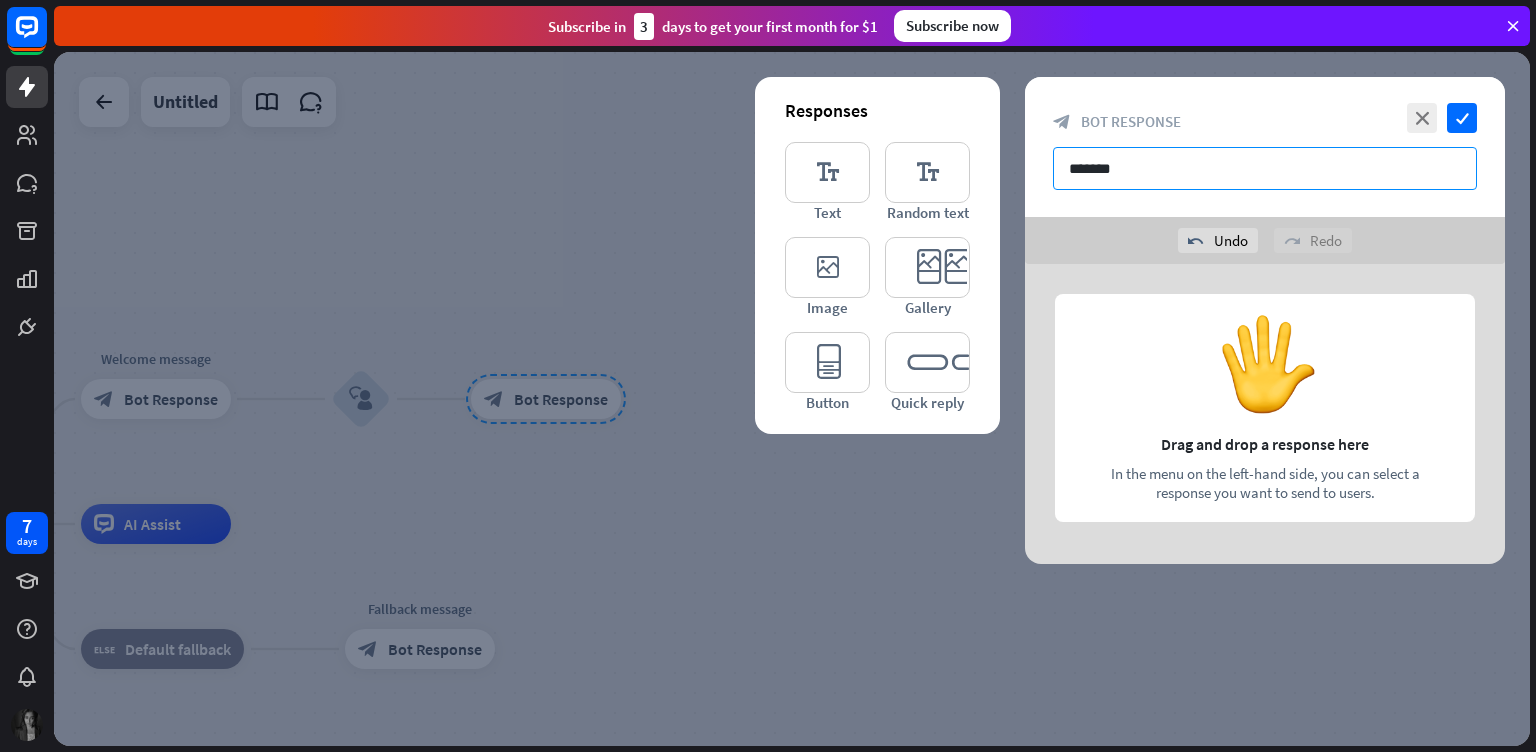 click on "*******" at bounding box center [1265, 168] 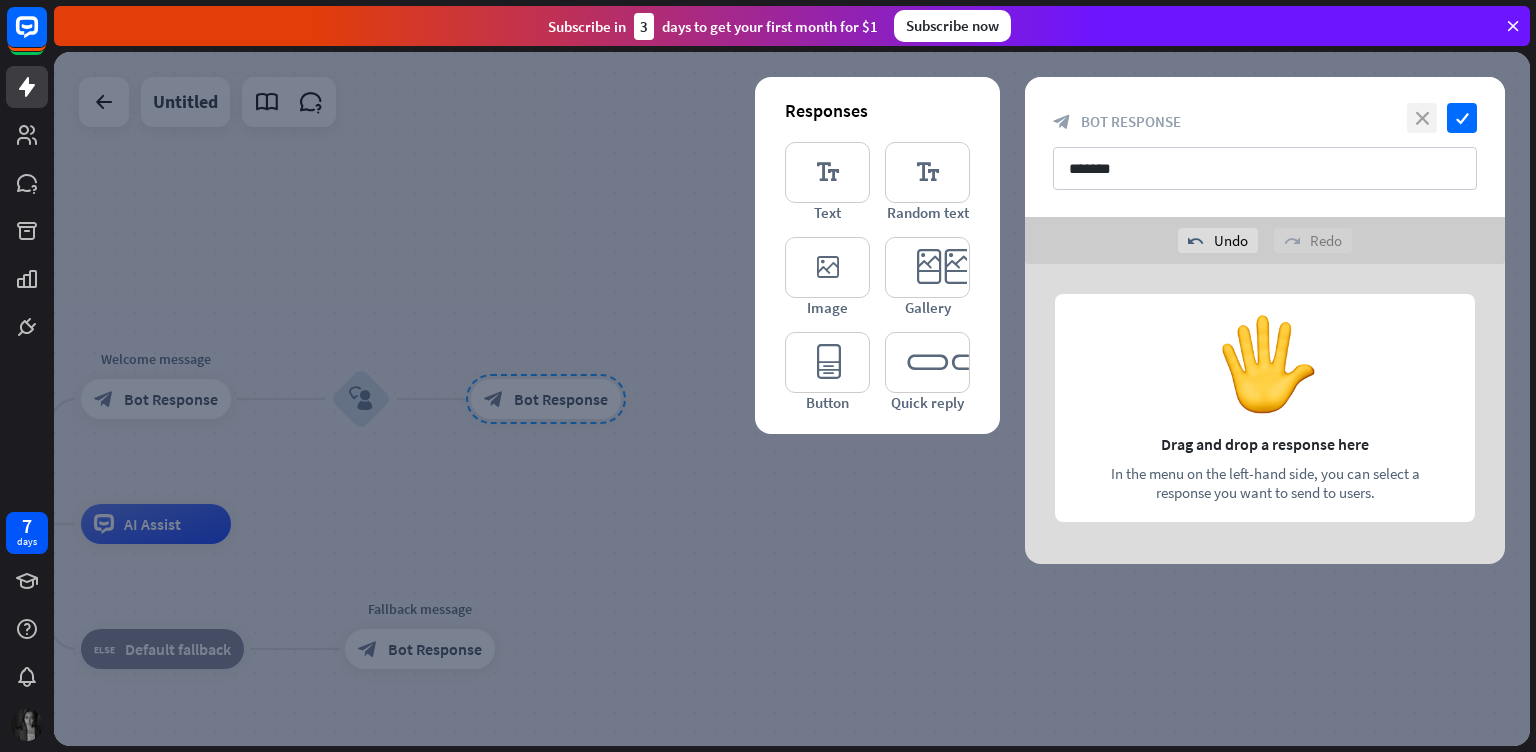 click on "close" at bounding box center (1422, 118) 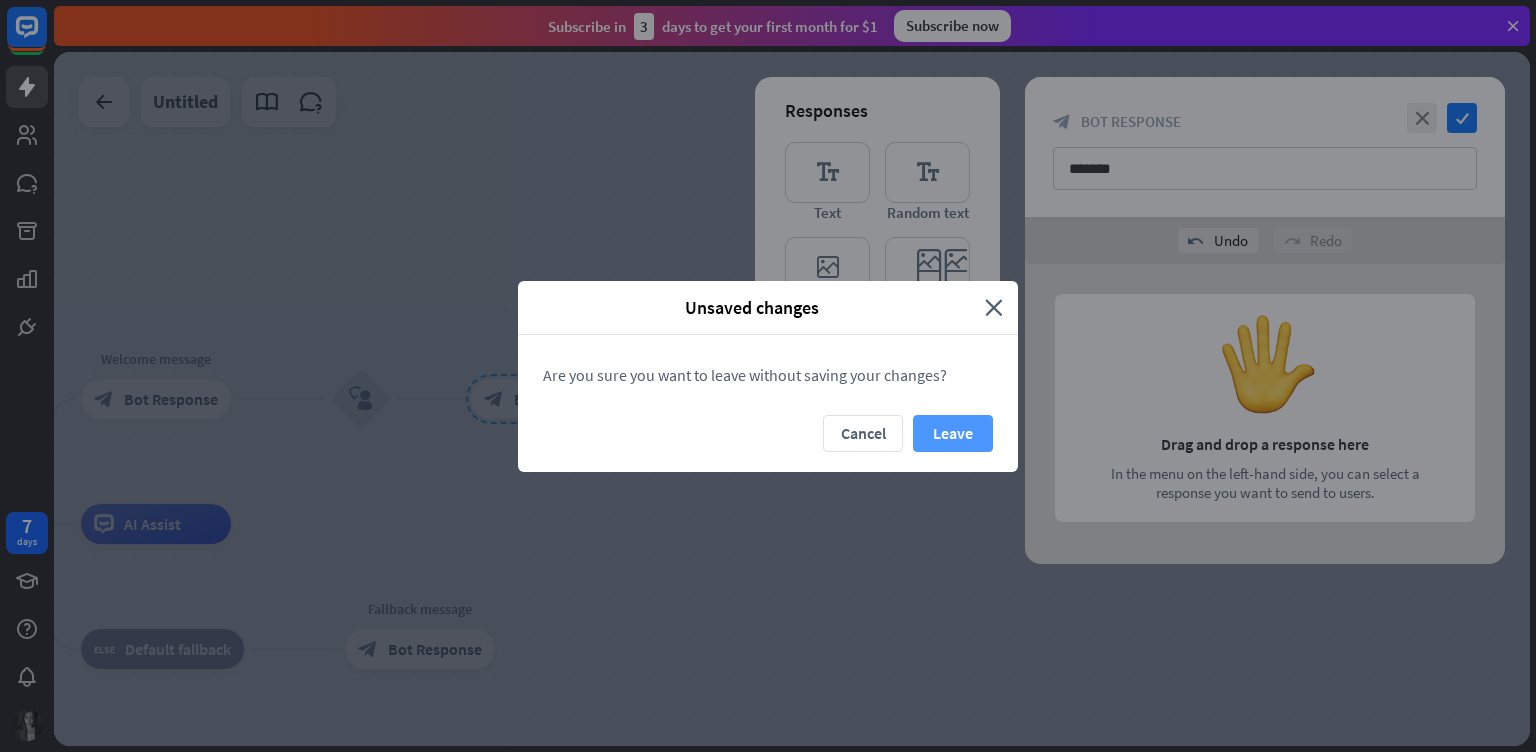 click on "Leave" at bounding box center [953, 433] 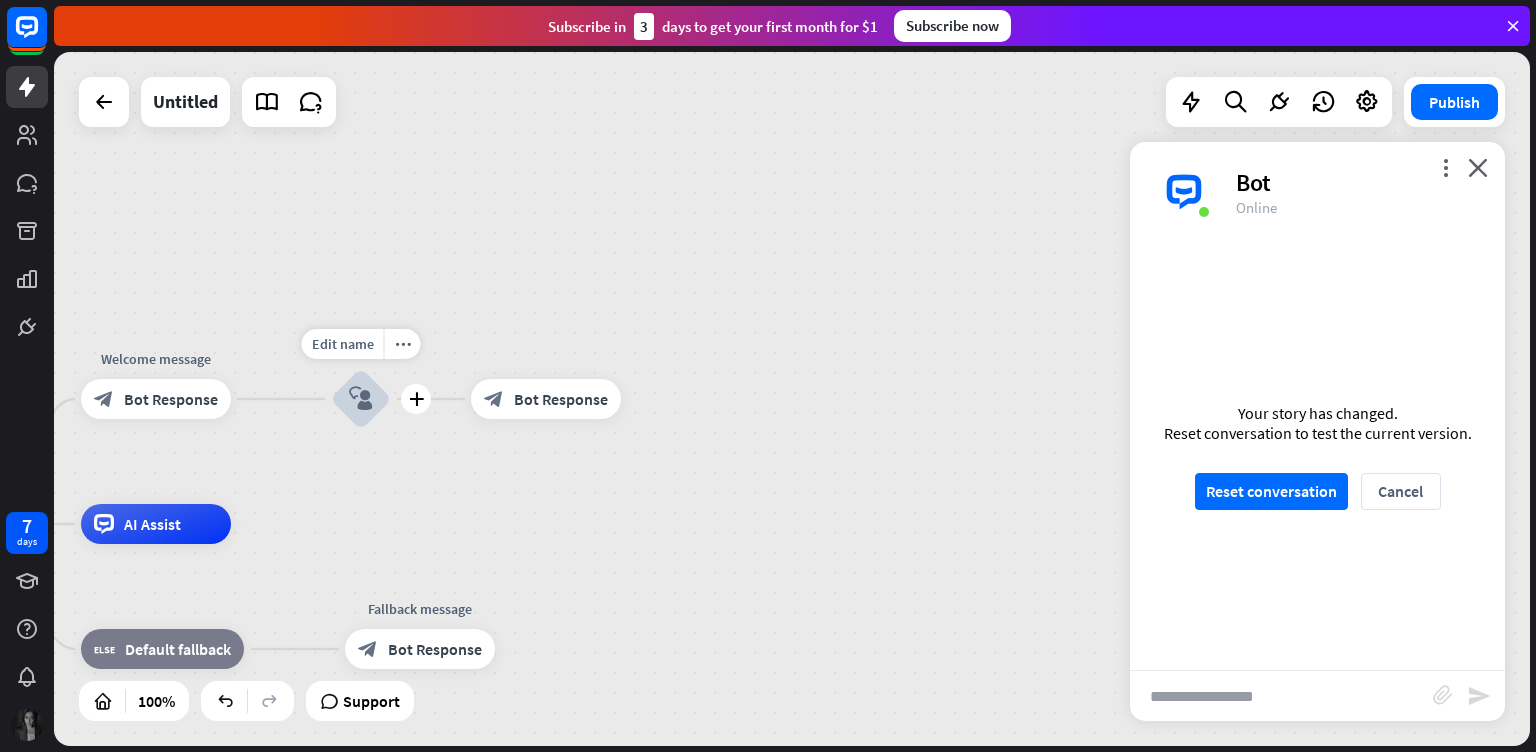 click on "block_user_input" at bounding box center (361, 399) 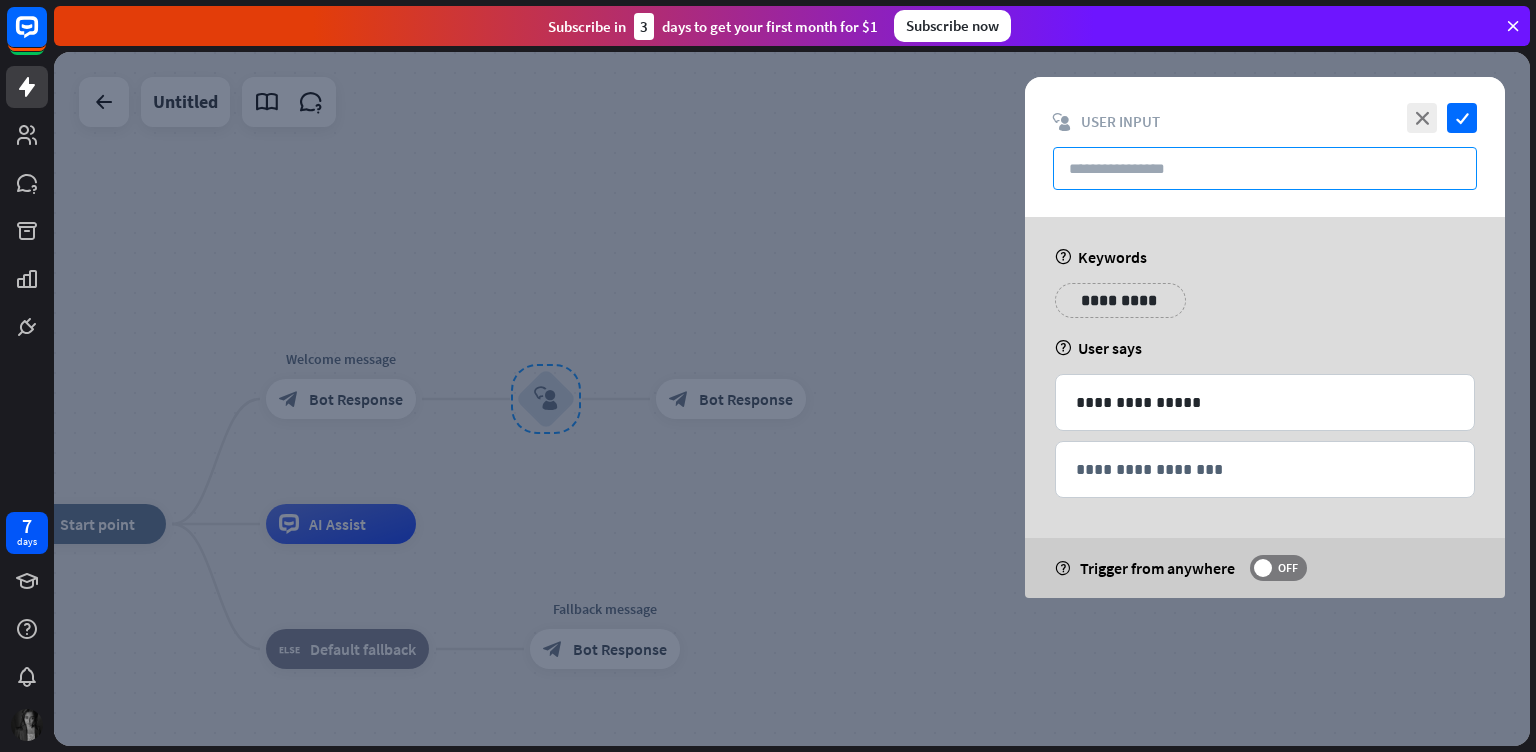 click at bounding box center [1265, 168] 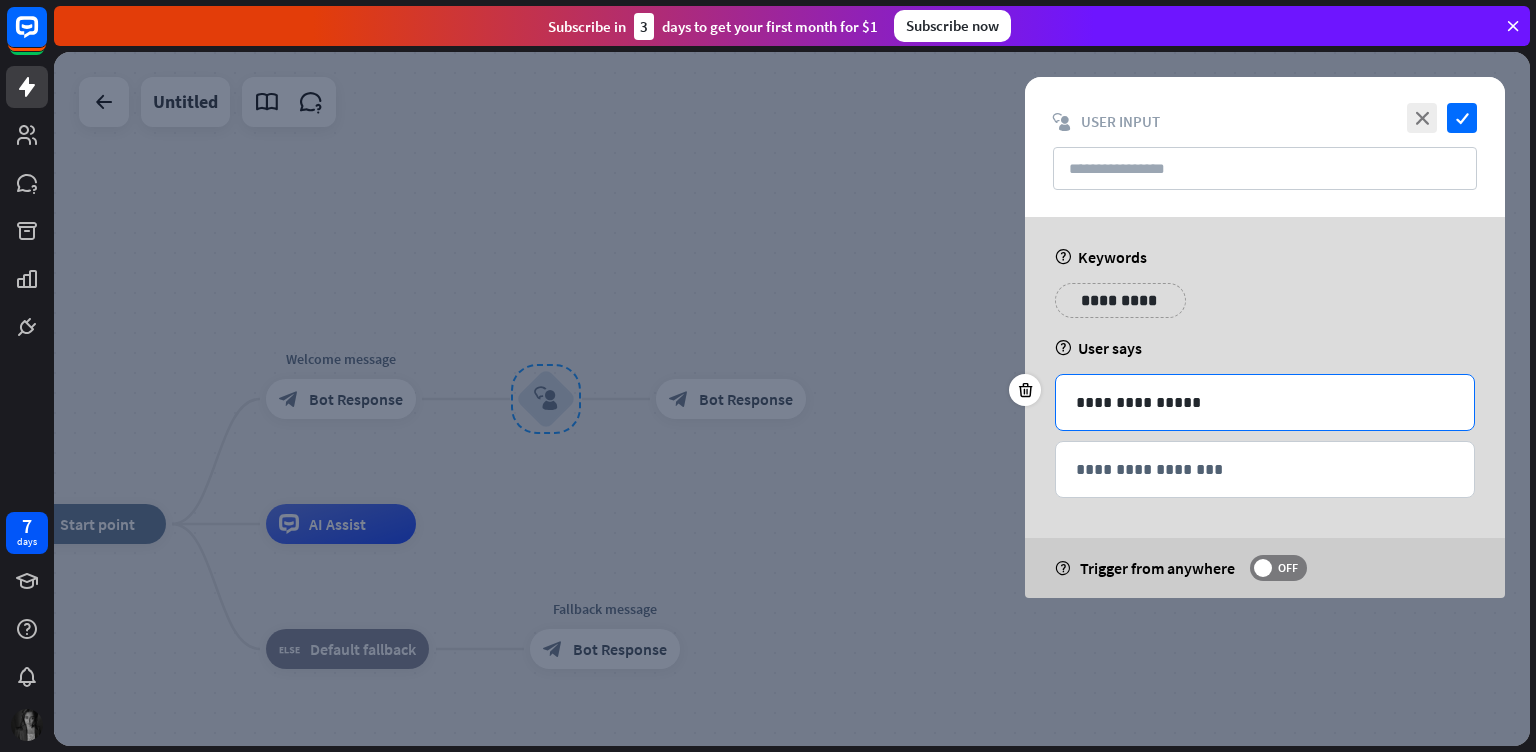 click on "**********" at bounding box center [1265, 402] 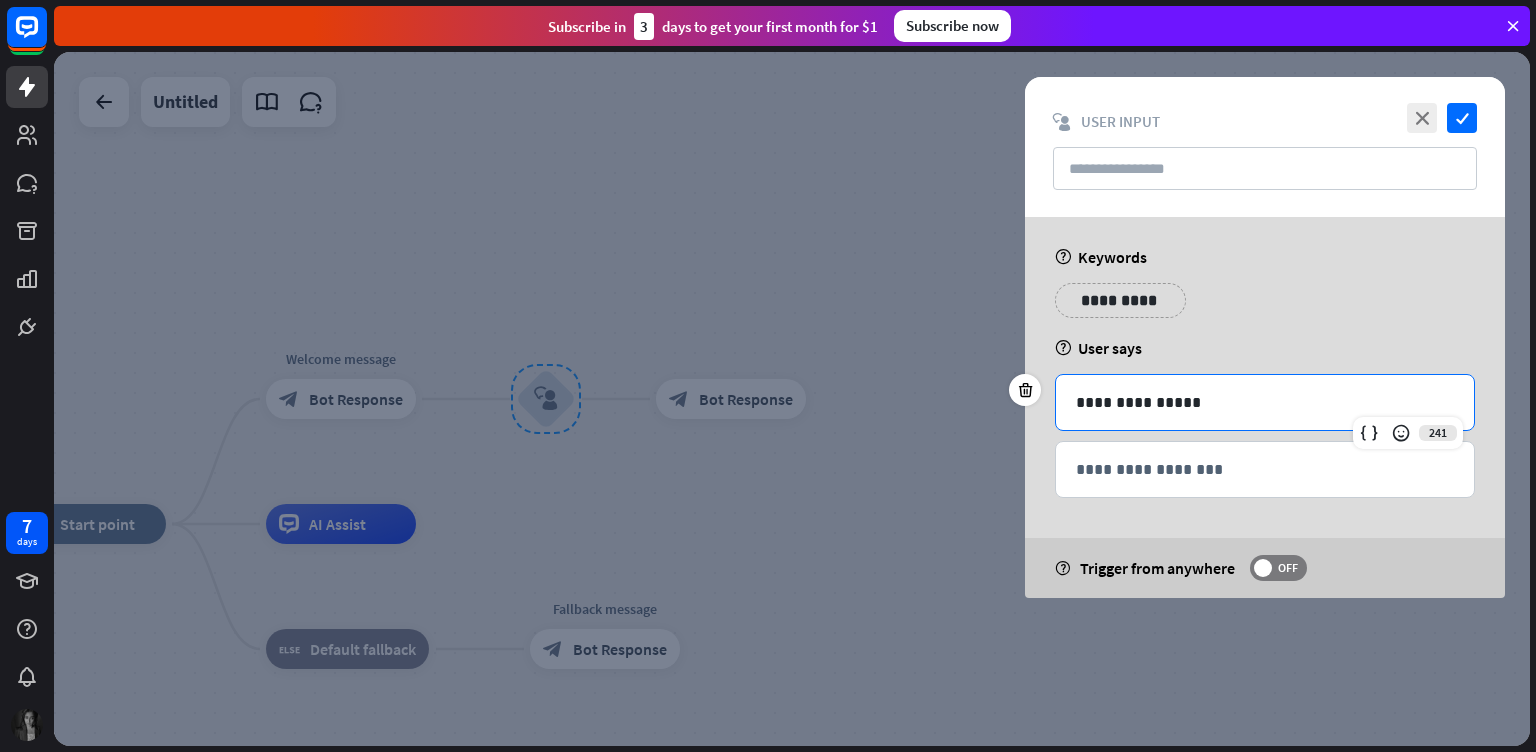 click on "help
User says" at bounding box center (1265, 348) 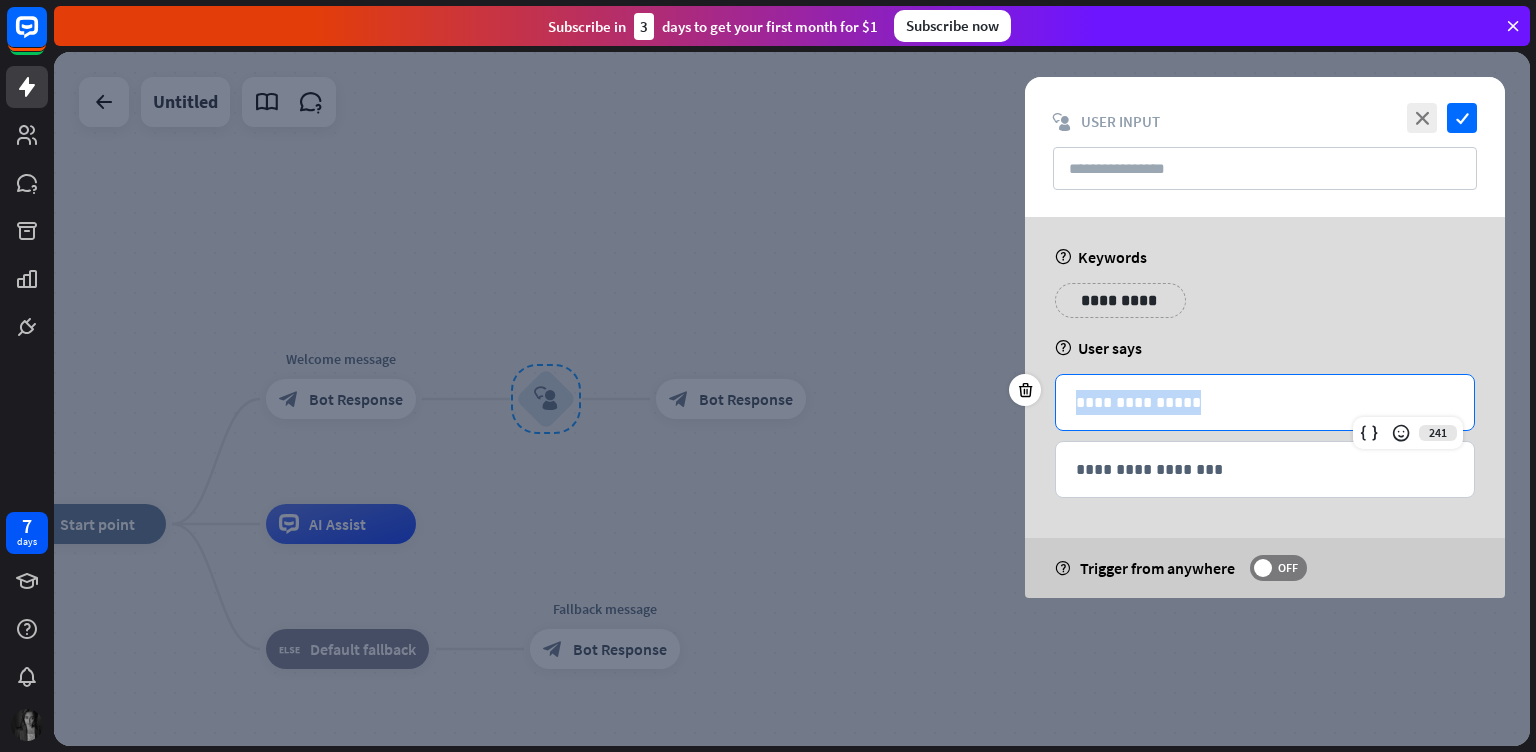drag, startPoint x: 1213, startPoint y: 403, endPoint x: 1002, endPoint y: 399, distance: 211.03792 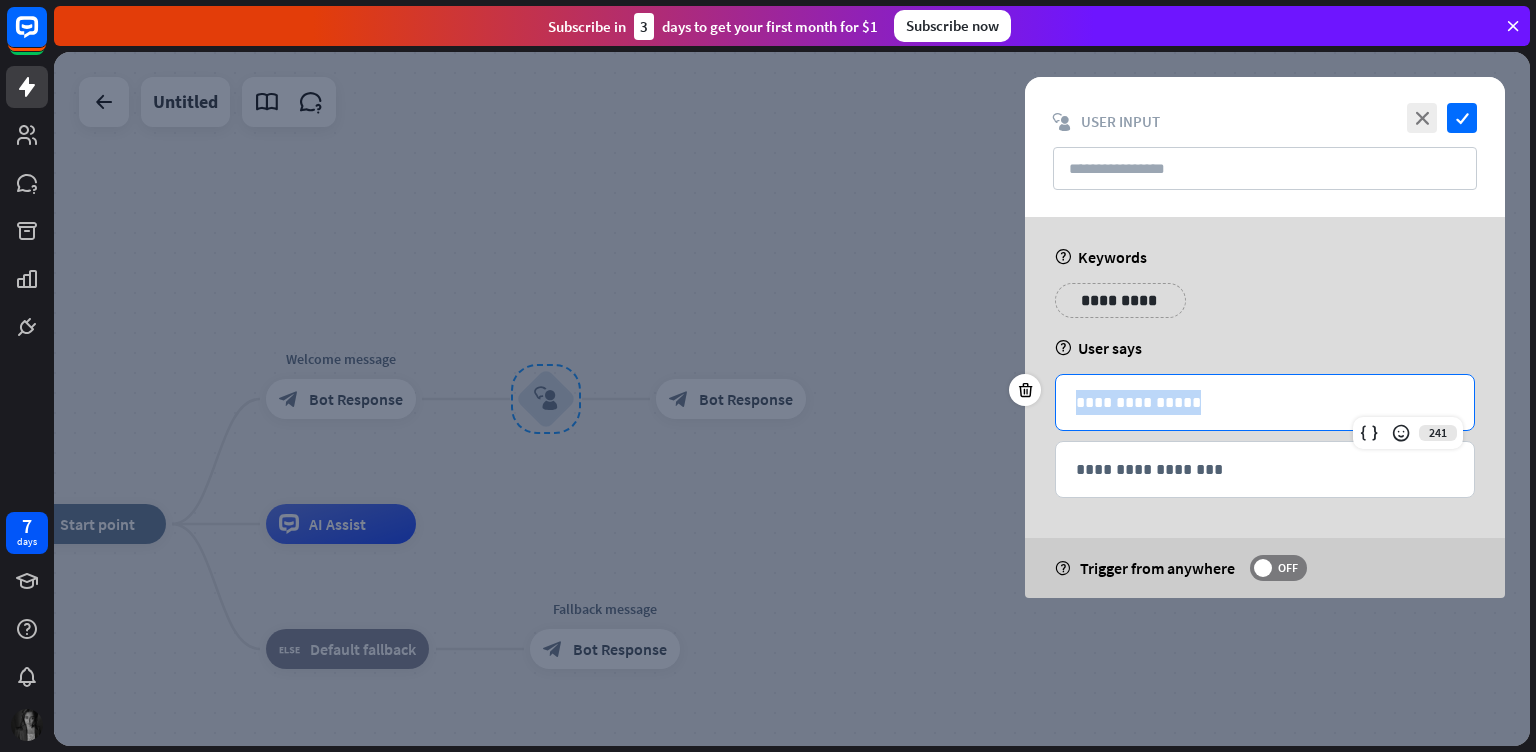click on "**********" at bounding box center [1265, 402] 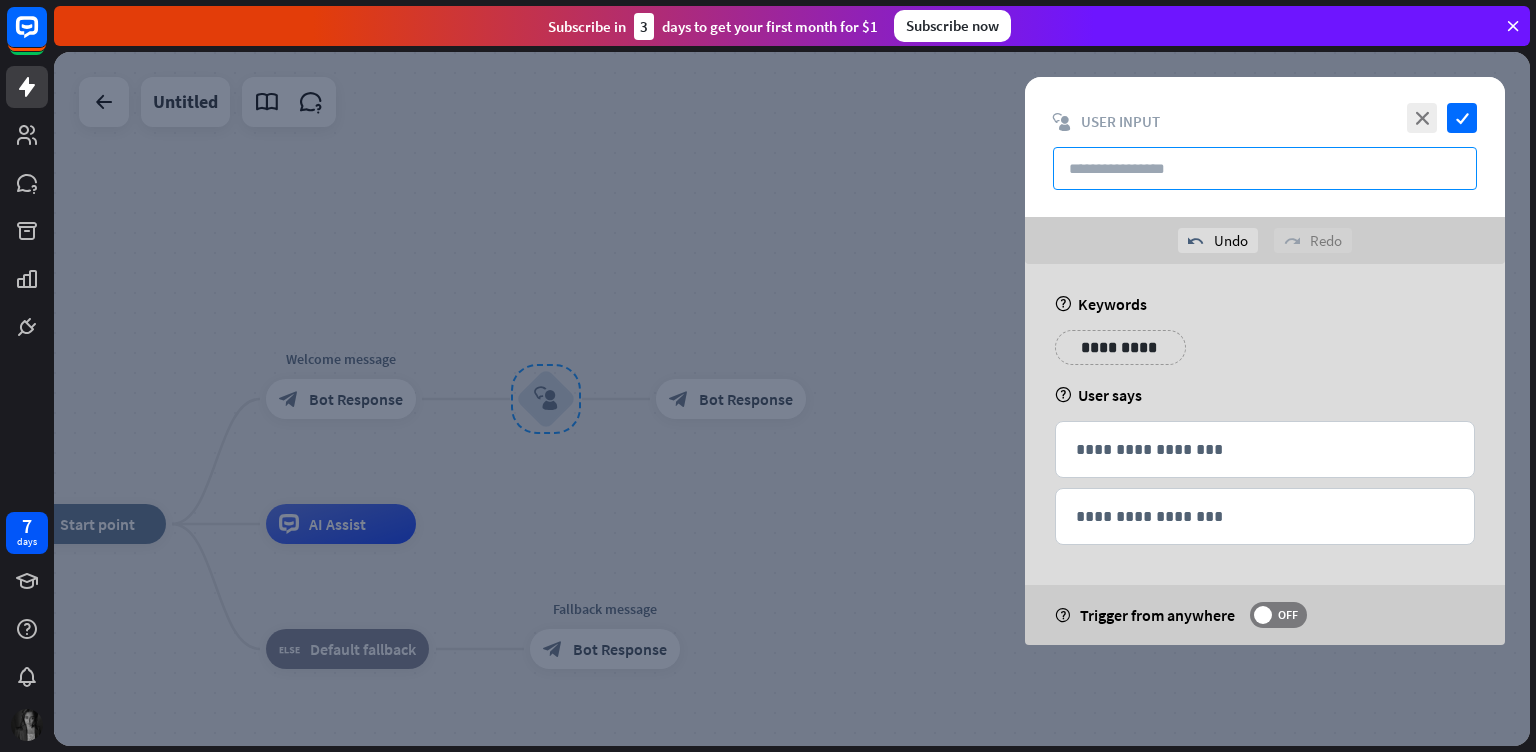 click at bounding box center [1265, 168] 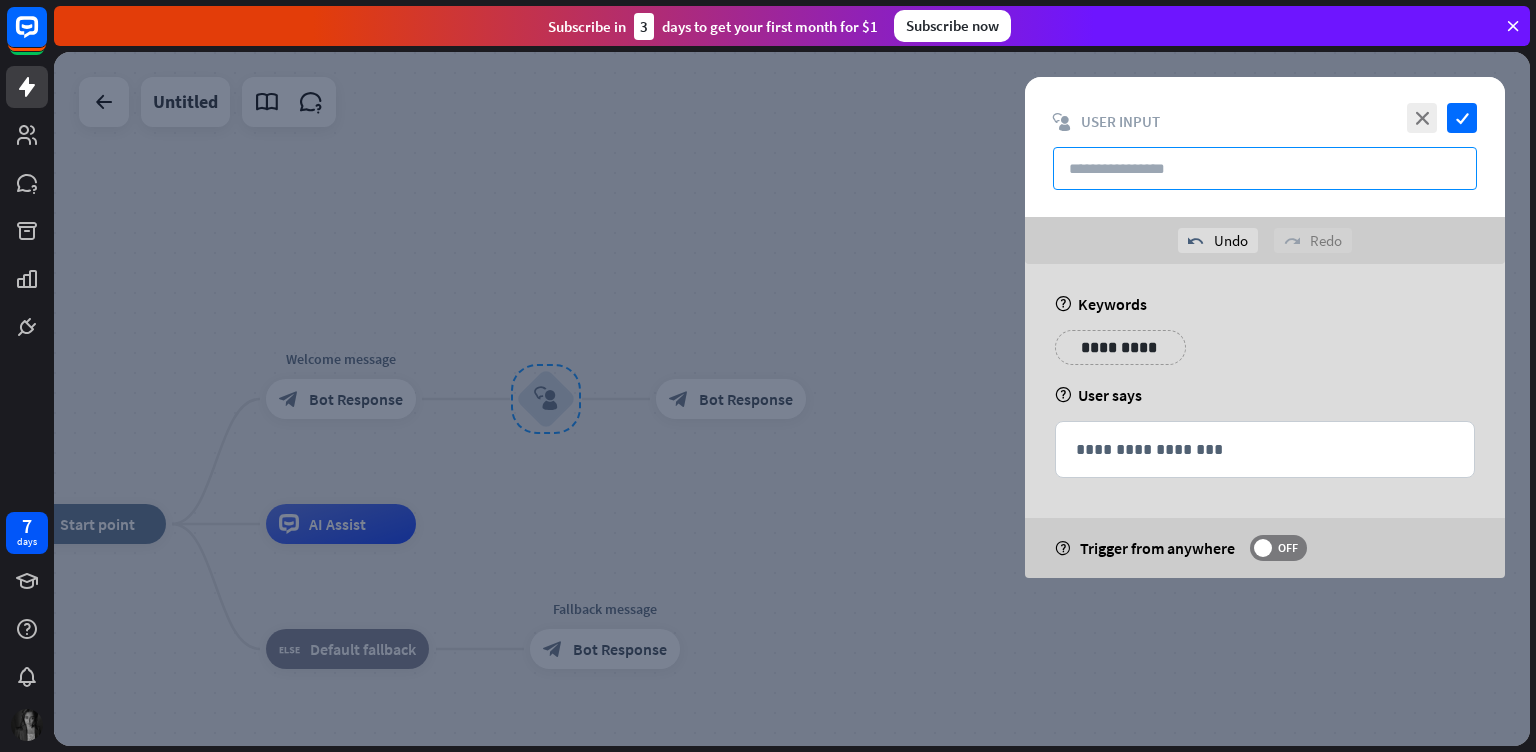 paste on "**********" 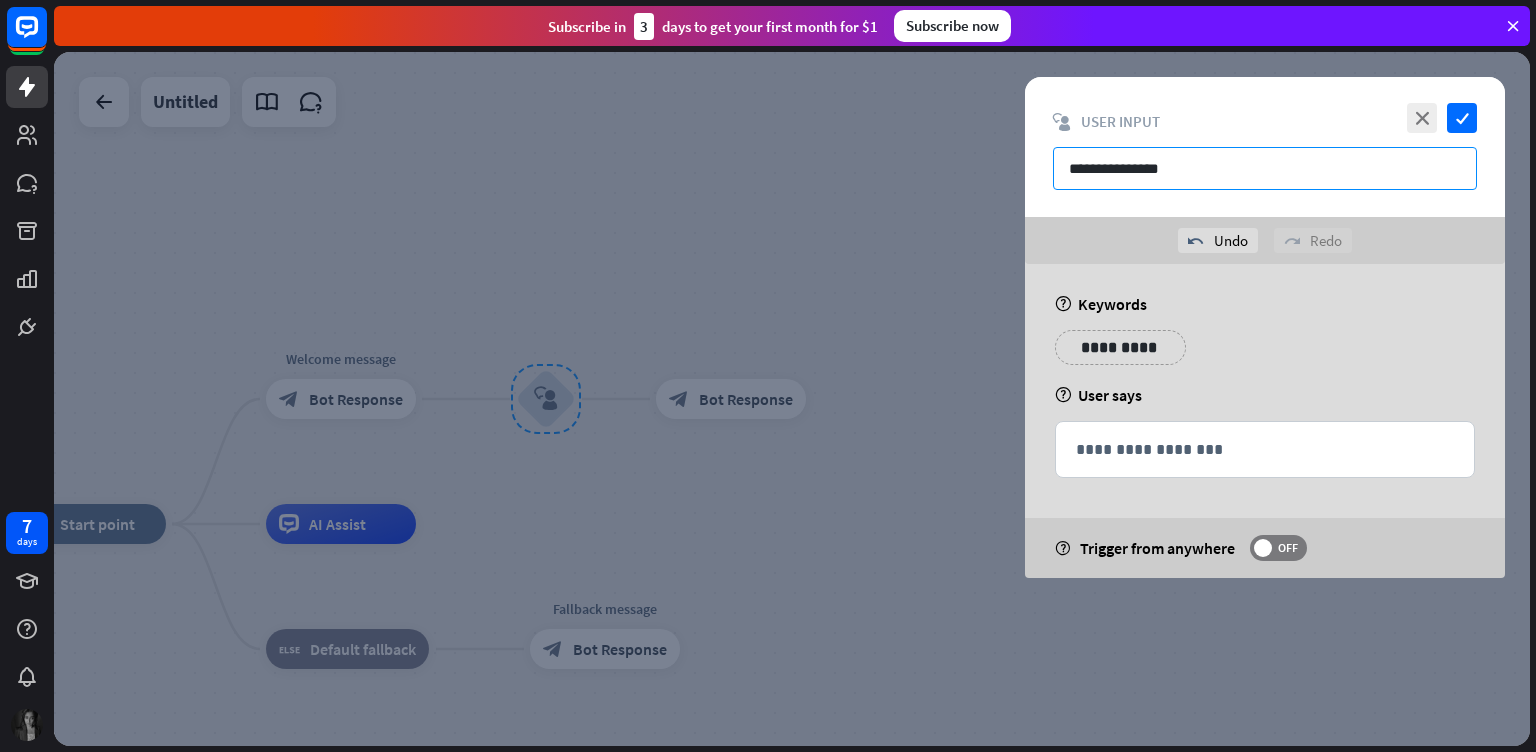 type on "**********" 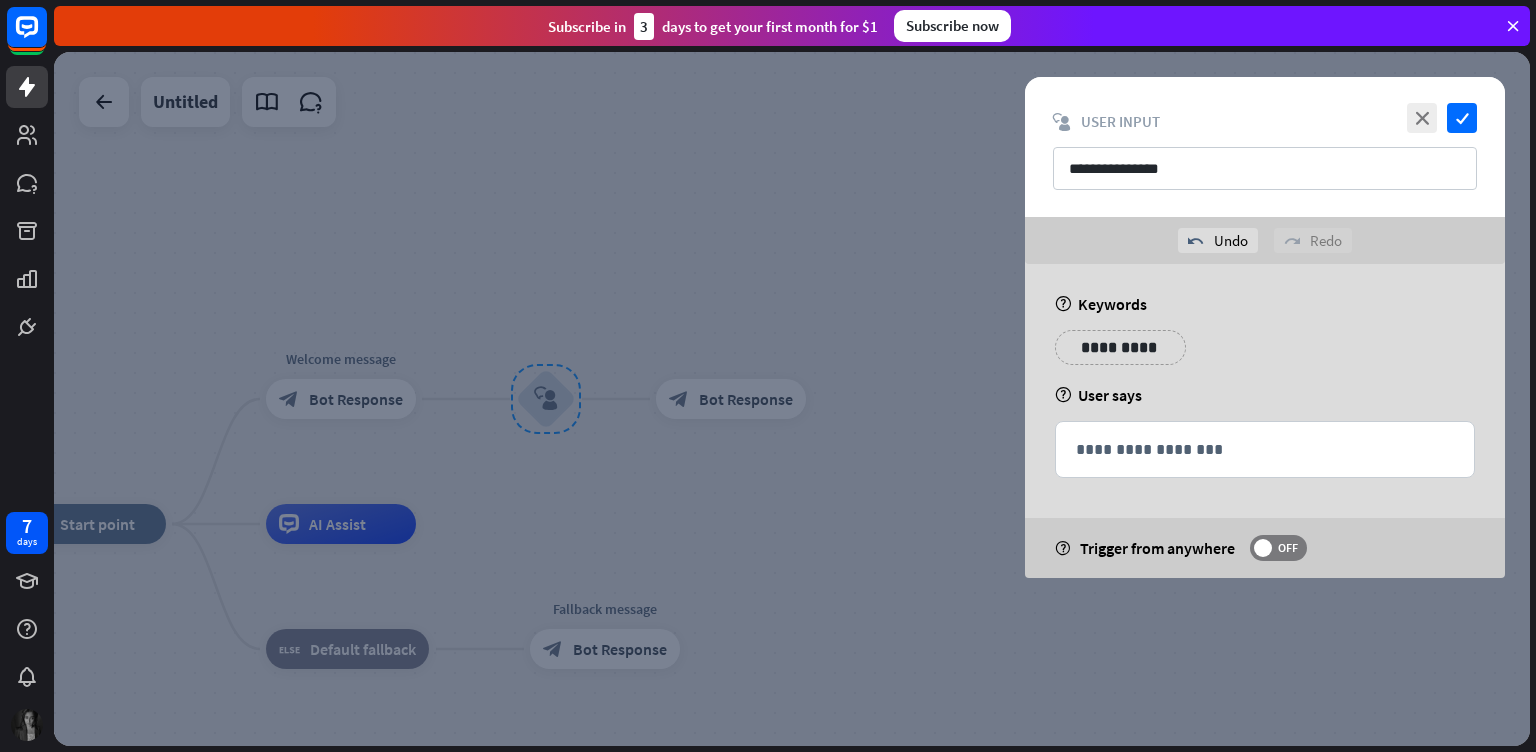 click on "**********" at bounding box center (1120, 347) 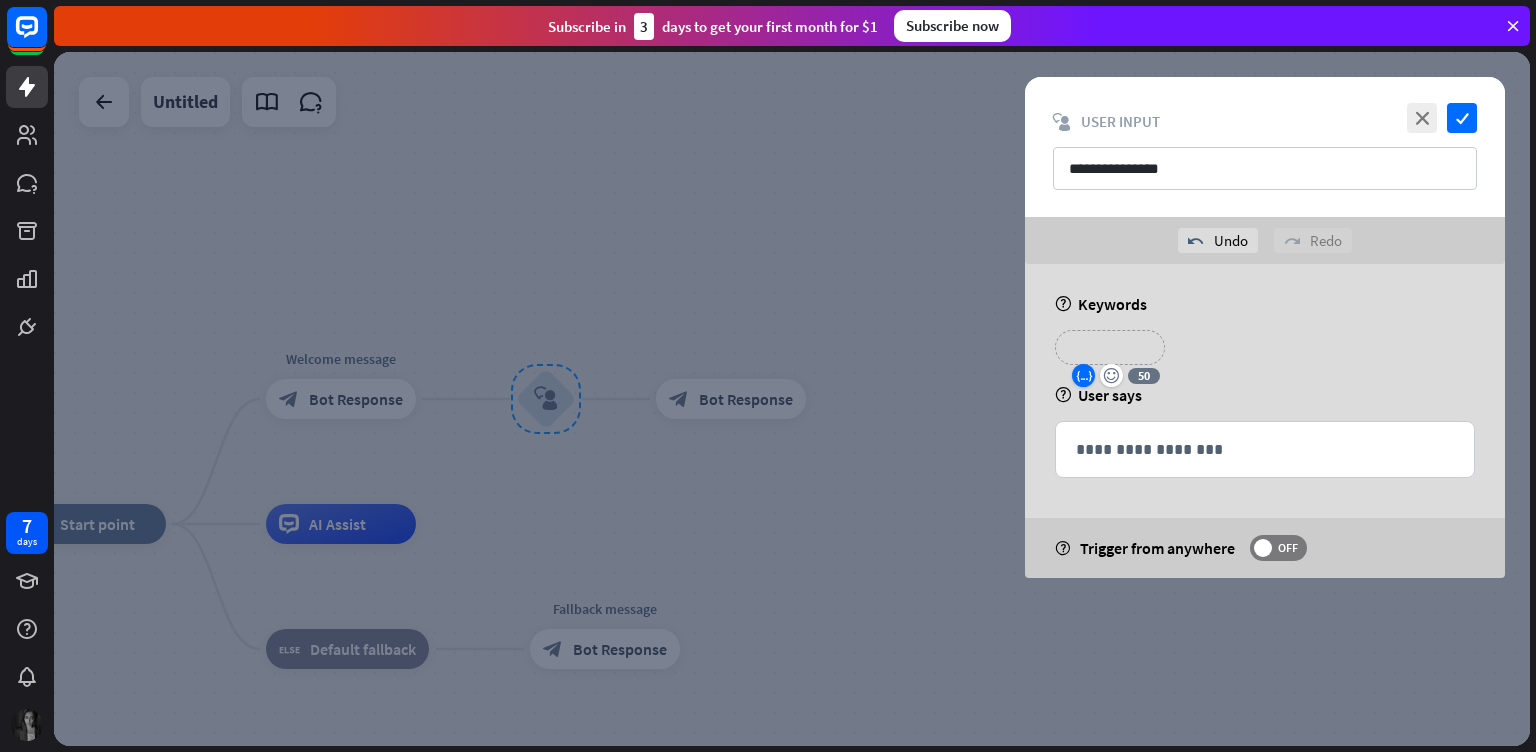 type 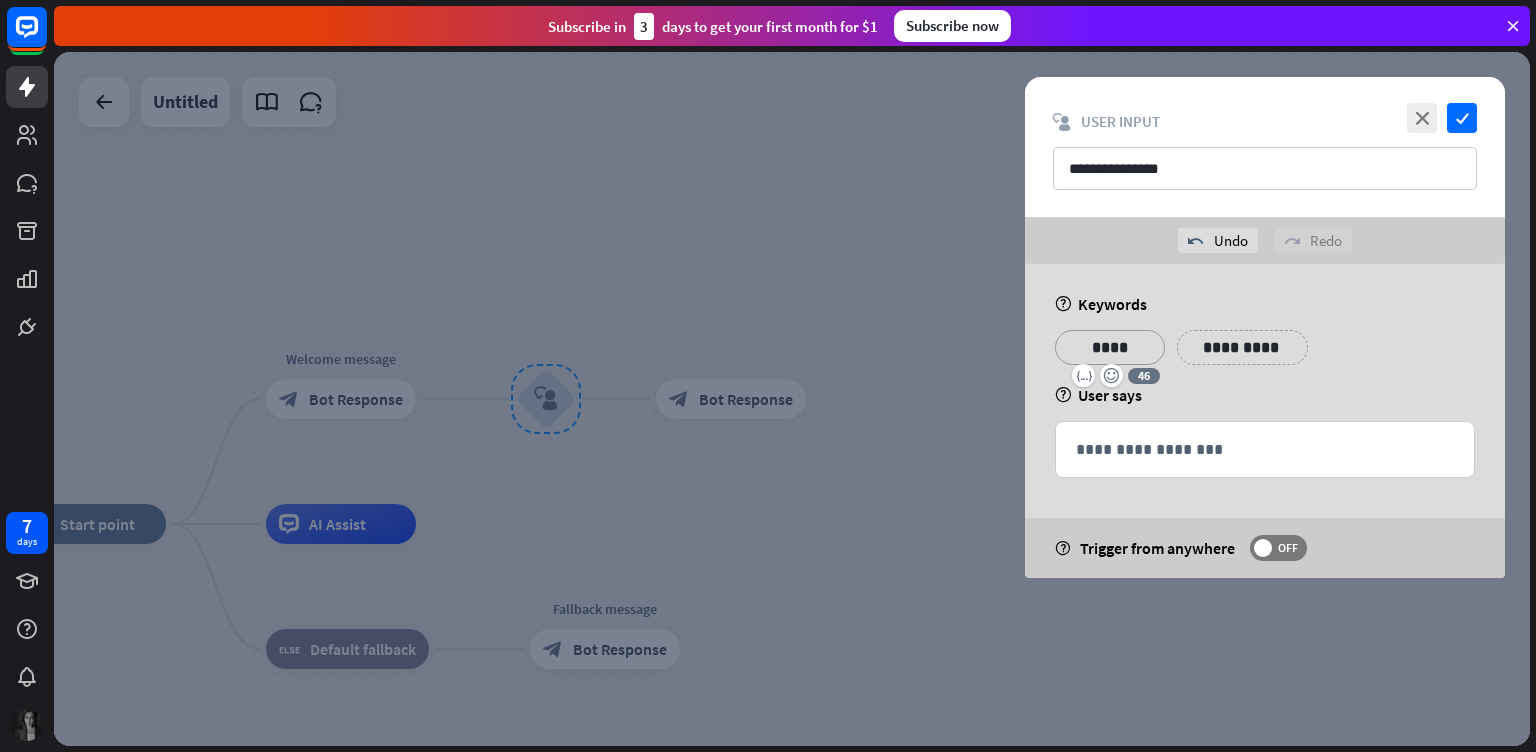 click on "**********" at bounding box center [1242, 347] 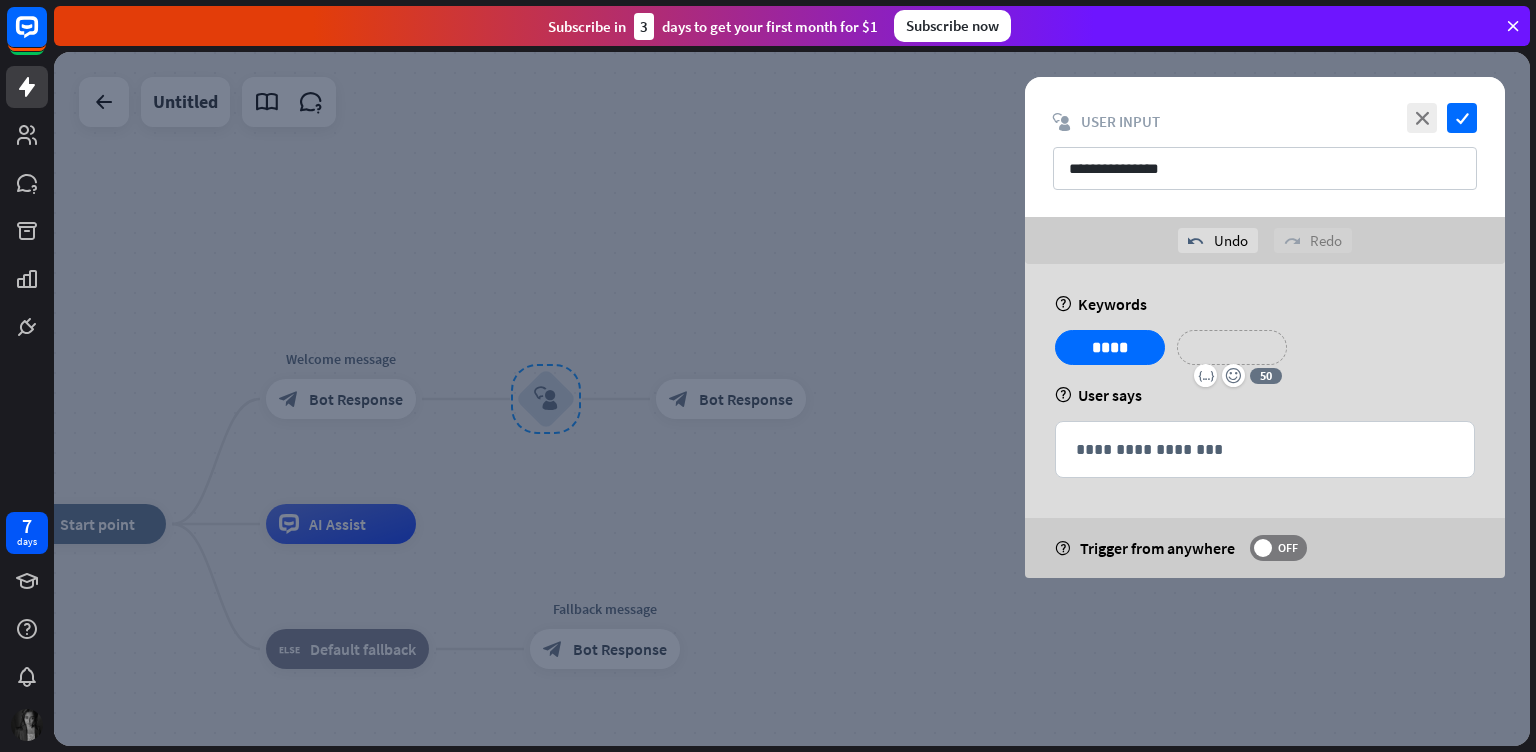 type 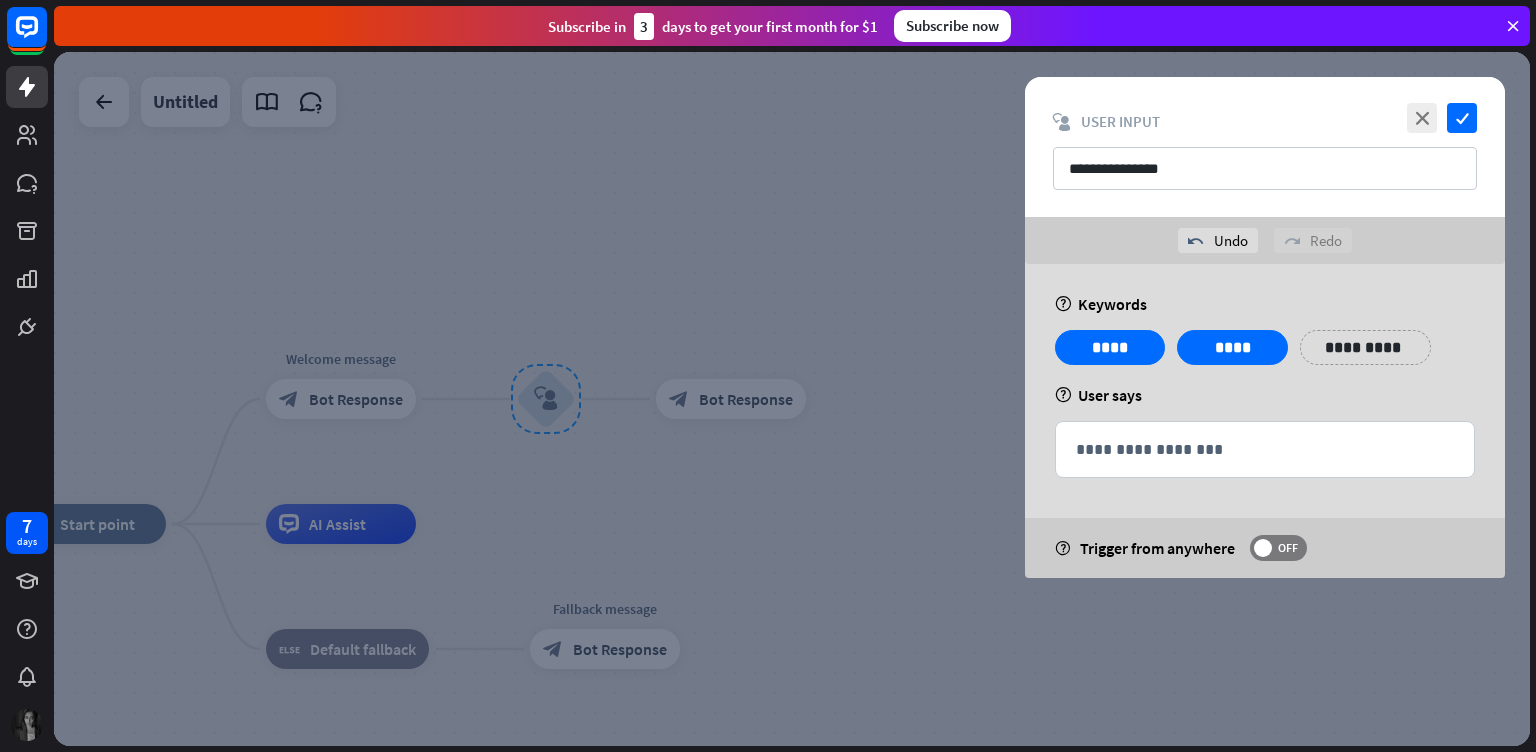 click on "**********" at bounding box center (1265, 355) 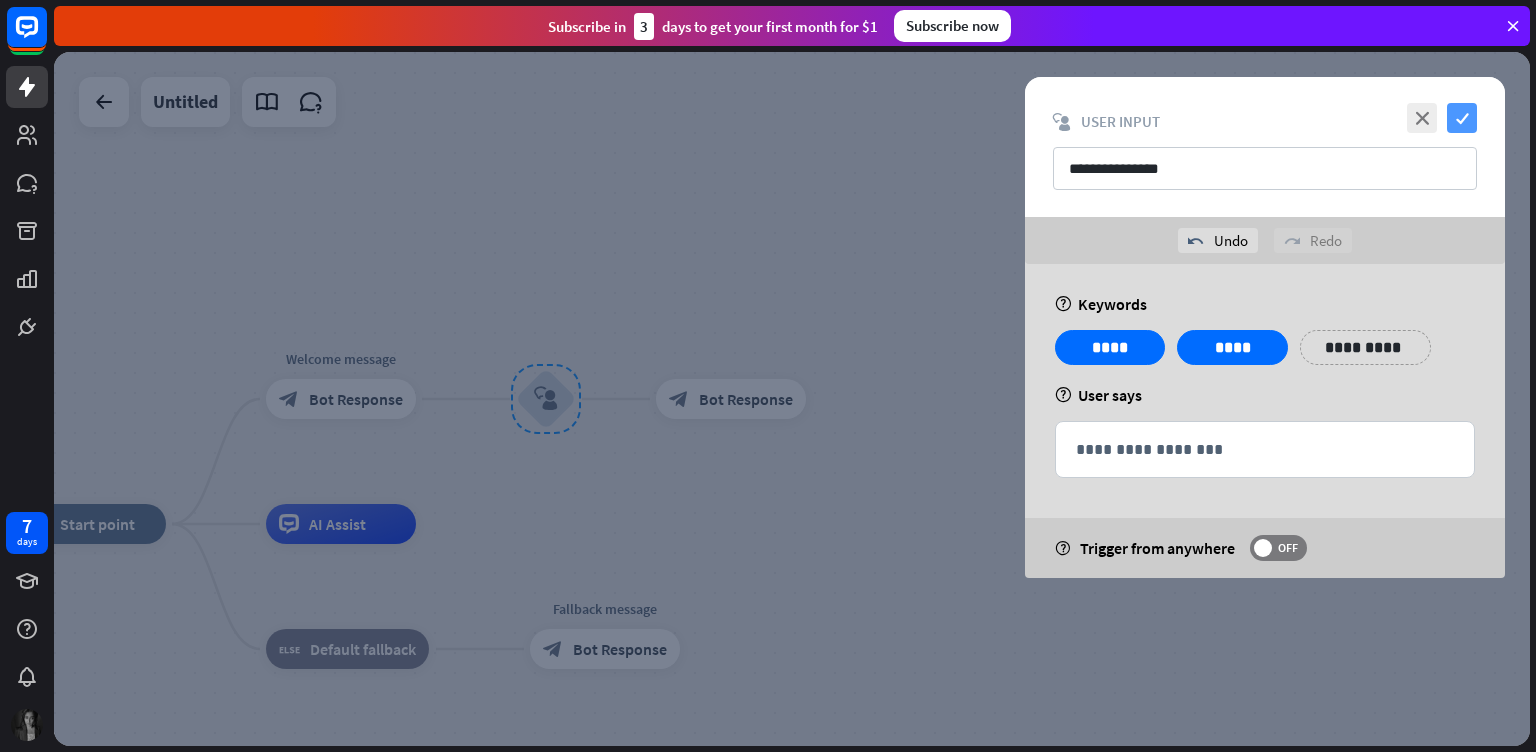 click on "check" at bounding box center (1462, 118) 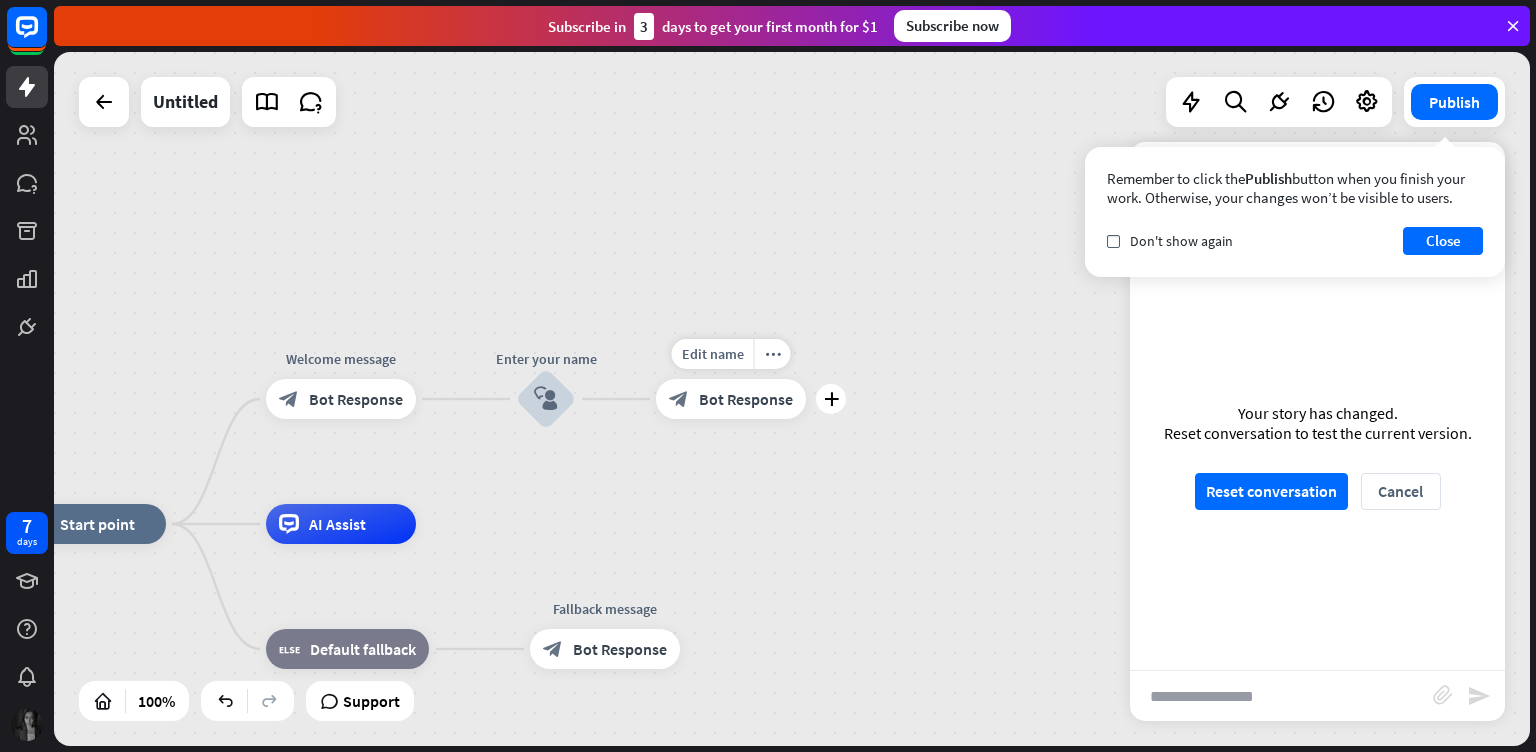 click on "Bot Response" at bounding box center (746, 399) 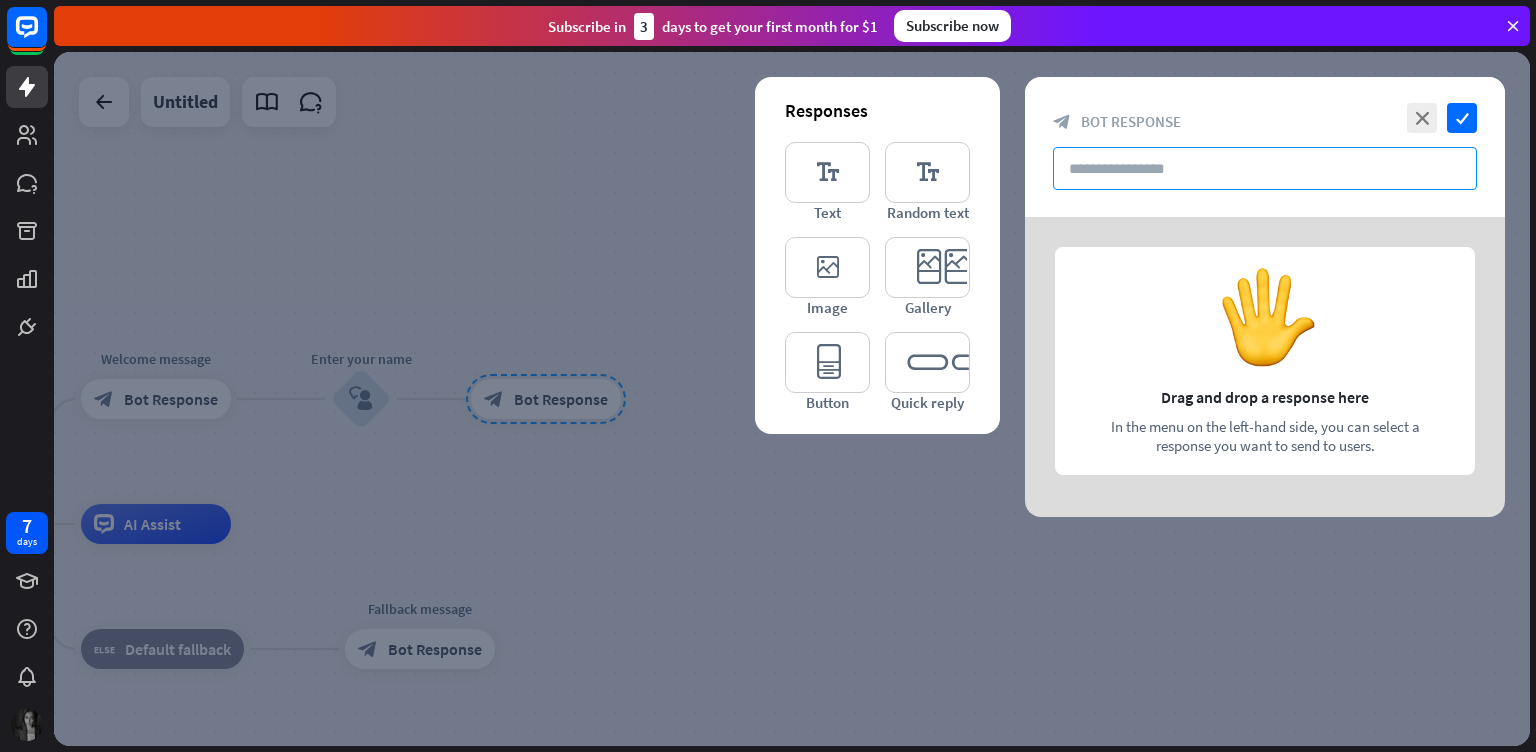 click at bounding box center (1265, 168) 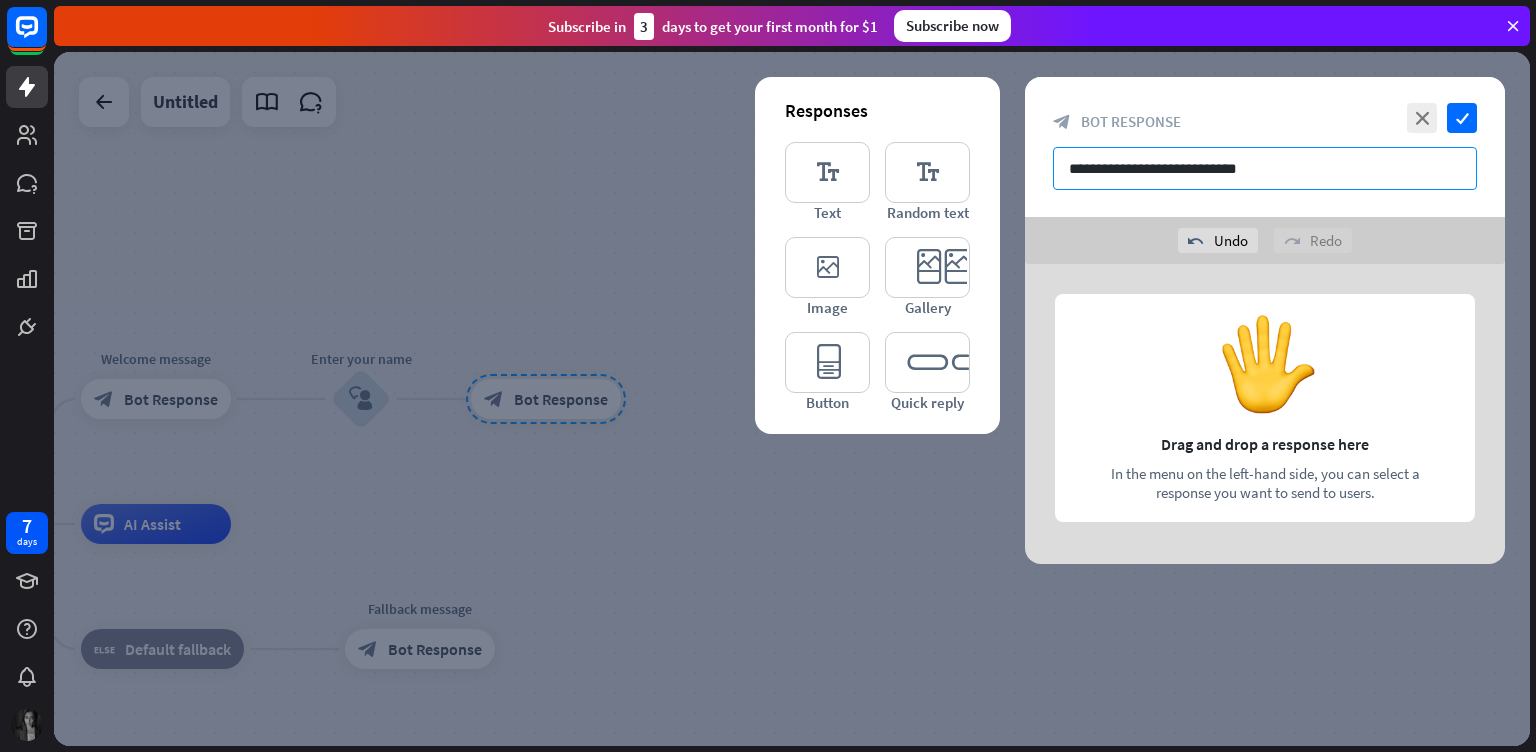 type on "**********" 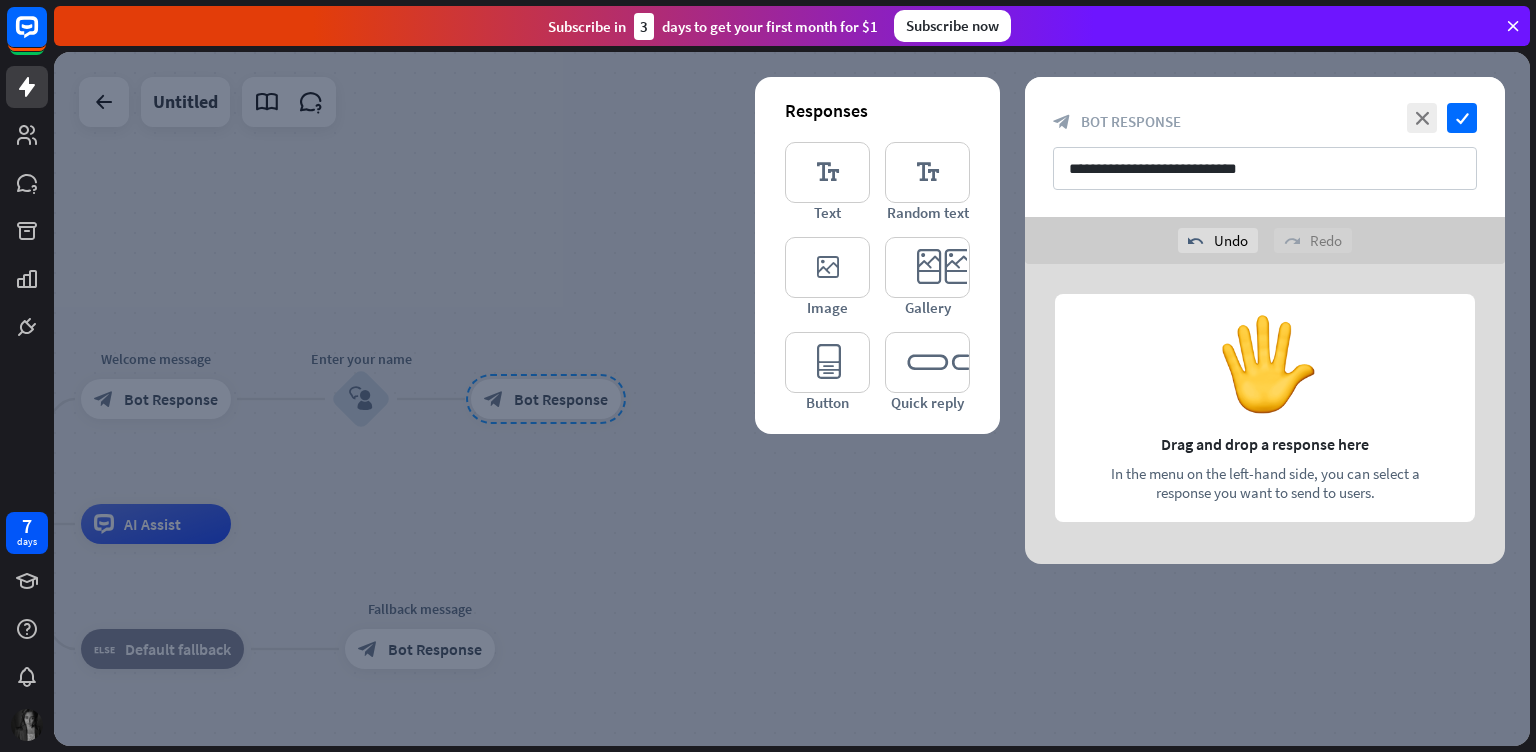 click at bounding box center [1265, 414] 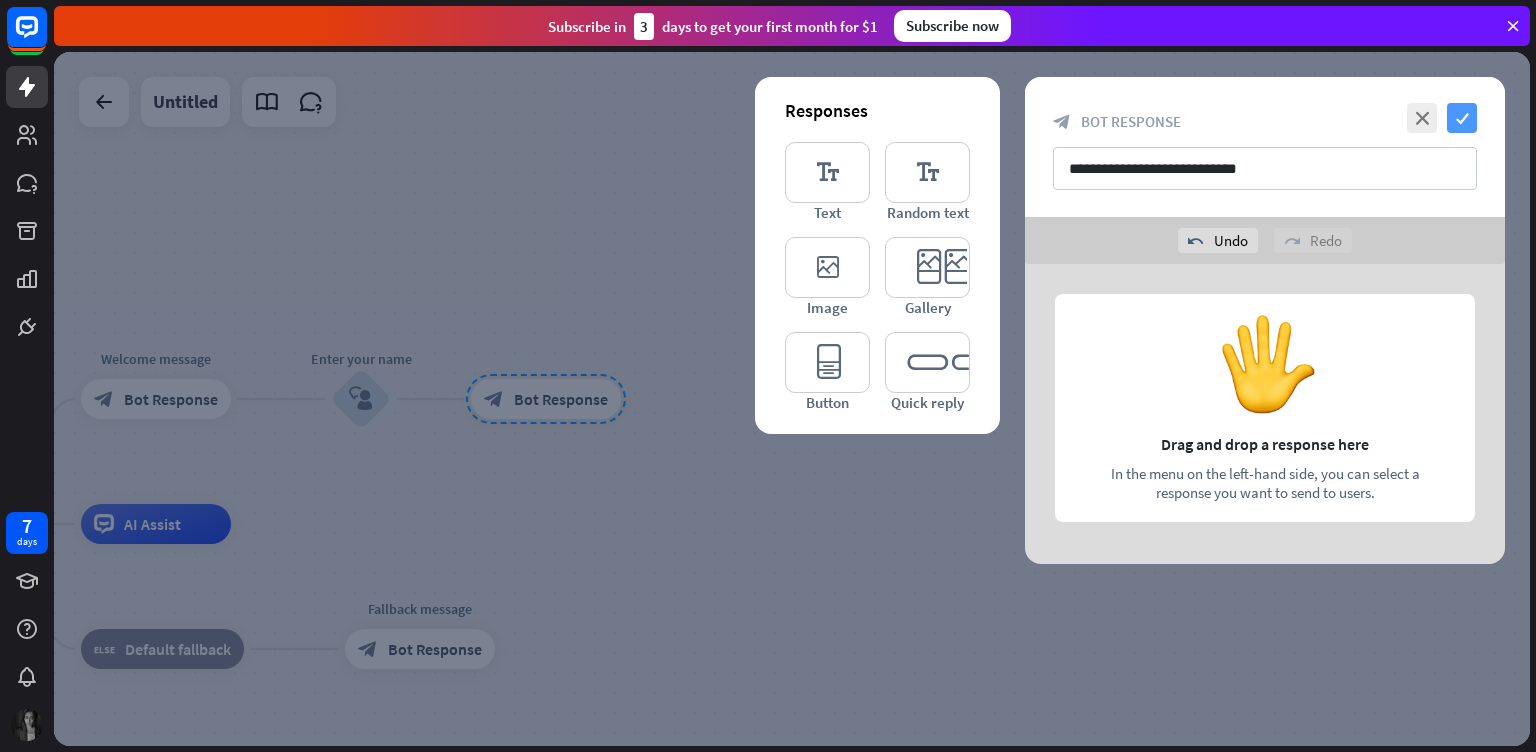 click on "check" at bounding box center [1462, 118] 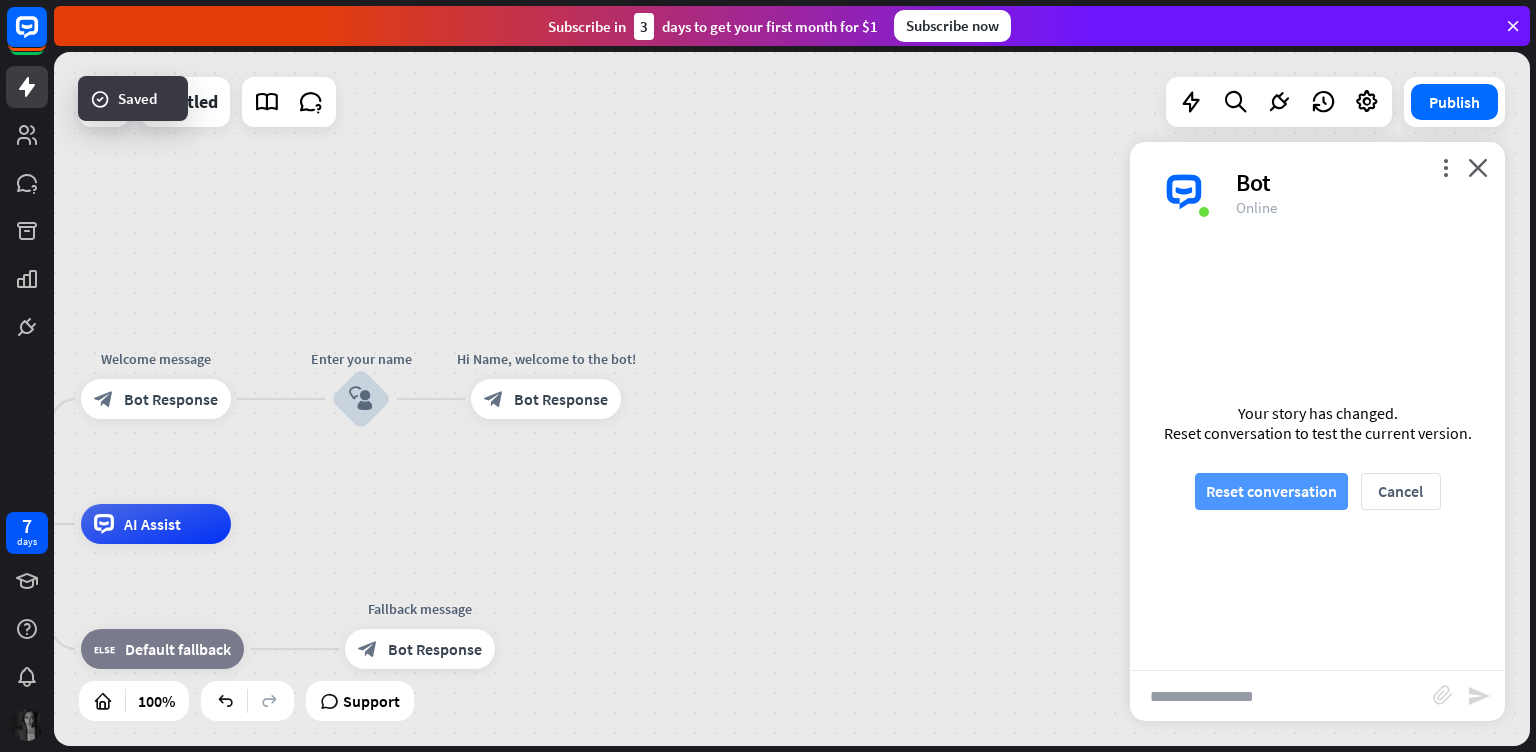 click on "Reset conversation" at bounding box center (1271, 491) 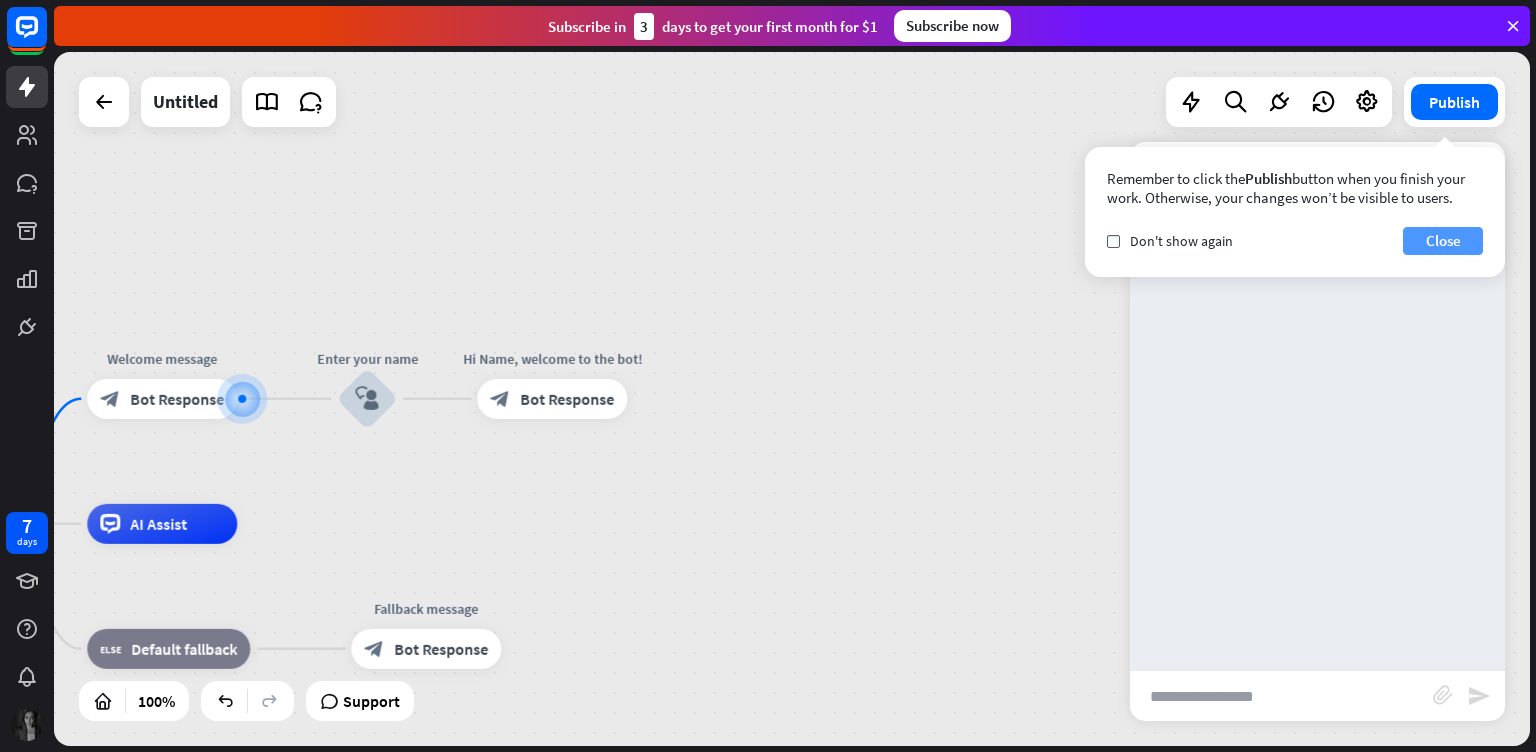 click on "Close" at bounding box center (1443, 241) 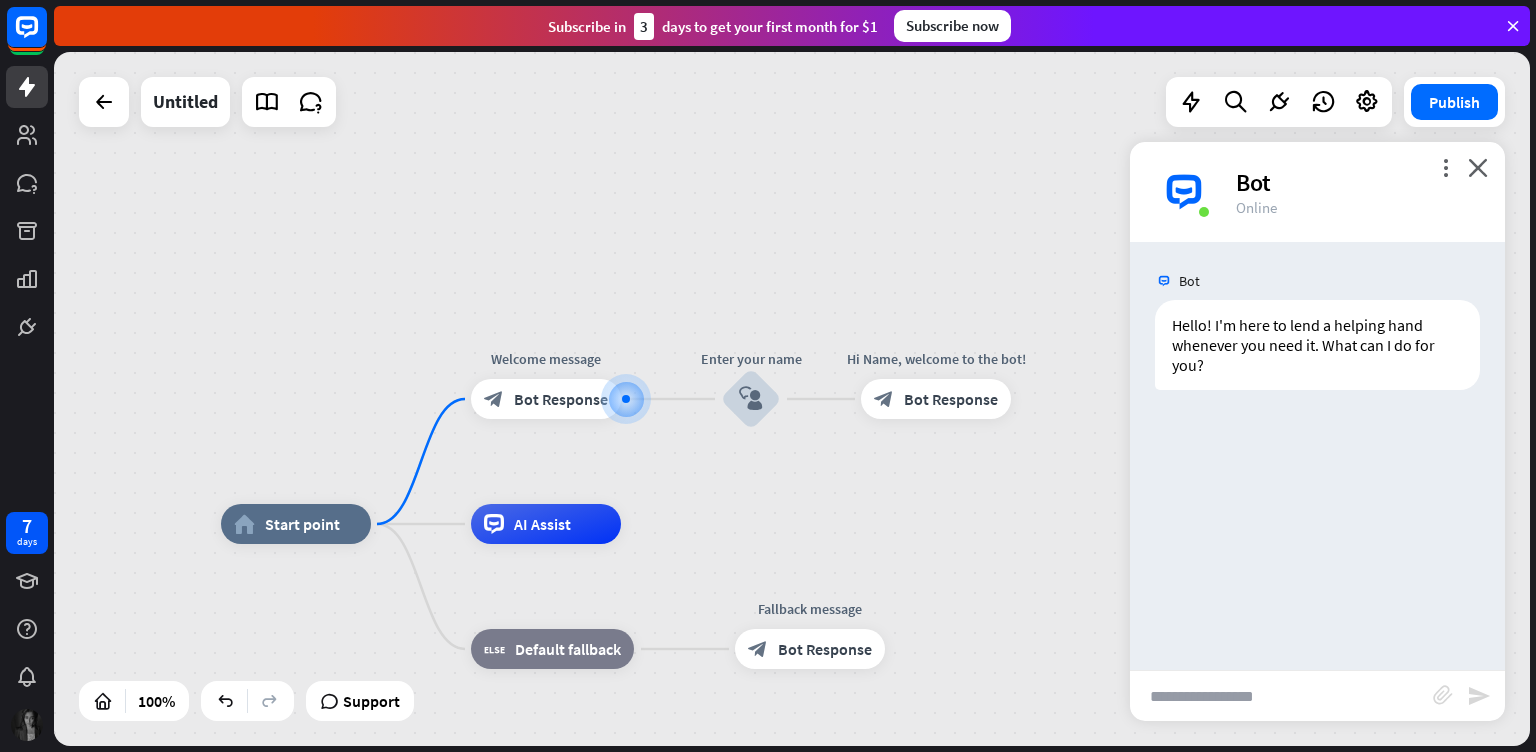 click at bounding box center [1281, 696] 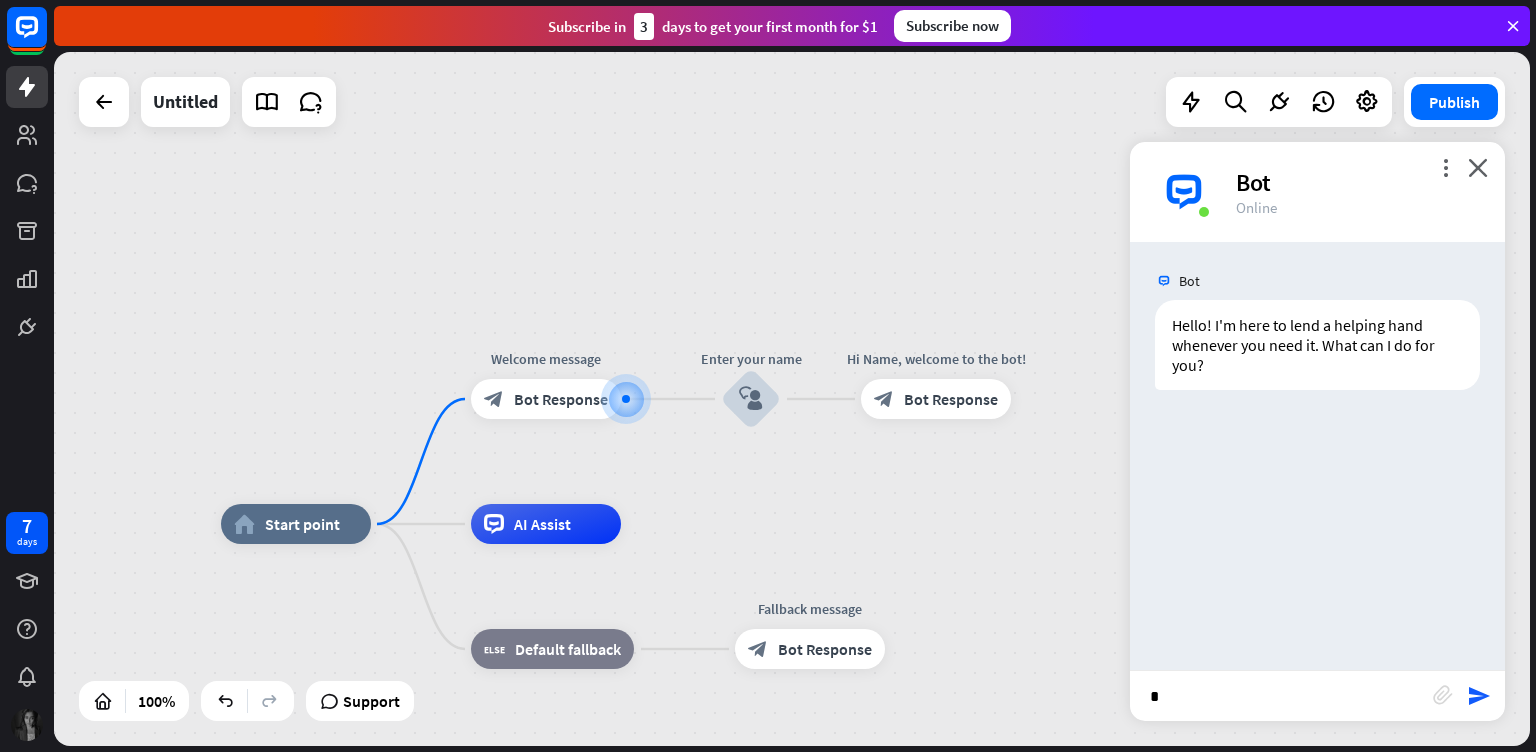 type on "**" 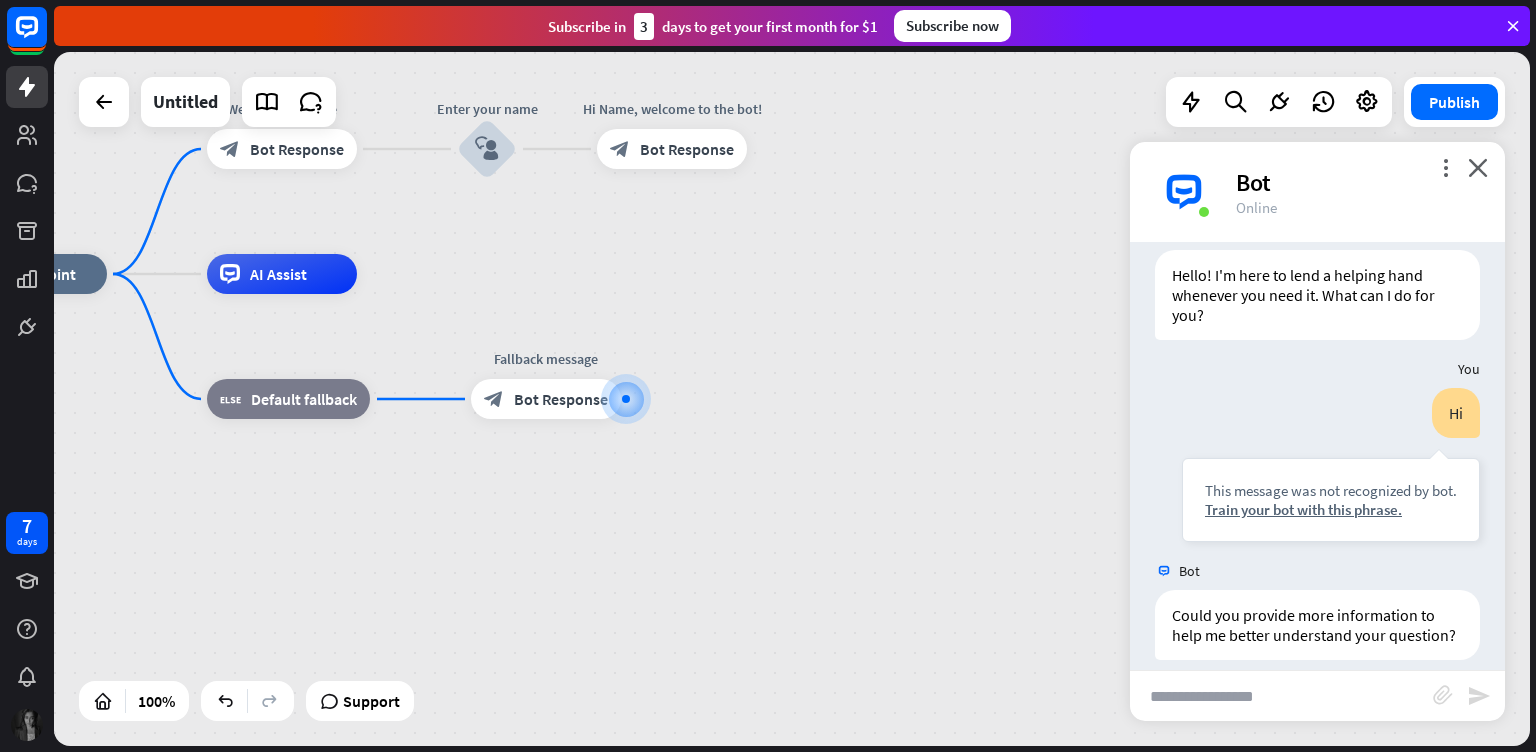 scroll, scrollTop: 90, scrollLeft: 0, axis: vertical 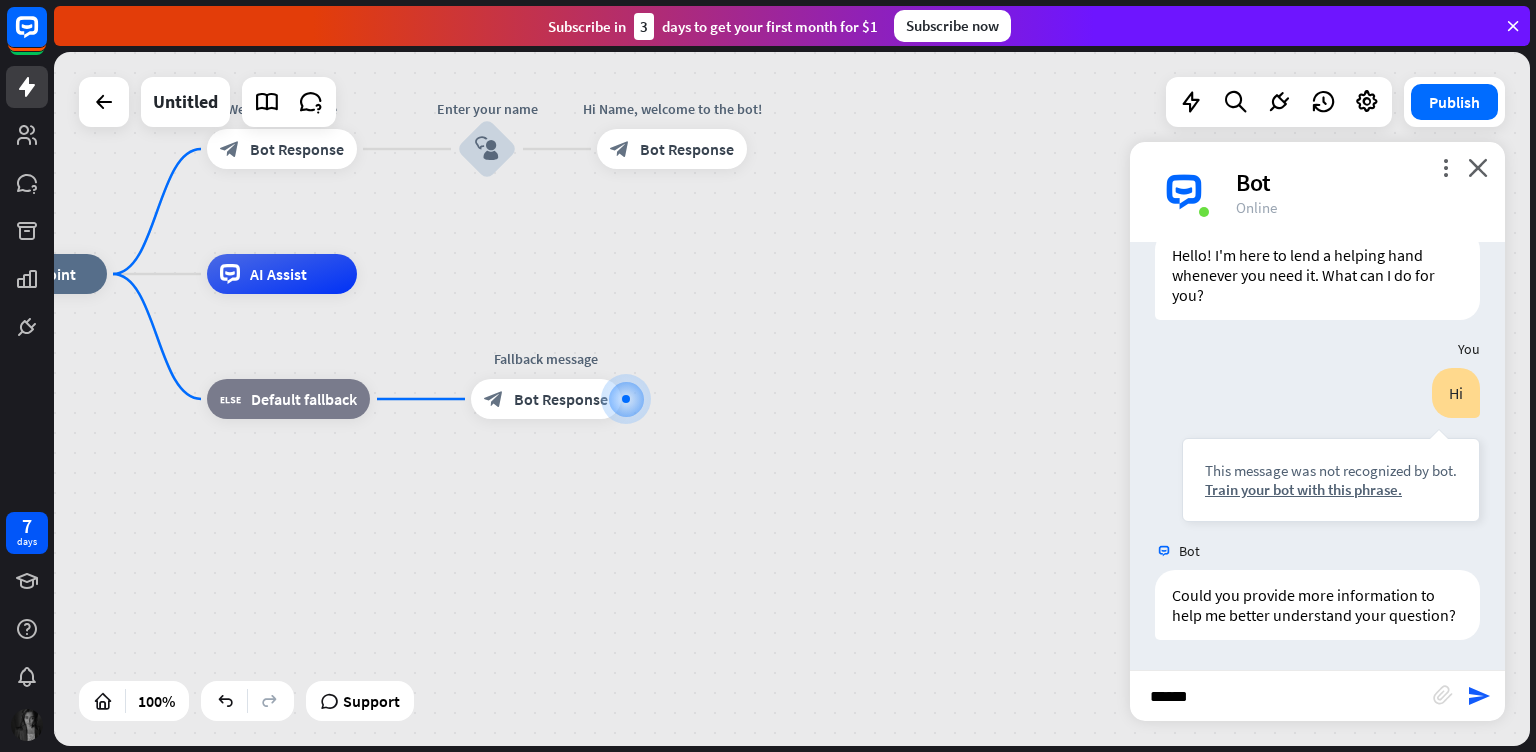 type on "*******" 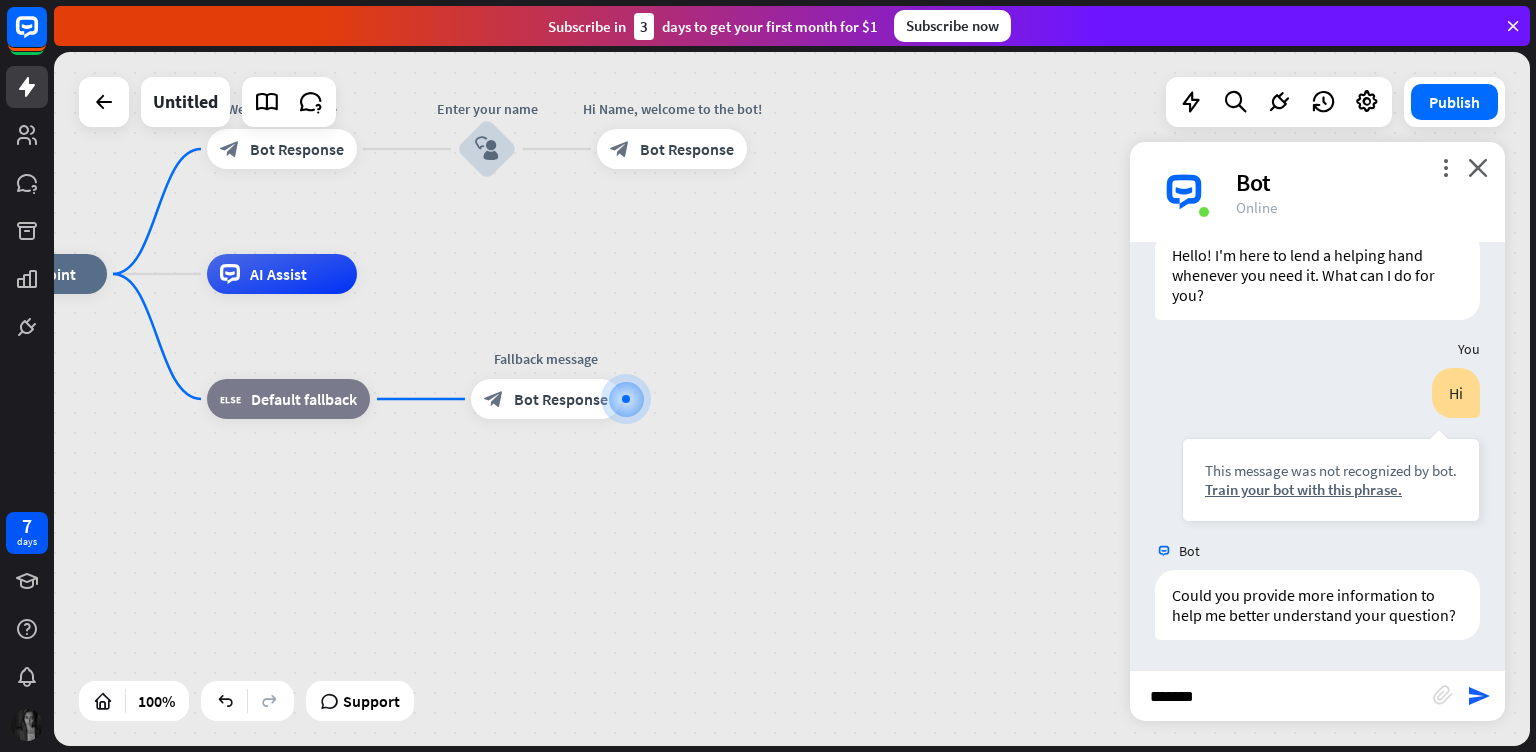 type 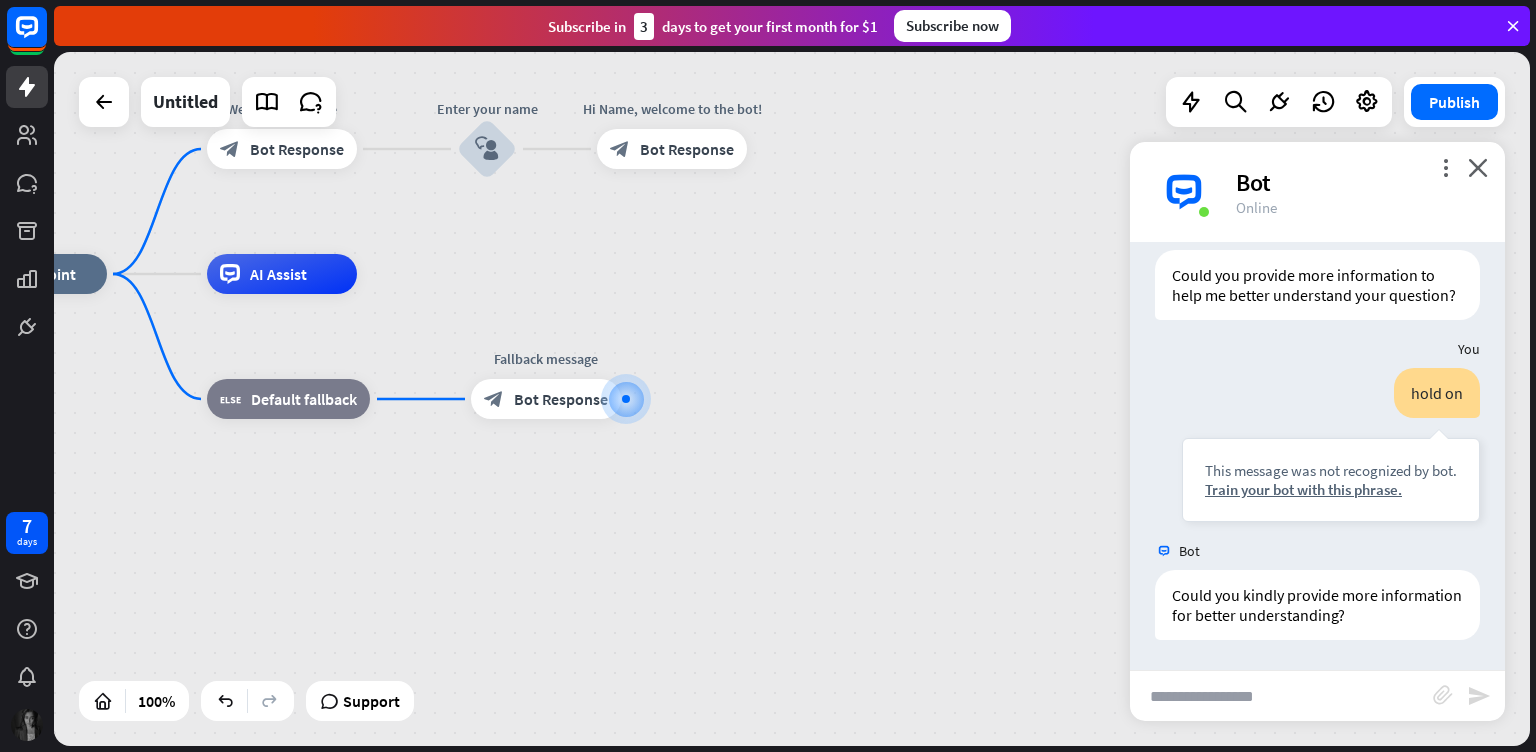 scroll, scrollTop: 409, scrollLeft: 0, axis: vertical 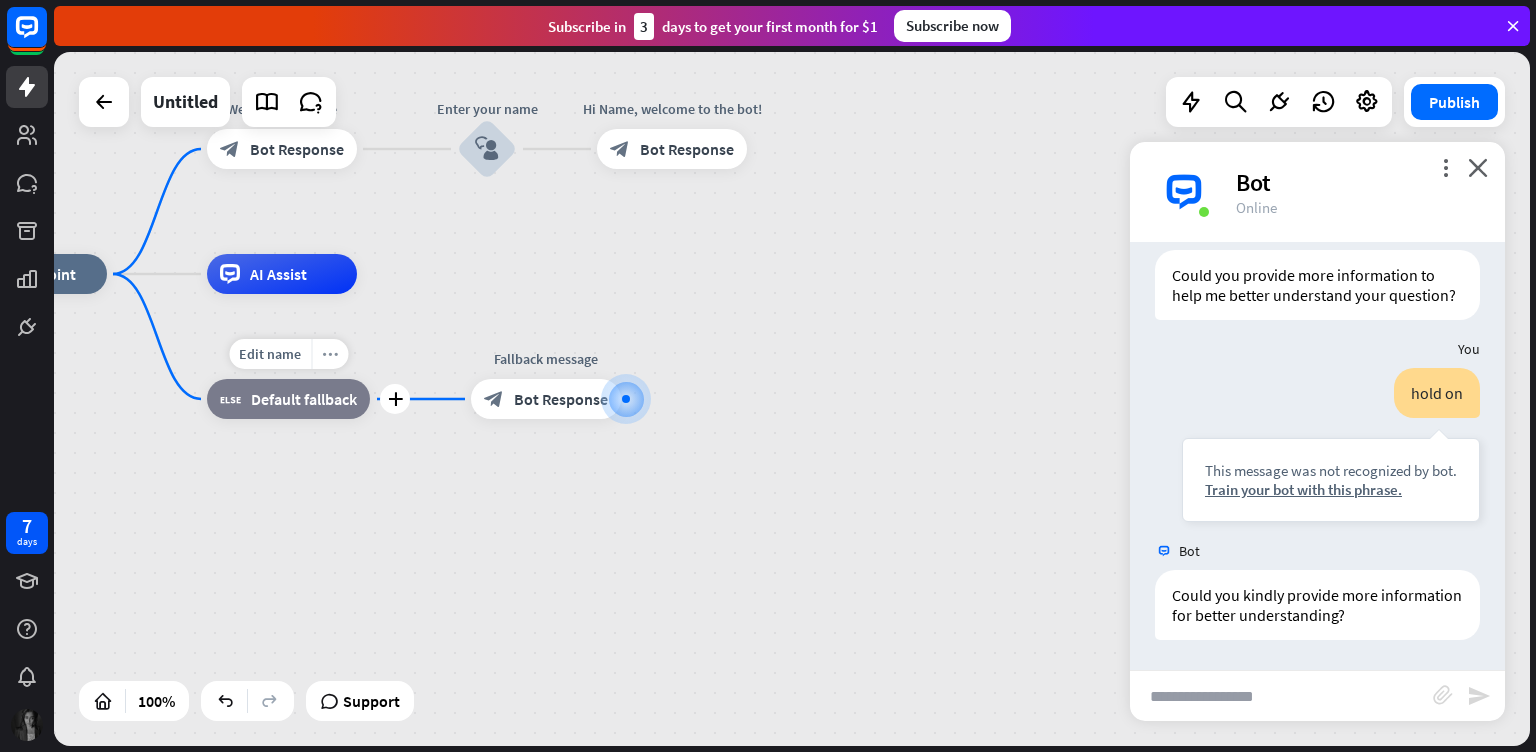 click on "more_horiz" at bounding box center [330, 354] 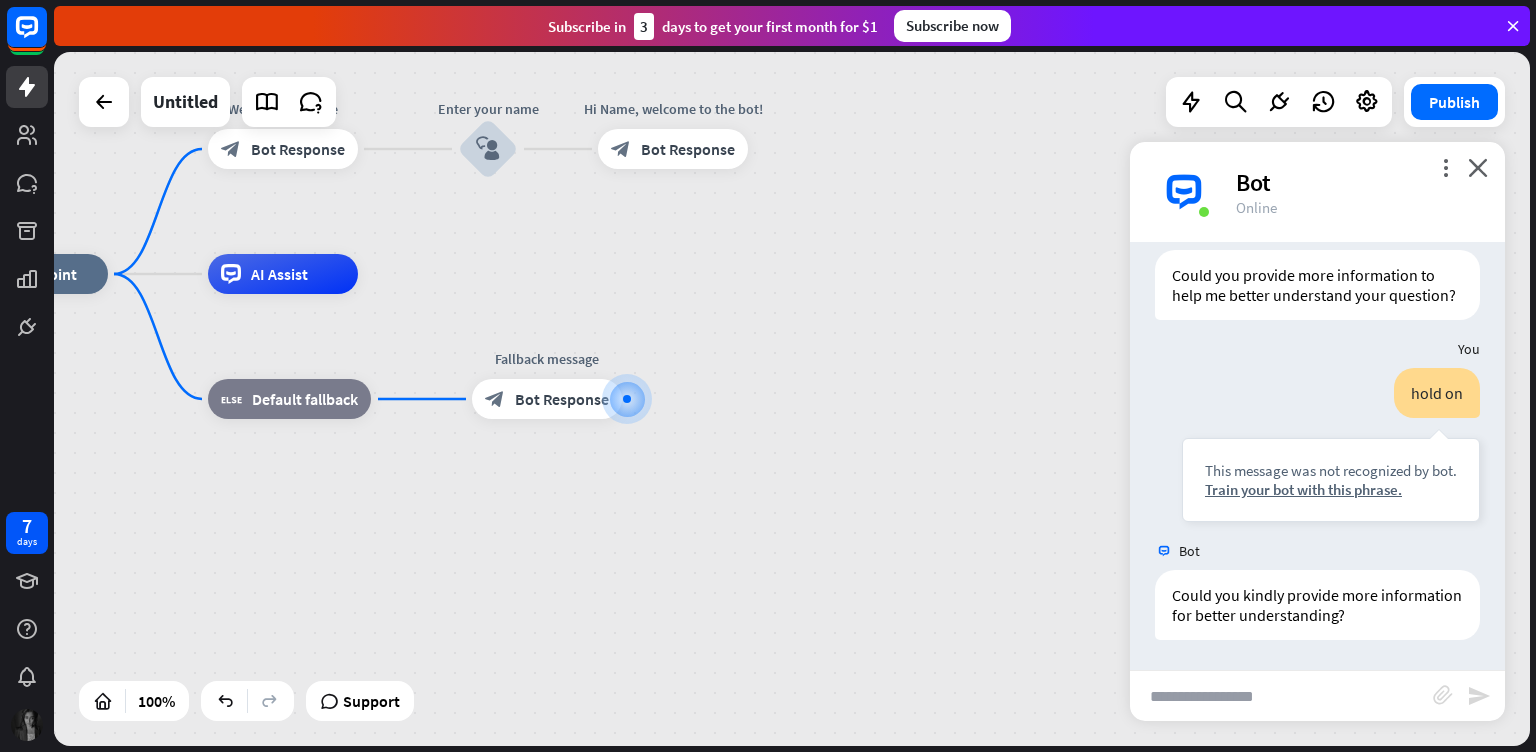 click on "home_2   Start point                 Welcome message   block_bot_response   Bot Response                 Enter your name   block_user_input                 Hi Name, welcome to the bot!   block_bot_response   Bot Response                     AI Assist                   block_fallback   Default fallback                 Fallback message   block_bot_response   Bot Response" at bounding box center (696, 621) 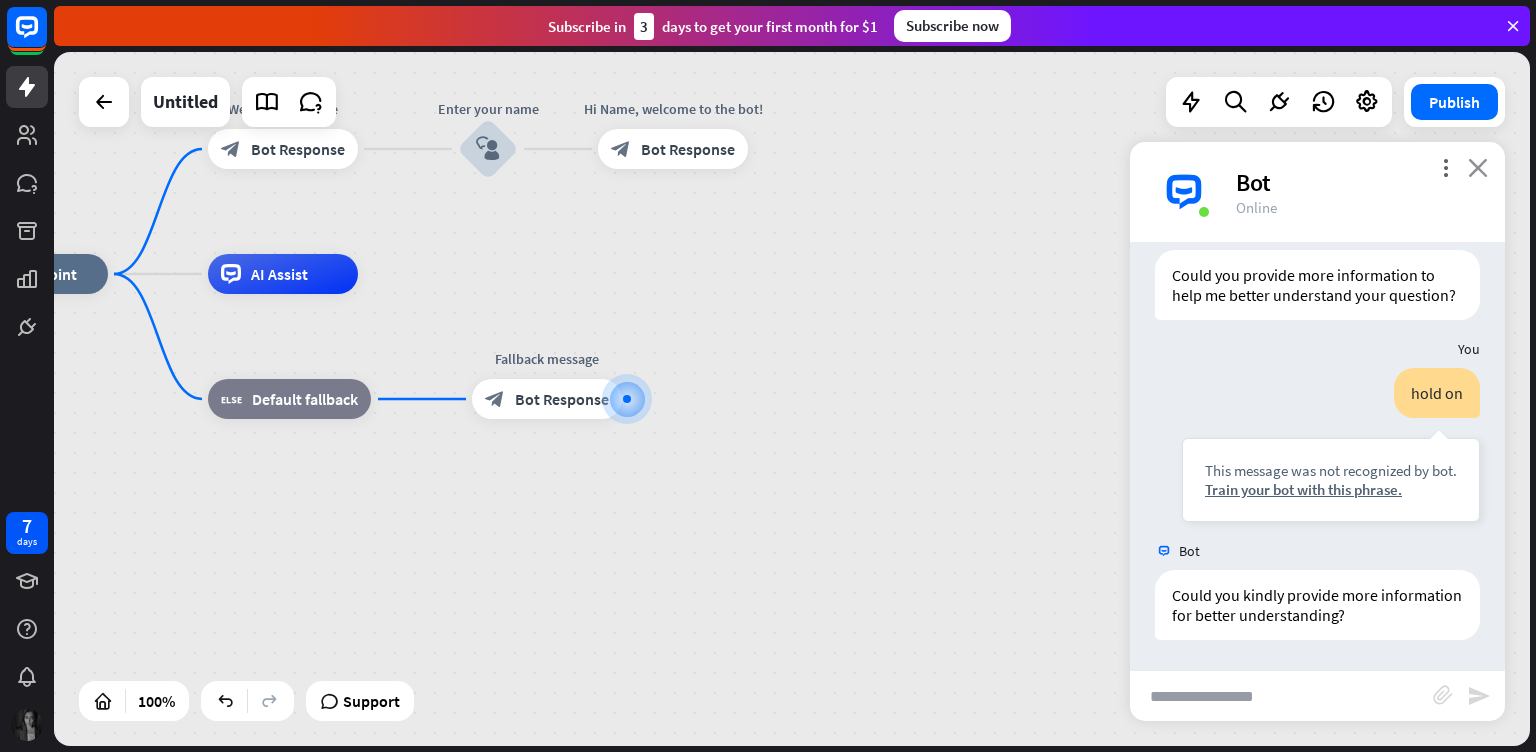click on "close" at bounding box center (1478, 167) 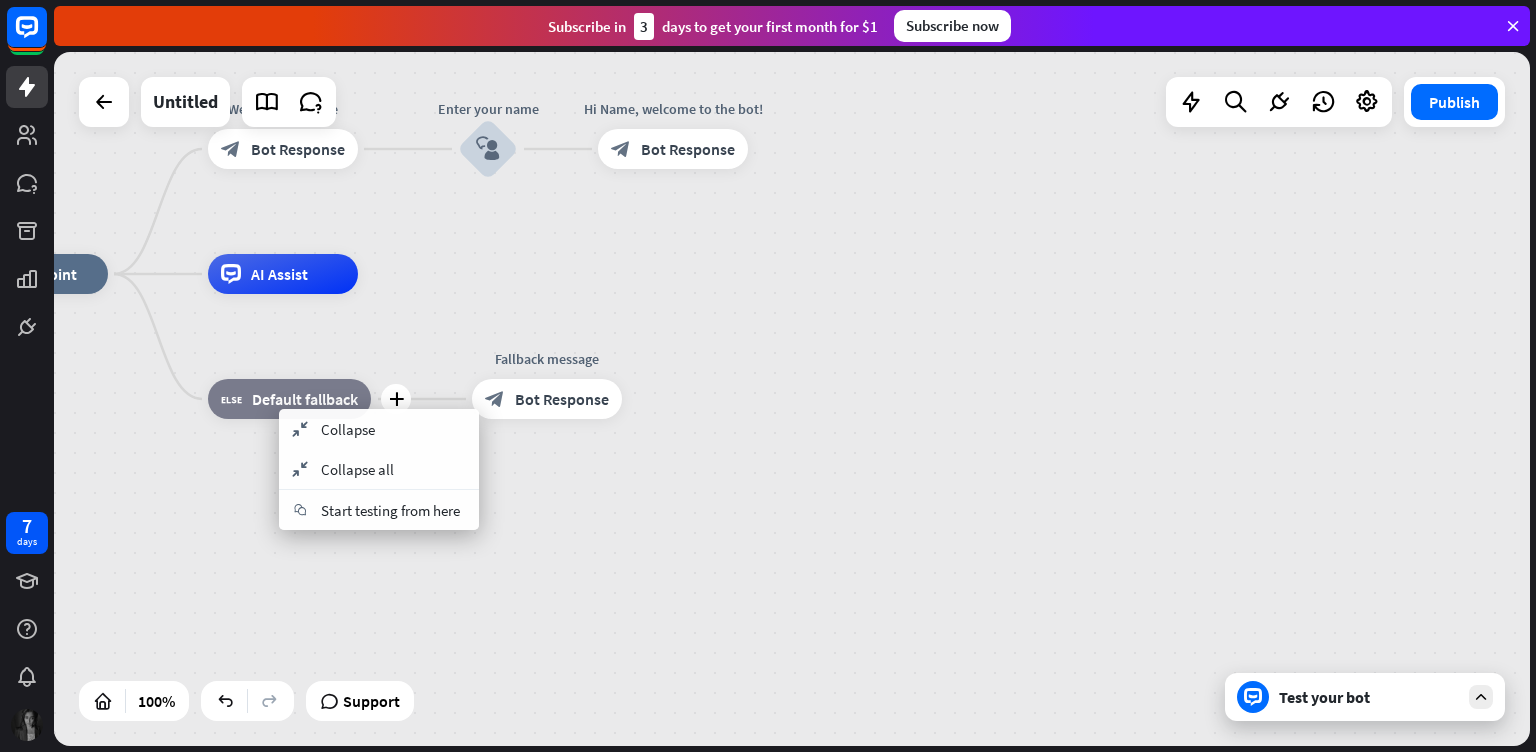 click on "plus     block_fallback   Default fallback" at bounding box center [289, 399] 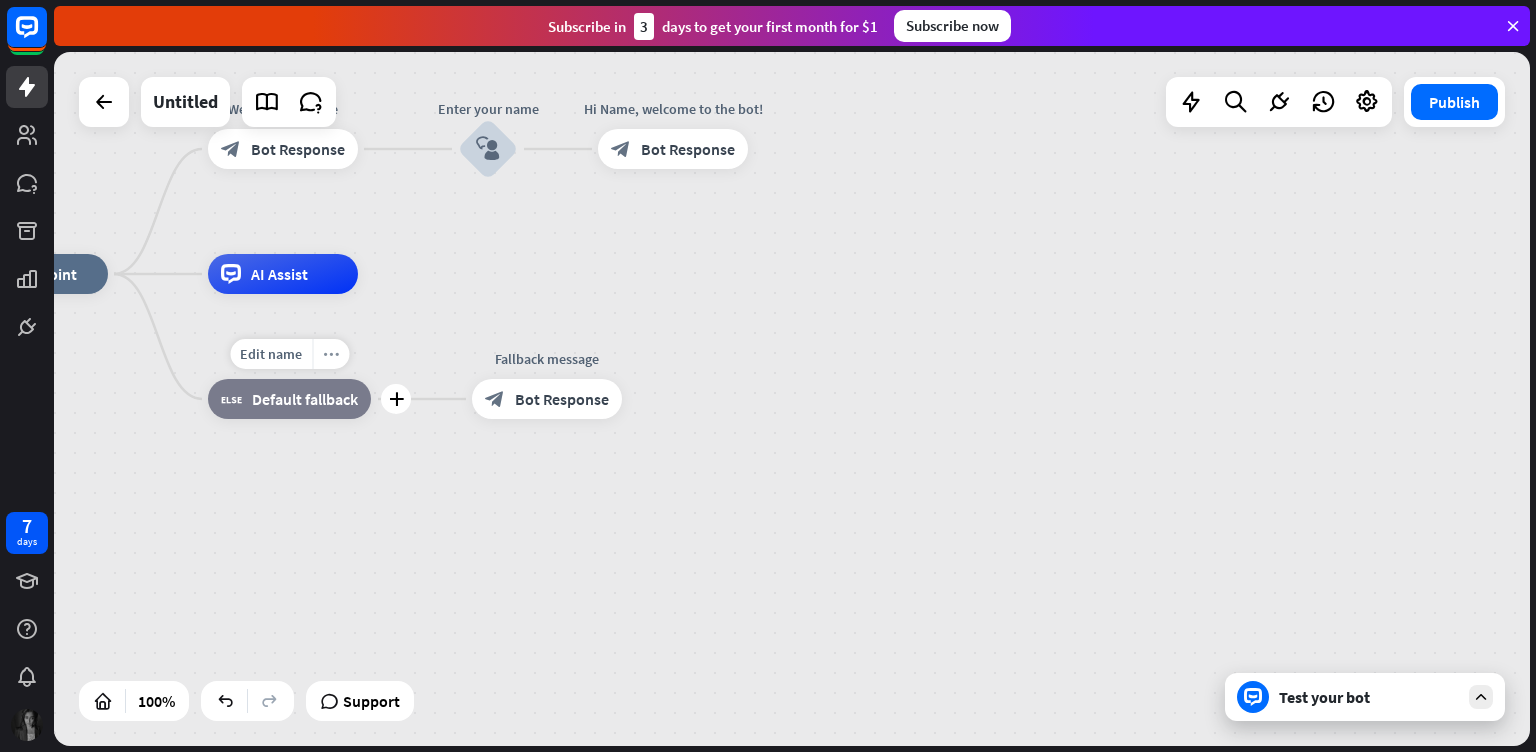 click on "more_horiz" at bounding box center (331, 354) 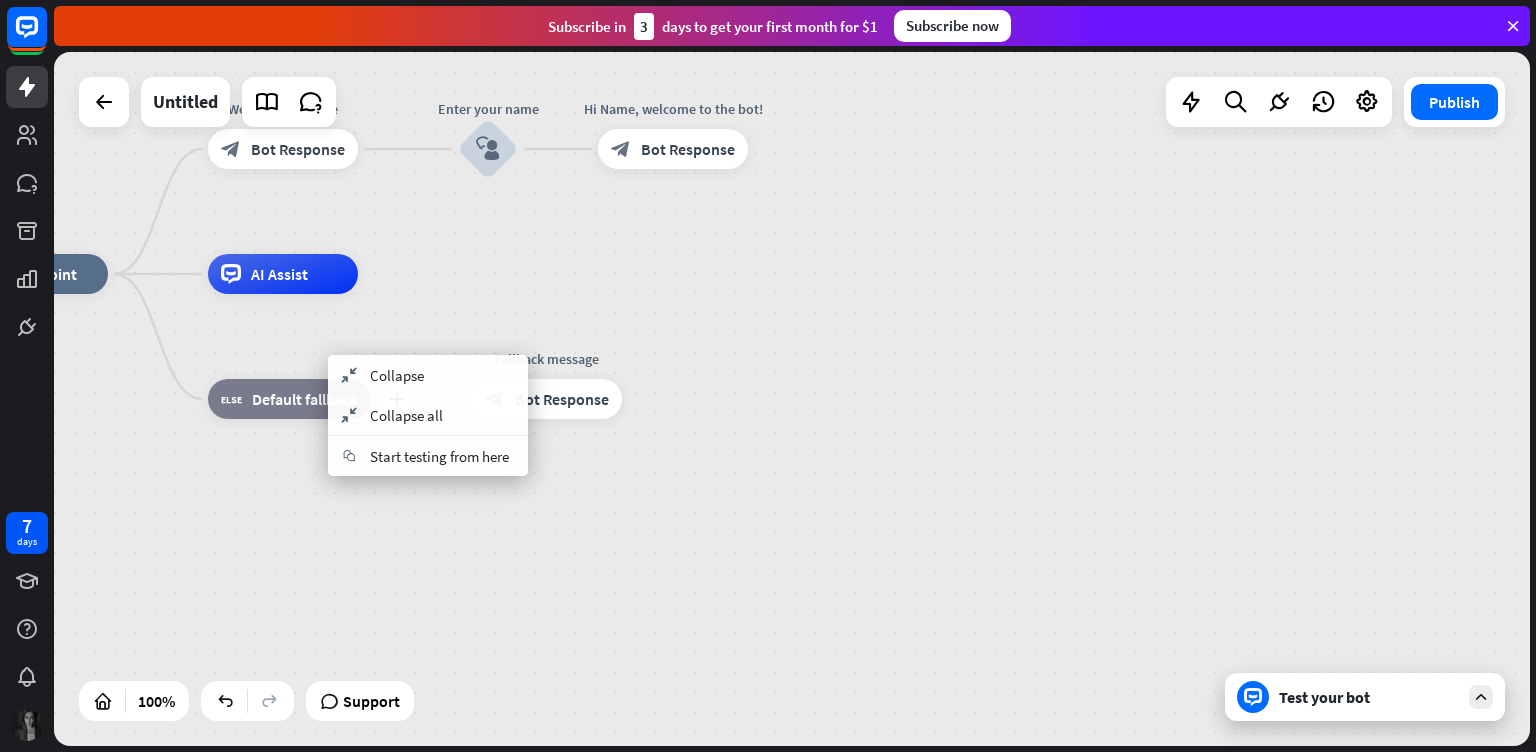 click on "Default fallback" at bounding box center [305, 399] 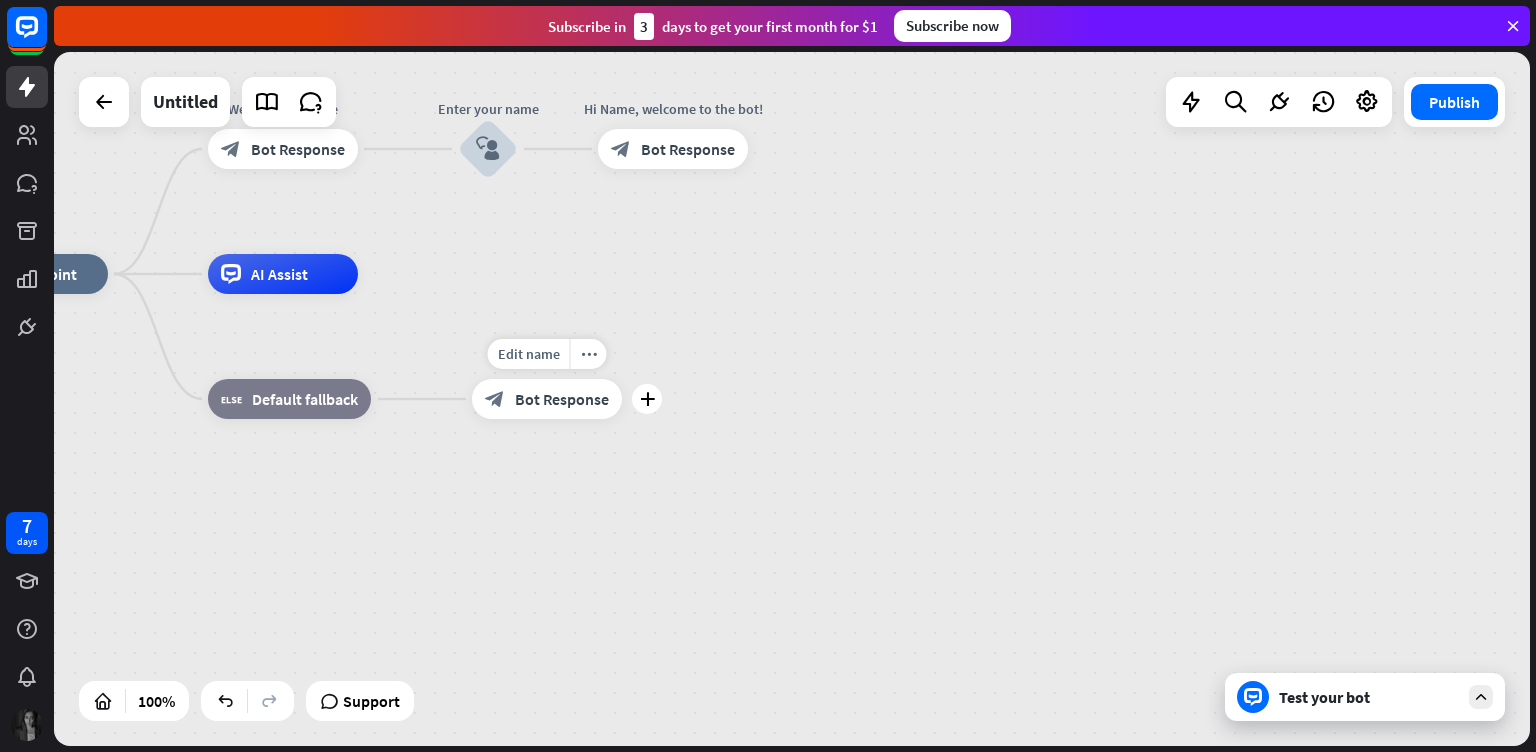 click on "block_bot_response   Bot Response" at bounding box center (547, 399) 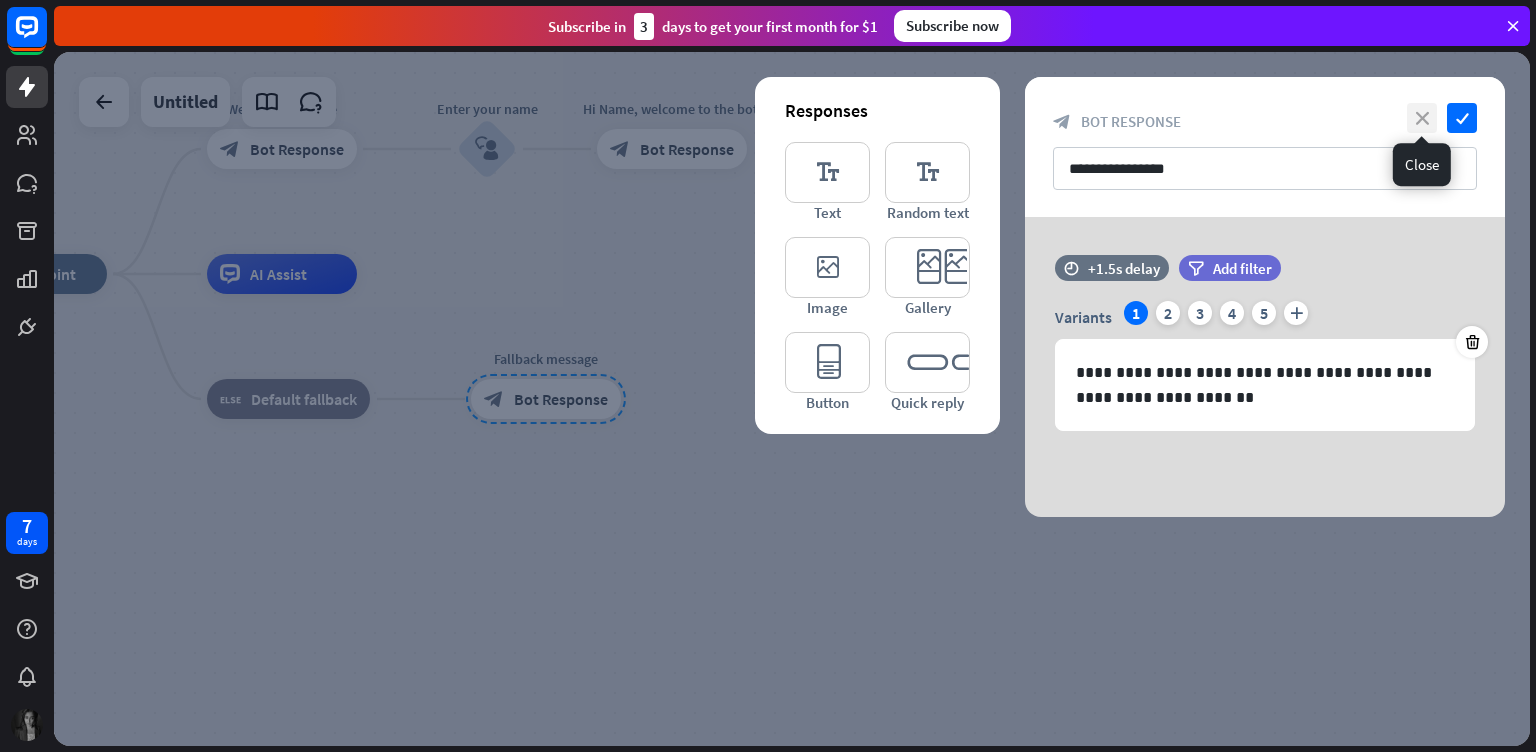 click on "close" at bounding box center (1422, 118) 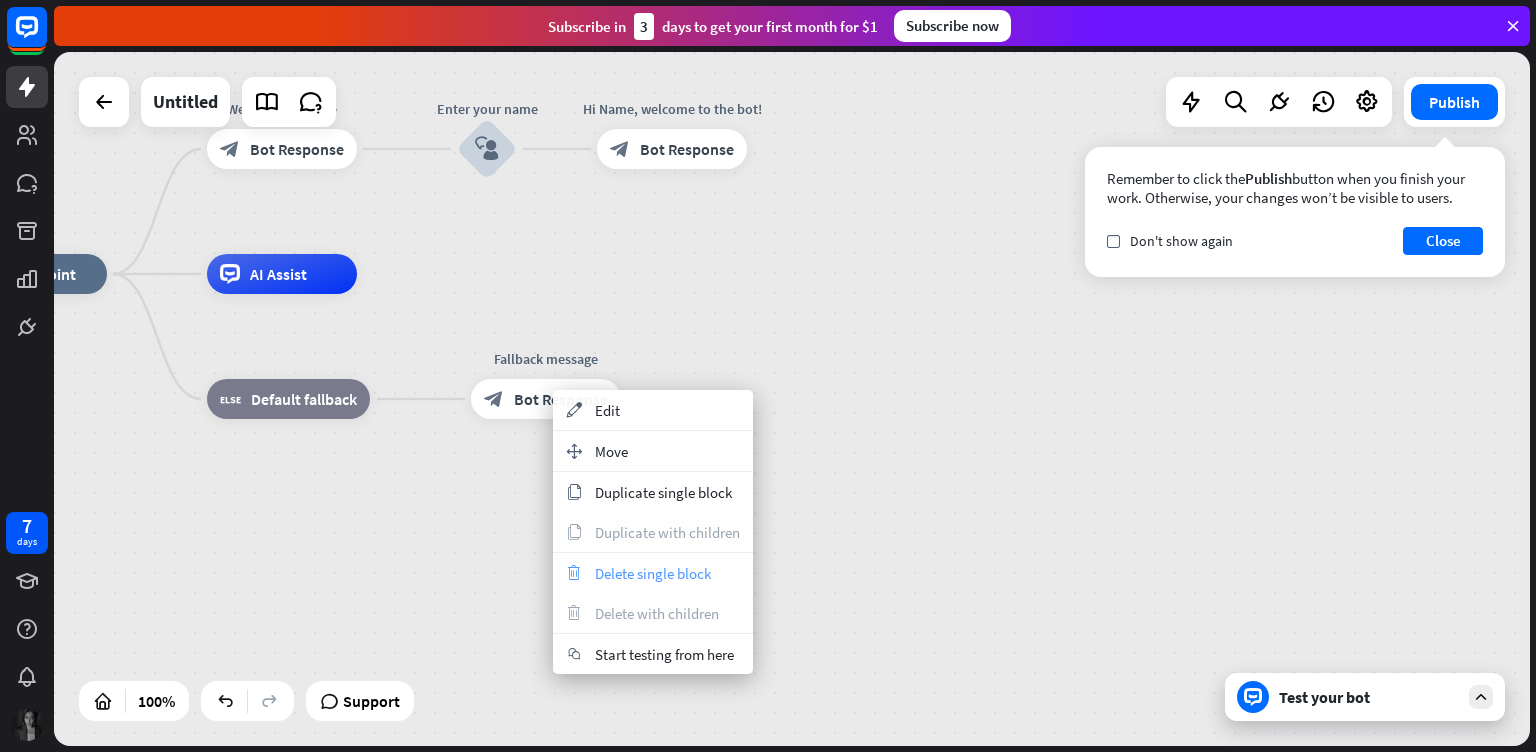 click on "Delete single block" at bounding box center [653, 573] 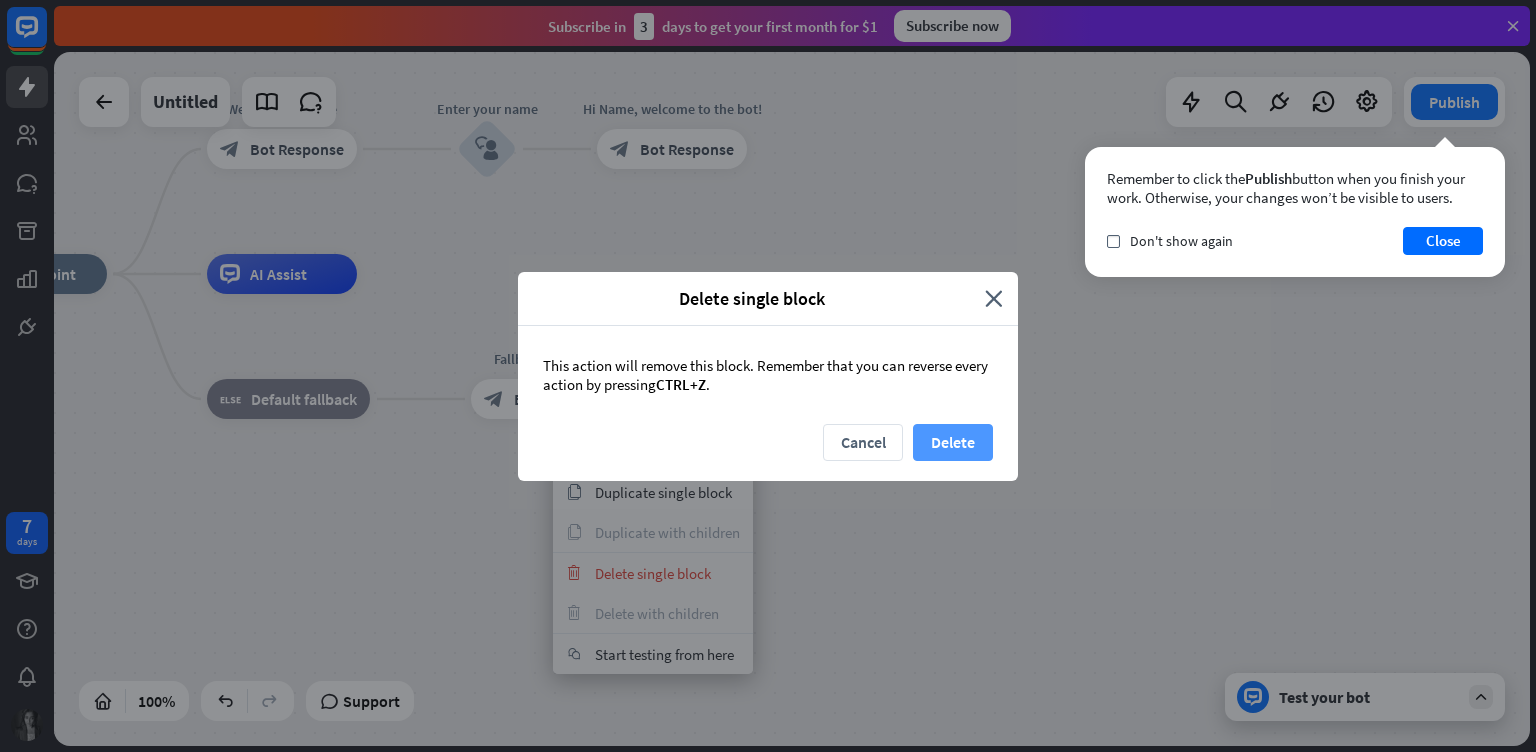 click on "Delete" at bounding box center (953, 442) 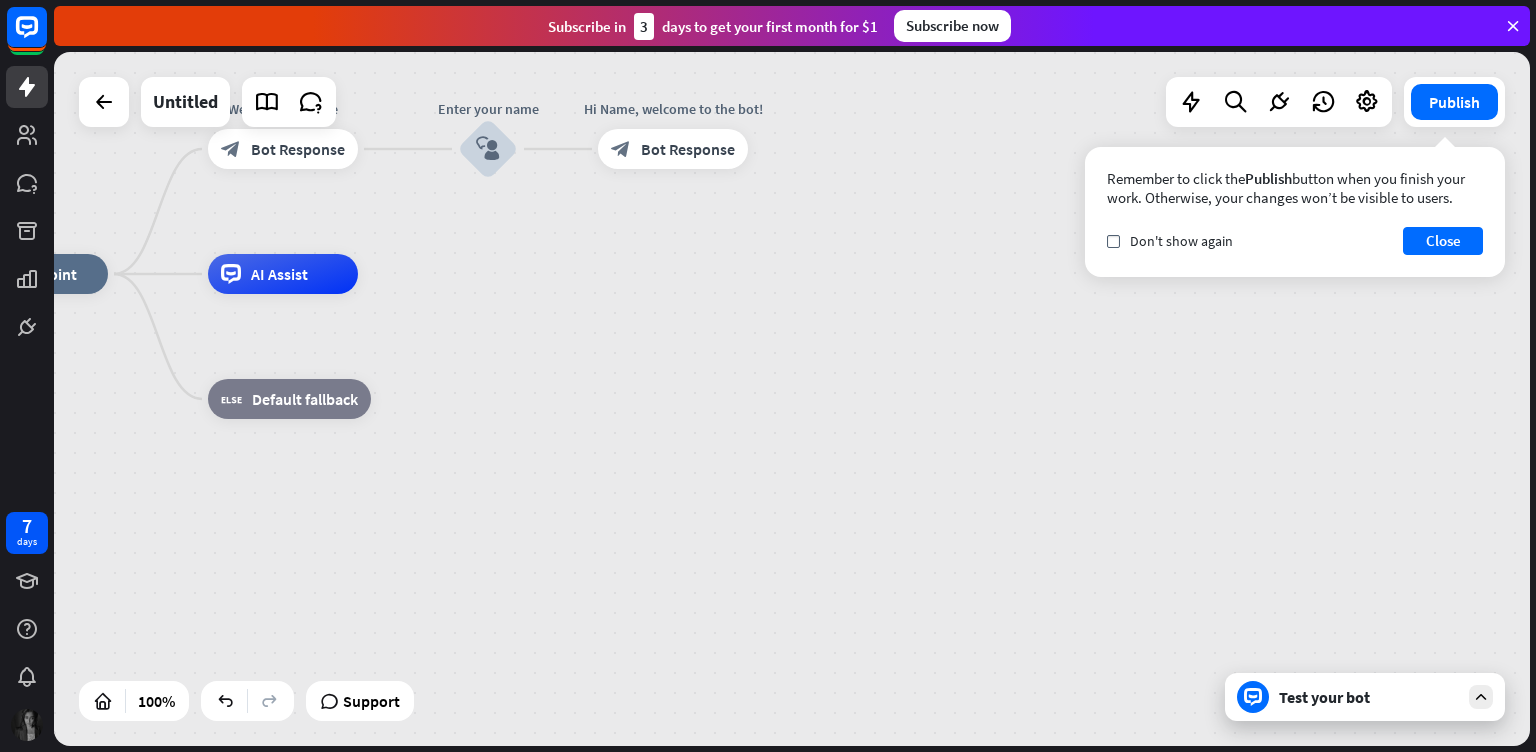 click on "home_2   Start point                 Welcome message   block_bot_response   Bot Response                 Enter your name   block_user_input                 Hi Name, welcome to the bot!   block_bot_response   Bot Response                     AI Assist                   block_fallback   Default fallback" at bounding box center (696, 621) 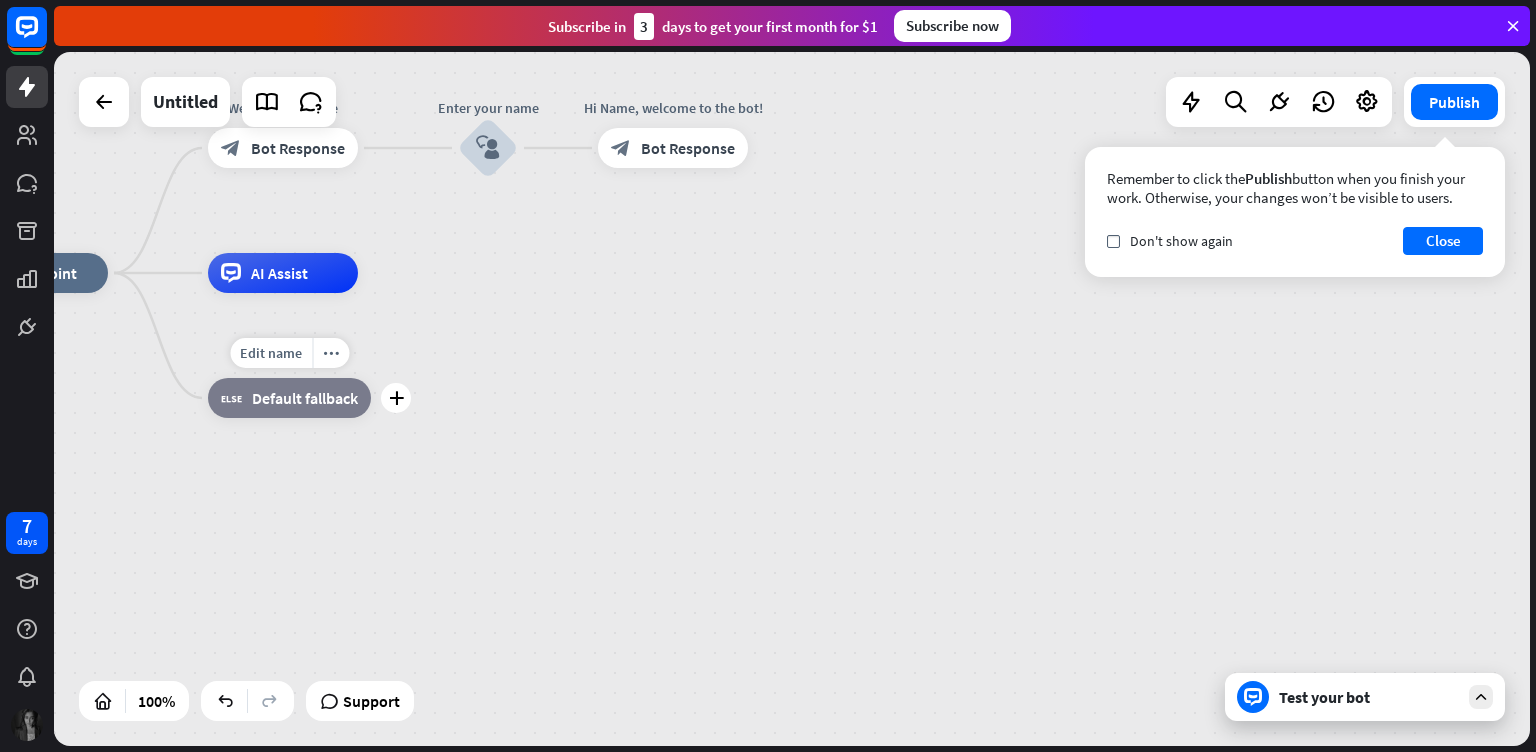 click on "Default fallback" at bounding box center (305, 398) 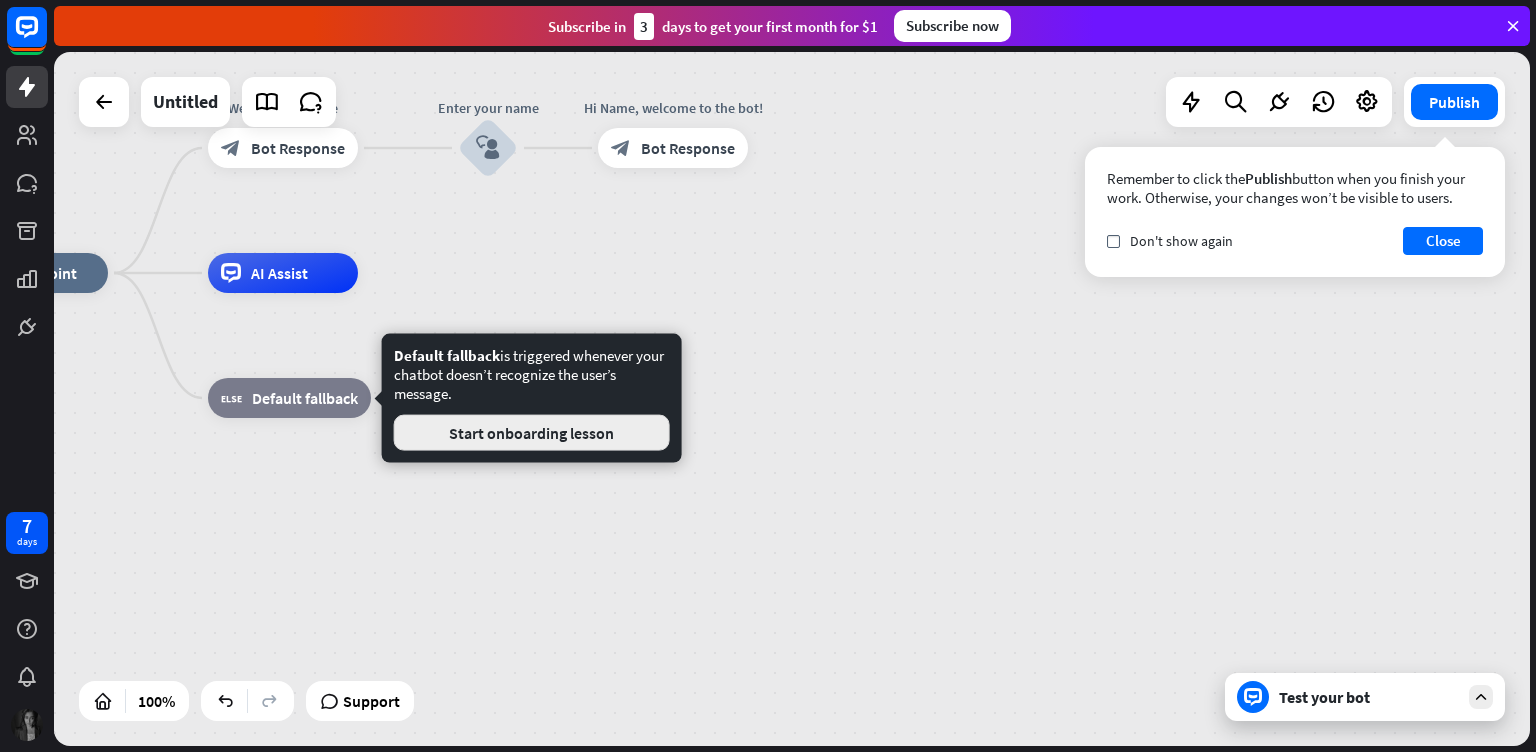 click on "Start onboarding lesson" at bounding box center (532, 433) 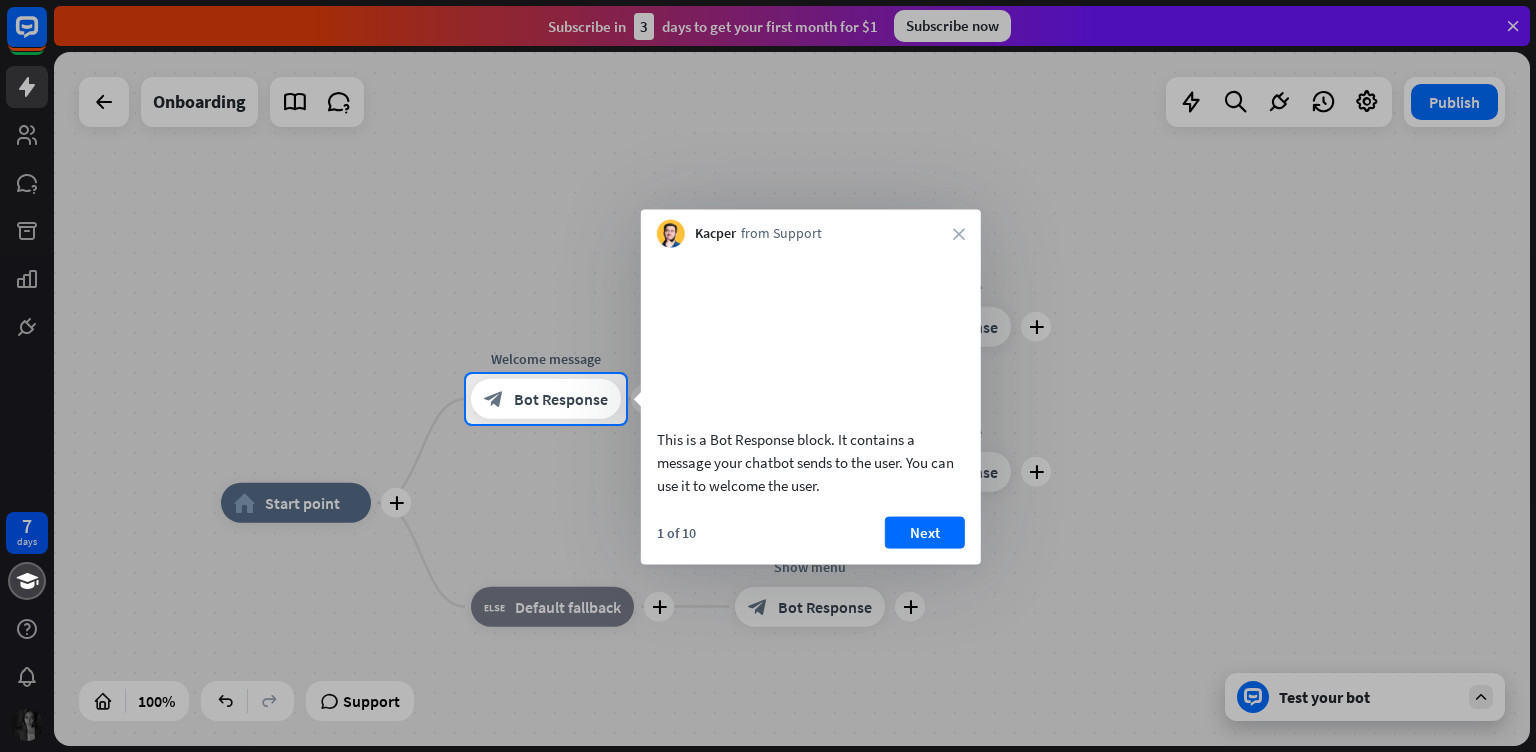 click on "Kacper
from Support
close" at bounding box center [811, 229] 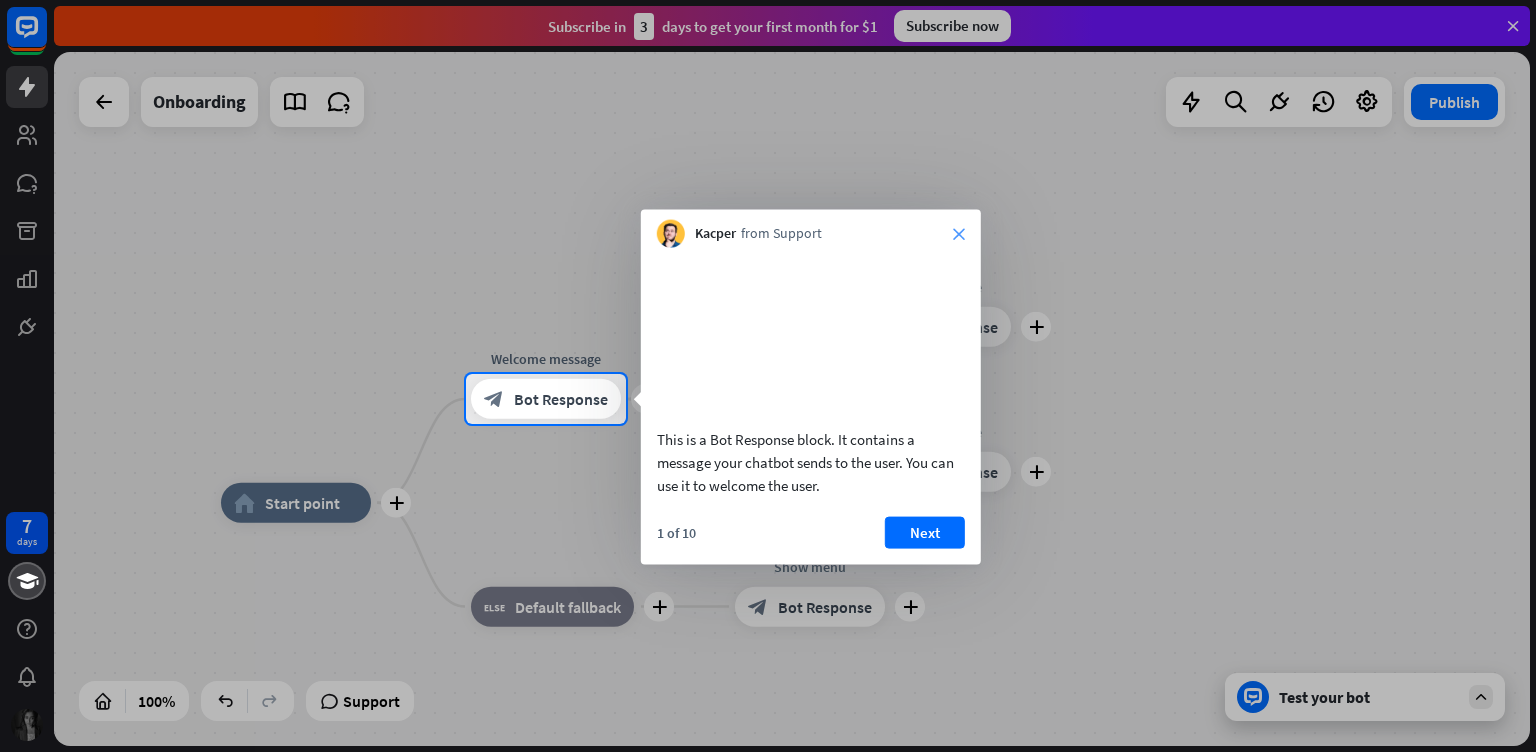 click on "close" at bounding box center (959, 234) 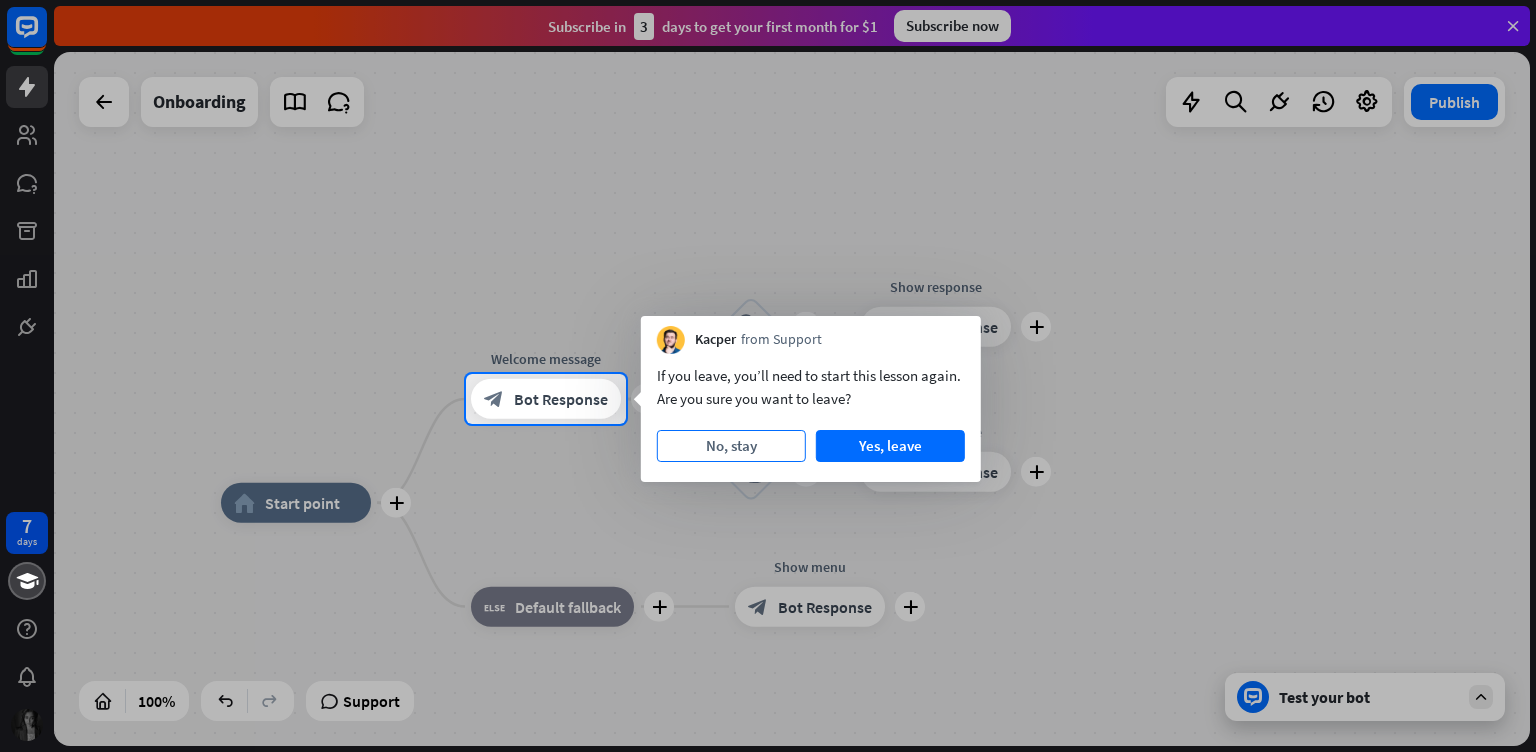 click on "No, stay" at bounding box center (731, 446) 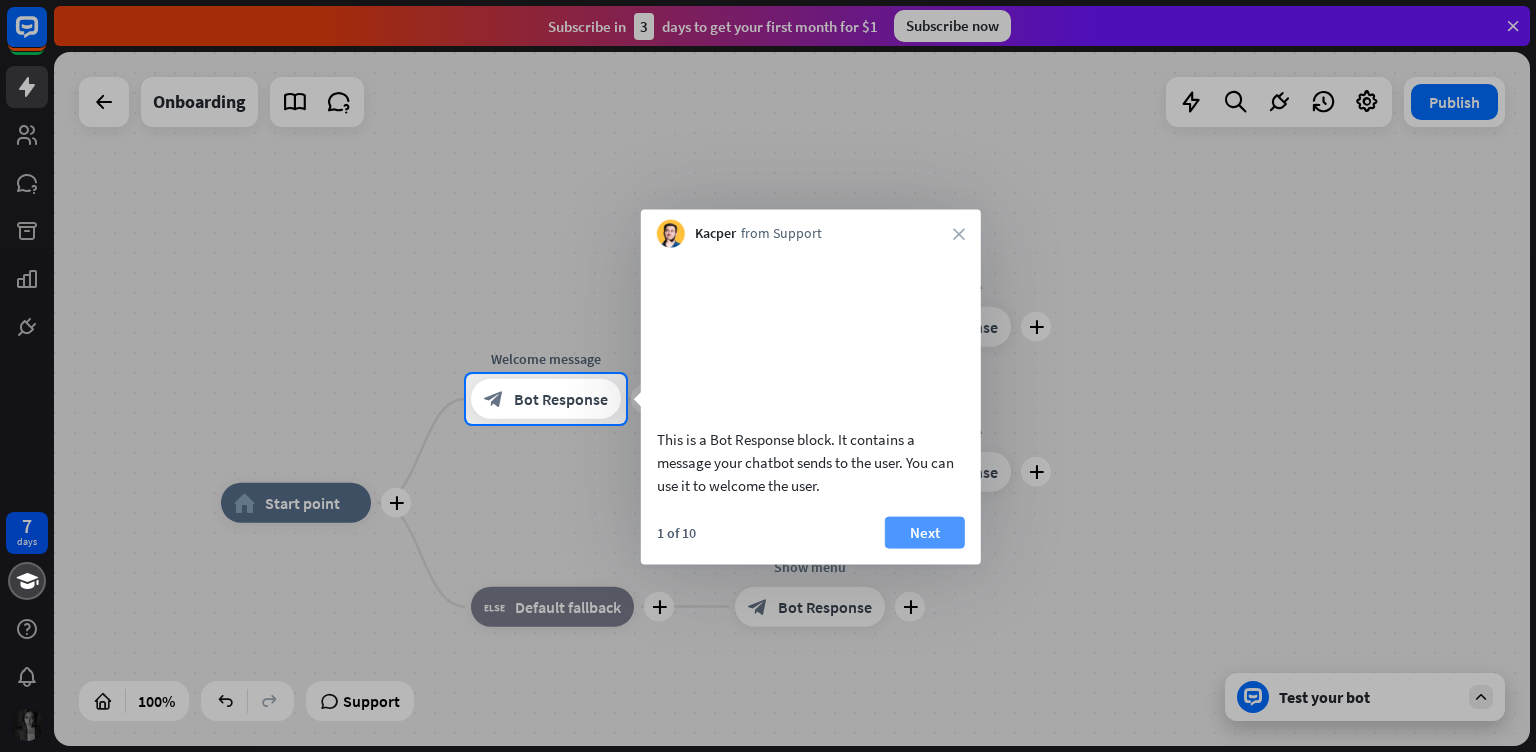 click on "Next" at bounding box center [925, 532] 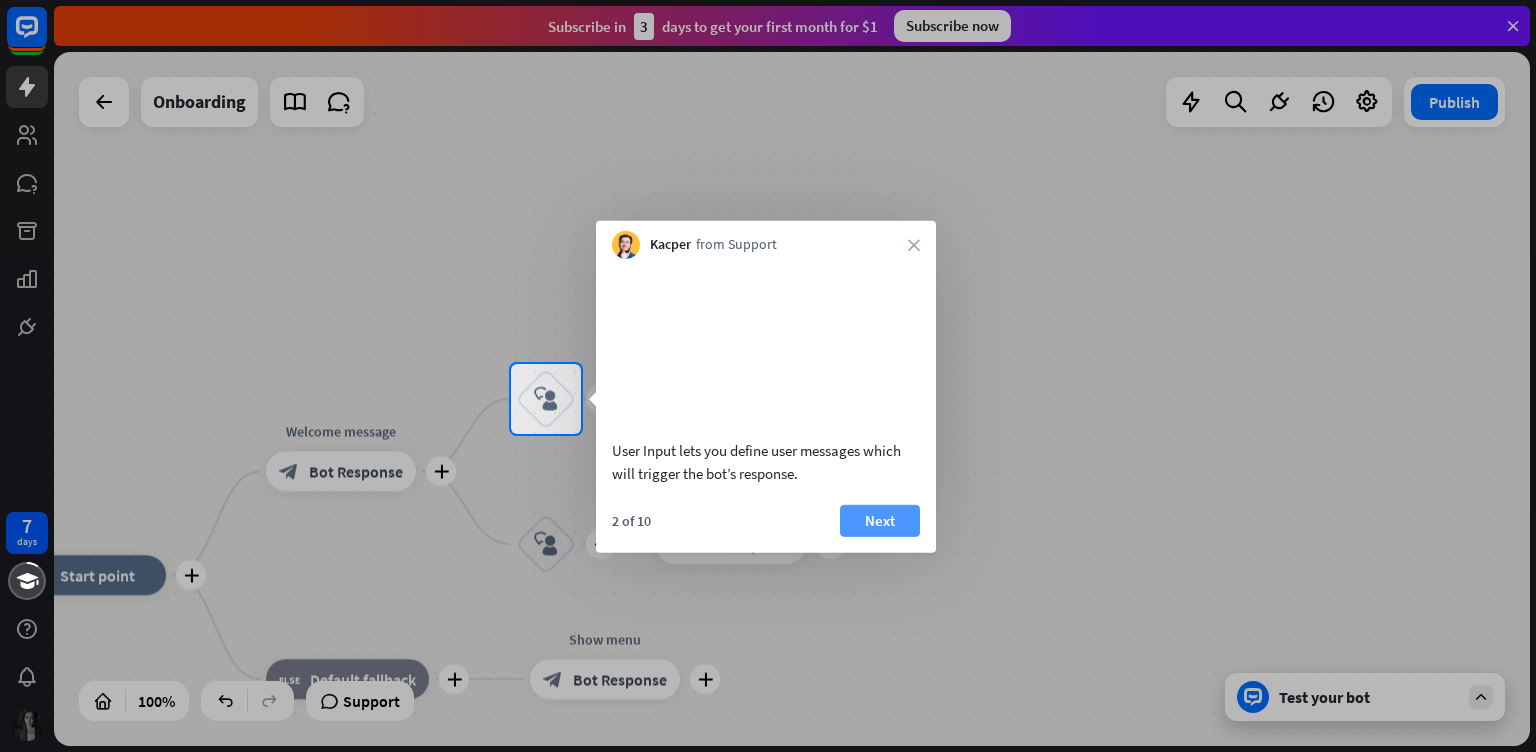 click on "Next" at bounding box center [880, 520] 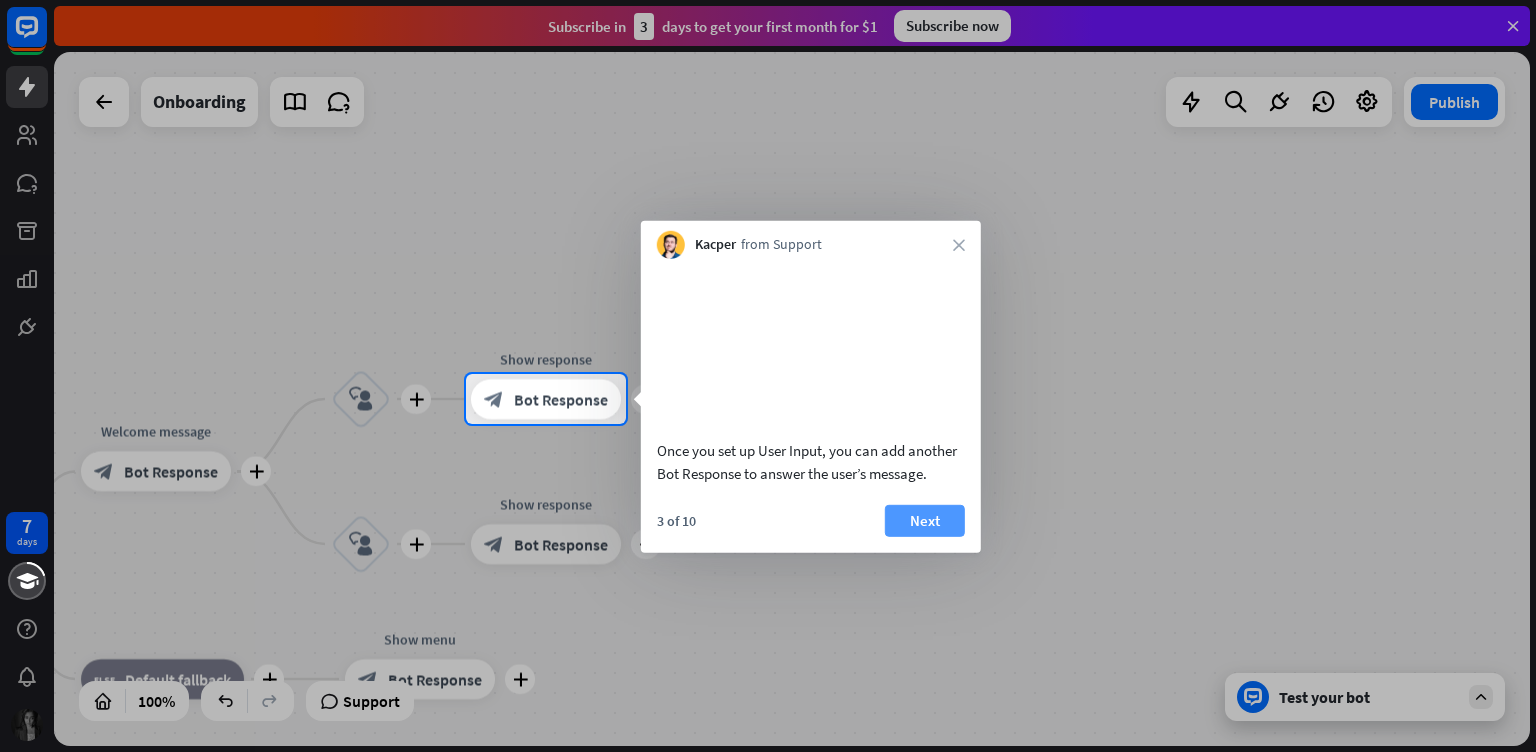 click on "Next" at bounding box center [925, 520] 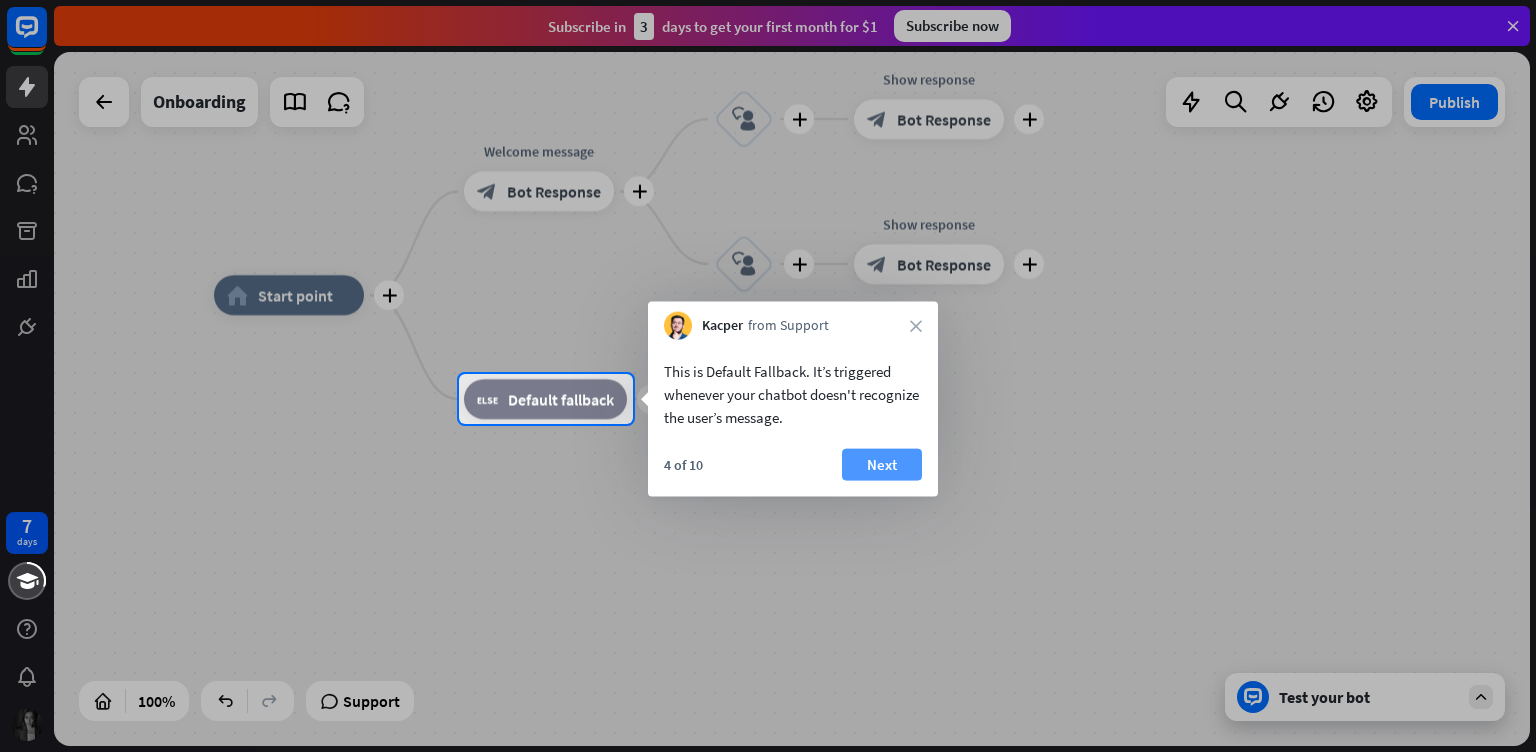 click on "Next" at bounding box center (882, 465) 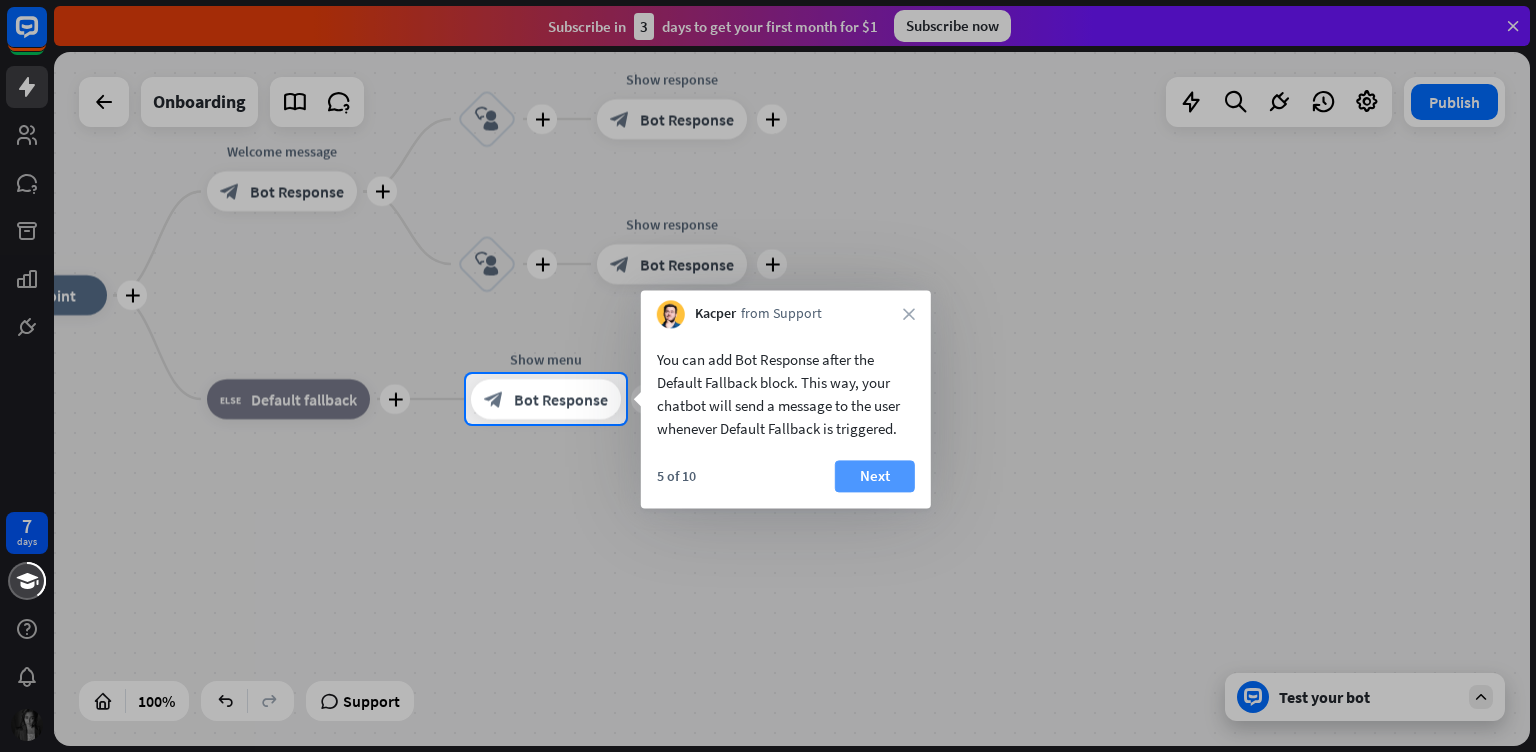click on "Next" at bounding box center [875, 476] 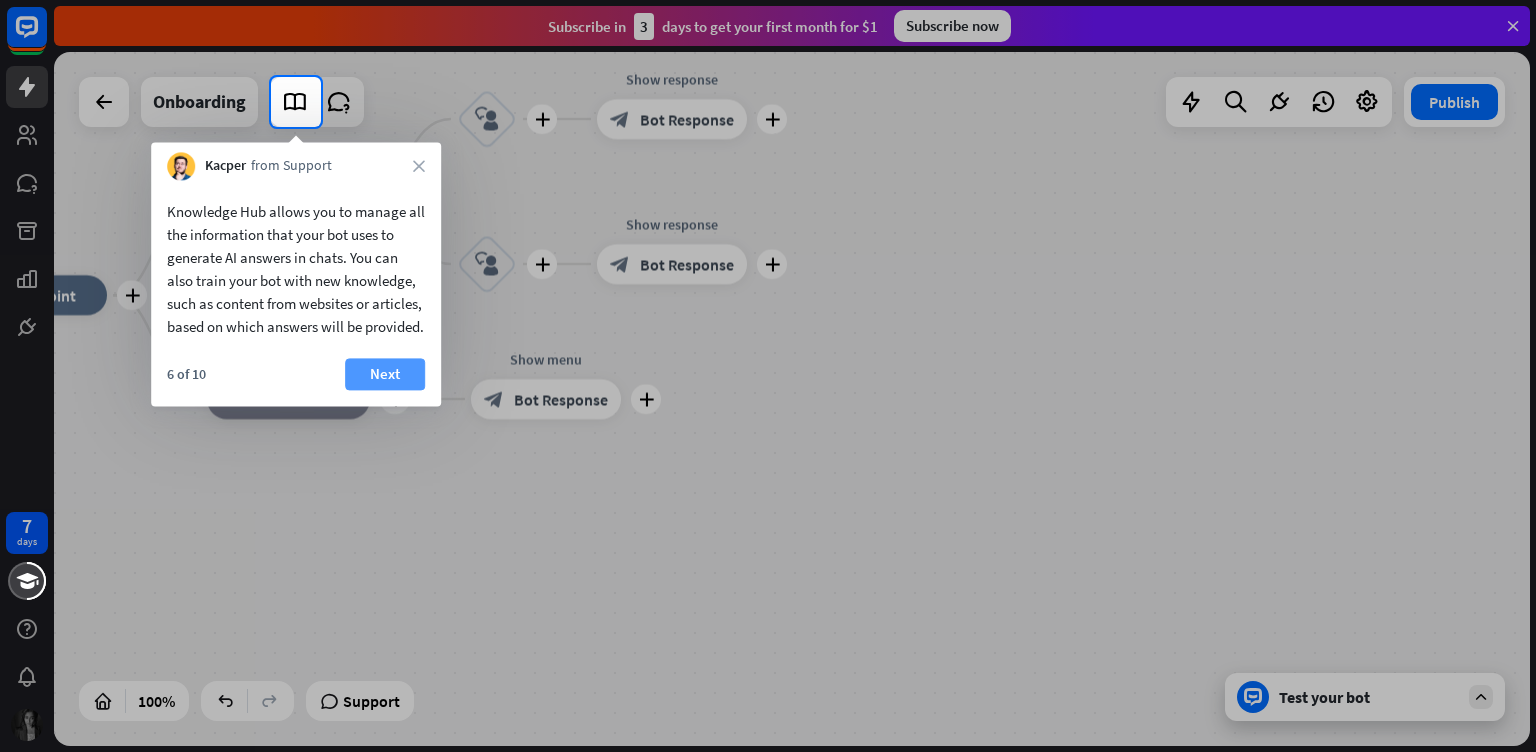click on "Next" at bounding box center [385, 374] 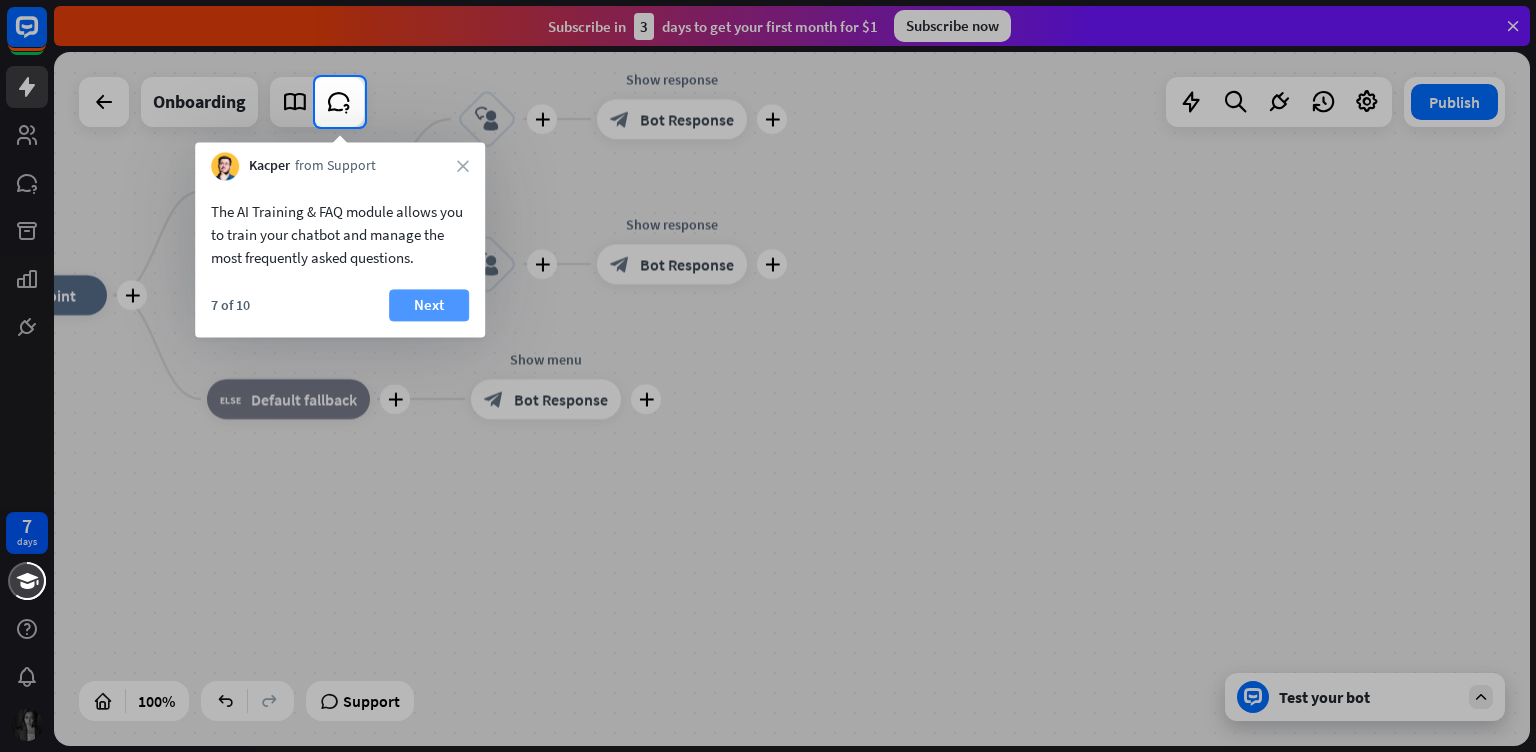 click on "Next" at bounding box center [429, 305] 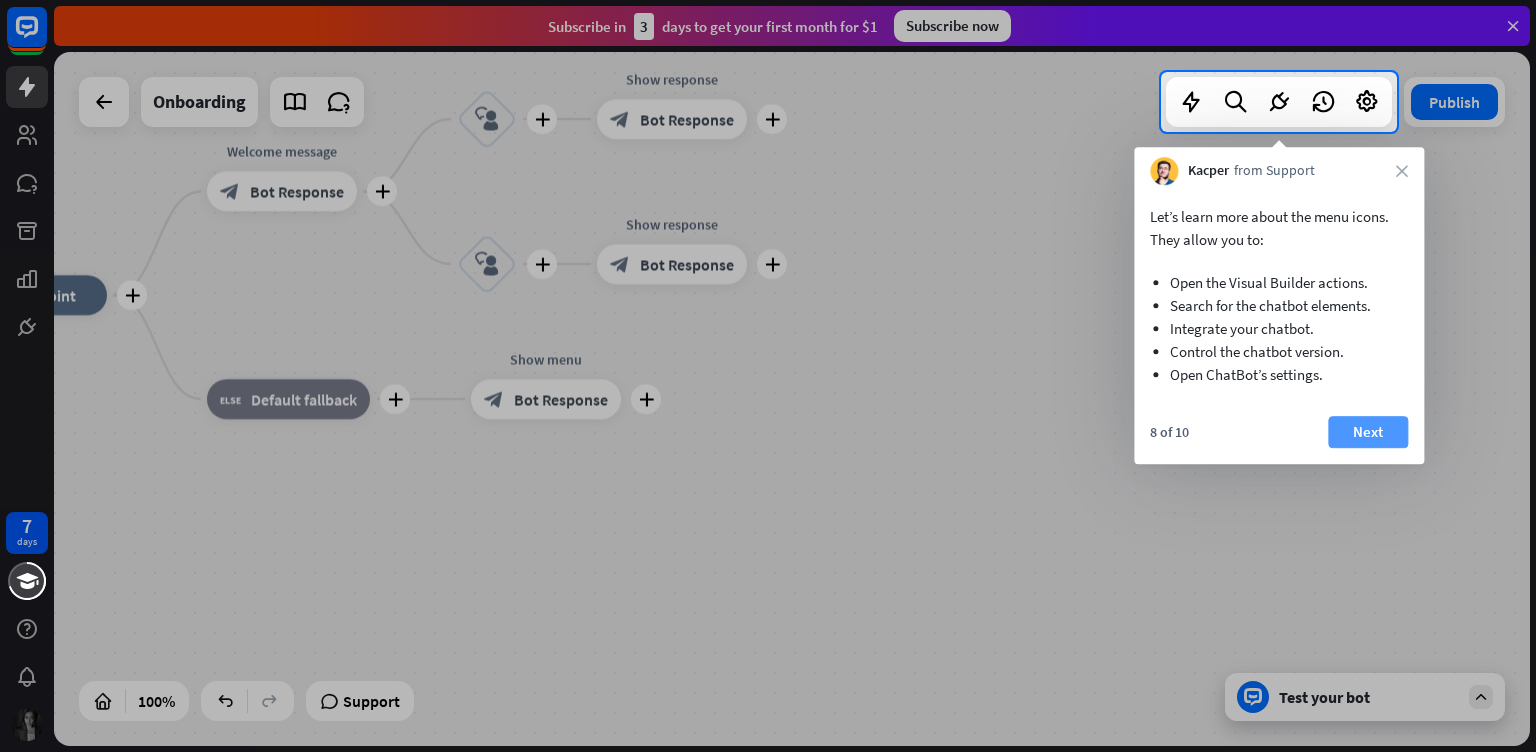 click on "Next" at bounding box center (1368, 432) 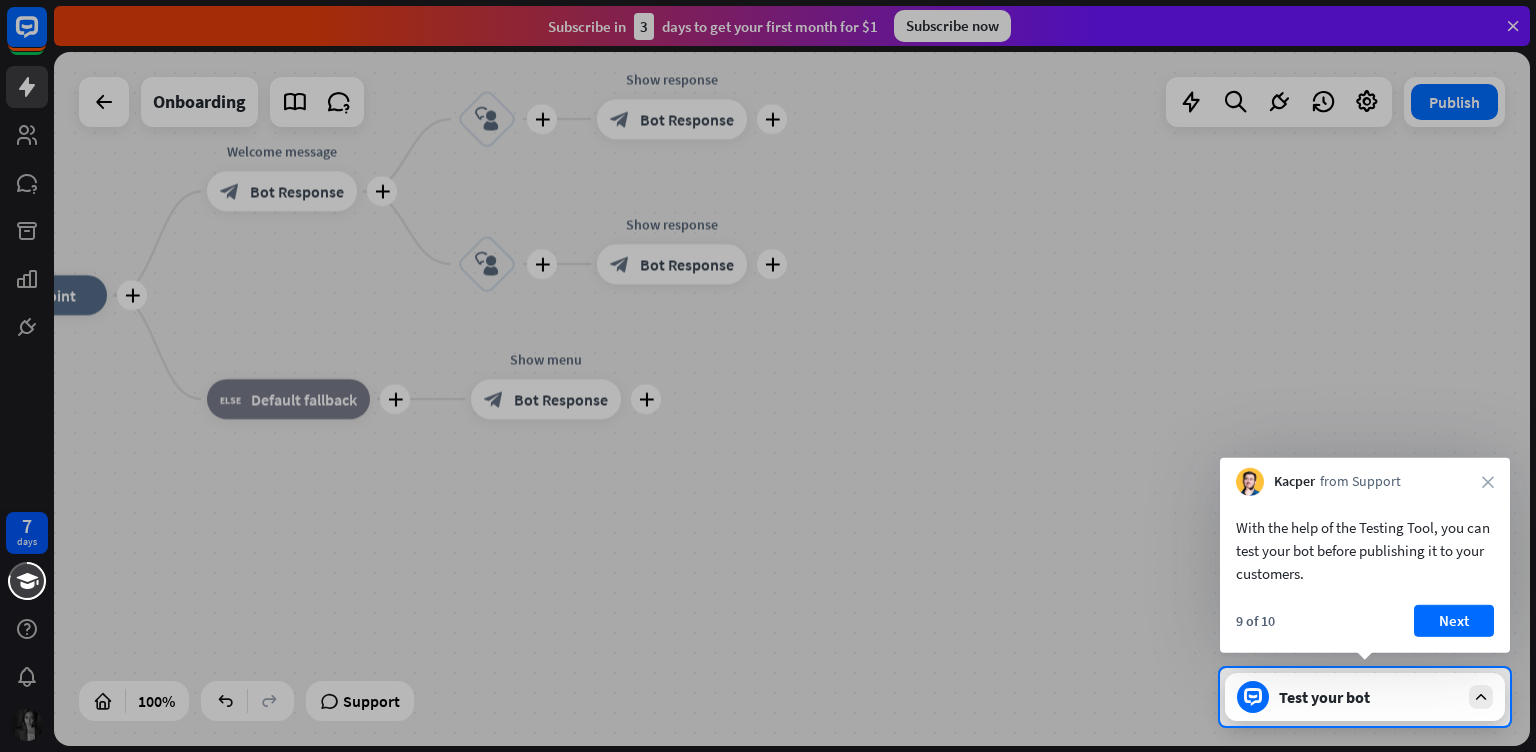 click at bounding box center (768, 334) 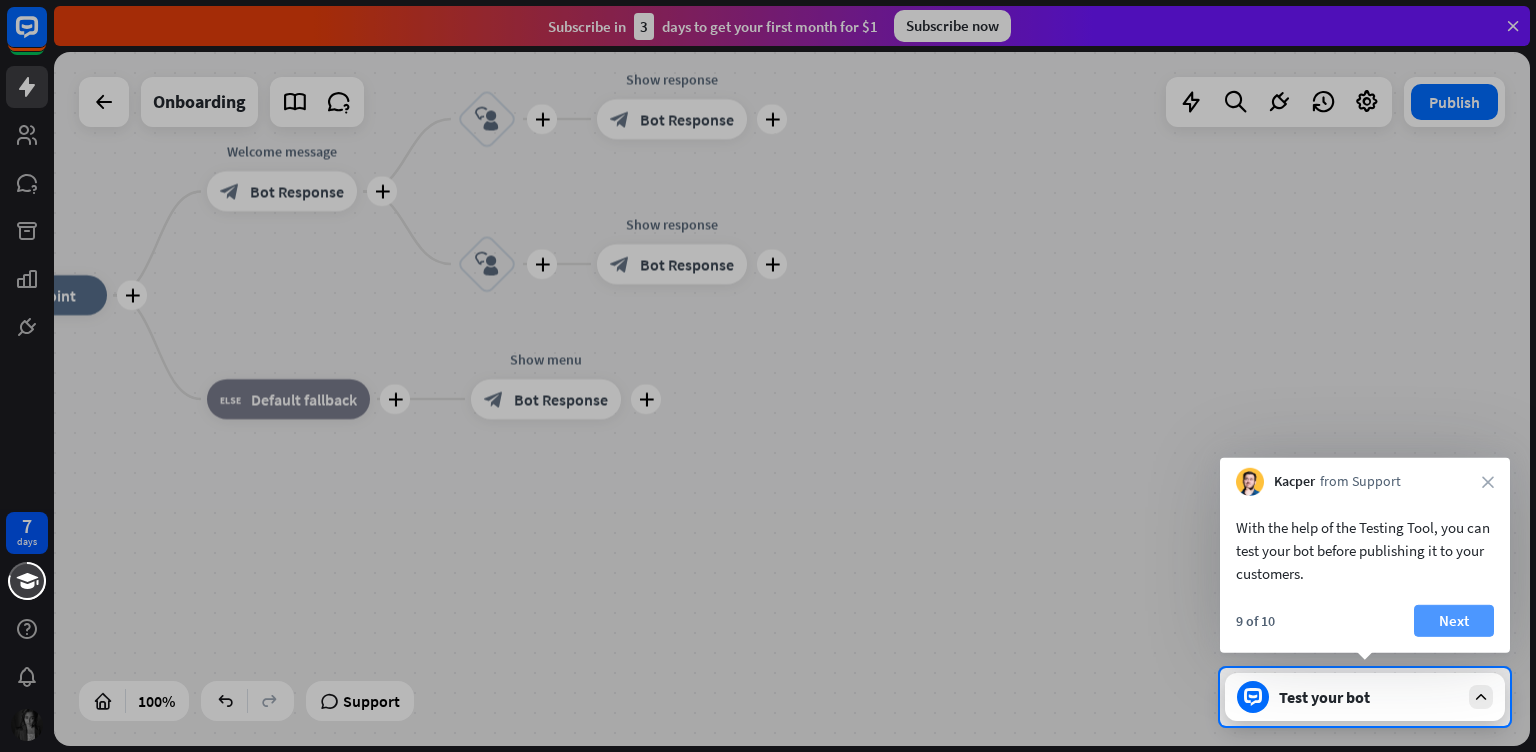 click on "Next" at bounding box center (1454, 621) 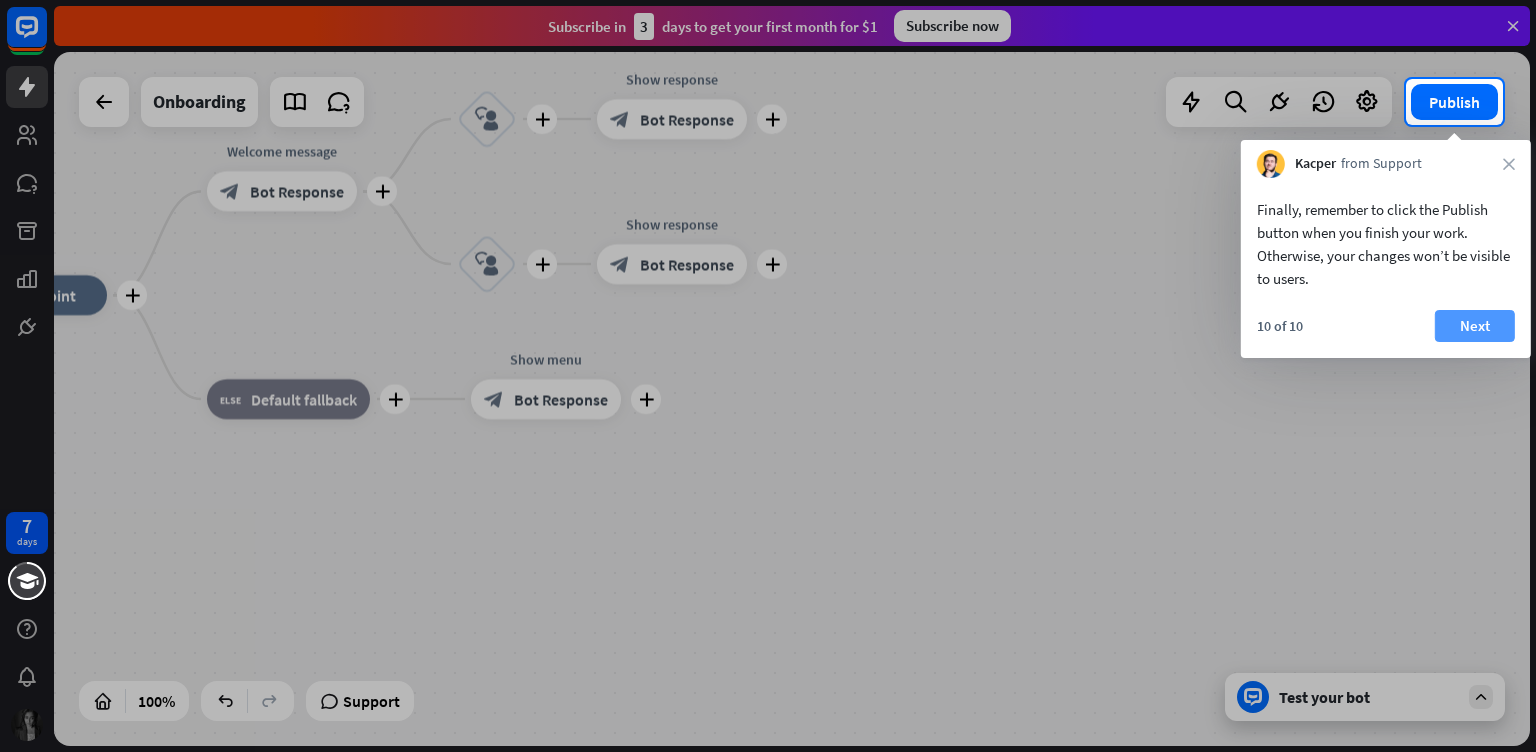click on "Next" at bounding box center [1475, 326] 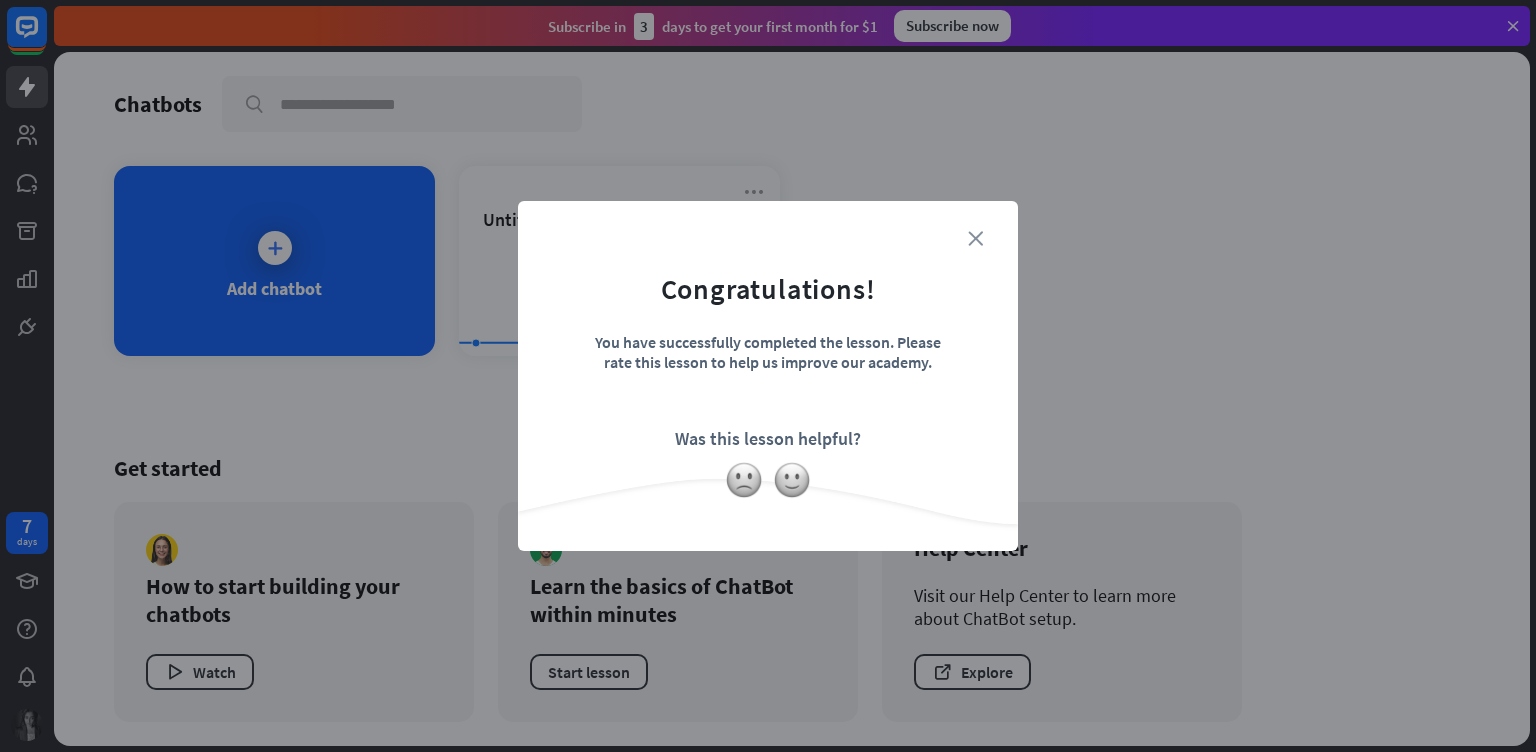 click on "close" at bounding box center (975, 238) 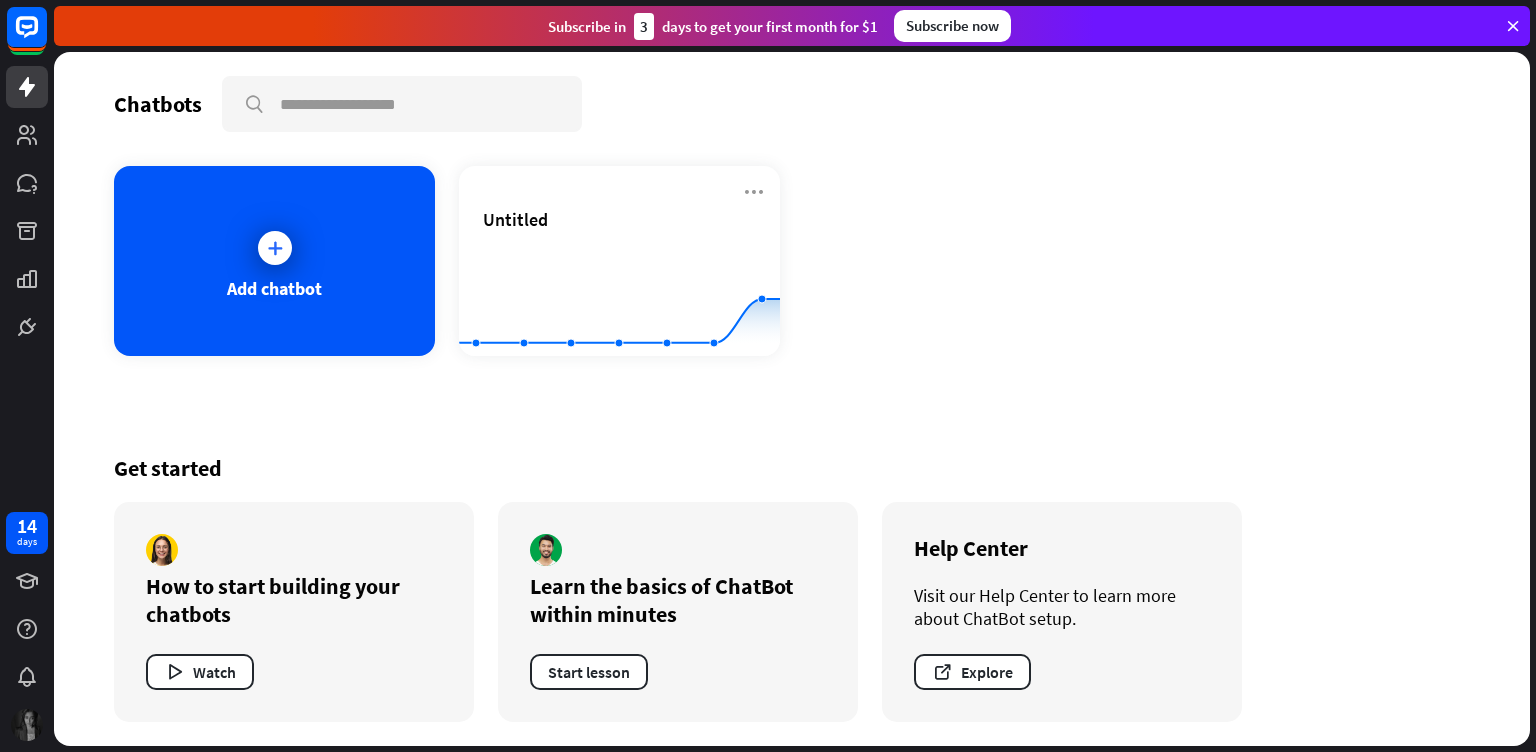 click 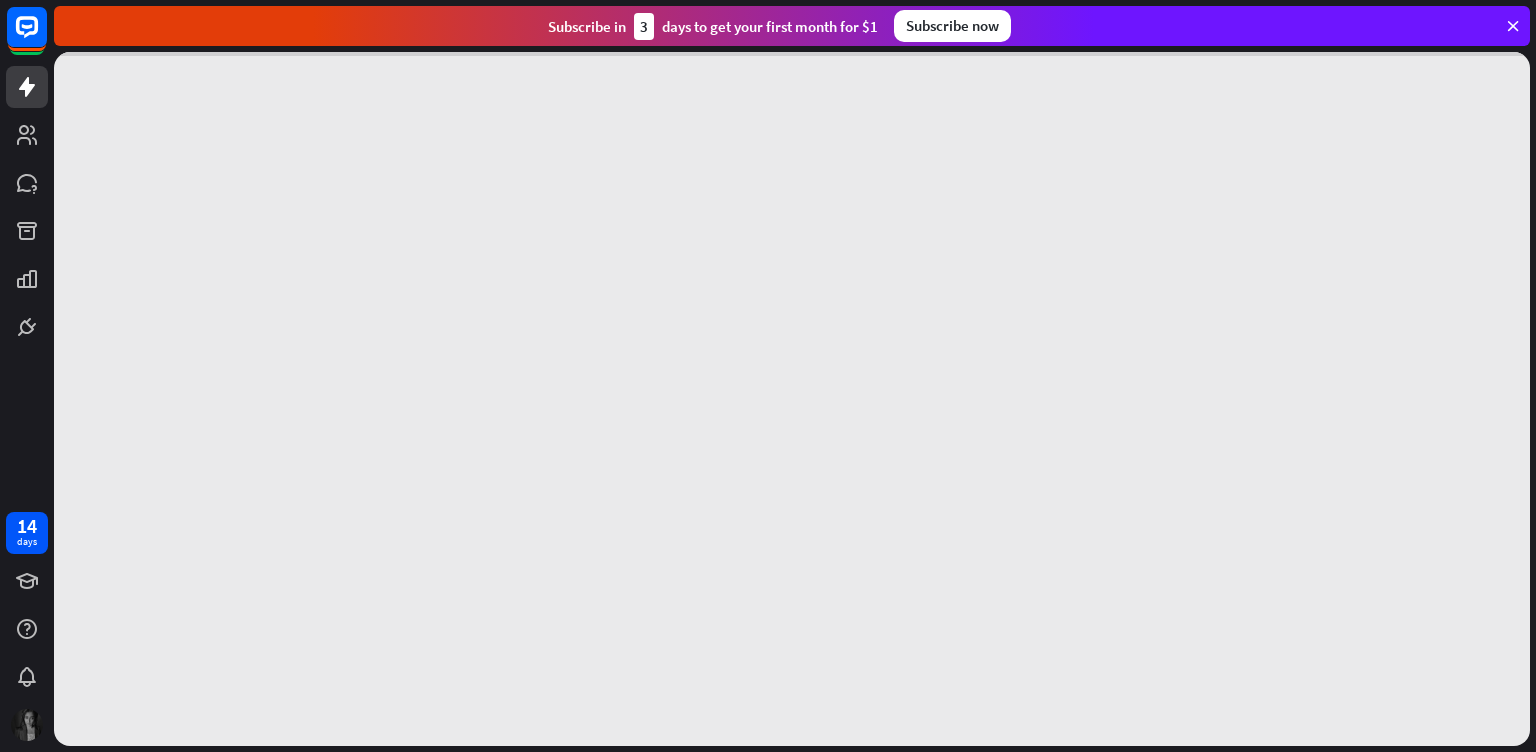 click at bounding box center [792, 399] 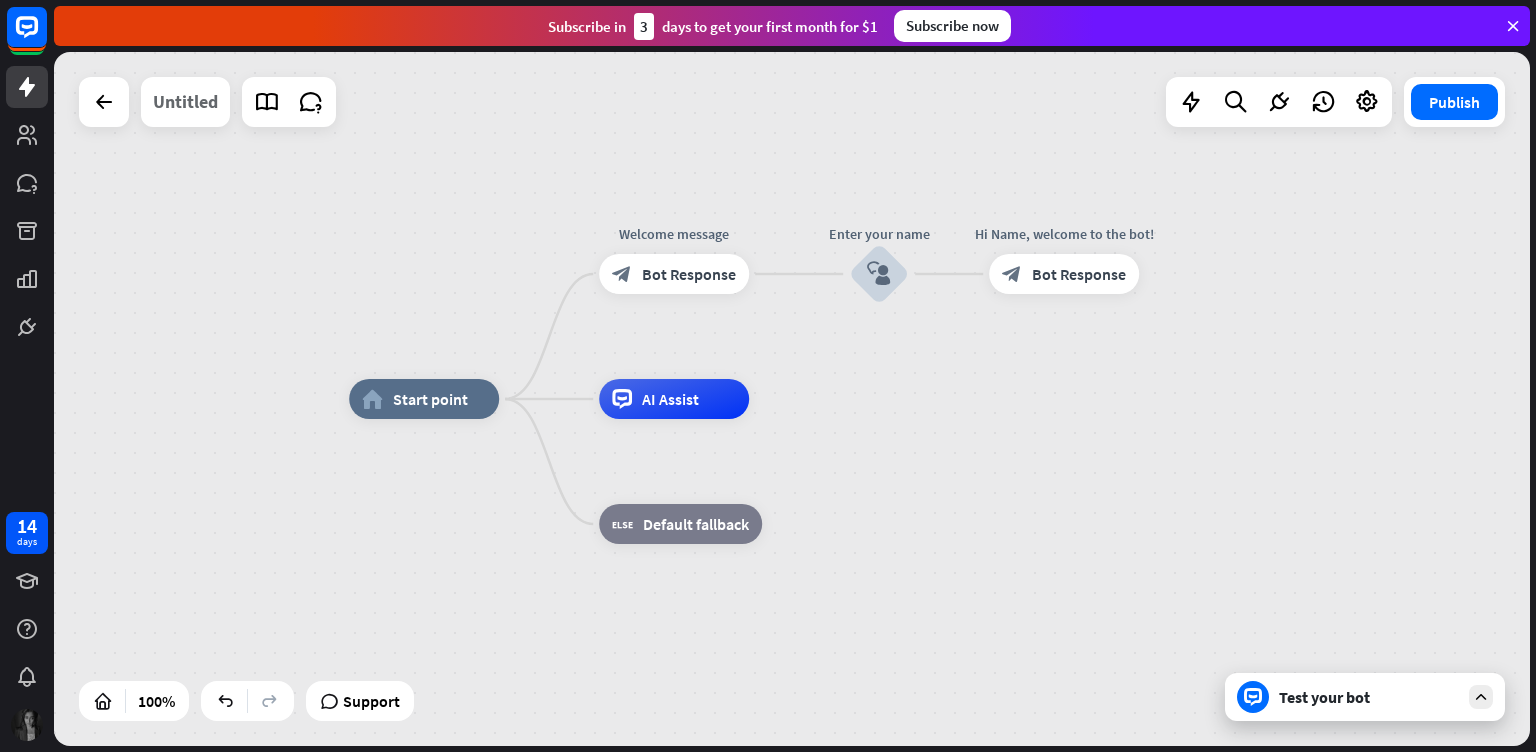 click on "Untitled" at bounding box center [185, 102] 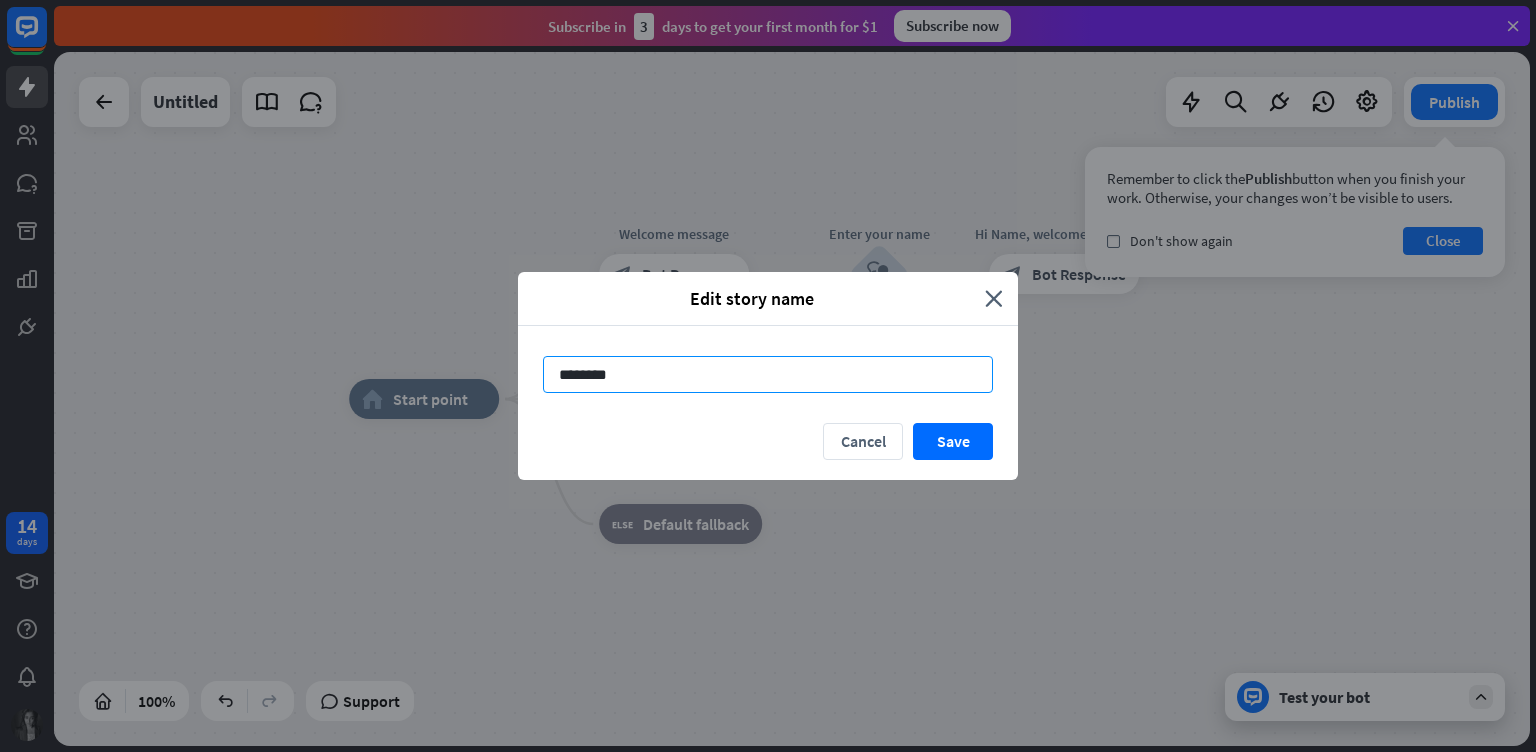 drag, startPoint x: 648, startPoint y: 386, endPoint x: 430, endPoint y: 362, distance: 219.31712 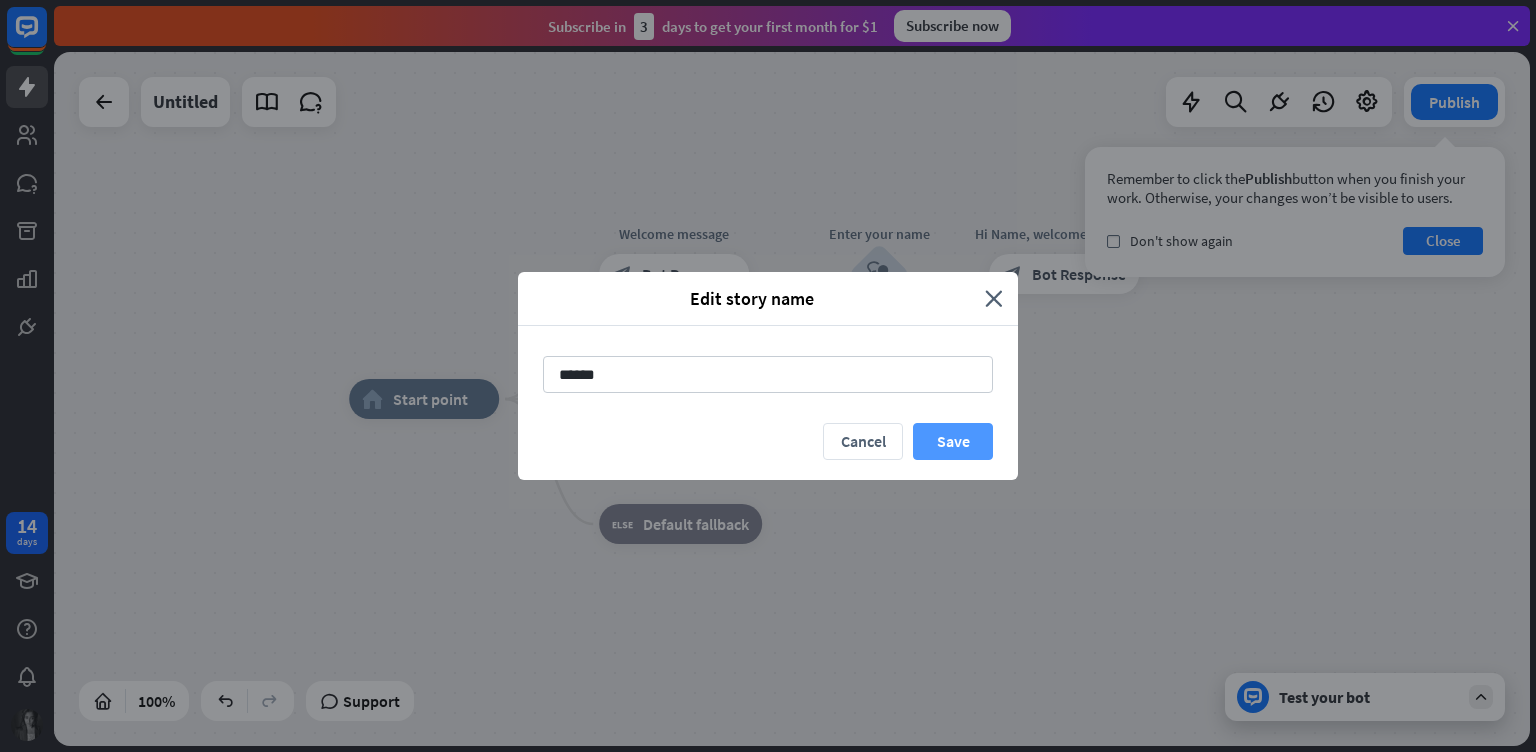 type on "******" 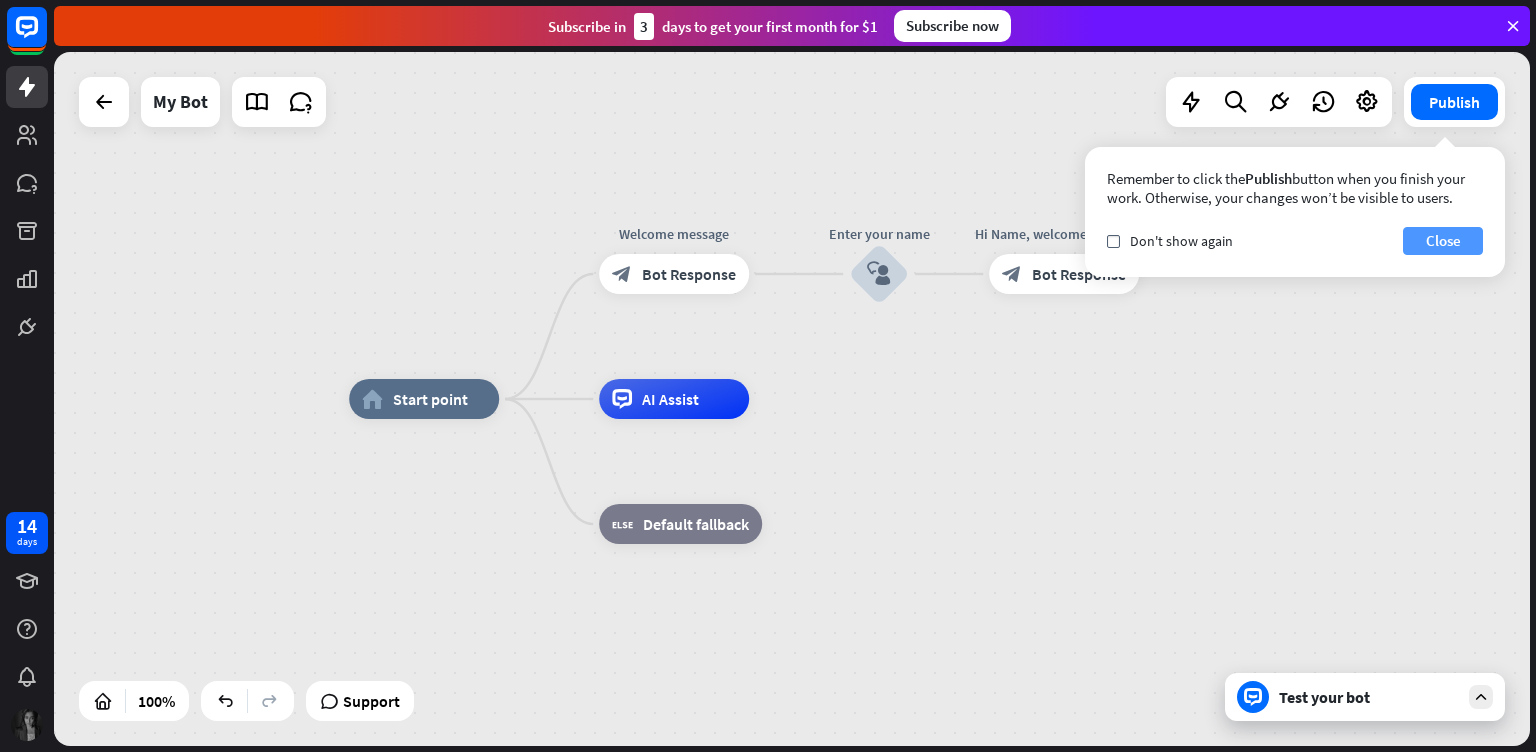 click on "Close" at bounding box center [1443, 241] 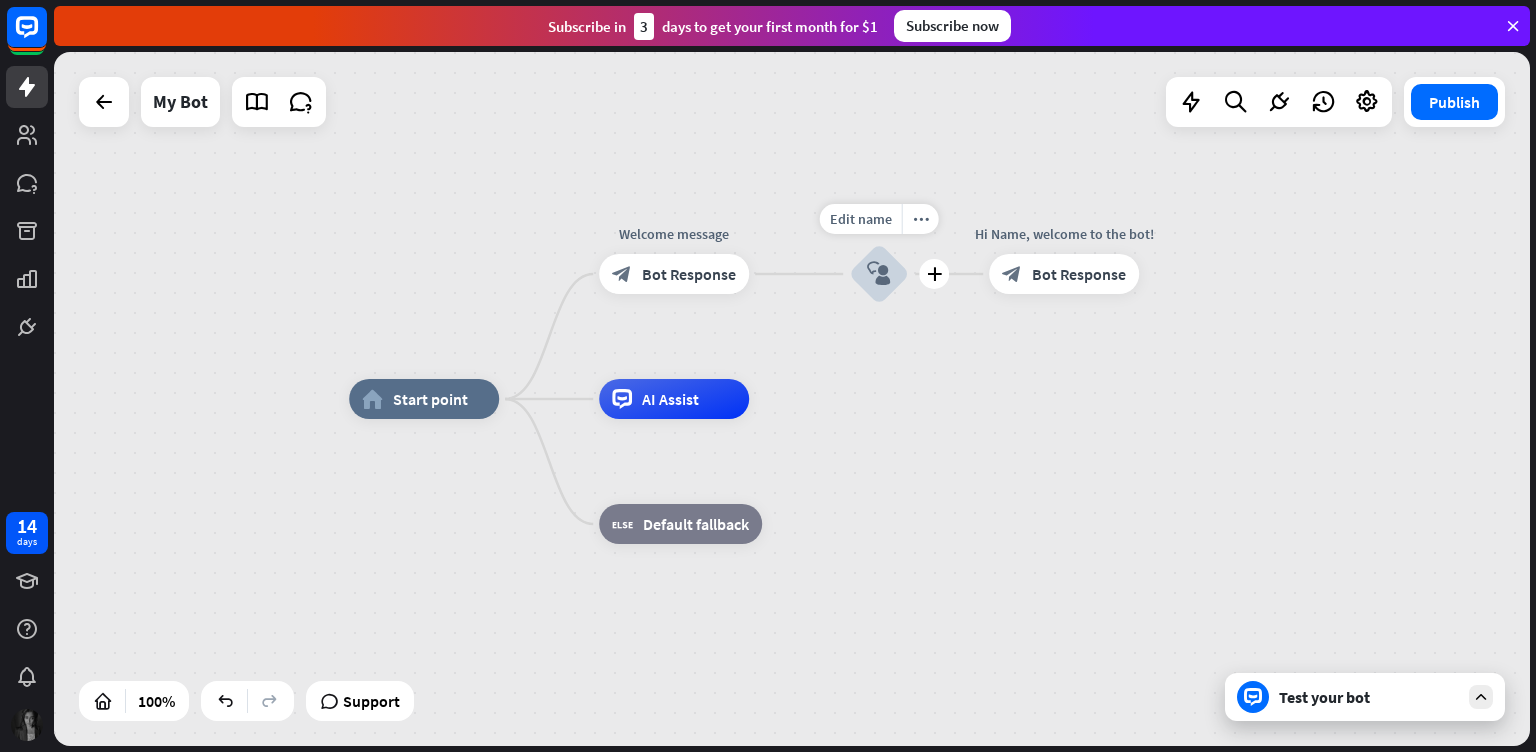 click on "block_user_input" at bounding box center (879, 274) 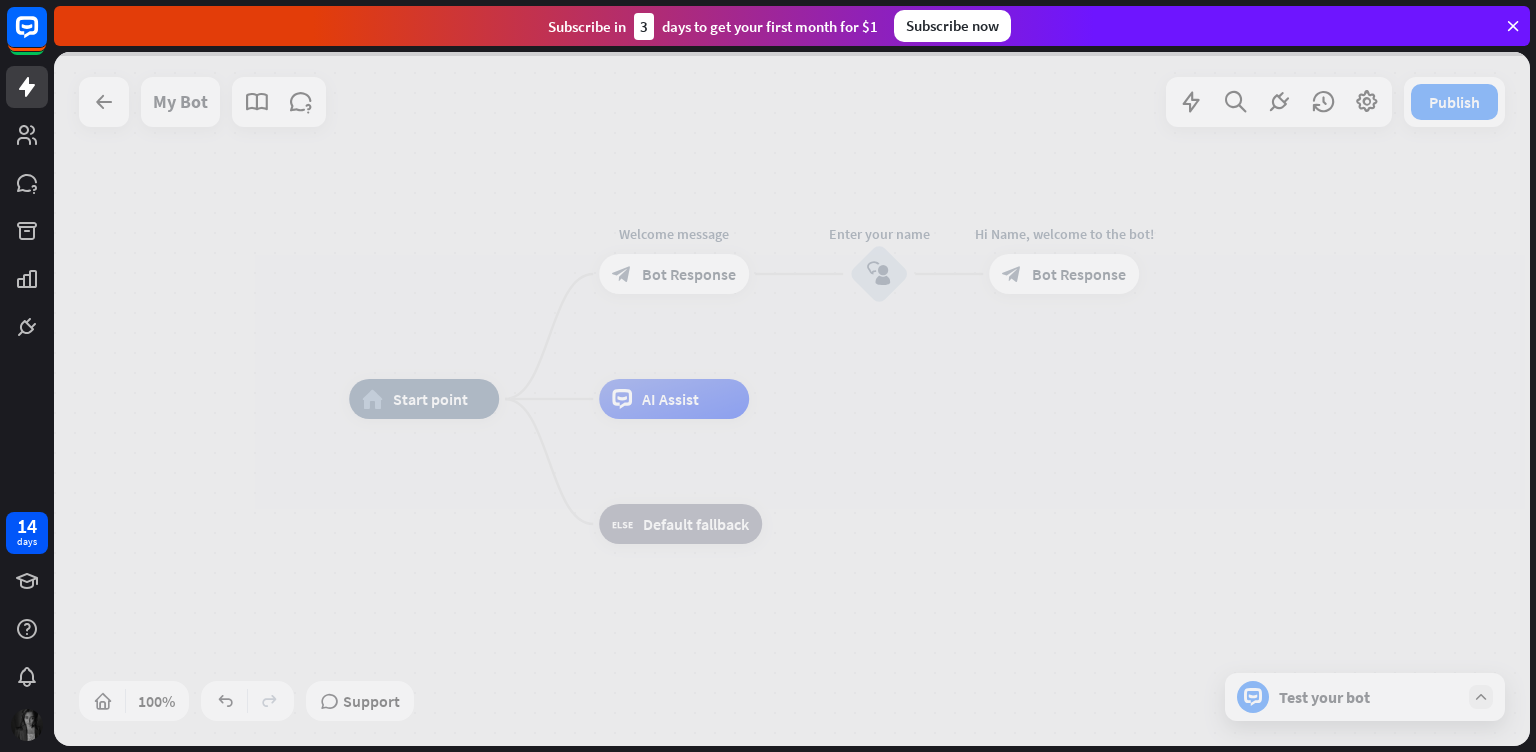 click at bounding box center [792, 399] 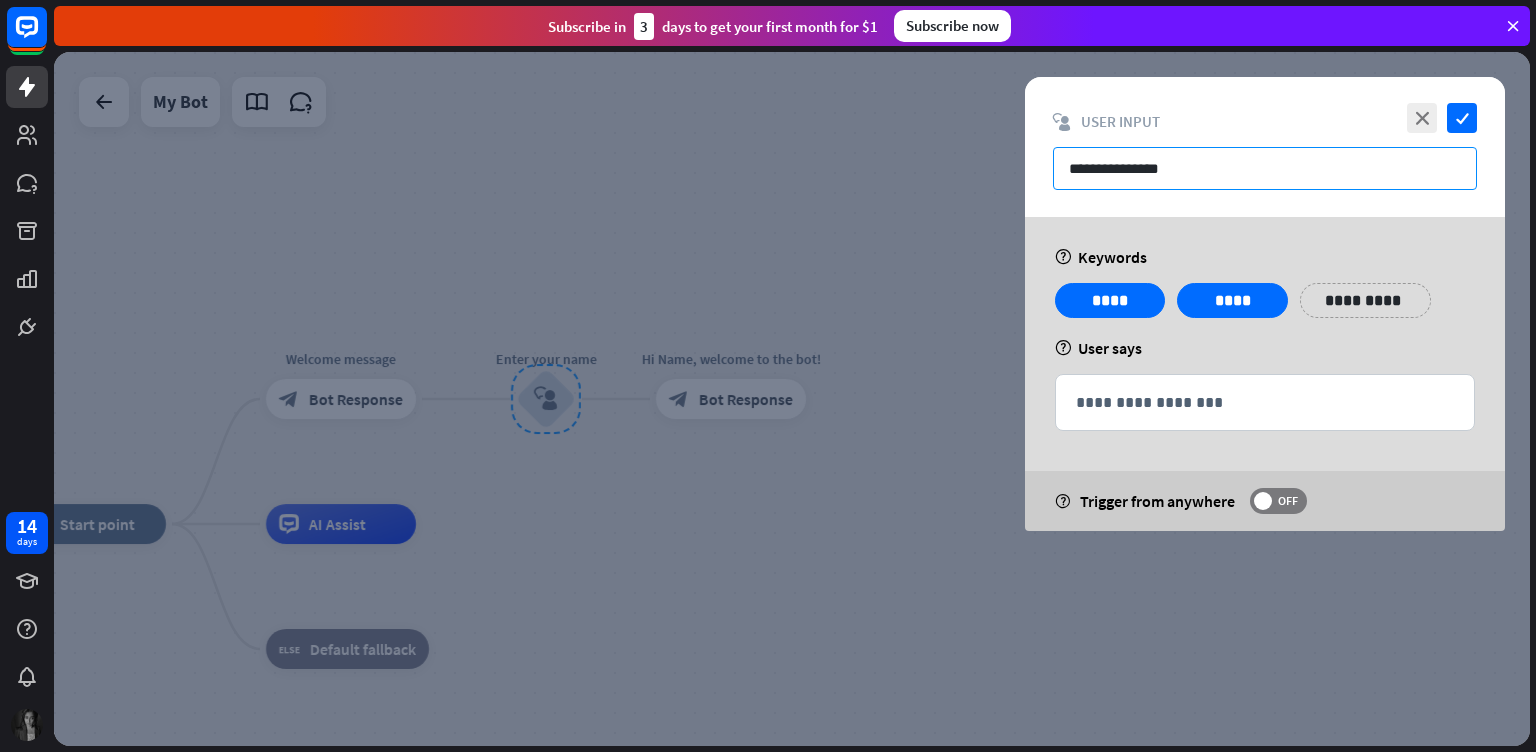 drag, startPoint x: 1170, startPoint y: 173, endPoint x: 939, endPoint y: 178, distance: 231.05411 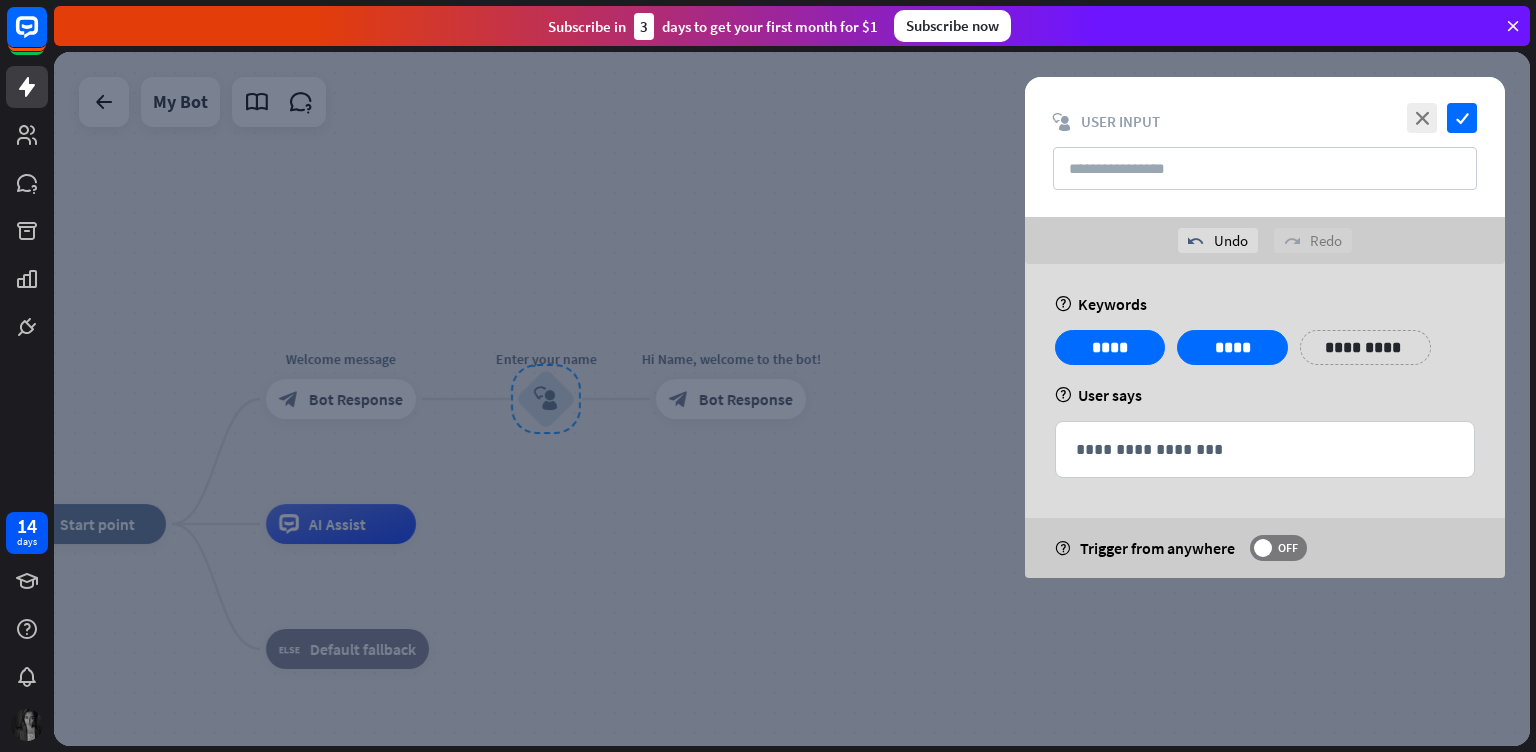click on "**********" at bounding box center [1265, 421] 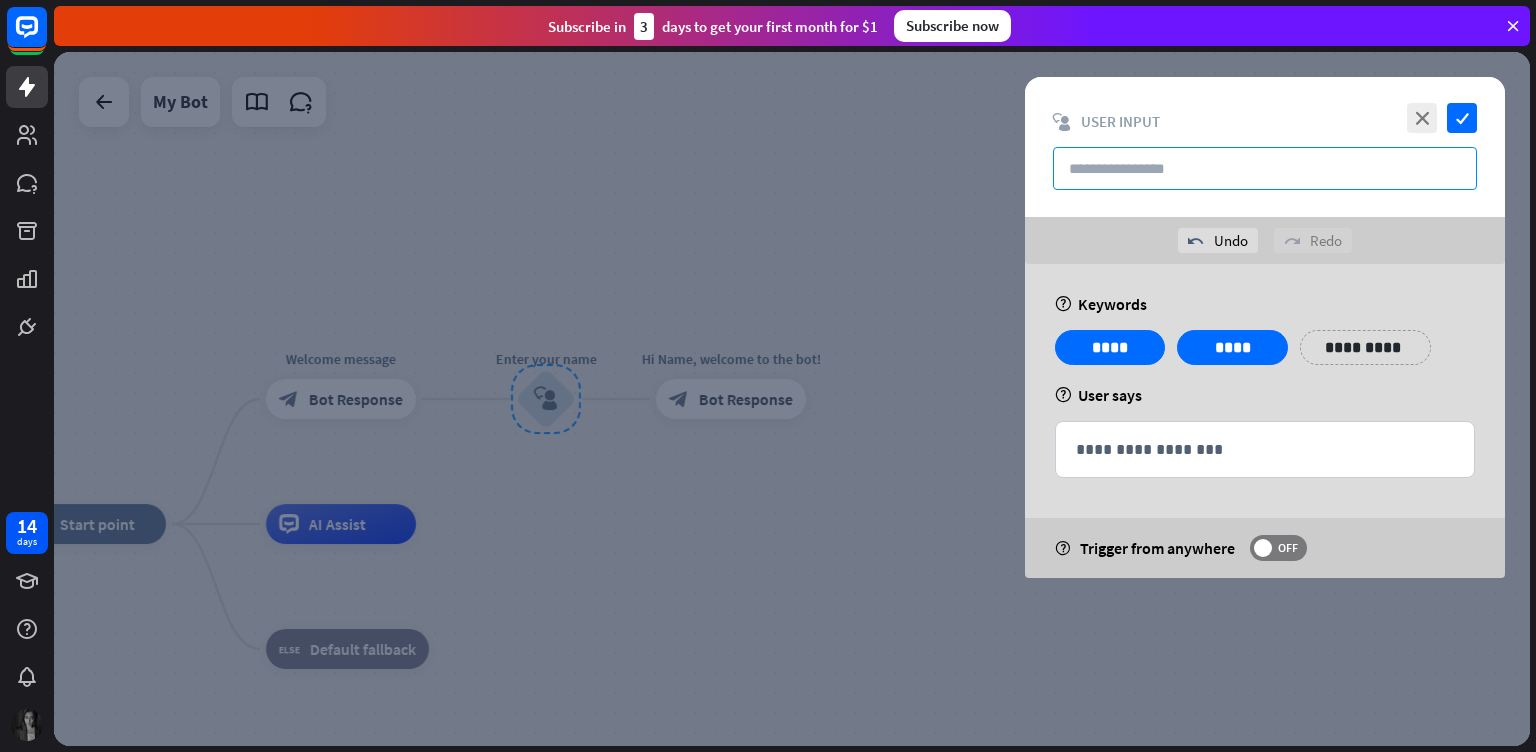 click at bounding box center [1265, 168] 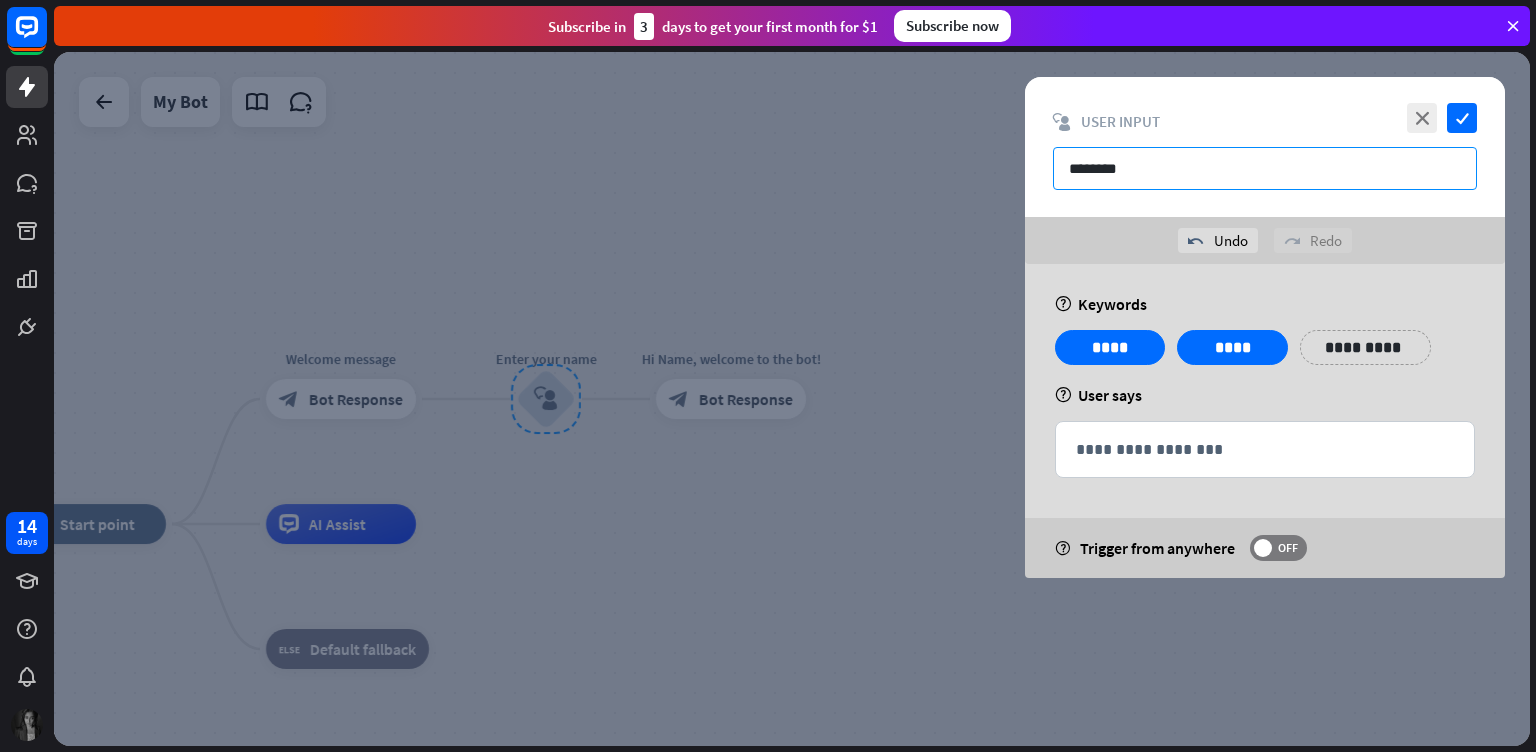 type on "********" 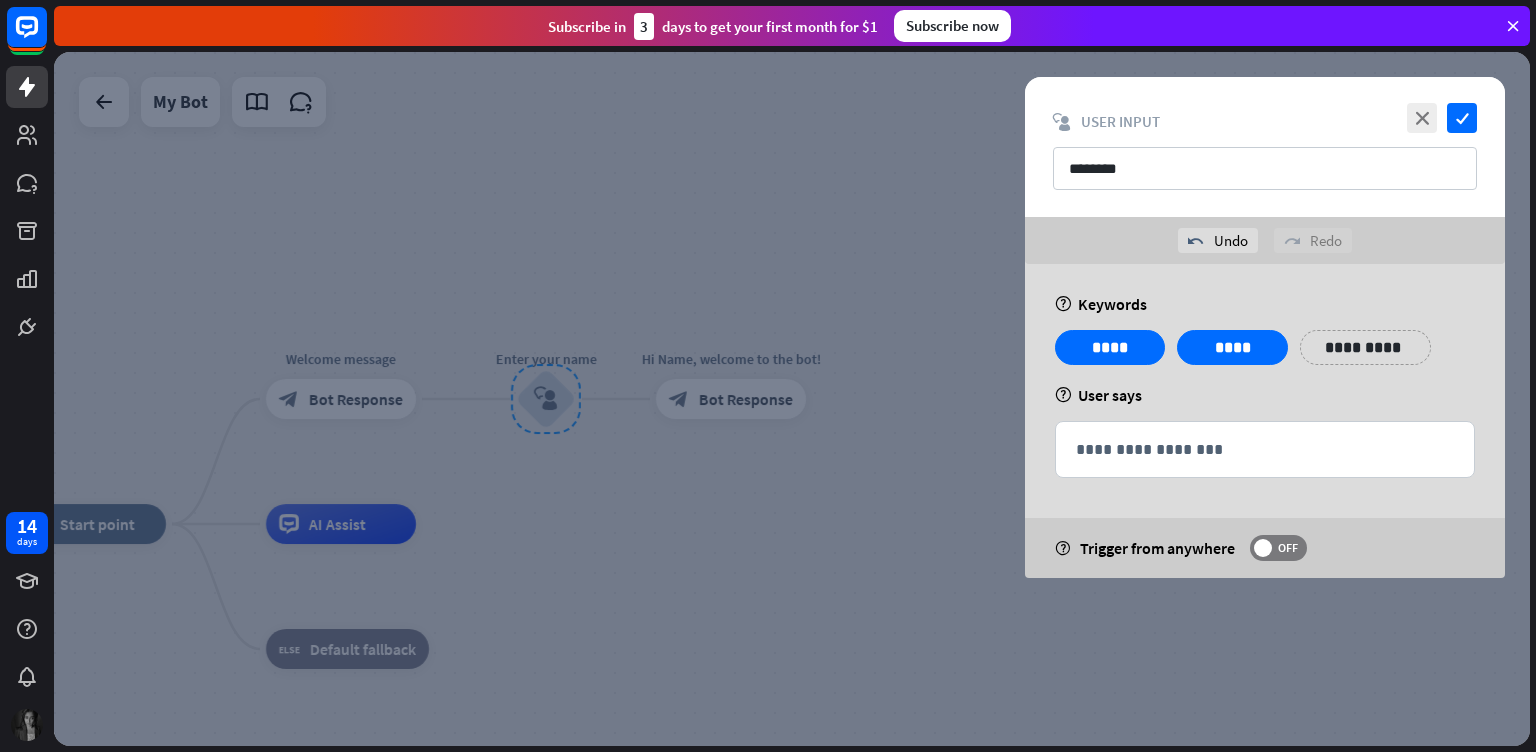 click on "help
User says" at bounding box center [1265, 395] 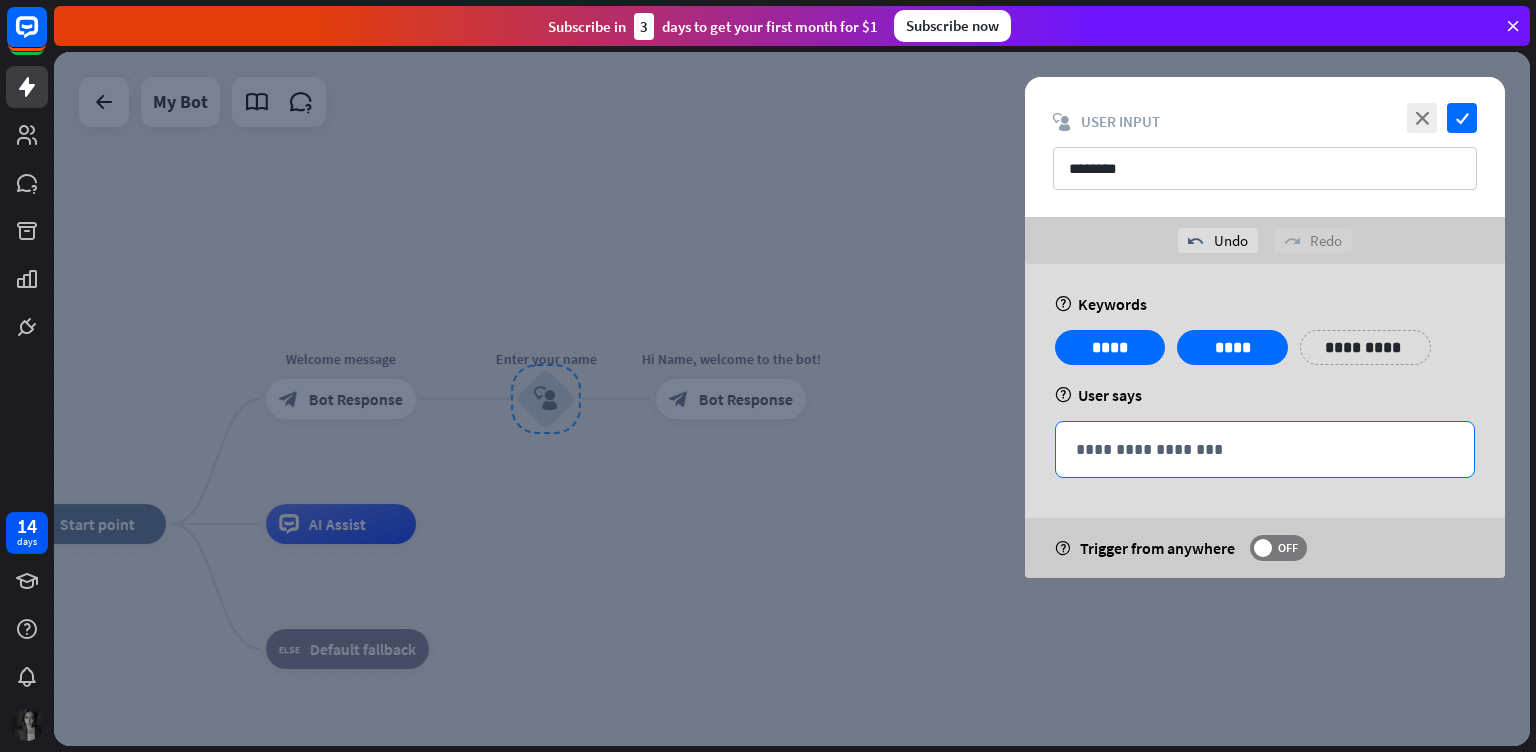 click on "**********" at bounding box center [1265, 449] 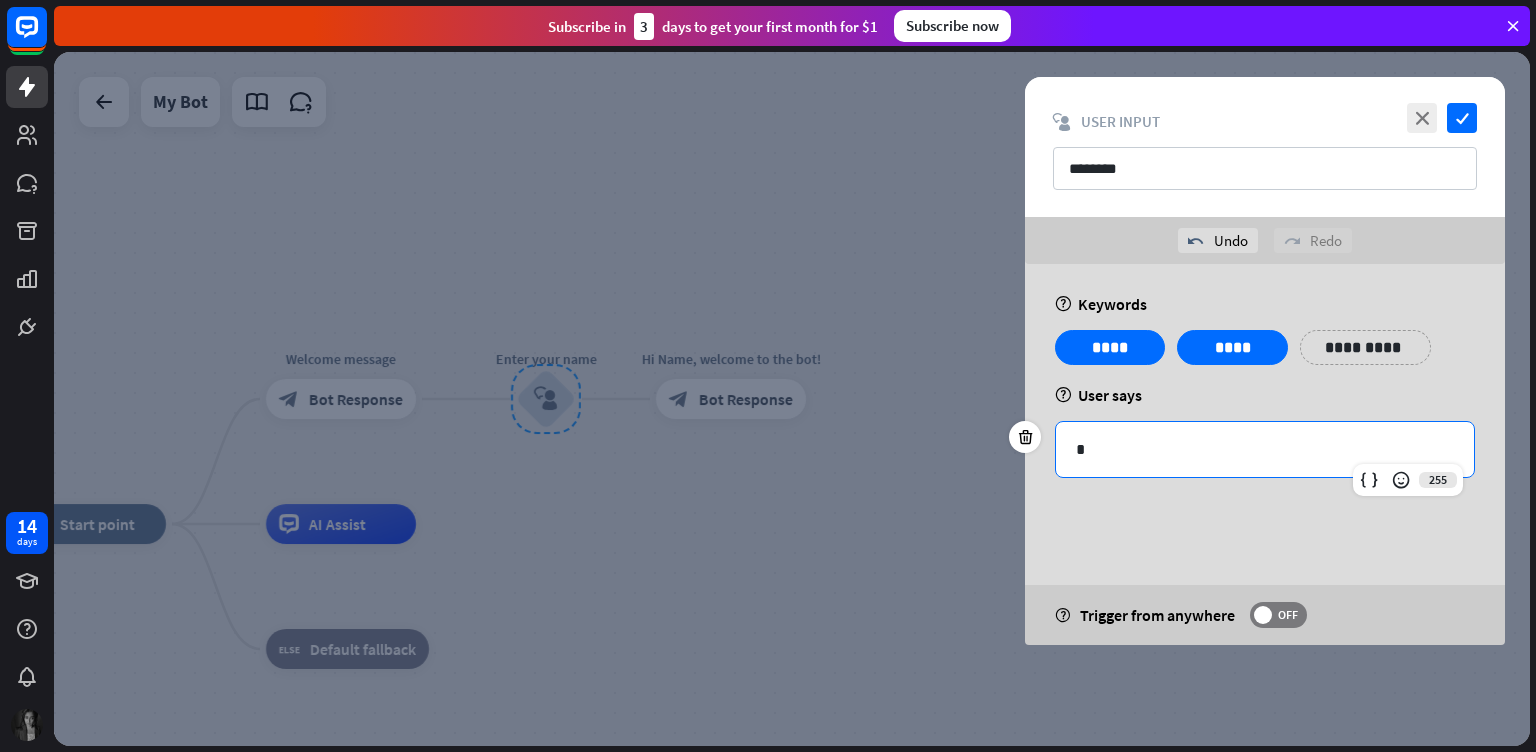 type 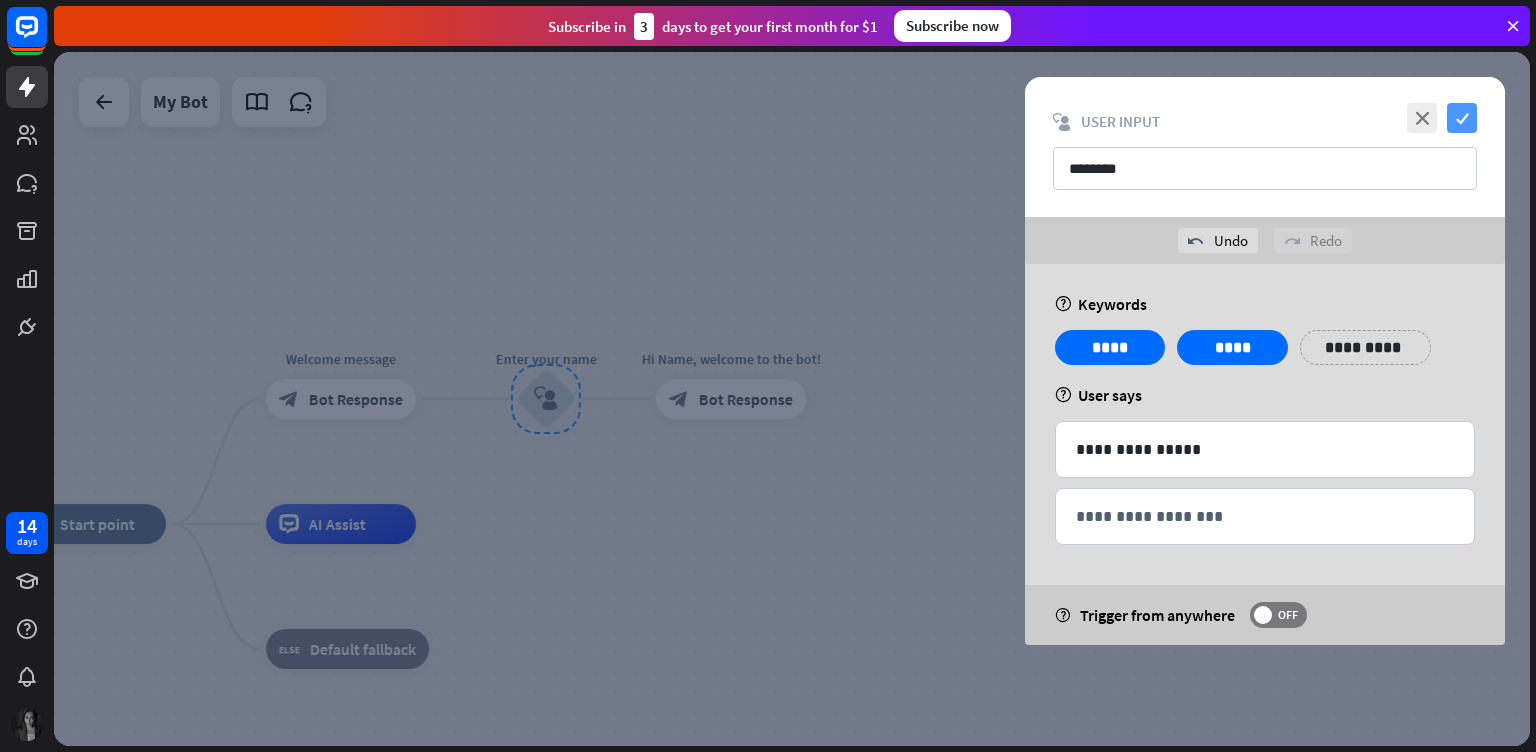 click on "check" at bounding box center (1462, 118) 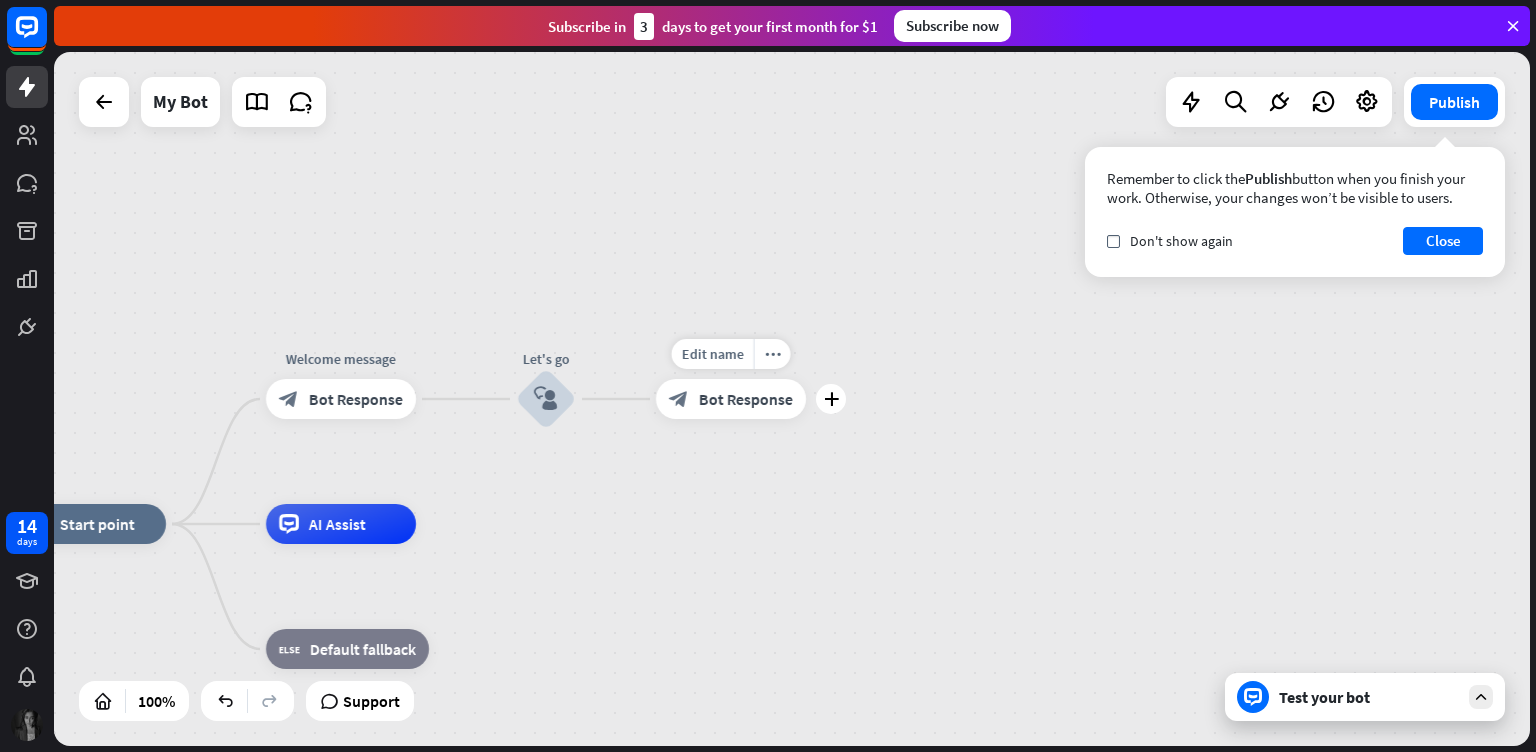 click on "Bot Response" at bounding box center [746, 399] 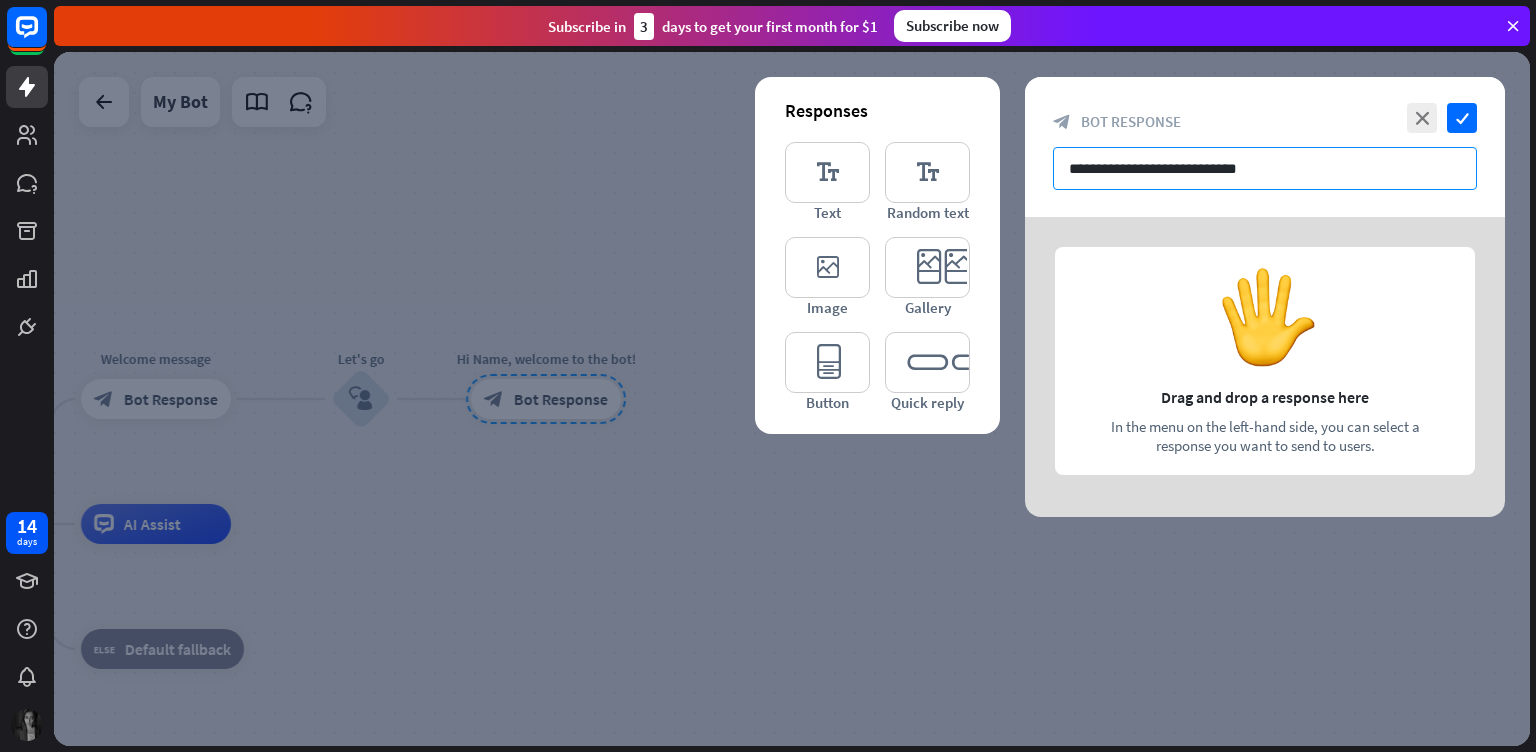 drag, startPoint x: 1273, startPoint y: 173, endPoint x: 997, endPoint y: 178, distance: 276.0453 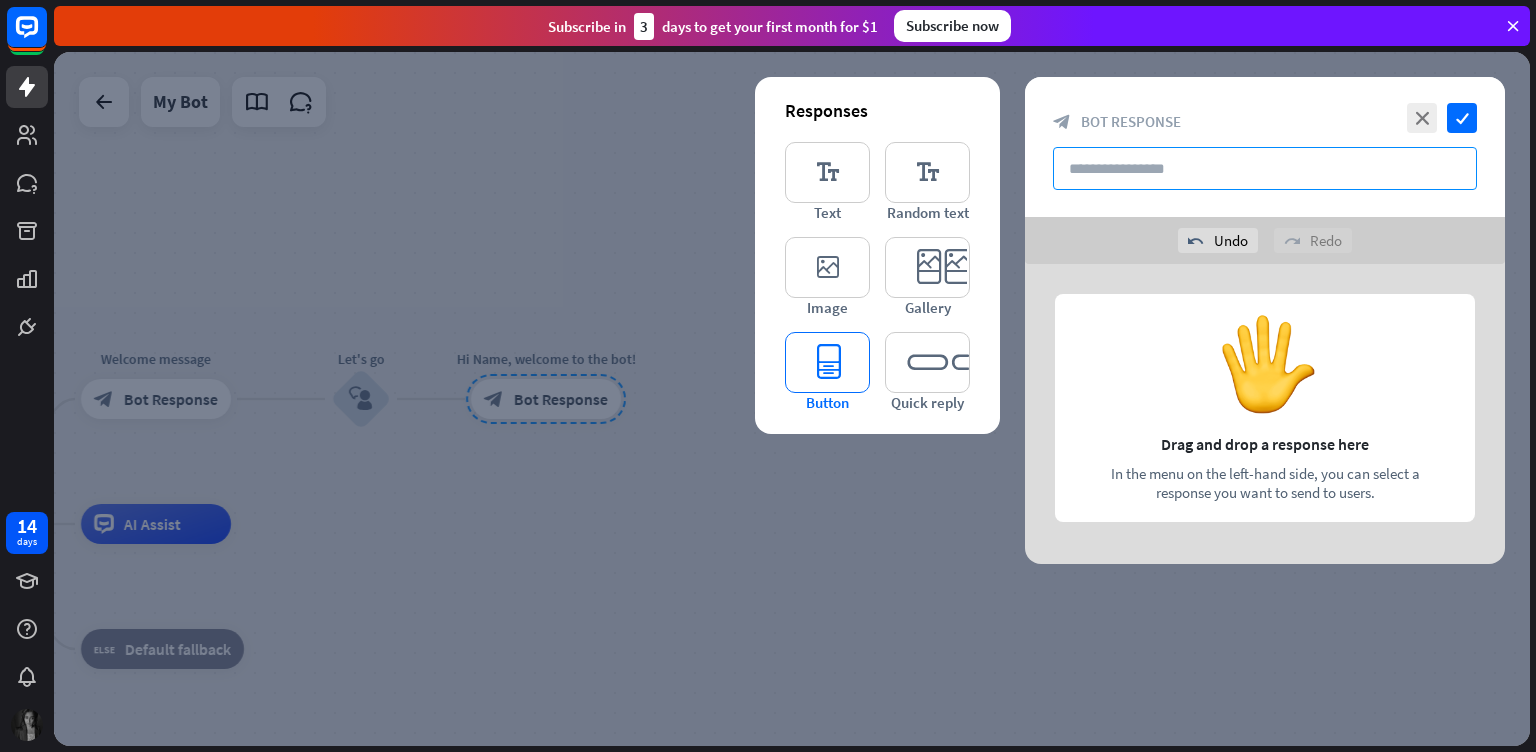 type 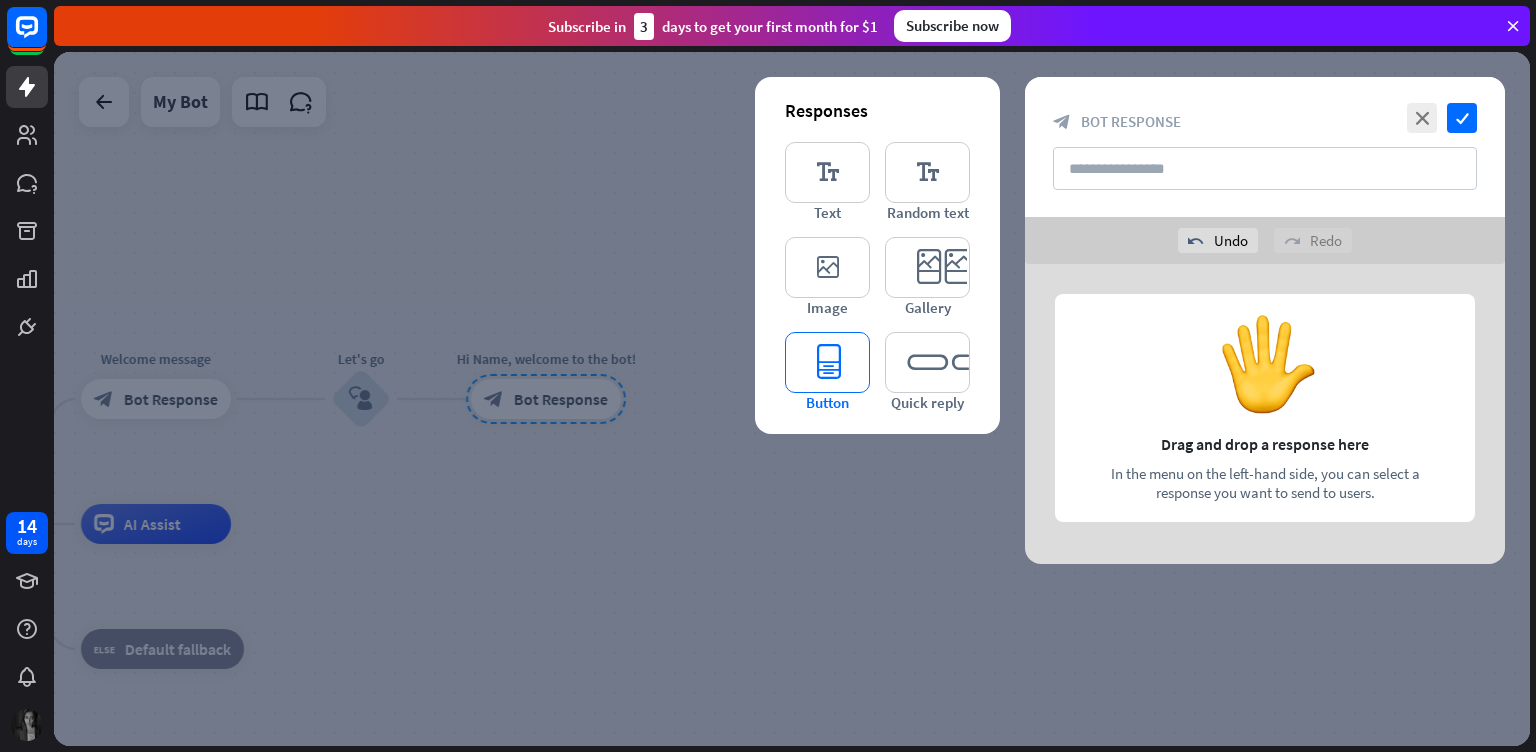 click on "editor_button" at bounding box center (827, 362) 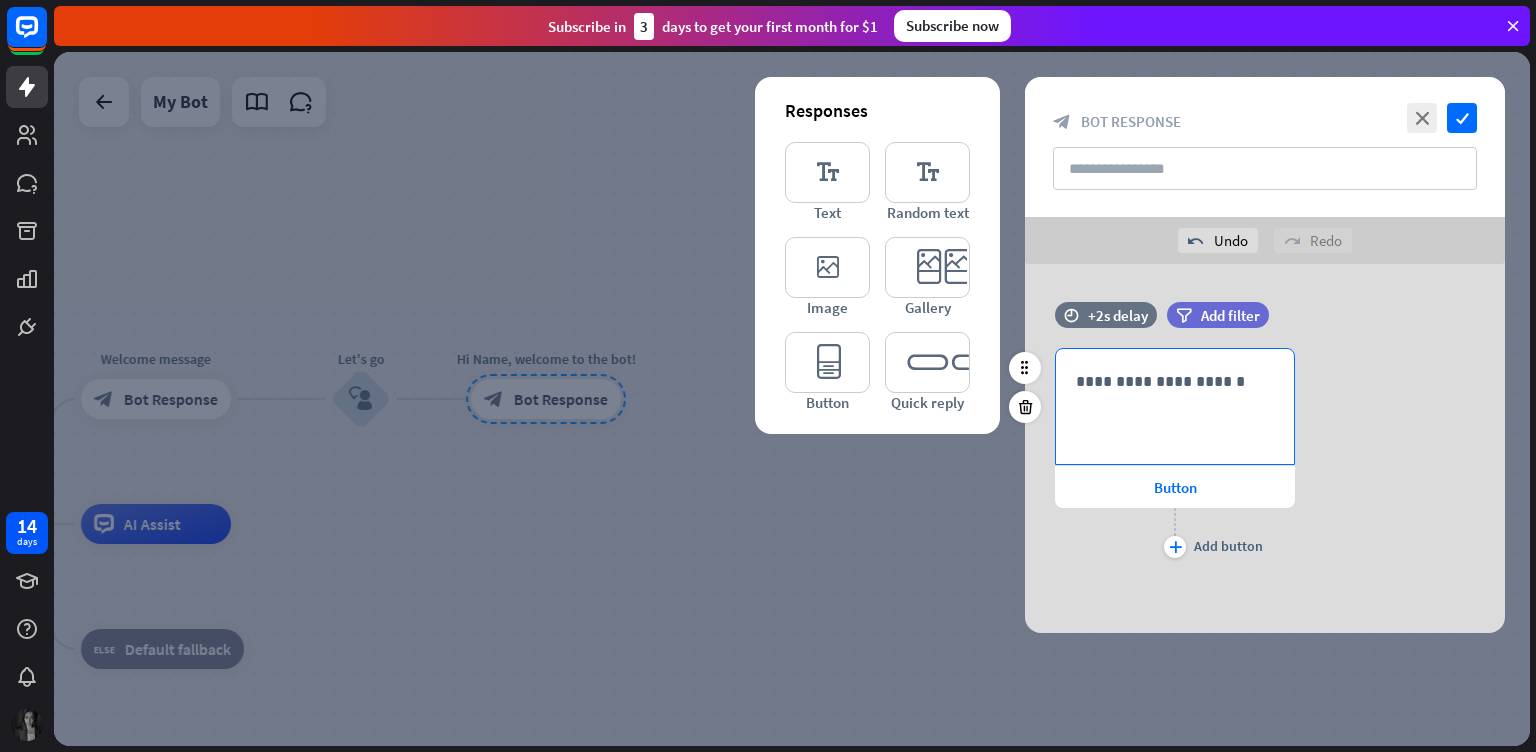 click on "**********" at bounding box center (1175, 406) 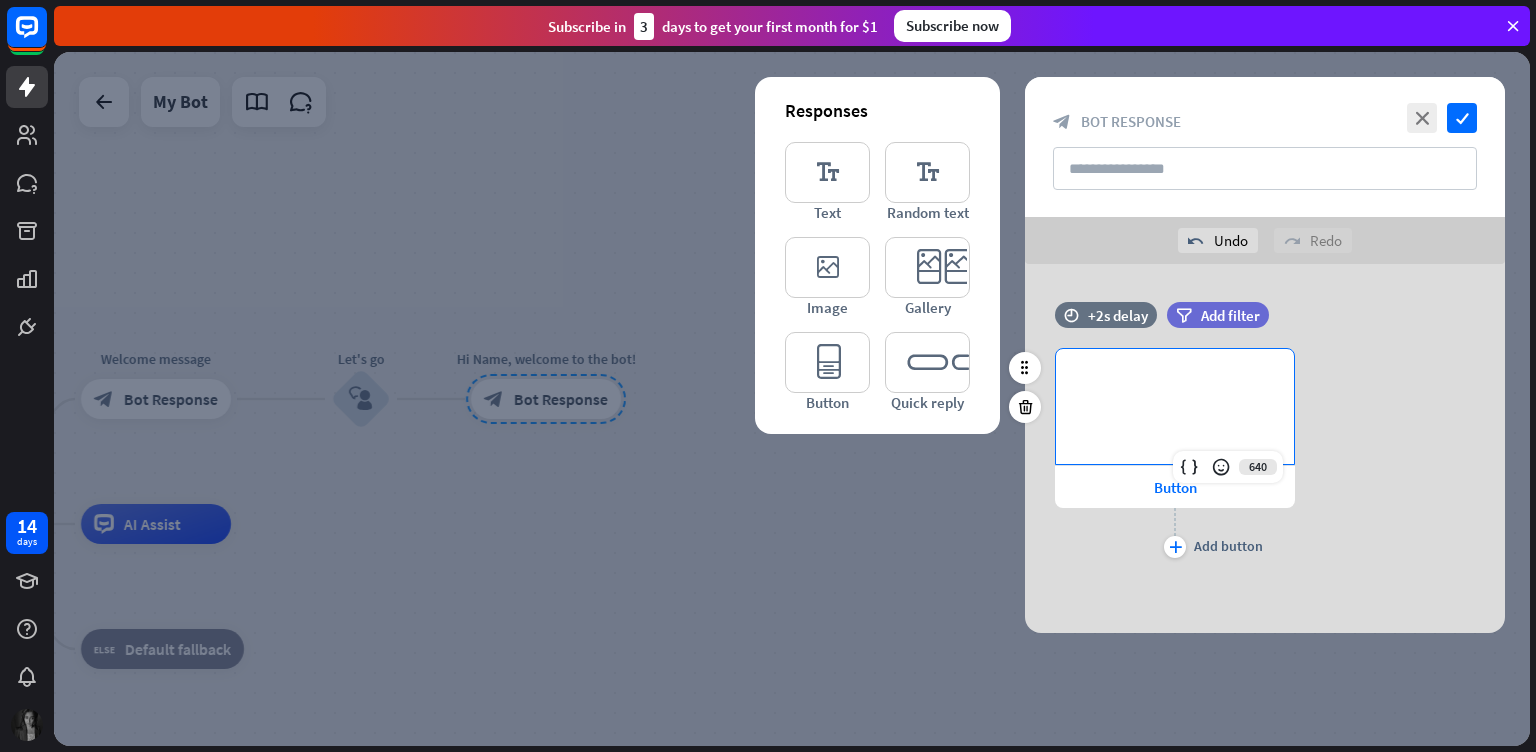 type 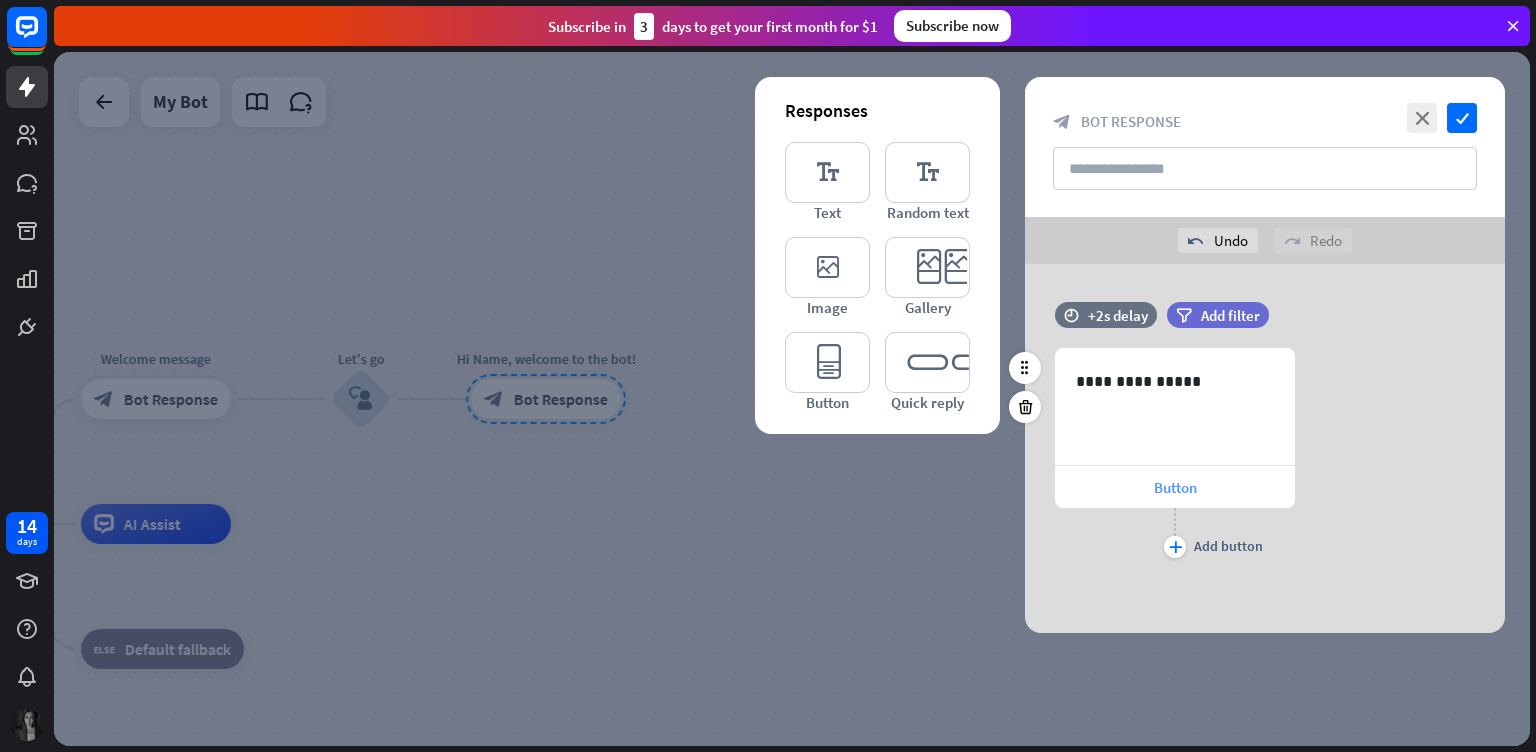 click on "Button" at bounding box center [1175, 487] 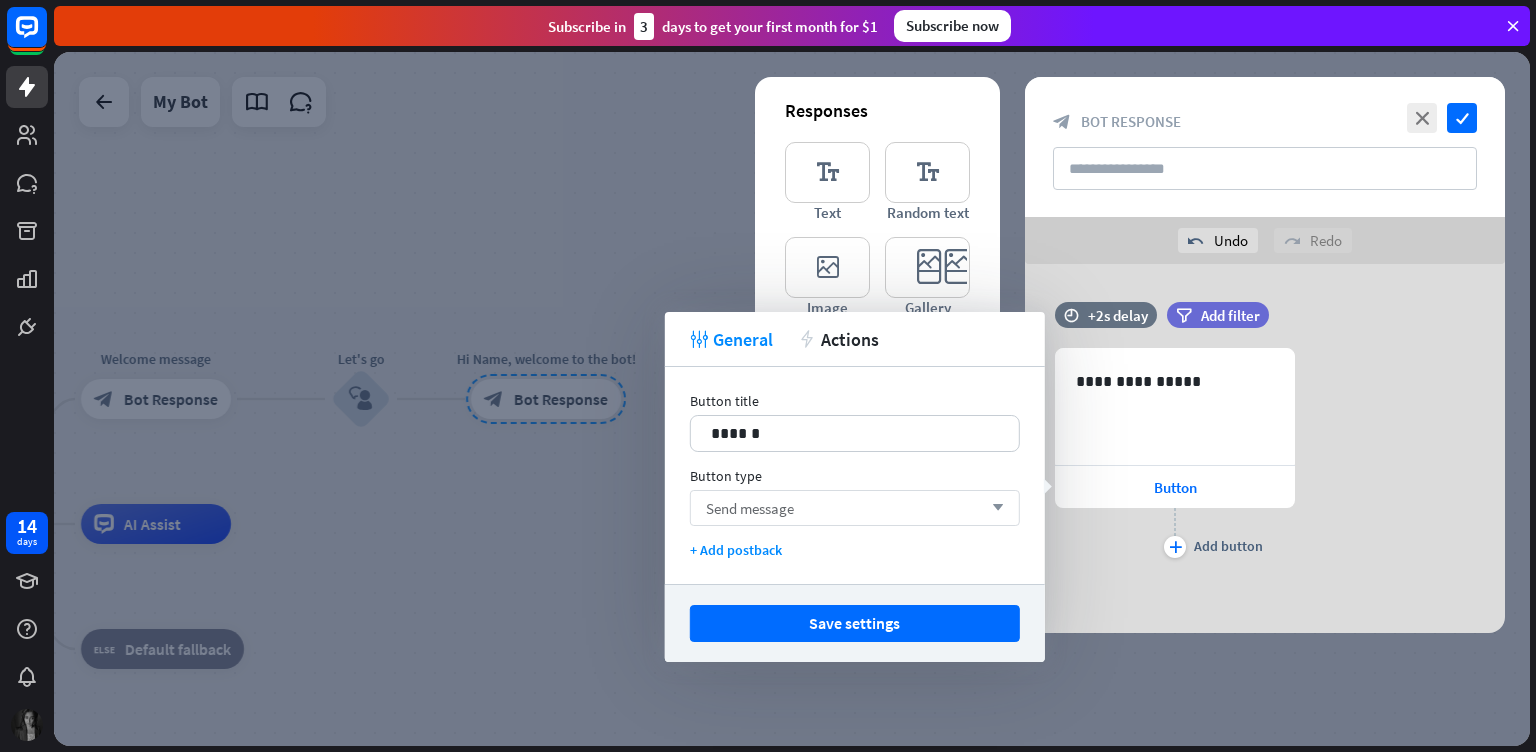 click on "Send message
arrow_down" at bounding box center [855, 508] 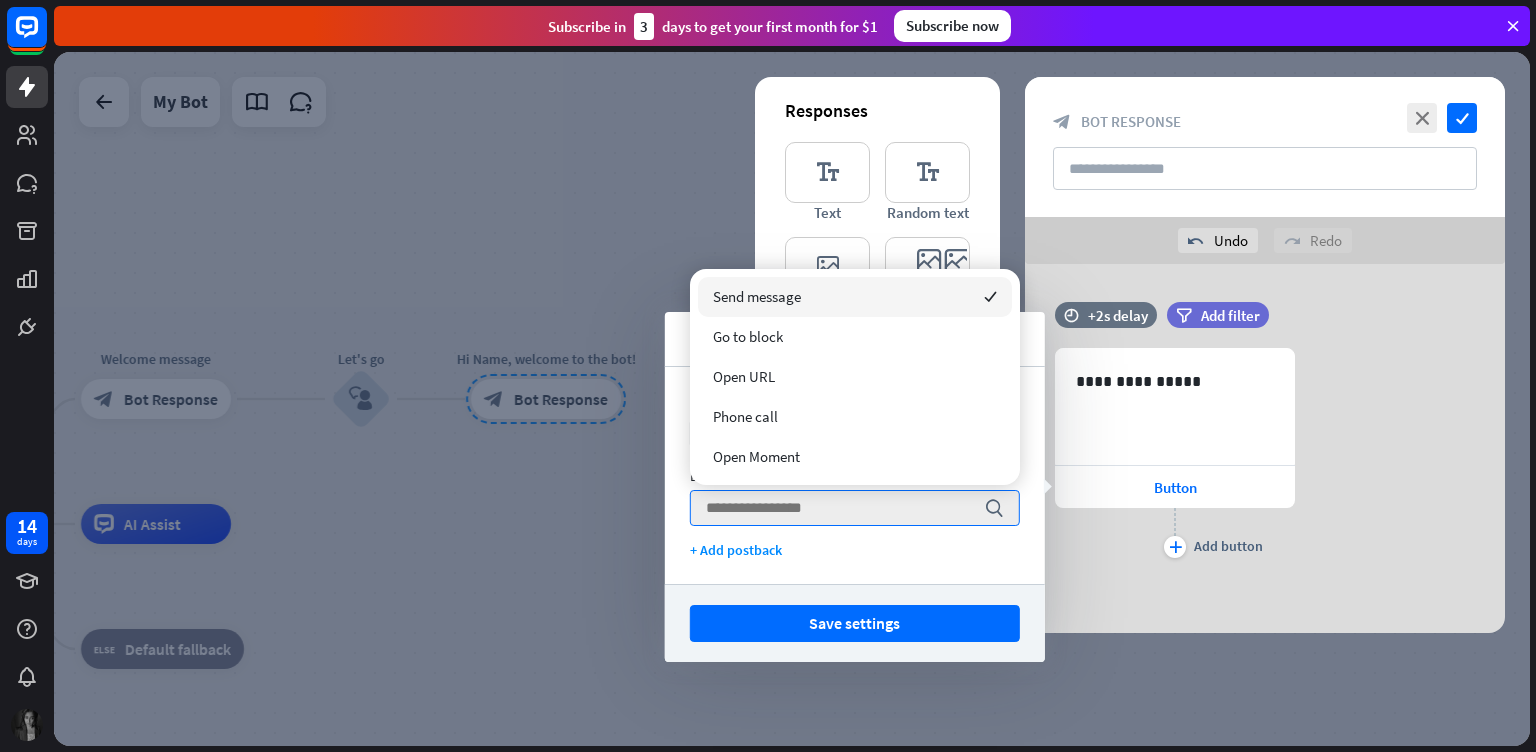 click on "Send message" at bounding box center (757, 296) 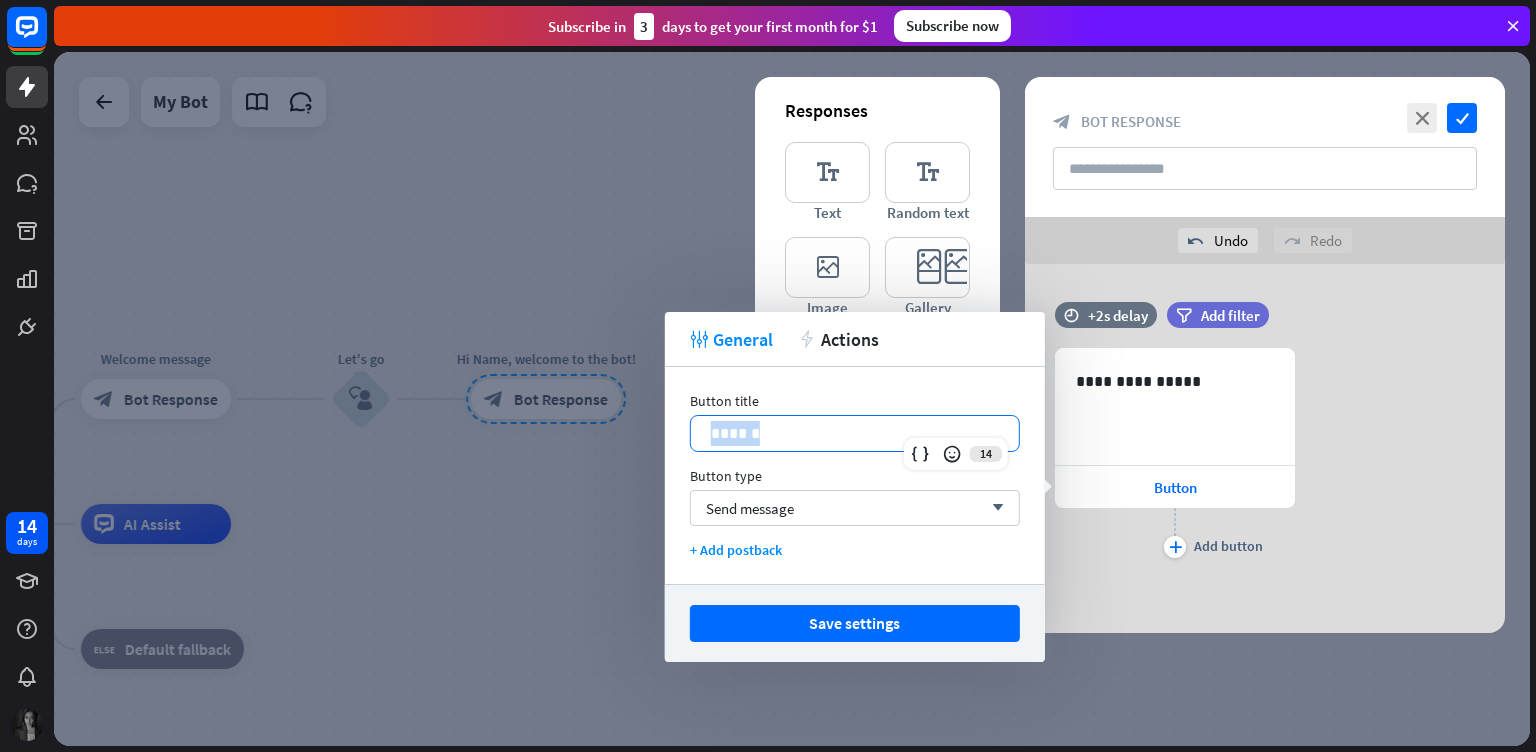drag, startPoint x: 770, startPoint y: 432, endPoint x: 607, endPoint y: 430, distance: 163.01227 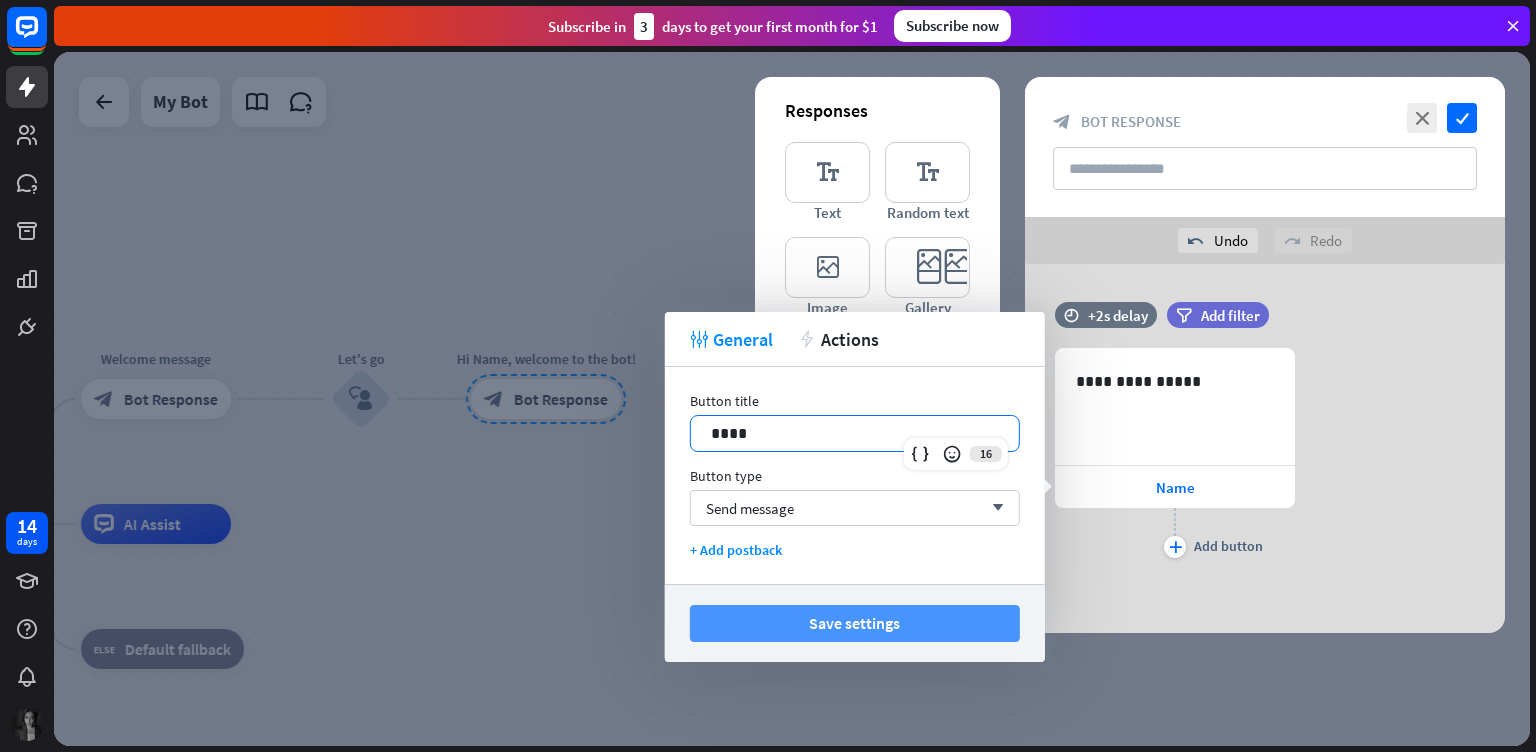 click on "Save settings" at bounding box center [855, 623] 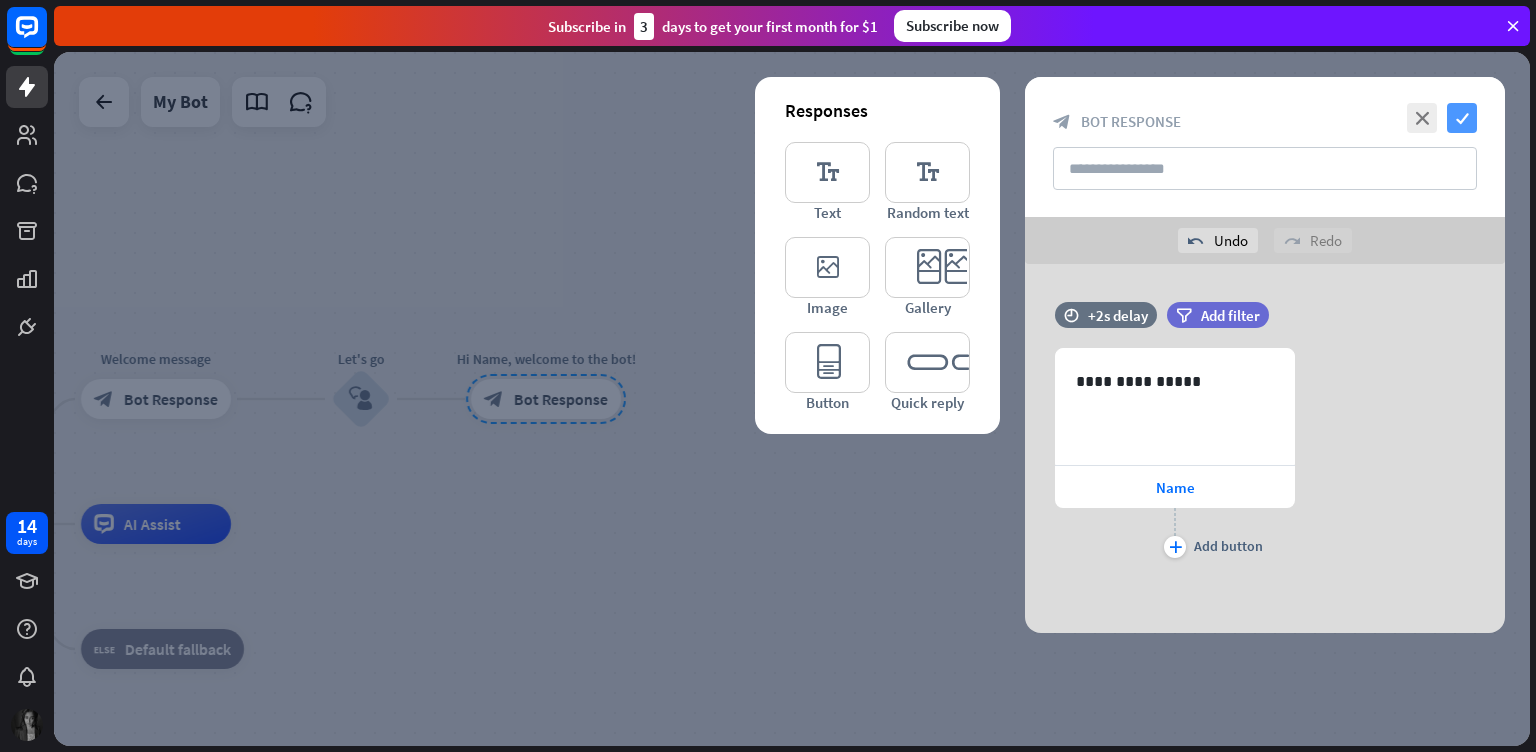 click on "check" at bounding box center (1462, 118) 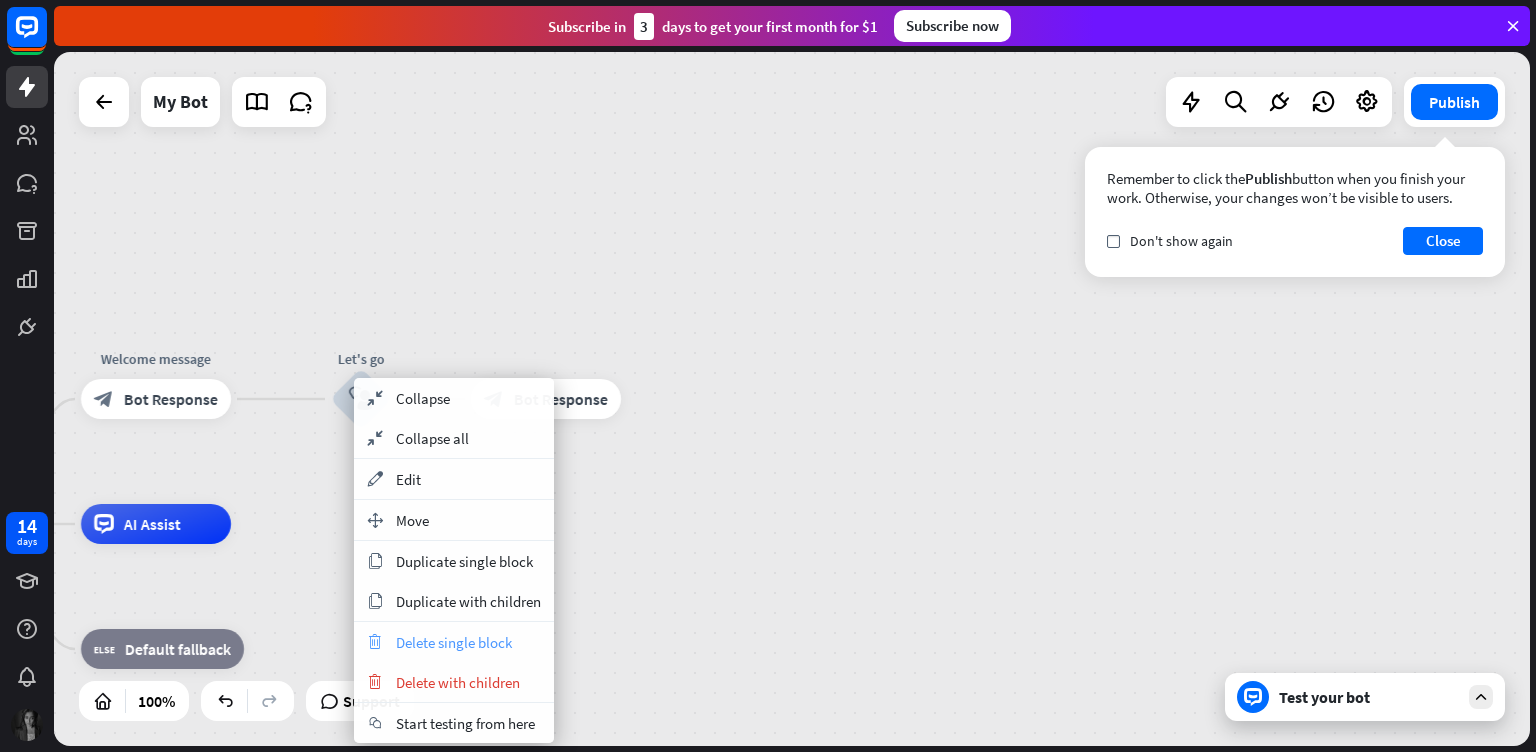 click on "Delete single block" at bounding box center [454, 642] 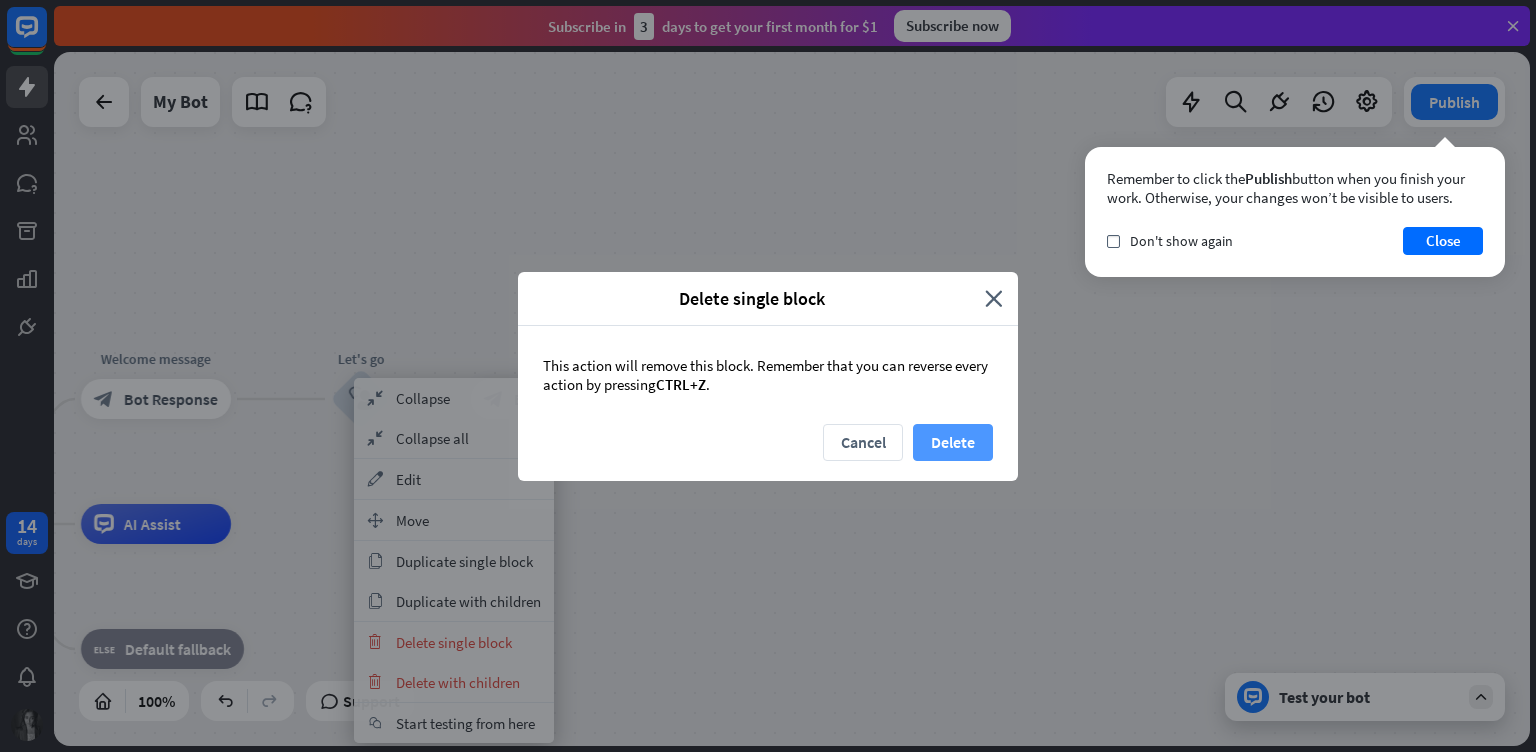 click on "Delete" at bounding box center [953, 442] 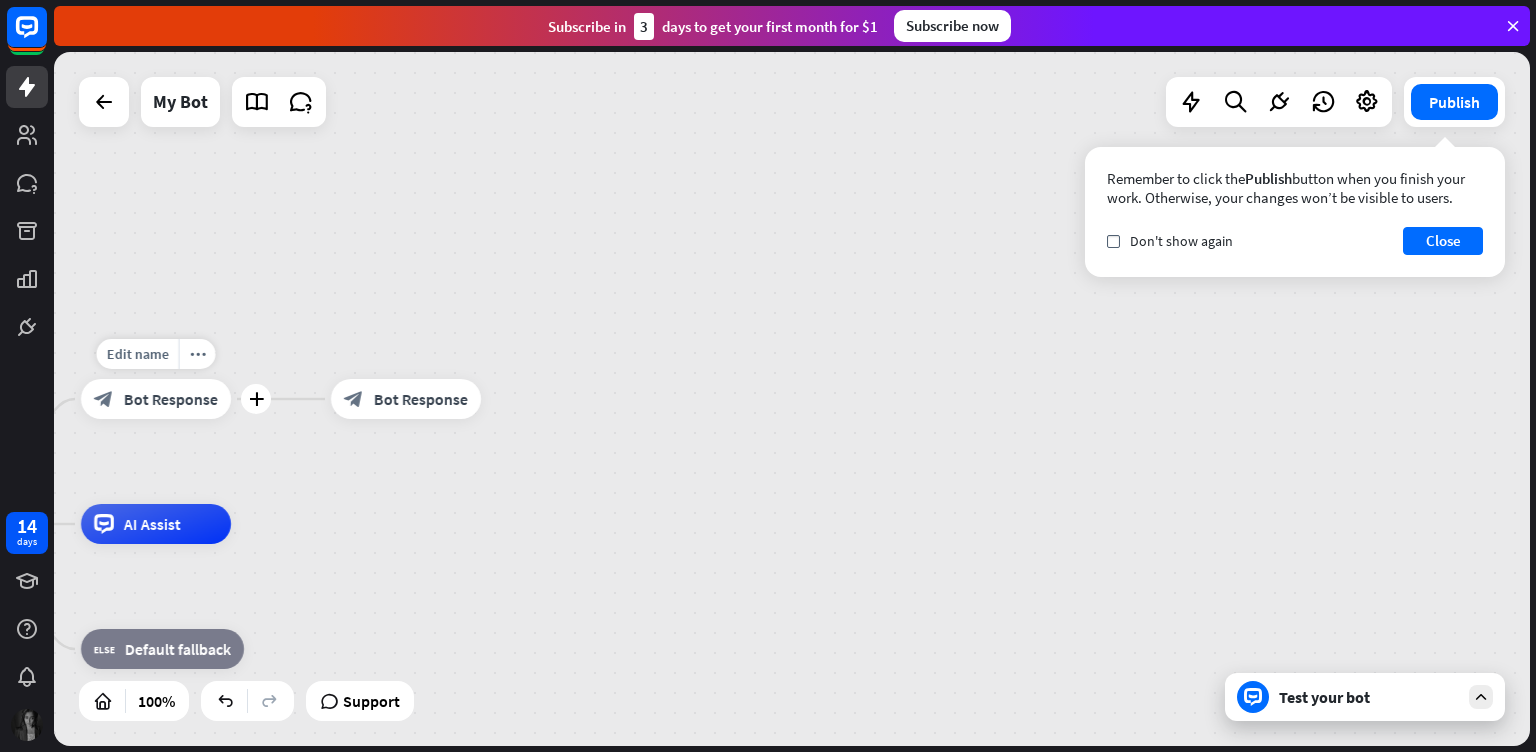 click on "Edit name   more_horiz         plus     block_bot_response   Bot Response" at bounding box center [156, 399] 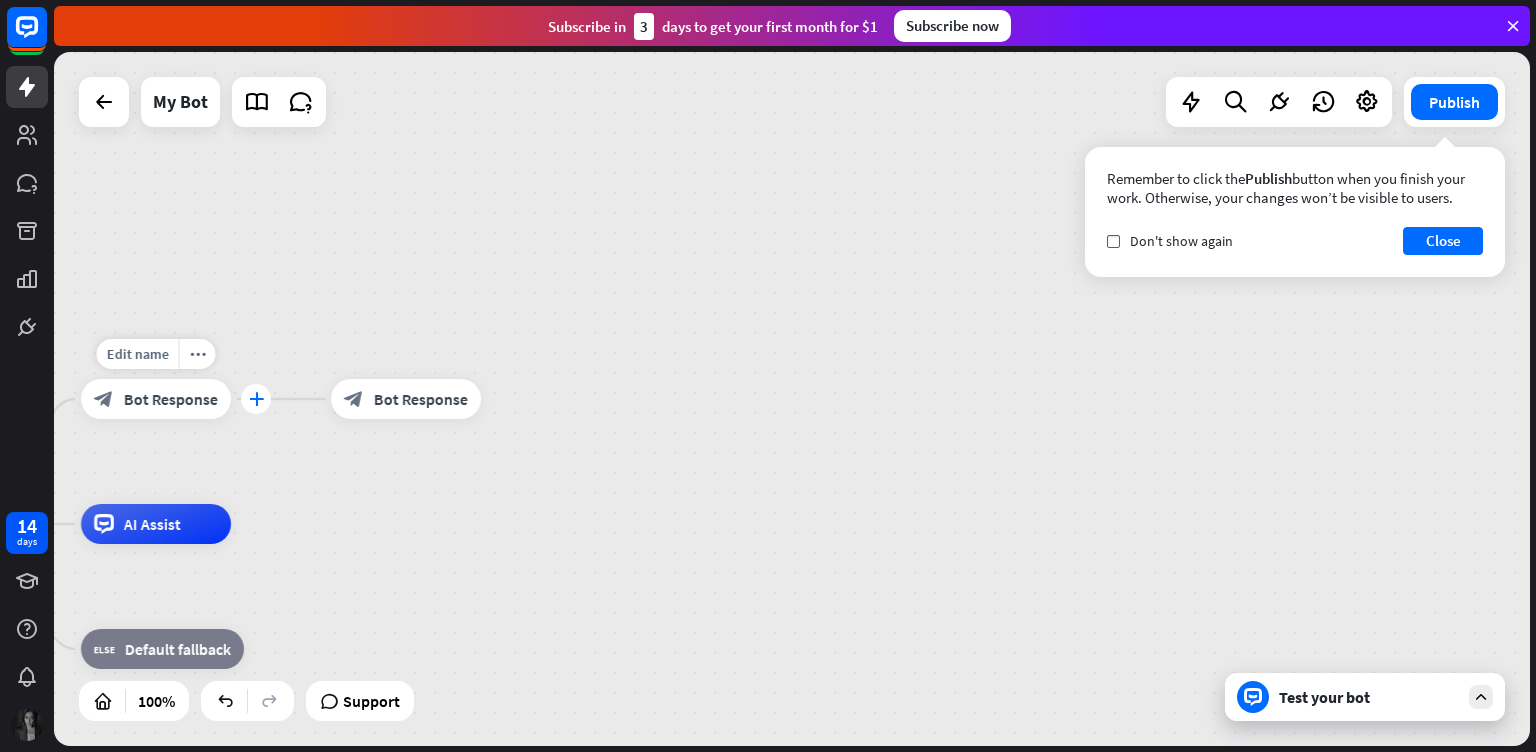 click on "plus" at bounding box center (256, 399) 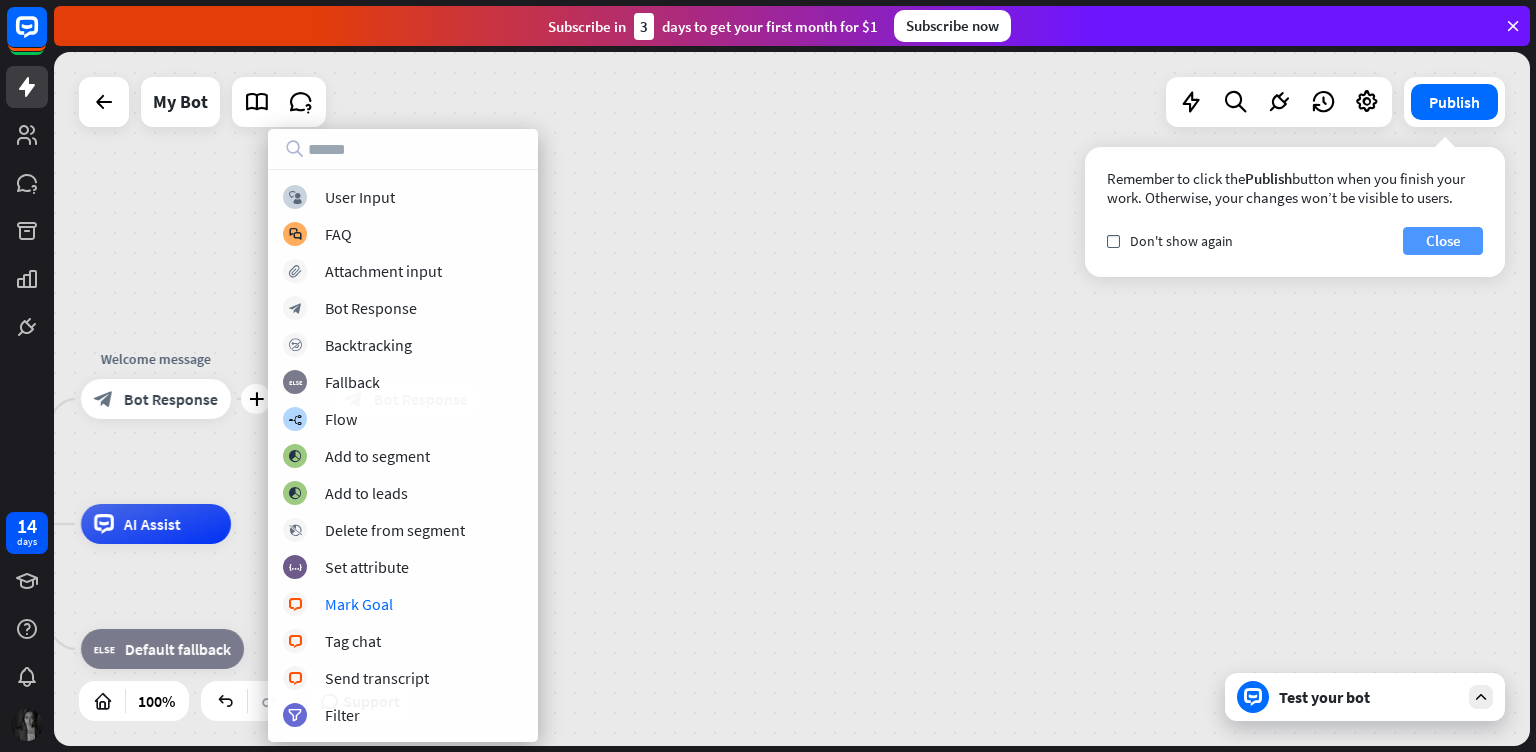 click on "Close" at bounding box center (1443, 241) 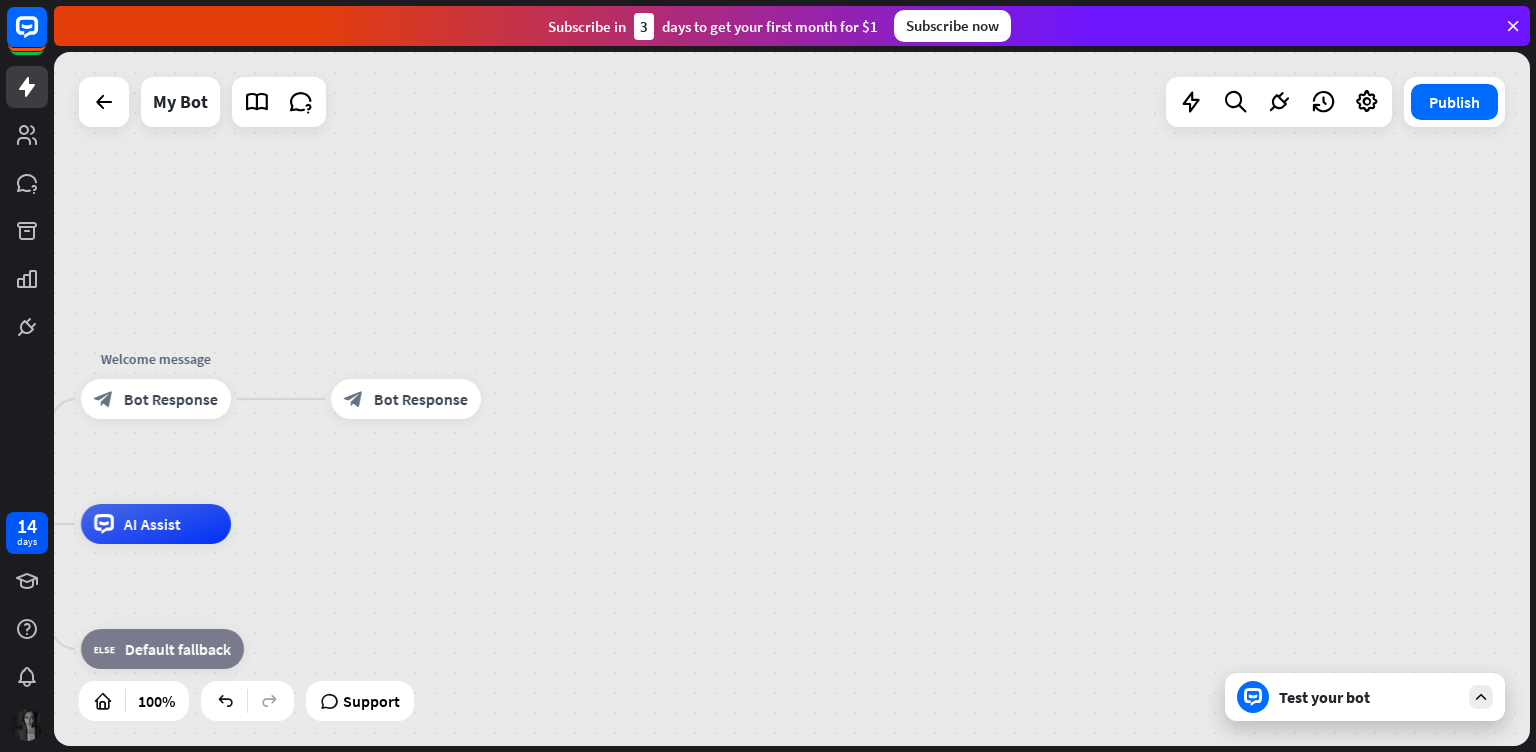 click on "Test your bot" at bounding box center (1369, 697) 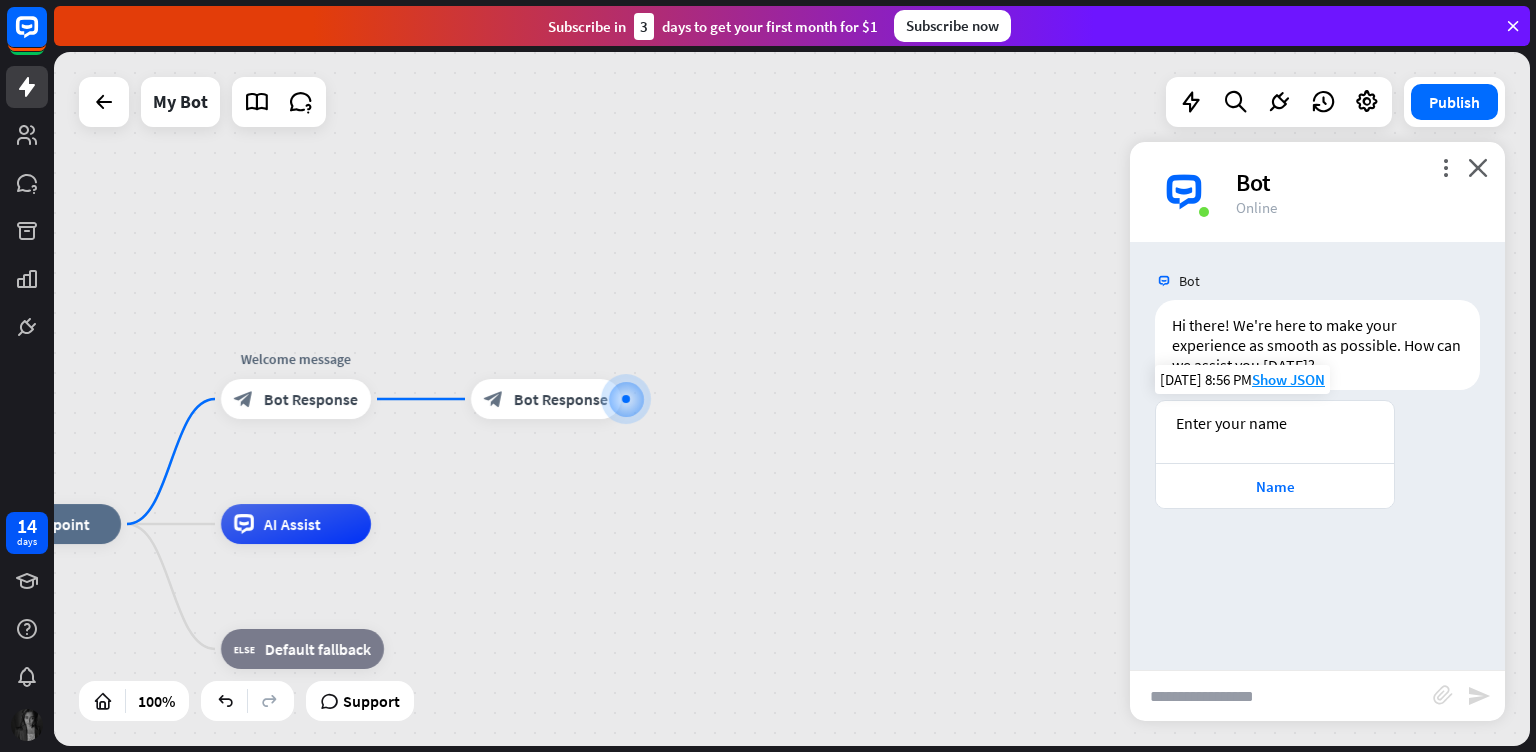 click on "Enter your name" at bounding box center [1275, 423] 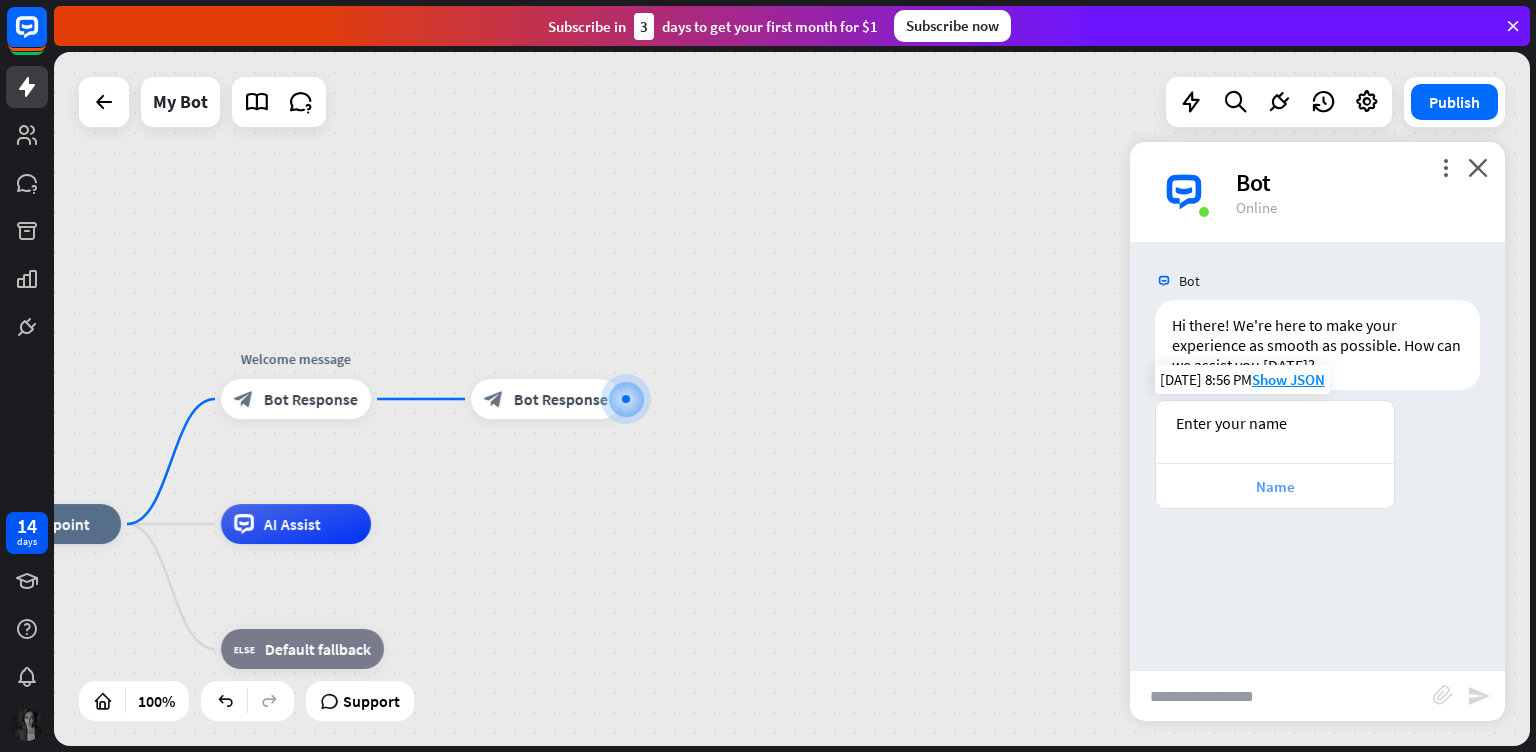 click on "Name" at bounding box center [1275, 486] 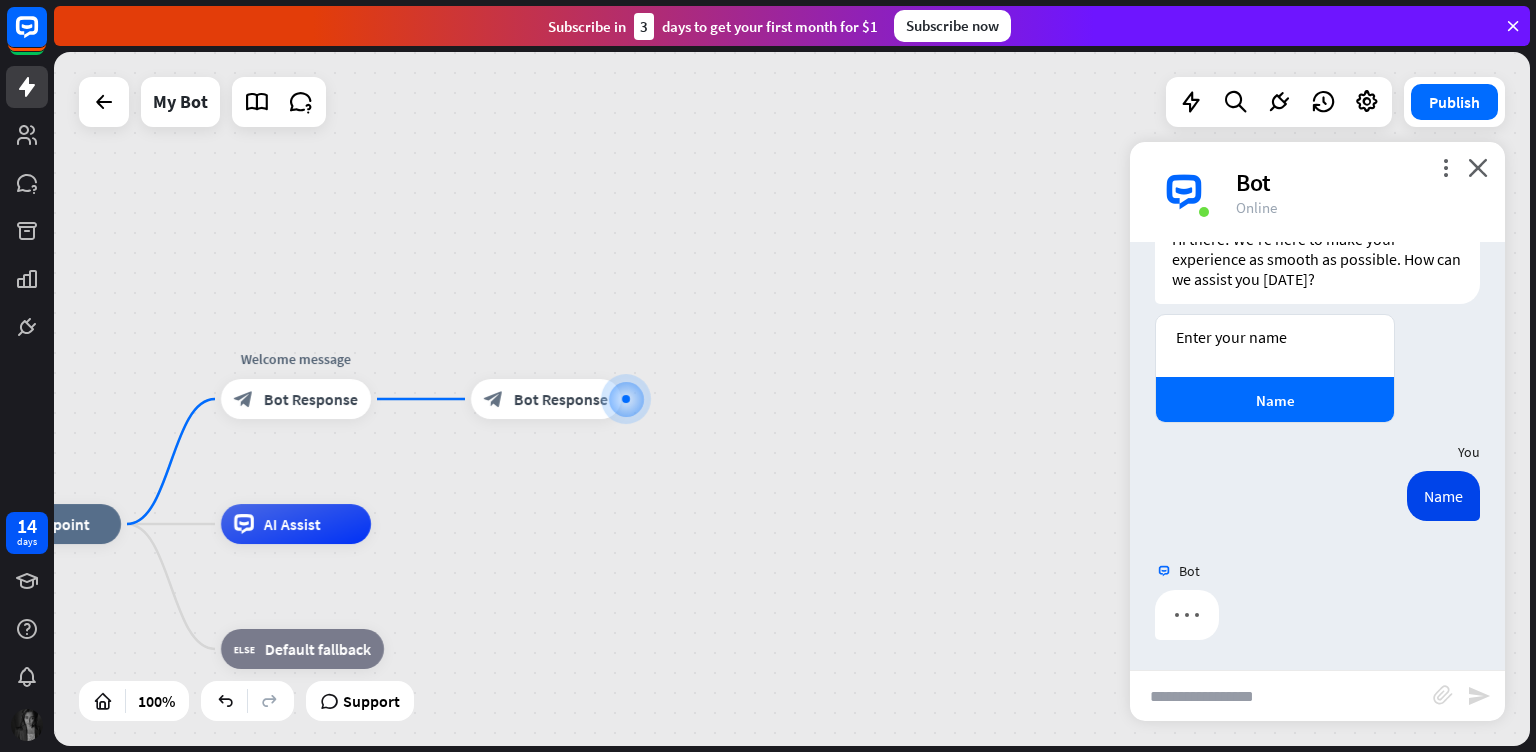 scroll, scrollTop: 70, scrollLeft: 0, axis: vertical 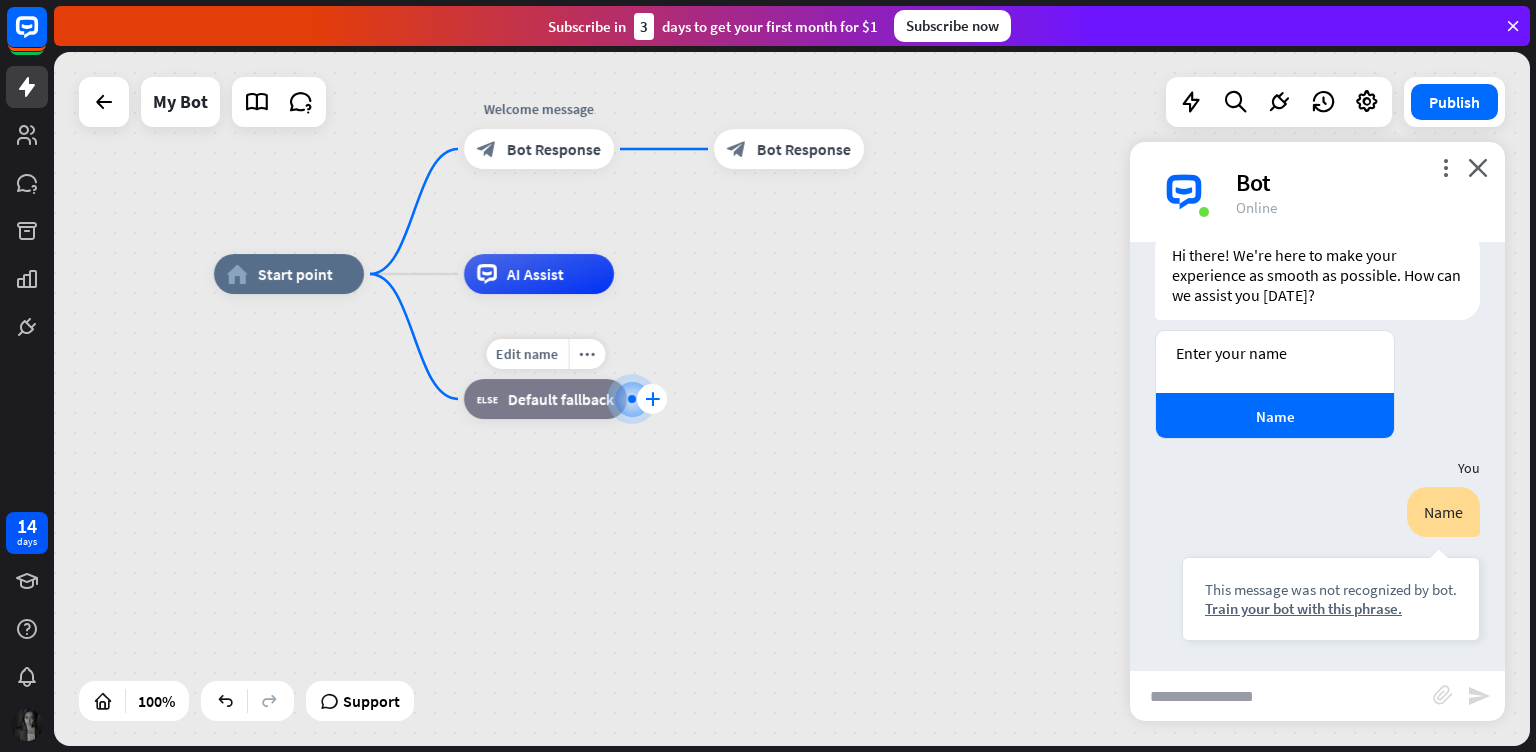 click on "plus" at bounding box center (652, 399) 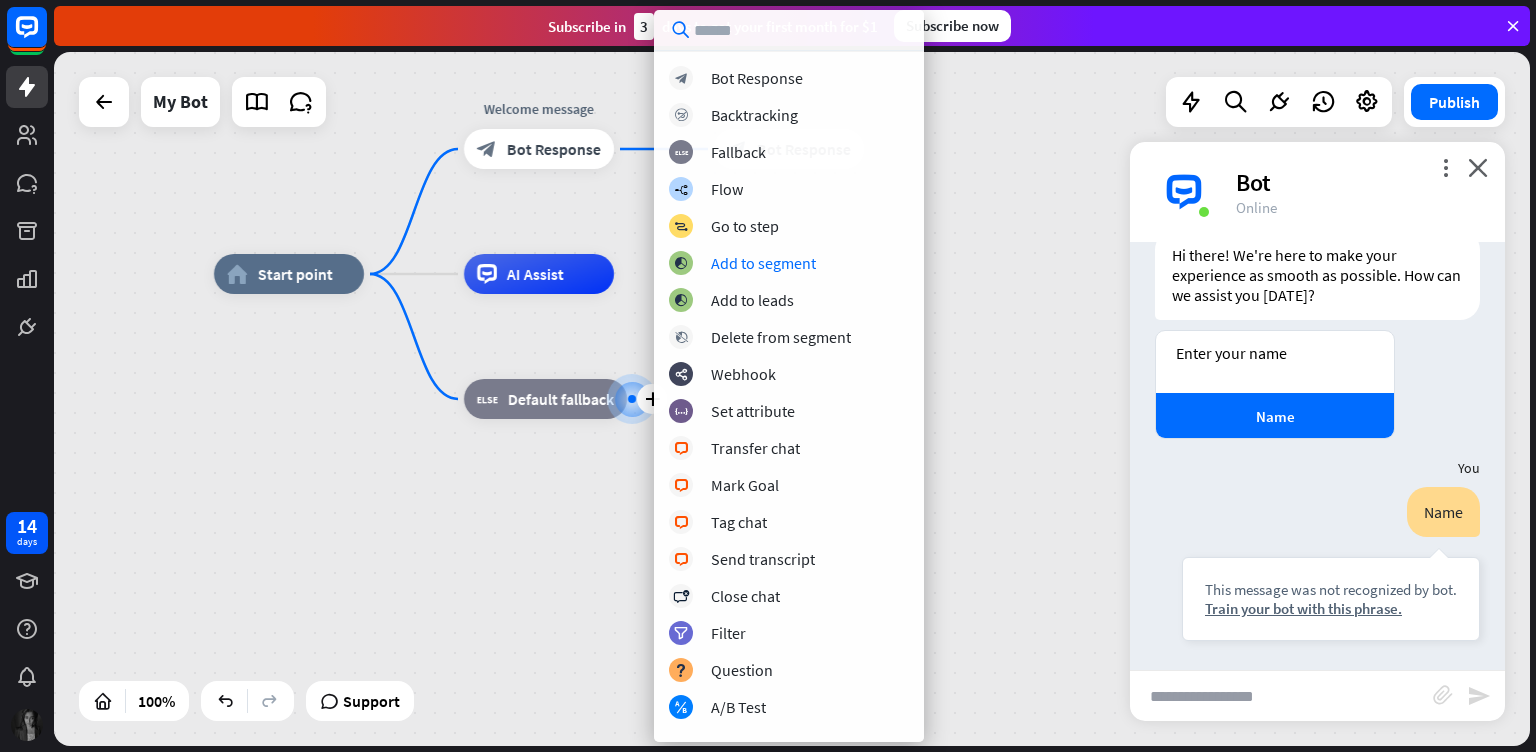click on "home_2   Start point                 Welcome message   block_bot_response   Bot Response                   block_bot_response   Bot Response                     AI Assist               plus     block_fallback   Default fallback" at bounding box center [952, 621] 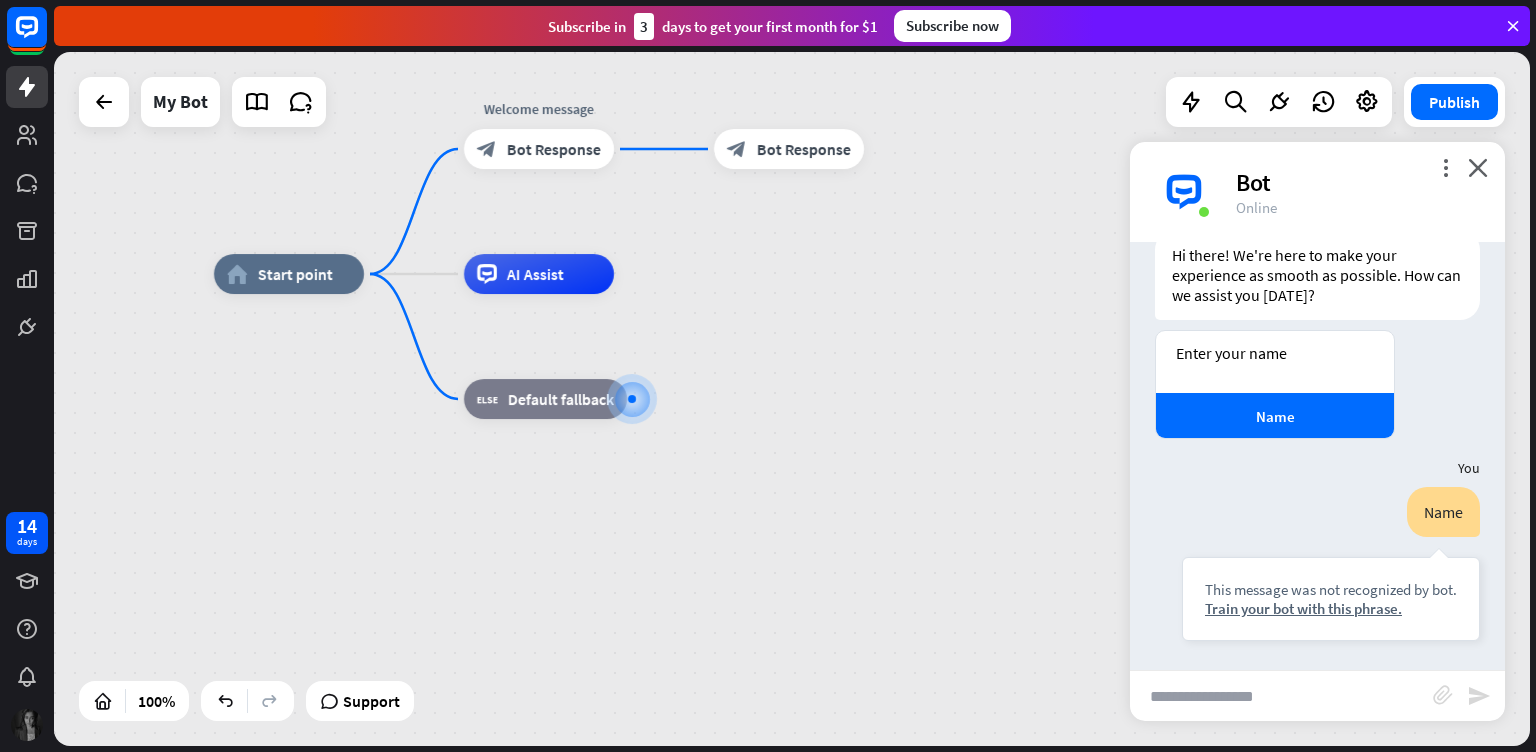 click on "more_vert
close
Bot
Online" at bounding box center (1317, 192) 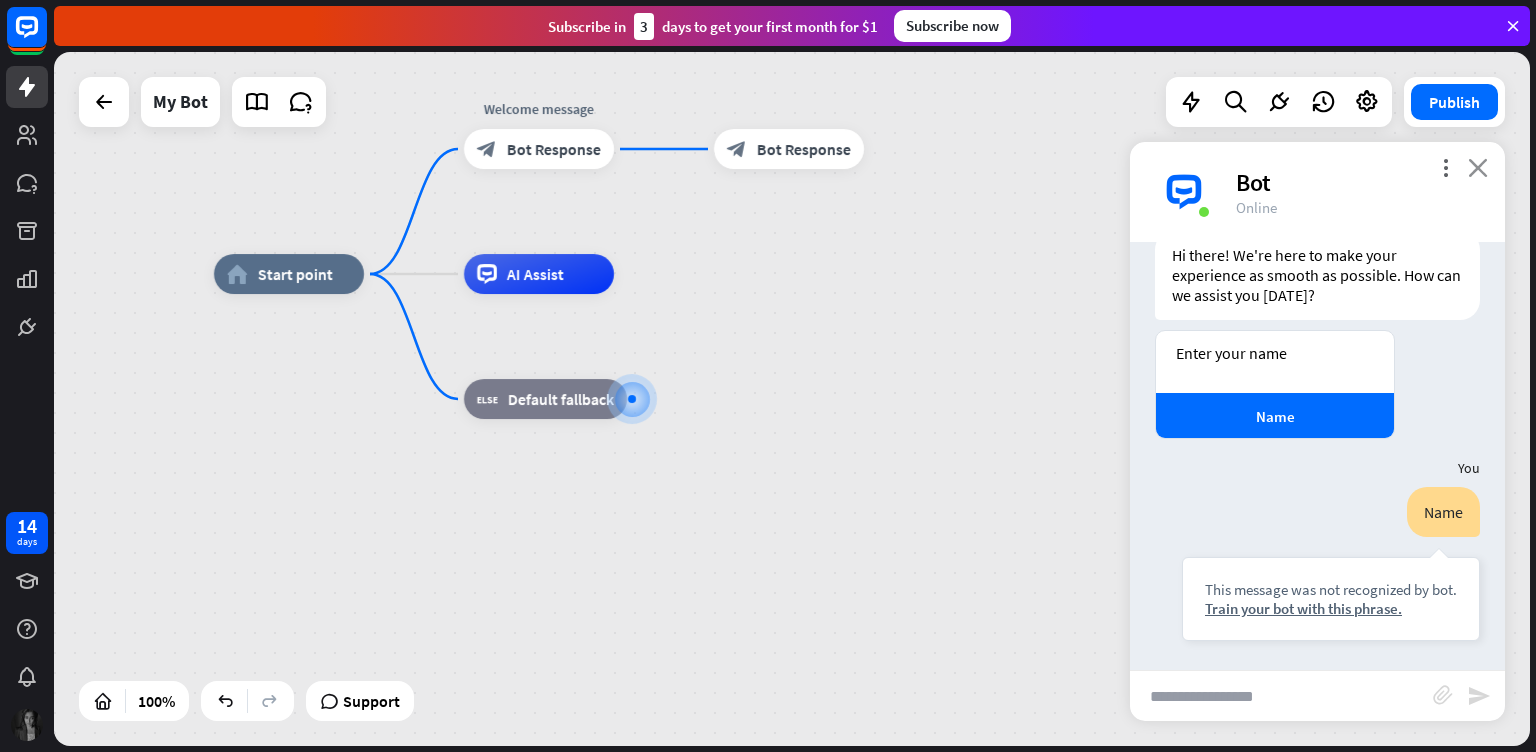 click on "close" at bounding box center [1478, 167] 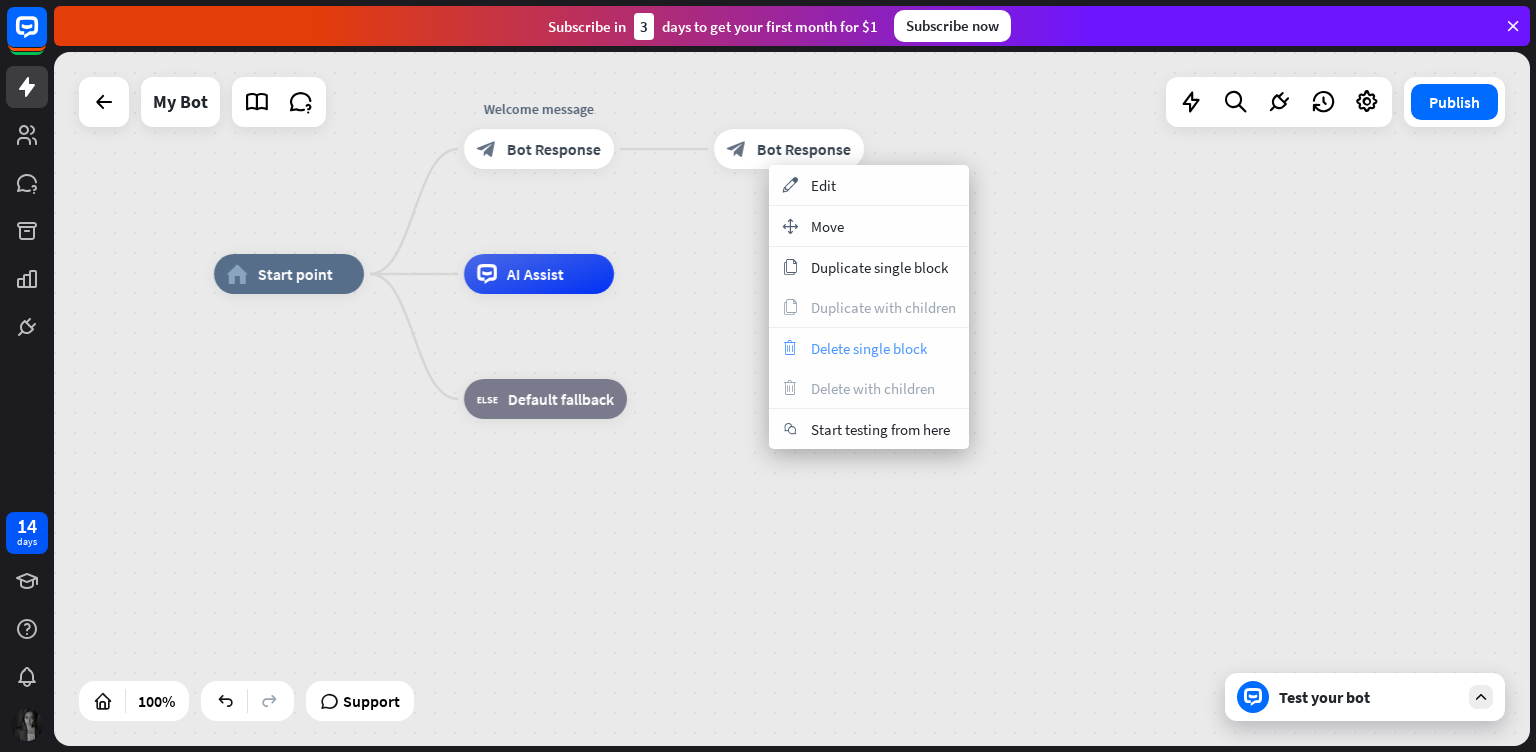click on "Delete single block" at bounding box center [869, 348] 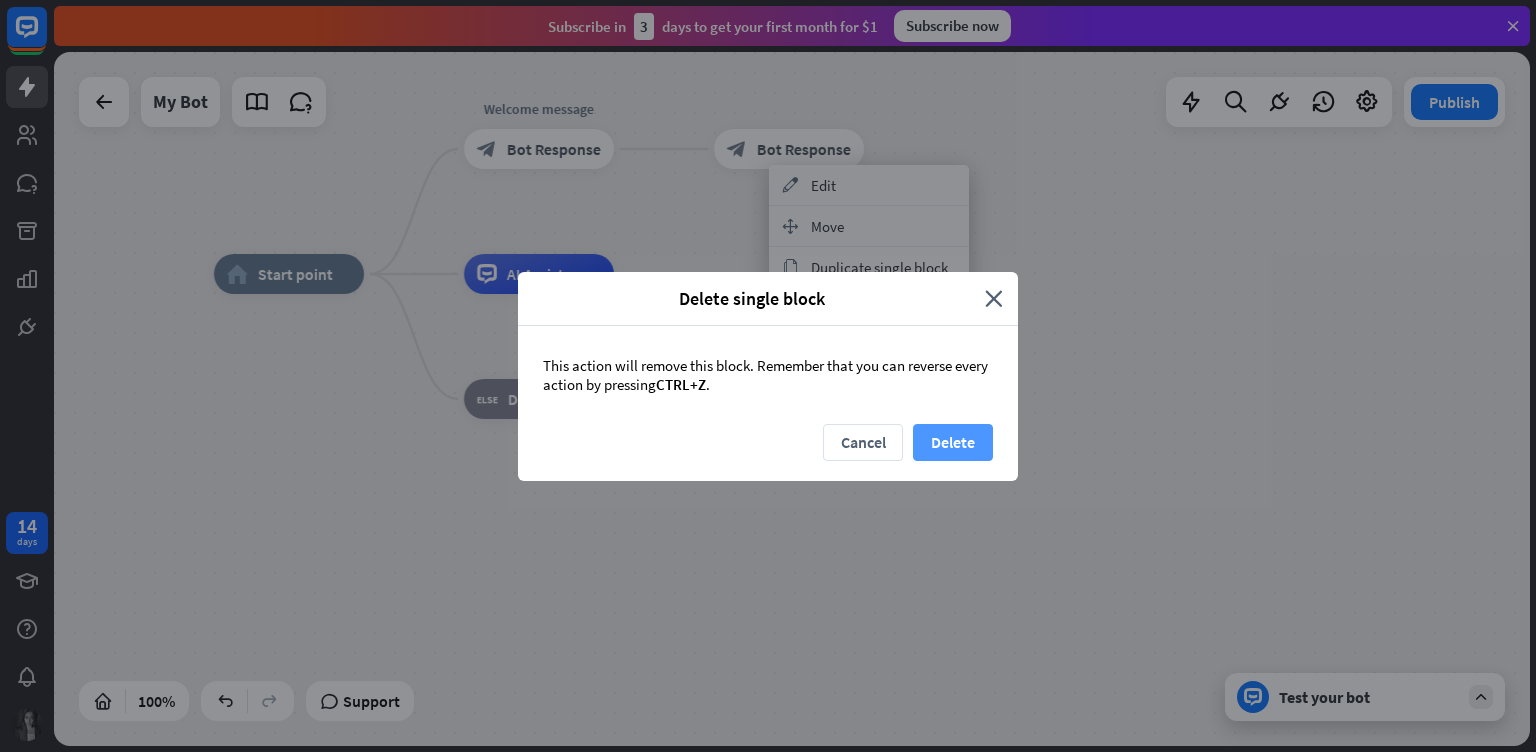 click on "Delete" at bounding box center [953, 442] 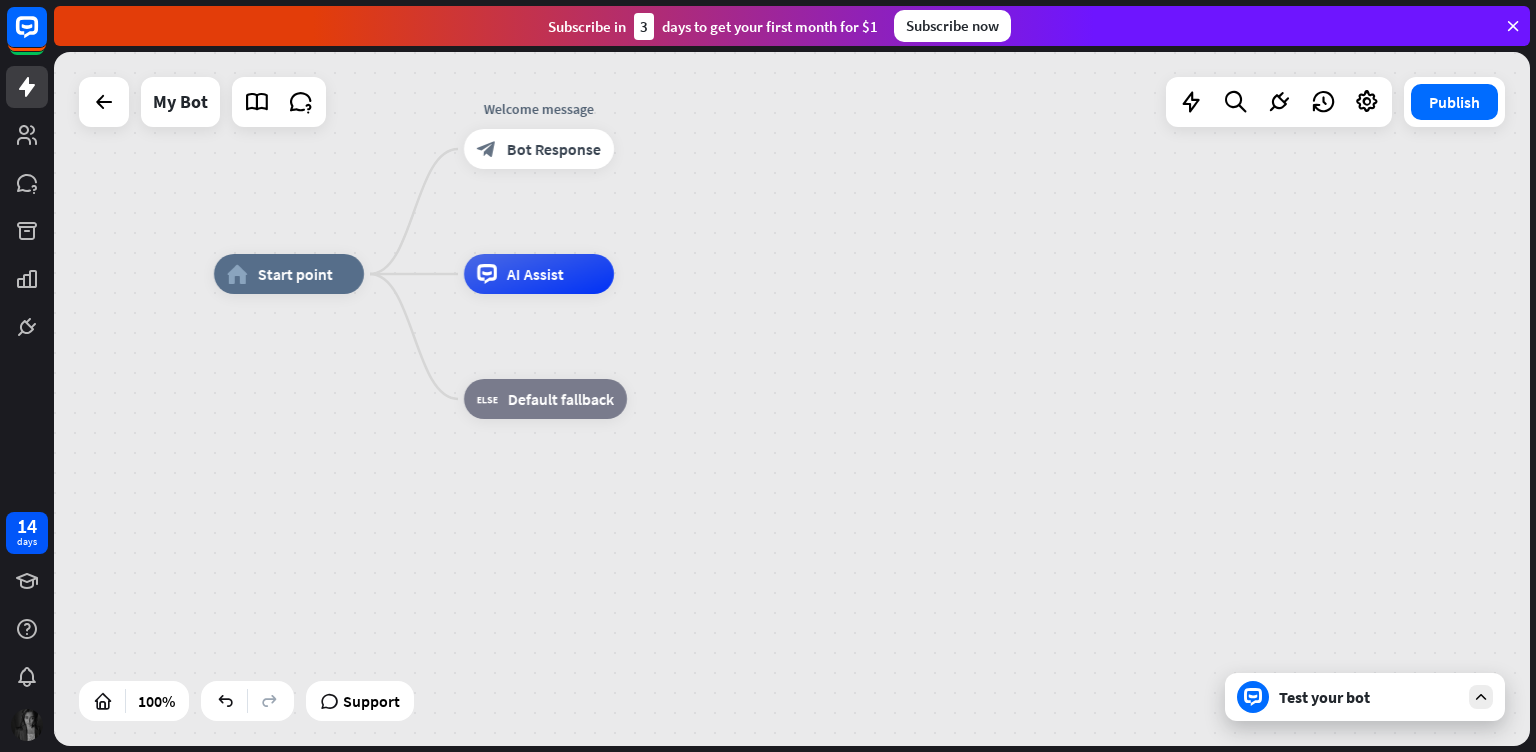 click on "Test your bot" at bounding box center [1369, 697] 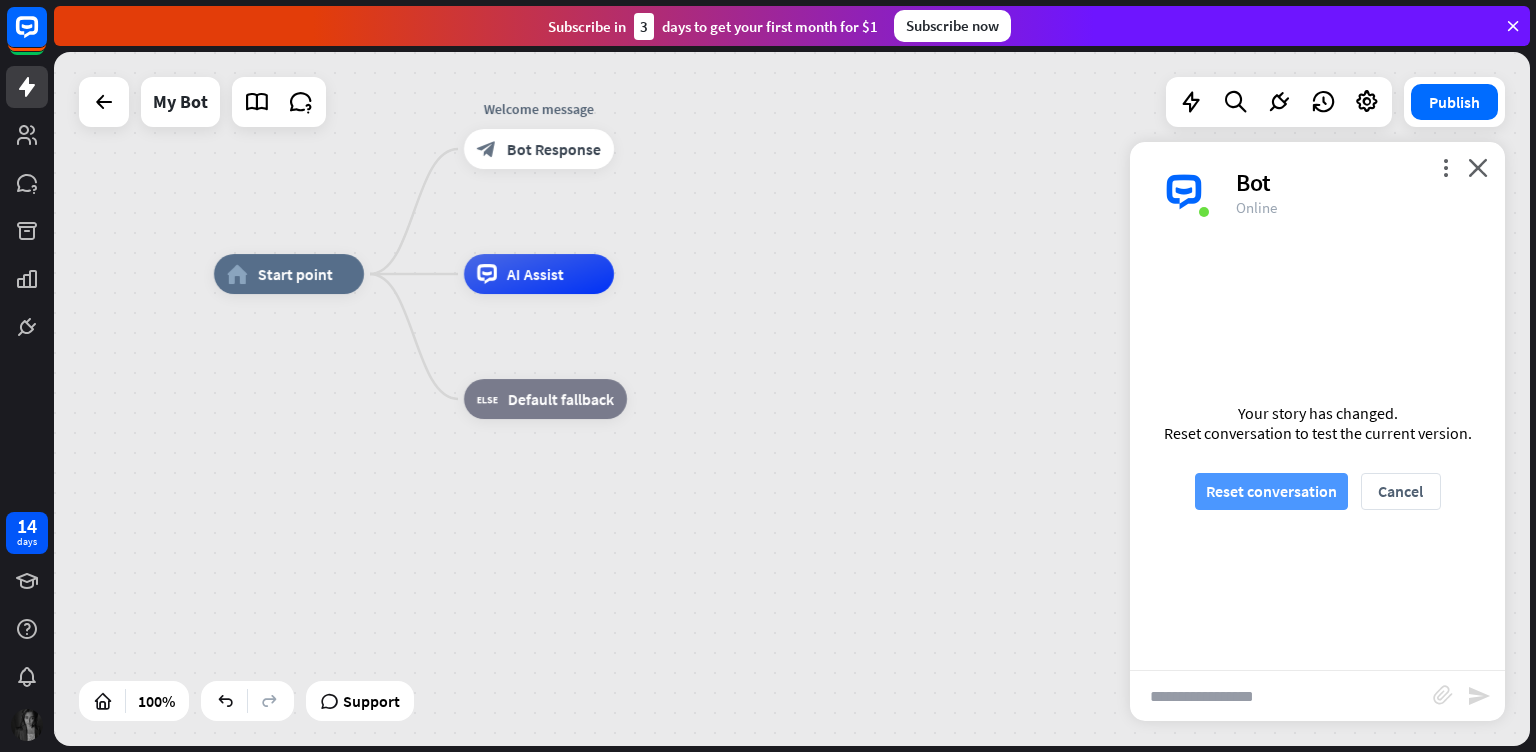 click on "Reset conversation" at bounding box center [1271, 491] 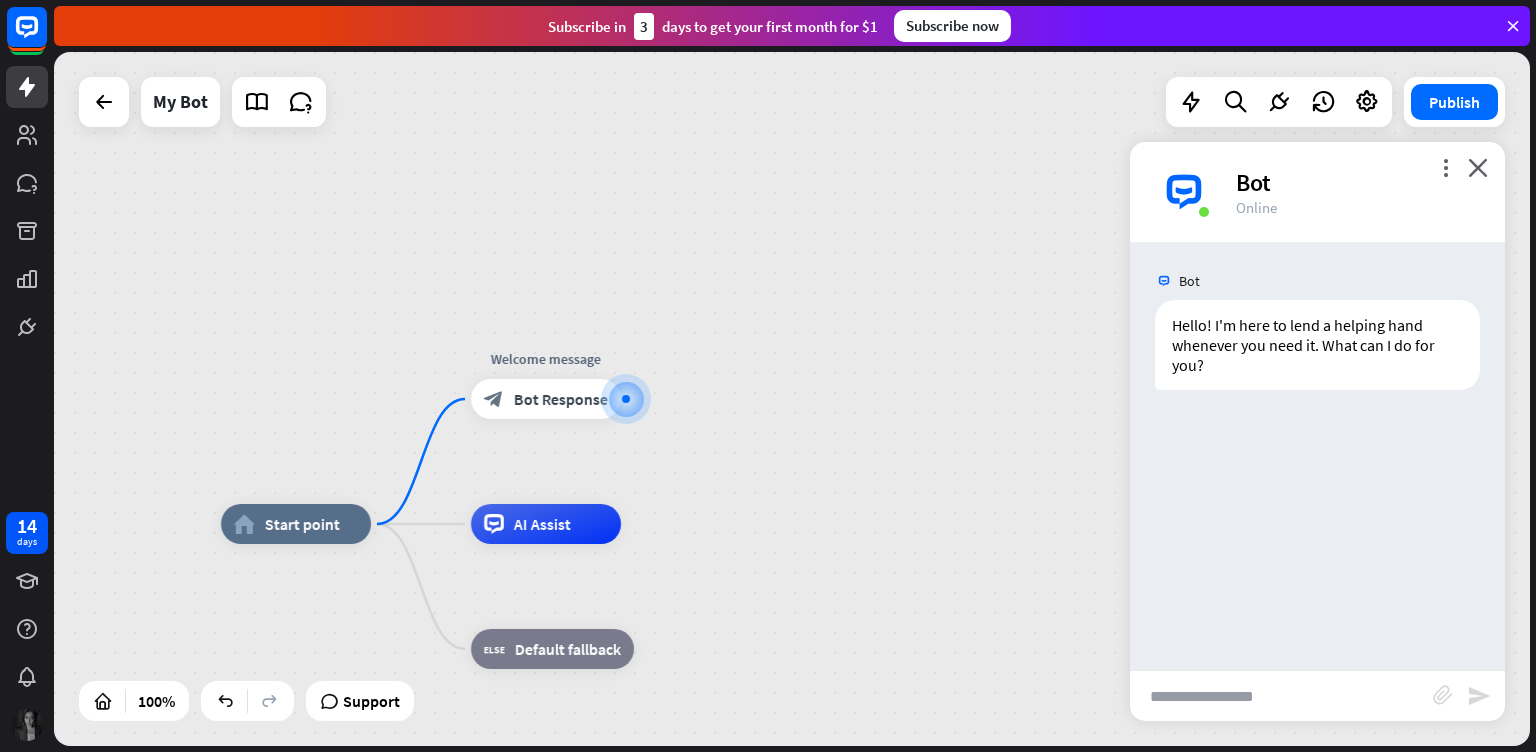 click at bounding box center [1281, 696] 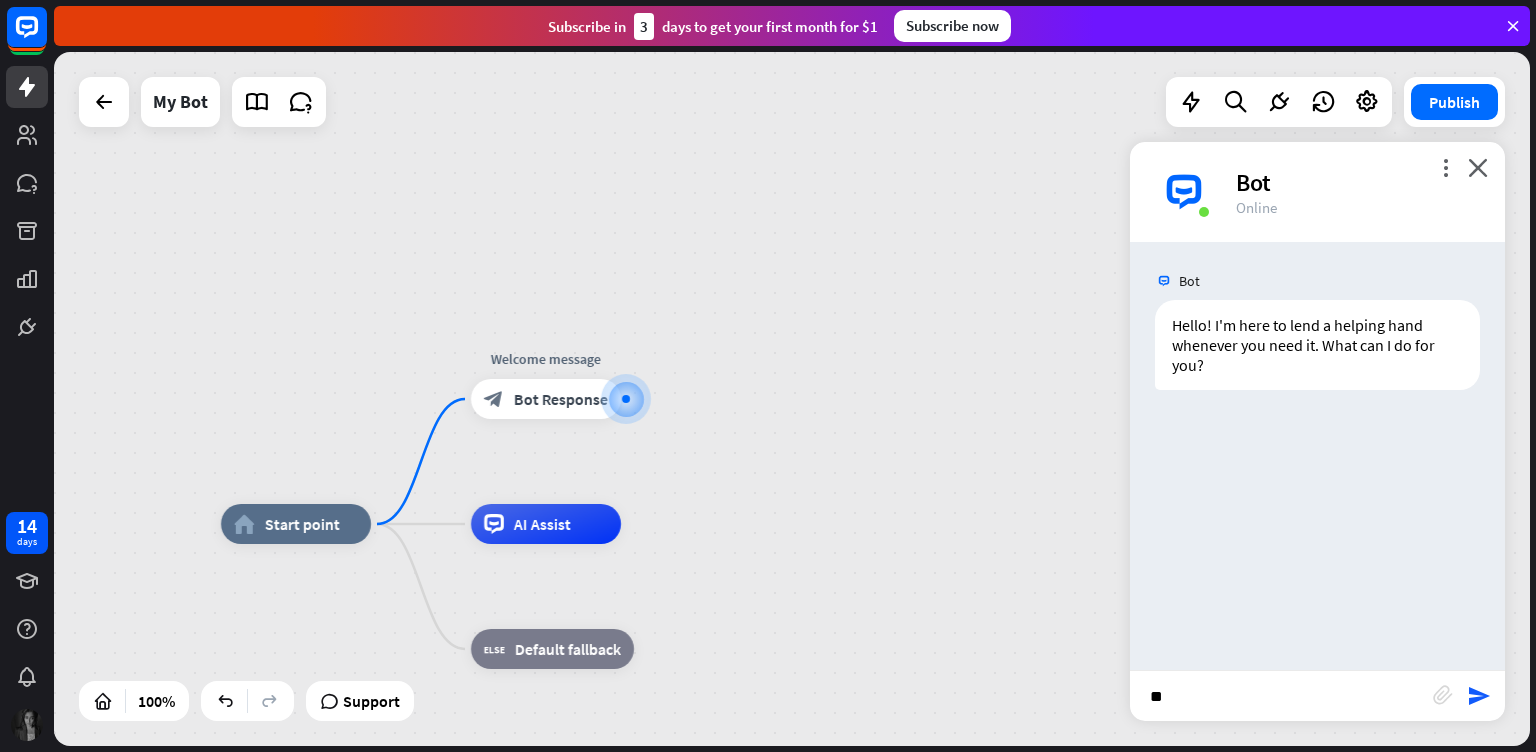 type on "*" 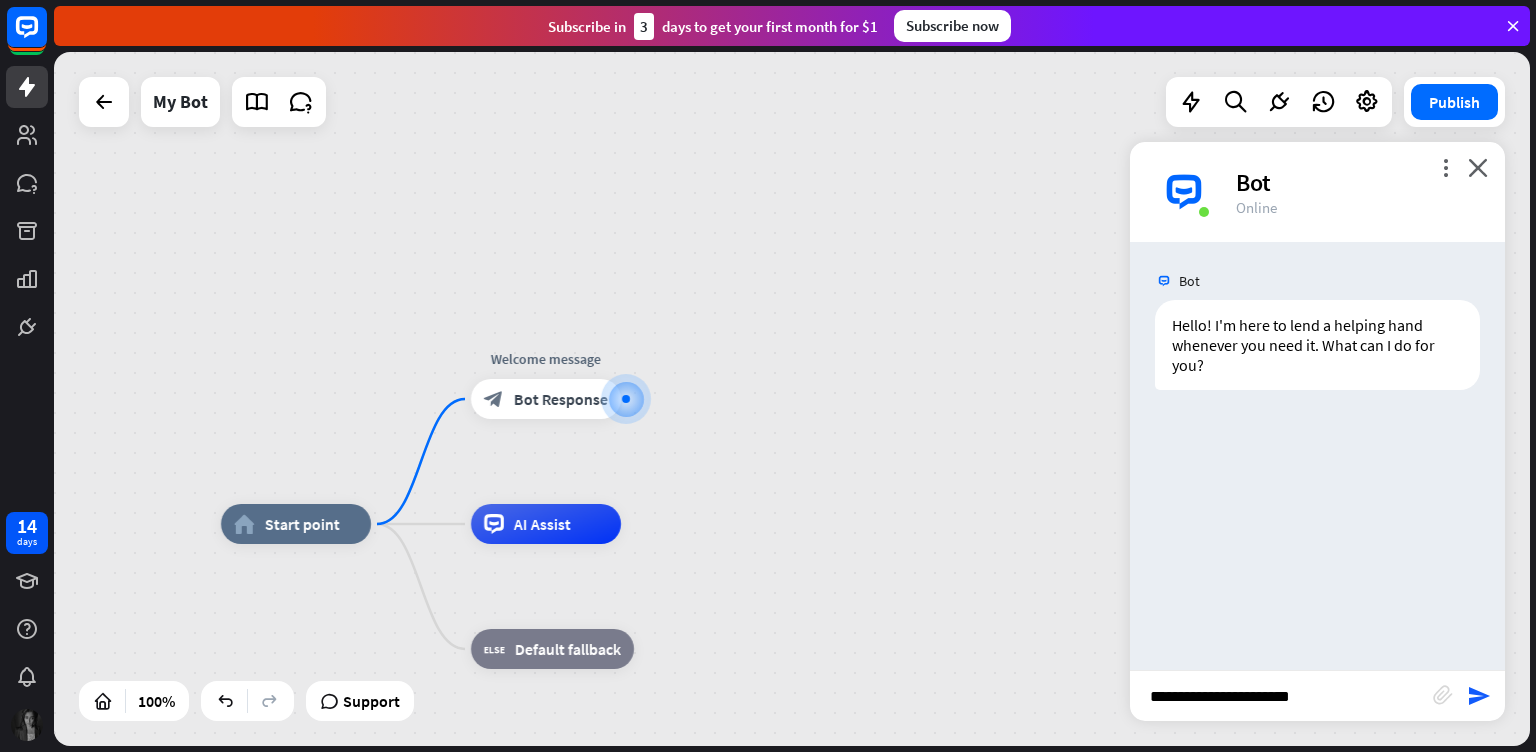 type on "**********" 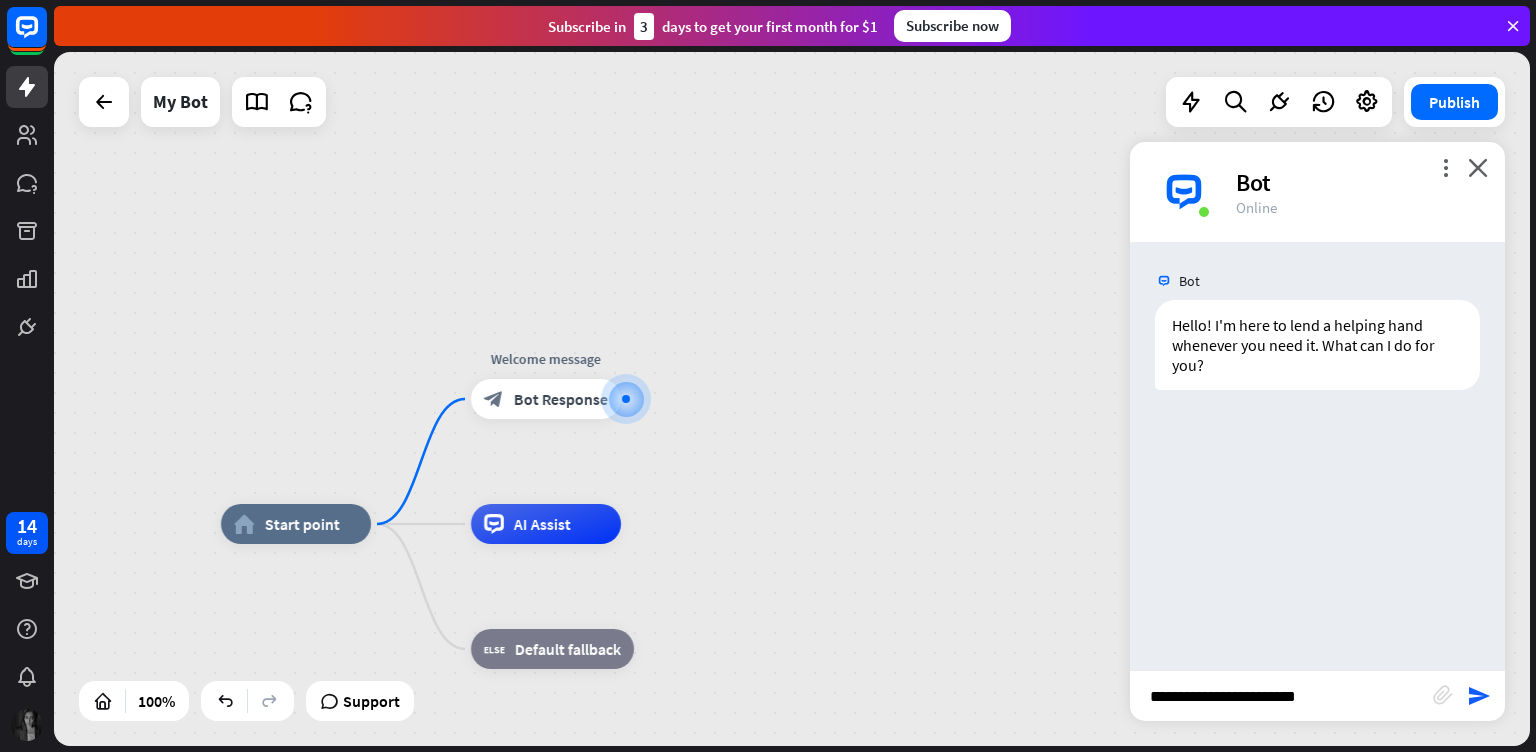 type 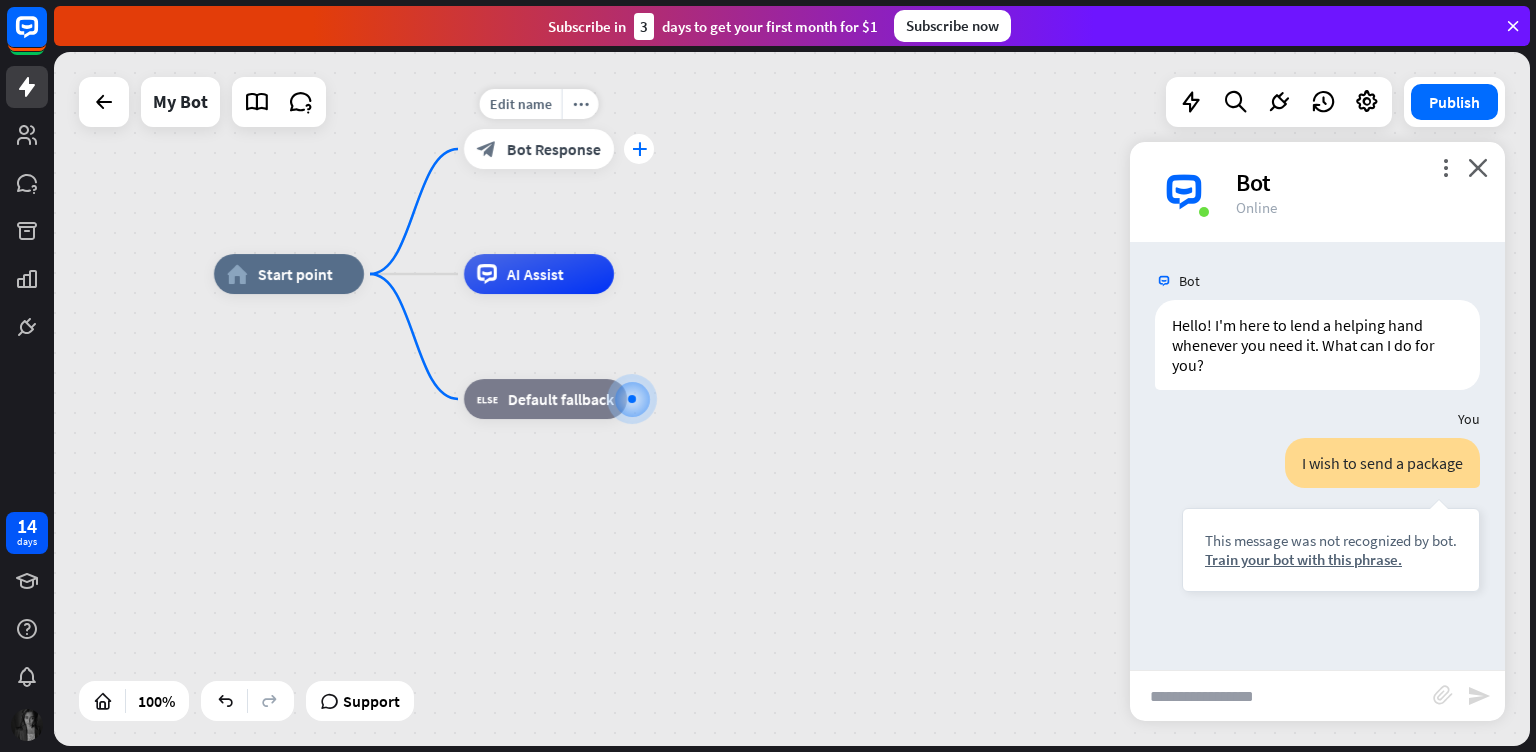 click on "plus" at bounding box center (639, 149) 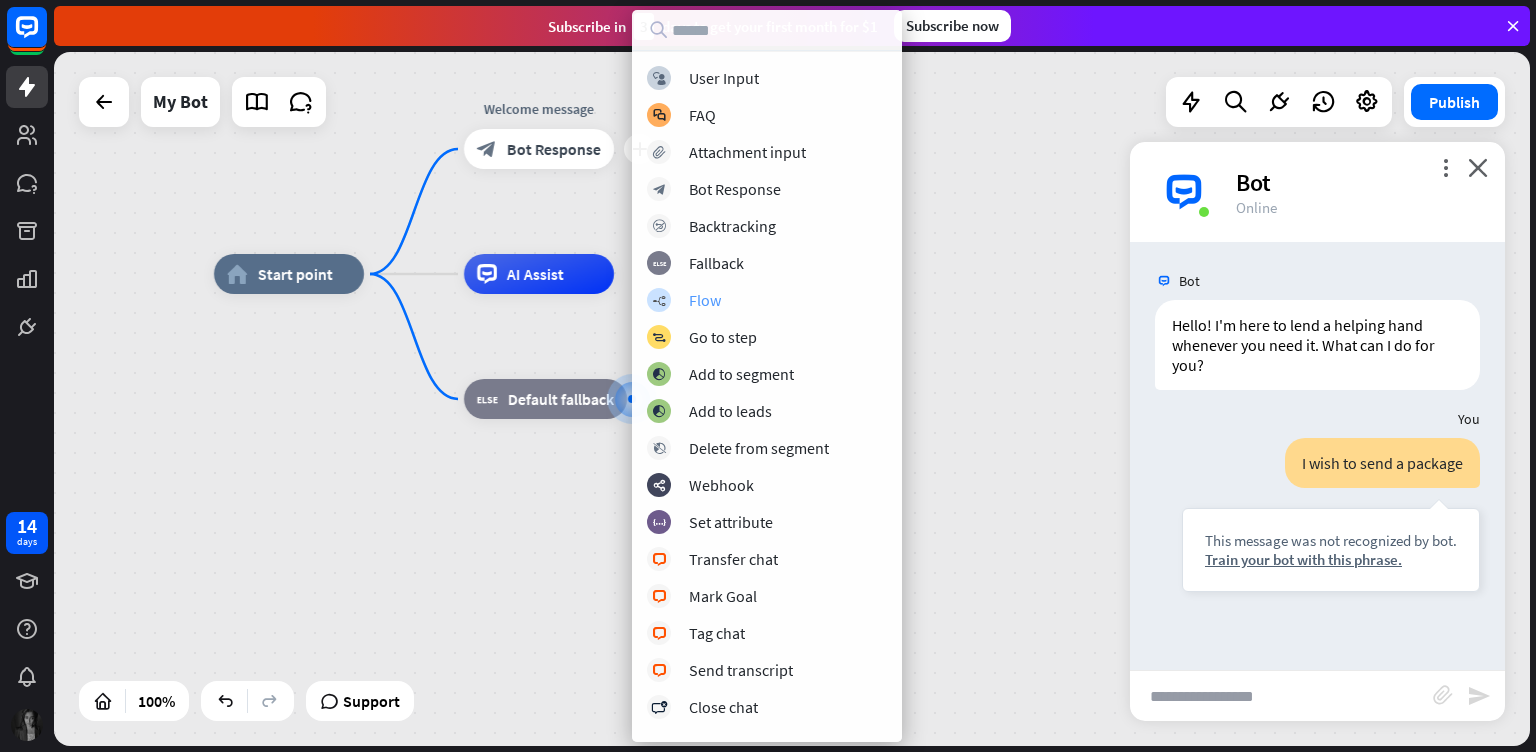 click on "builder_tree
Flow" at bounding box center [767, 300] 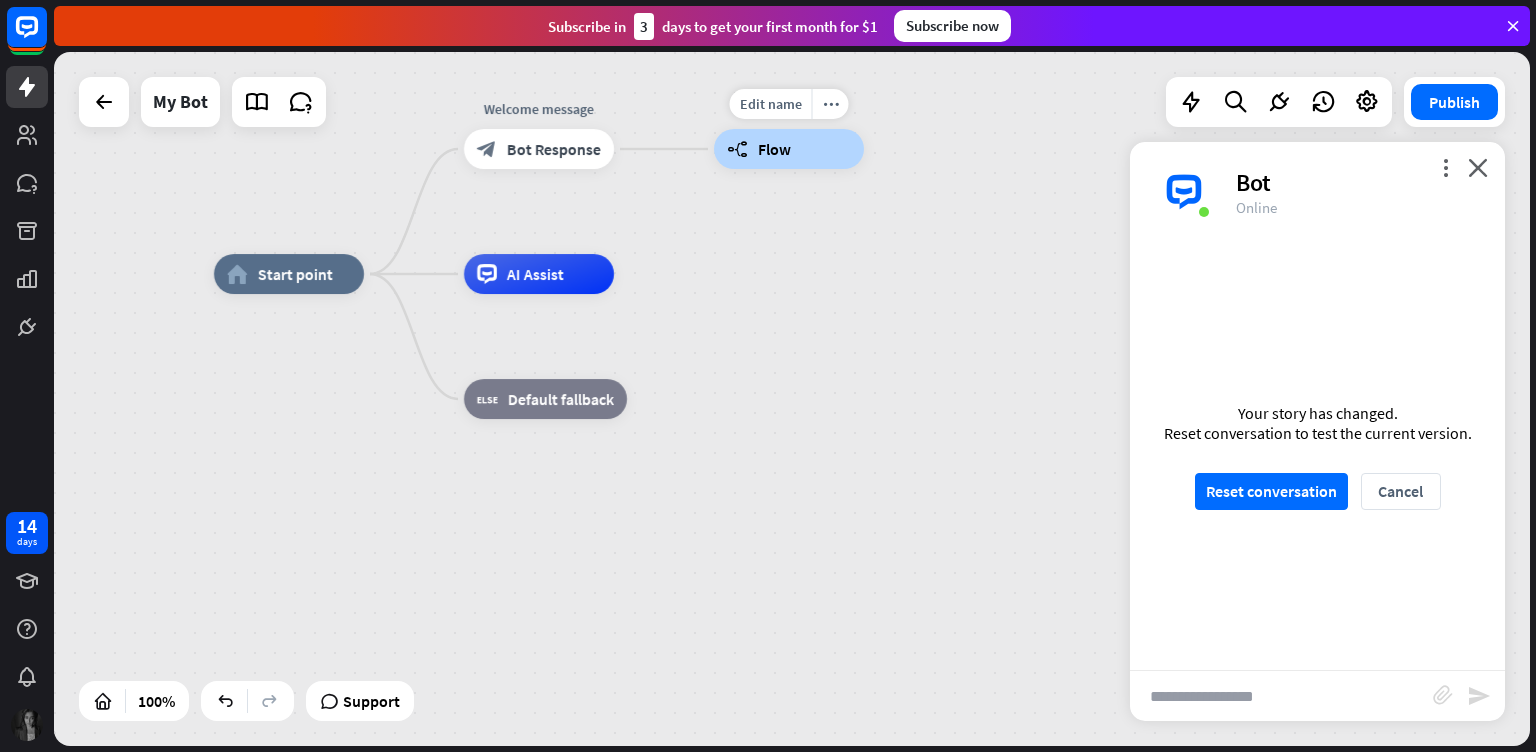 click on "Flow" at bounding box center [774, 149] 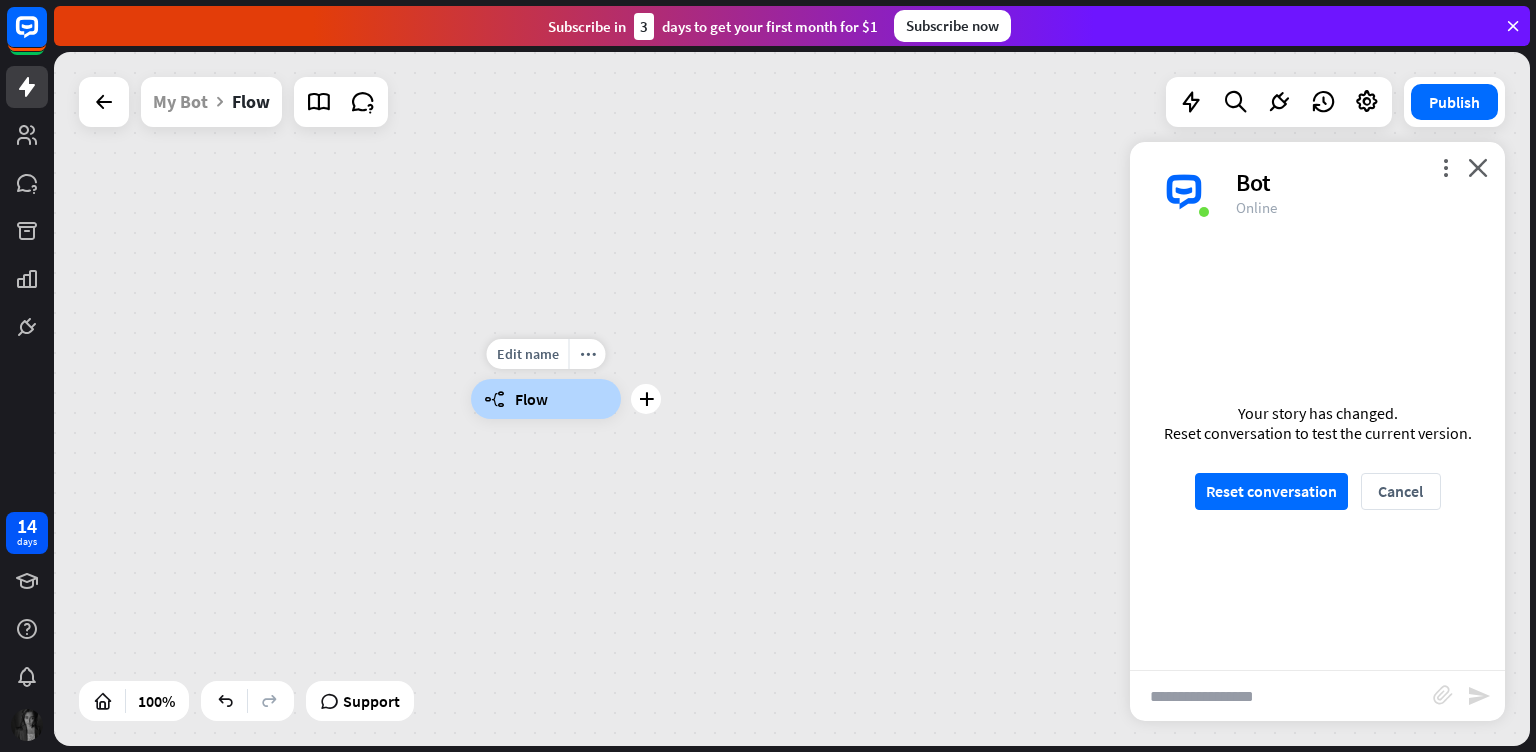 click on "builder_tree   Flow" at bounding box center (546, 399) 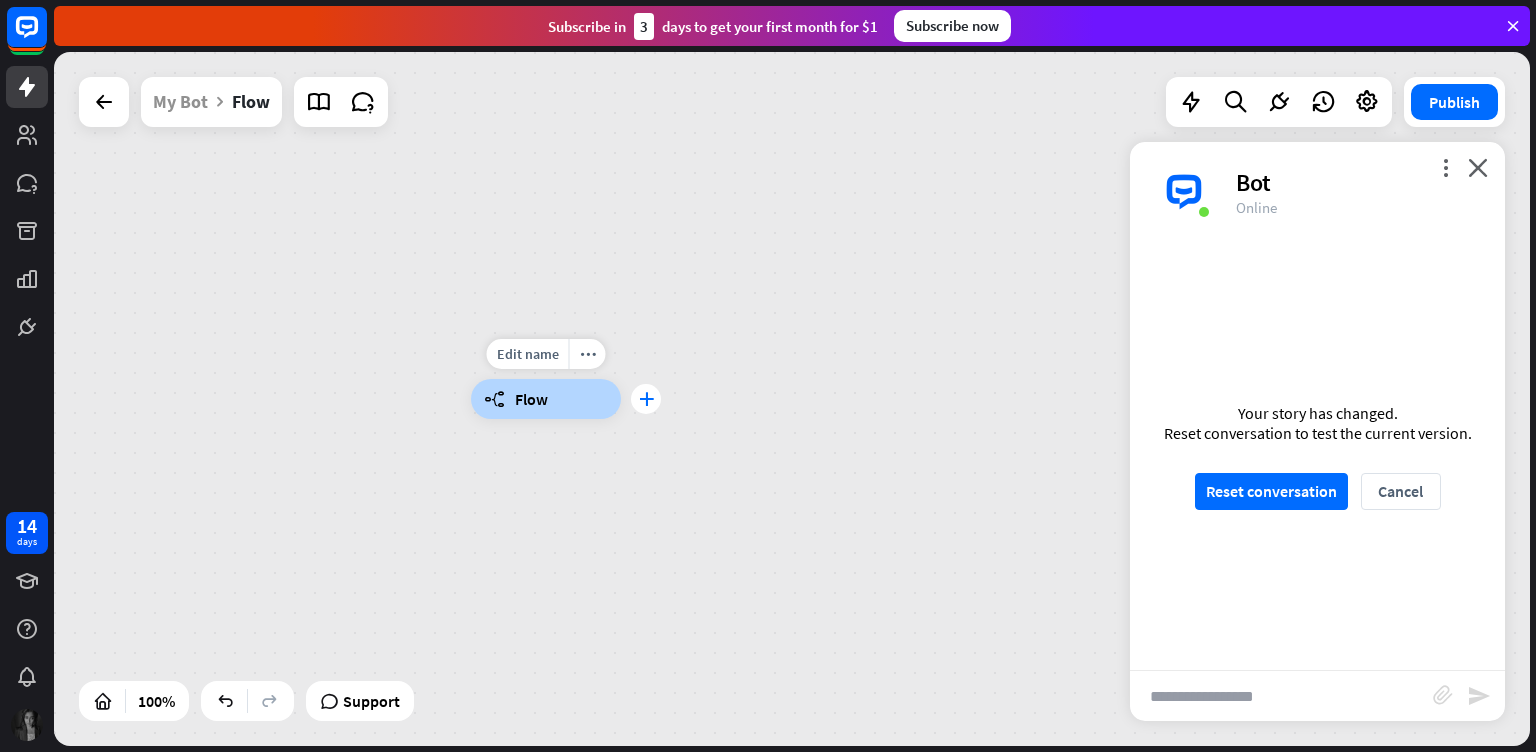 click on "plus" at bounding box center (646, 399) 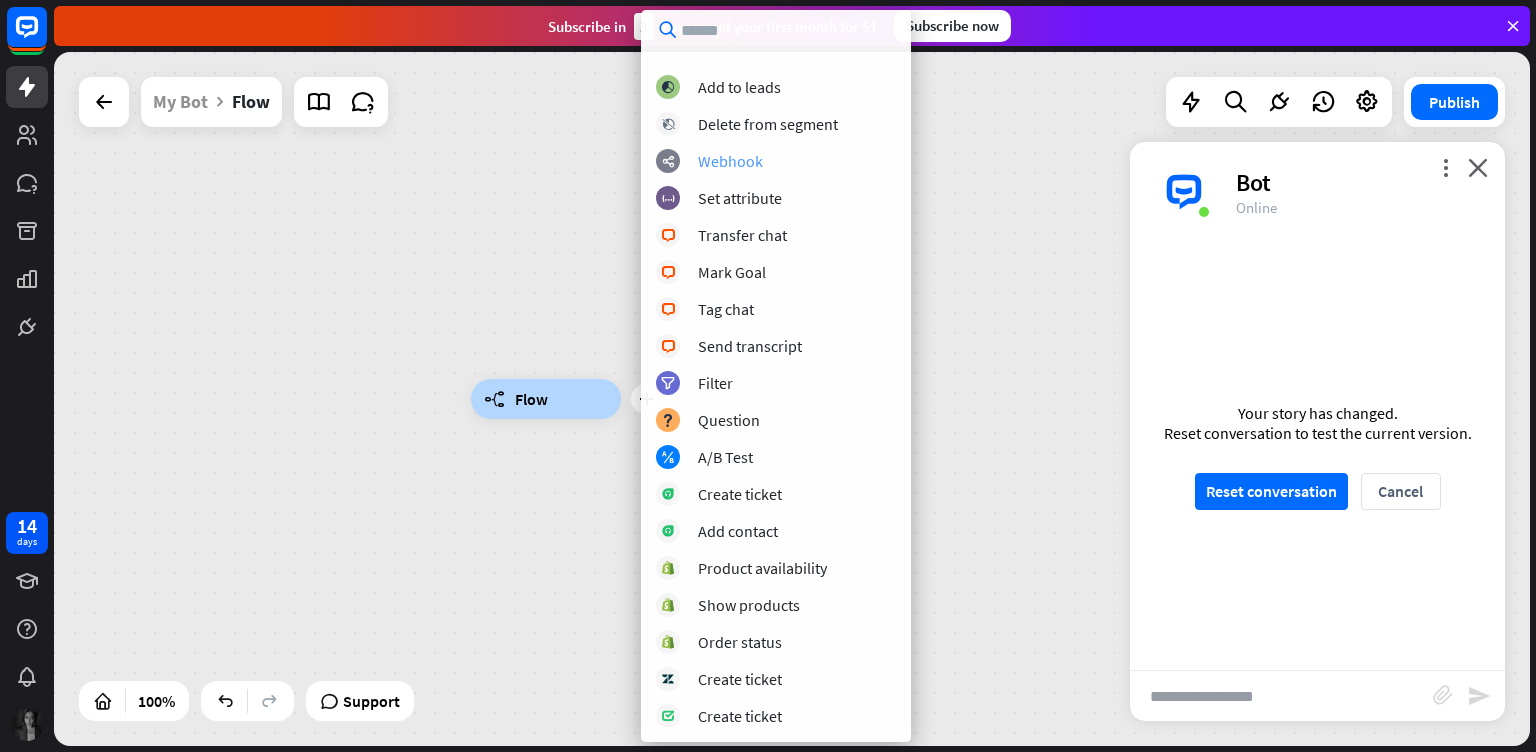 scroll, scrollTop: 250, scrollLeft: 0, axis: vertical 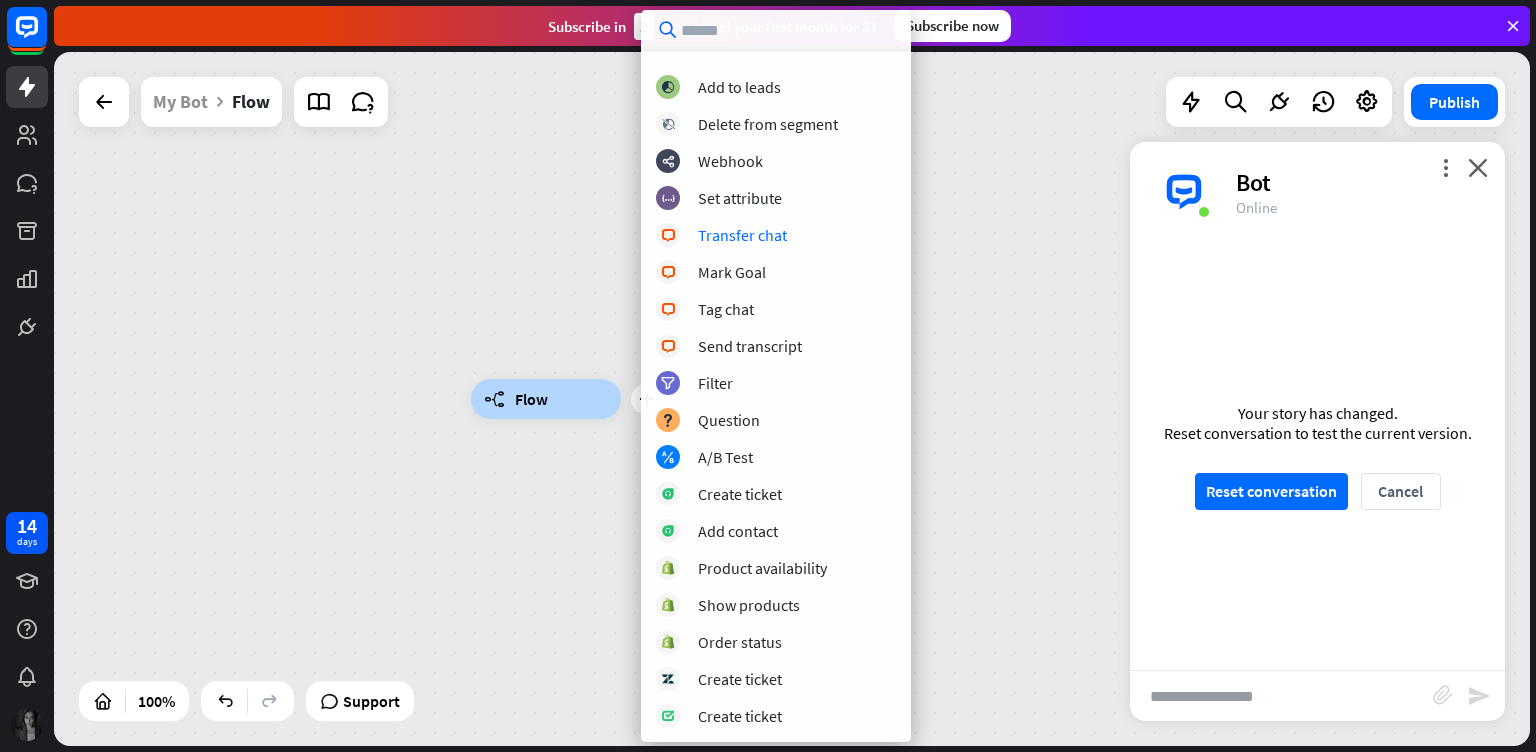 drag, startPoint x: 983, startPoint y: 136, endPoint x: 999, endPoint y: 135, distance: 16.03122 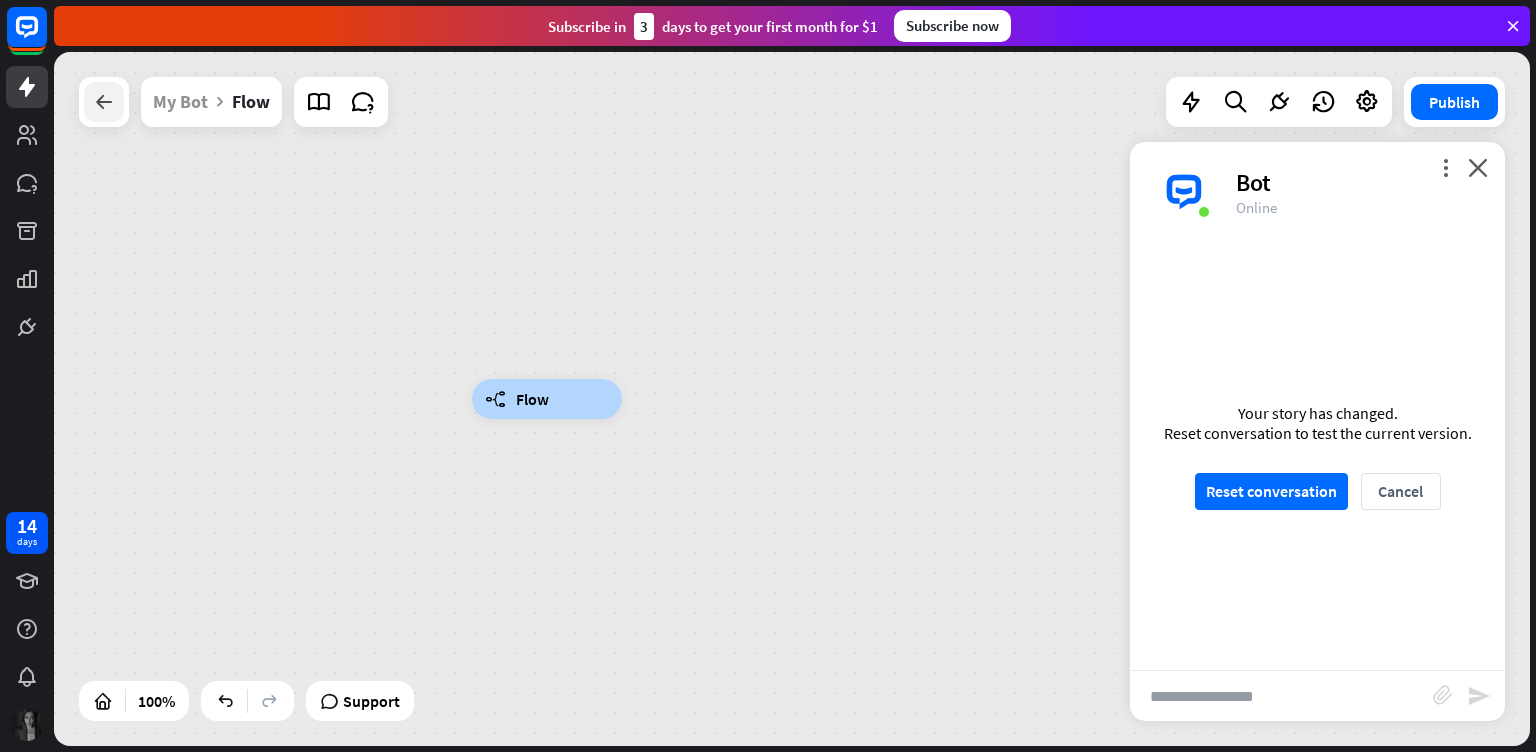 click at bounding box center [104, 102] 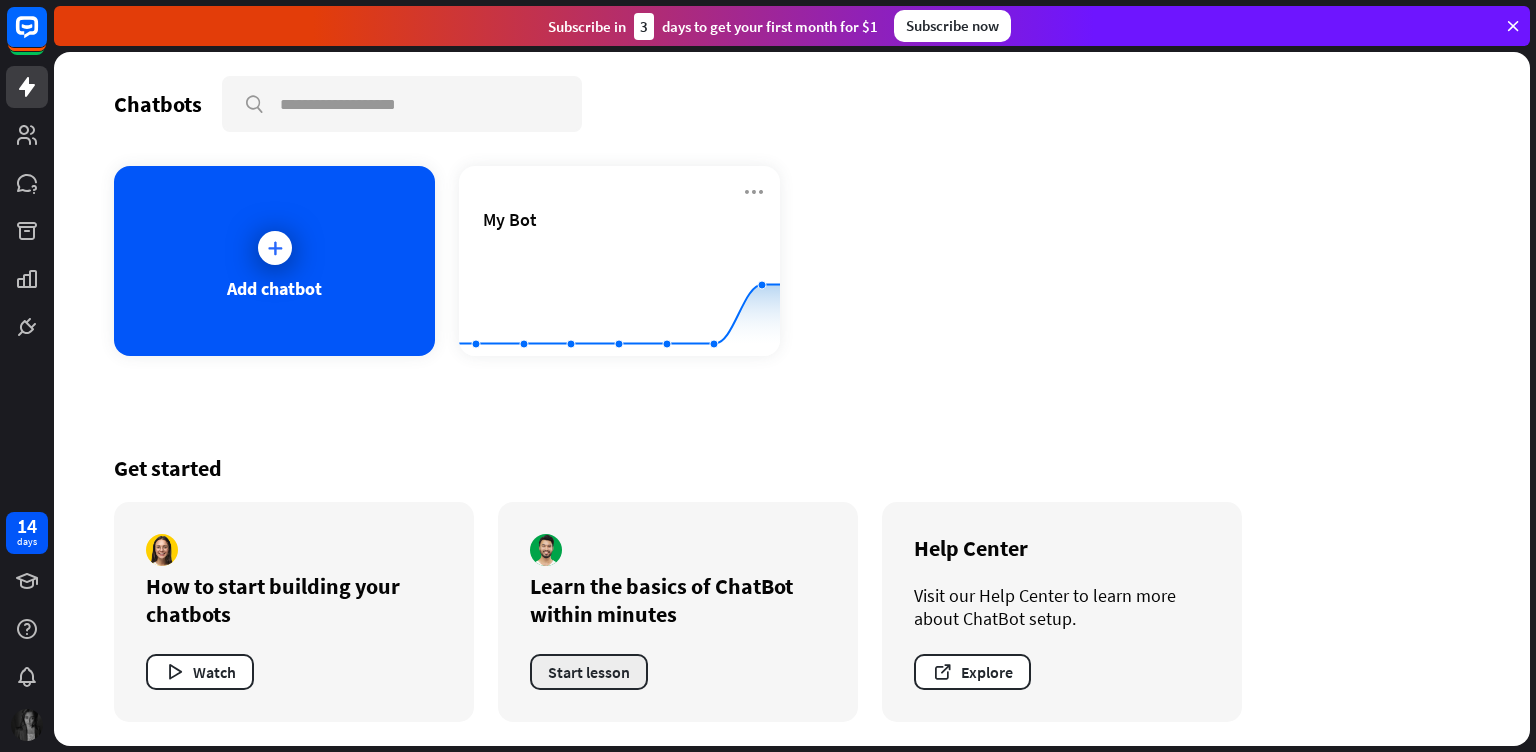 click on "Start lesson" at bounding box center (589, 672) 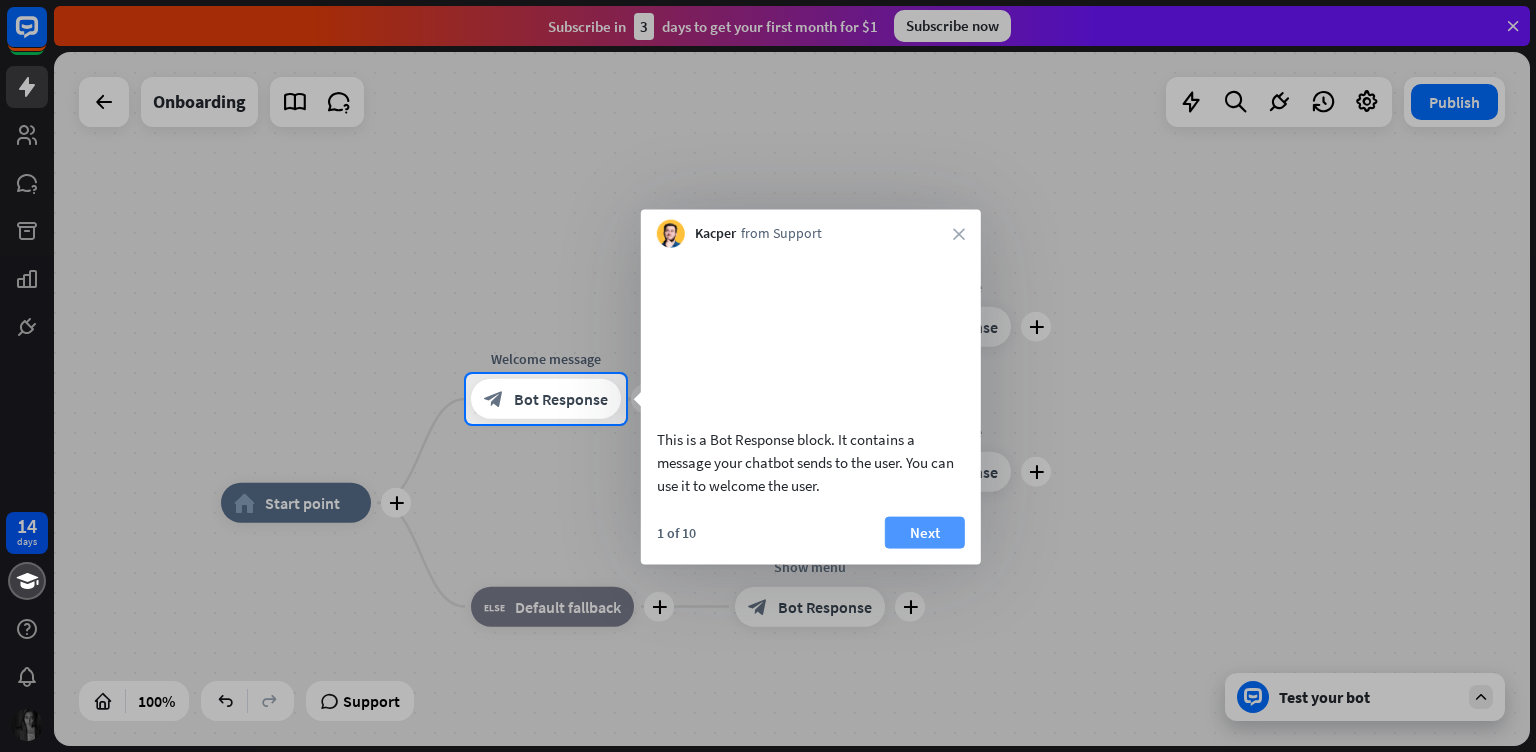 click on "Next" at bounding box center [925, 532] 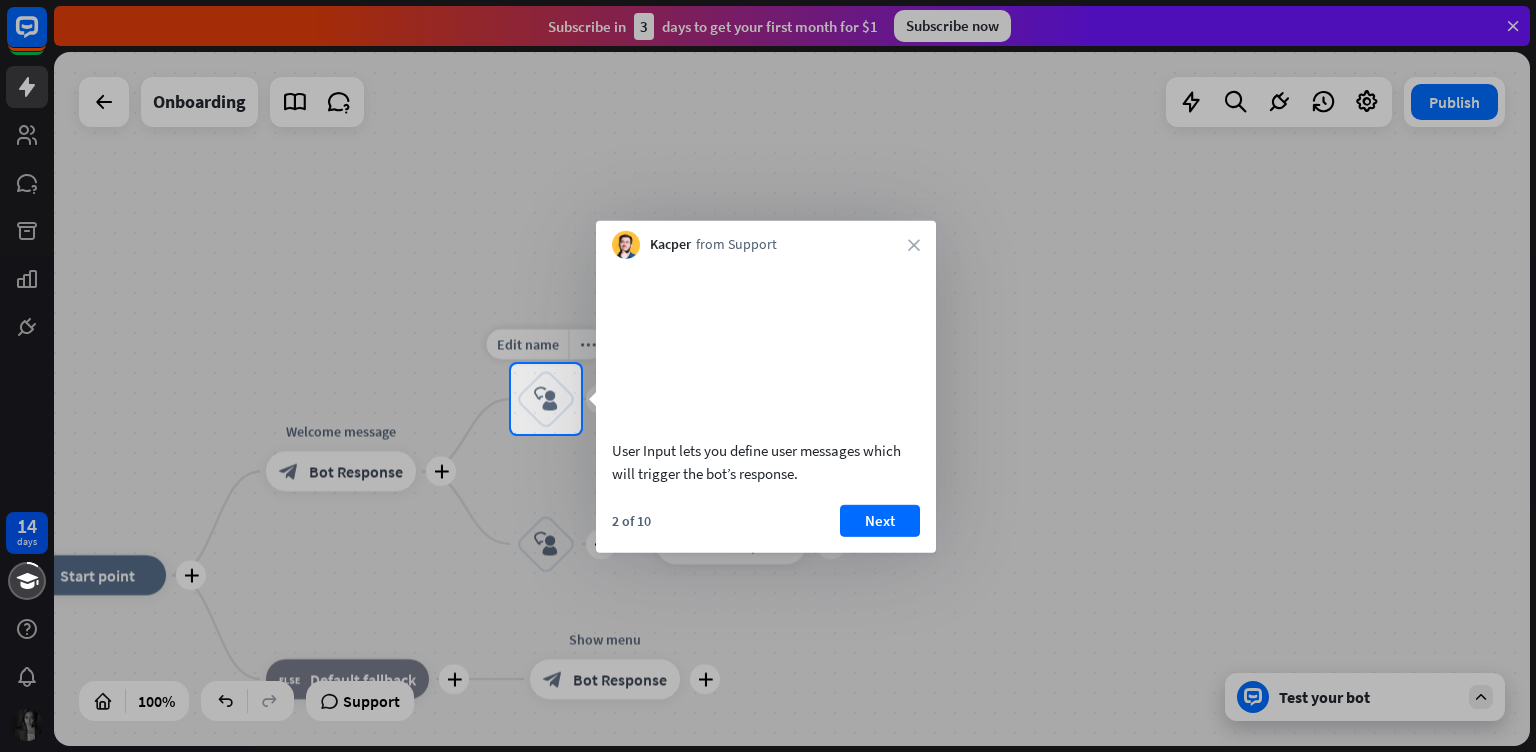 click on "block_user_input" at bounding box center (546, 399) 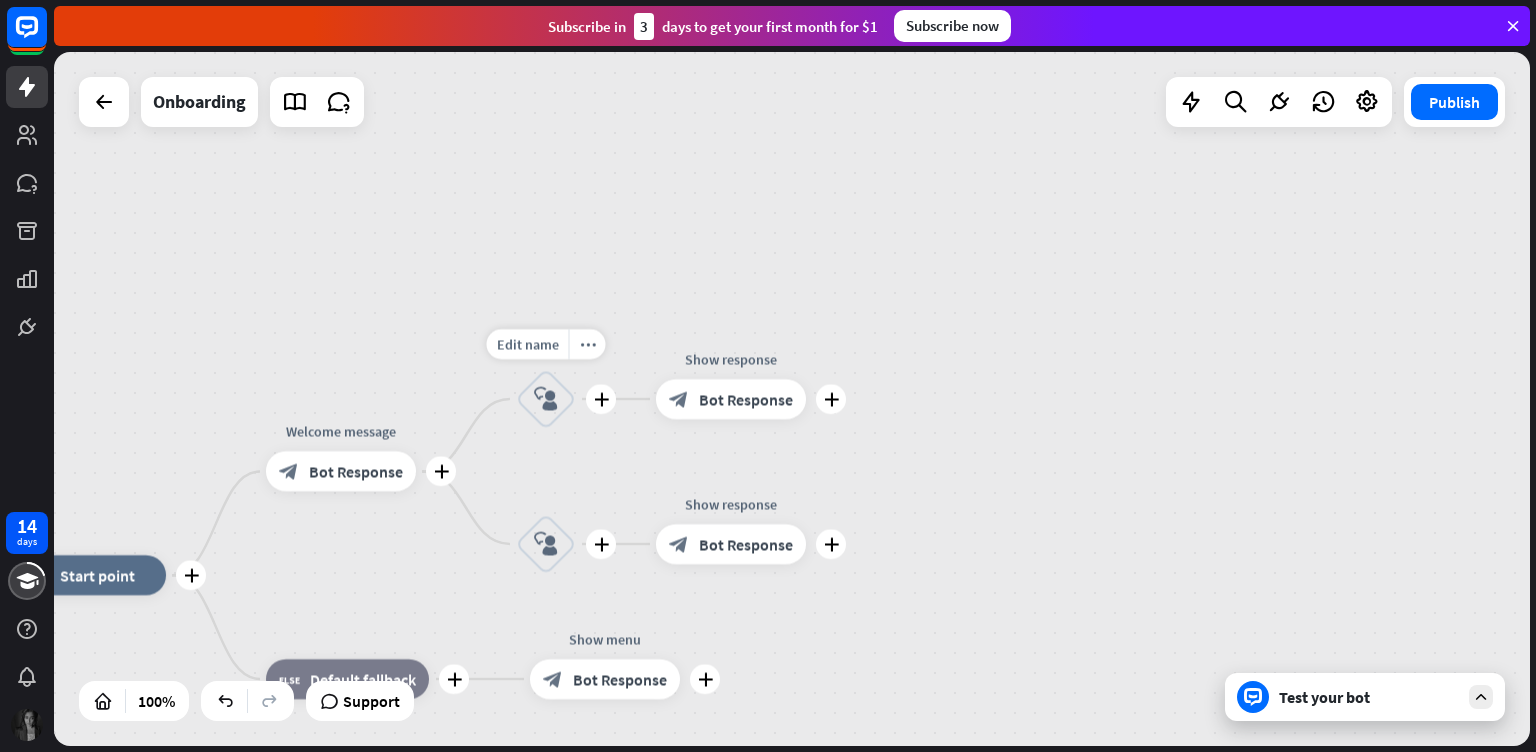 click on "block_user_input" at bounding box center [546, 399] 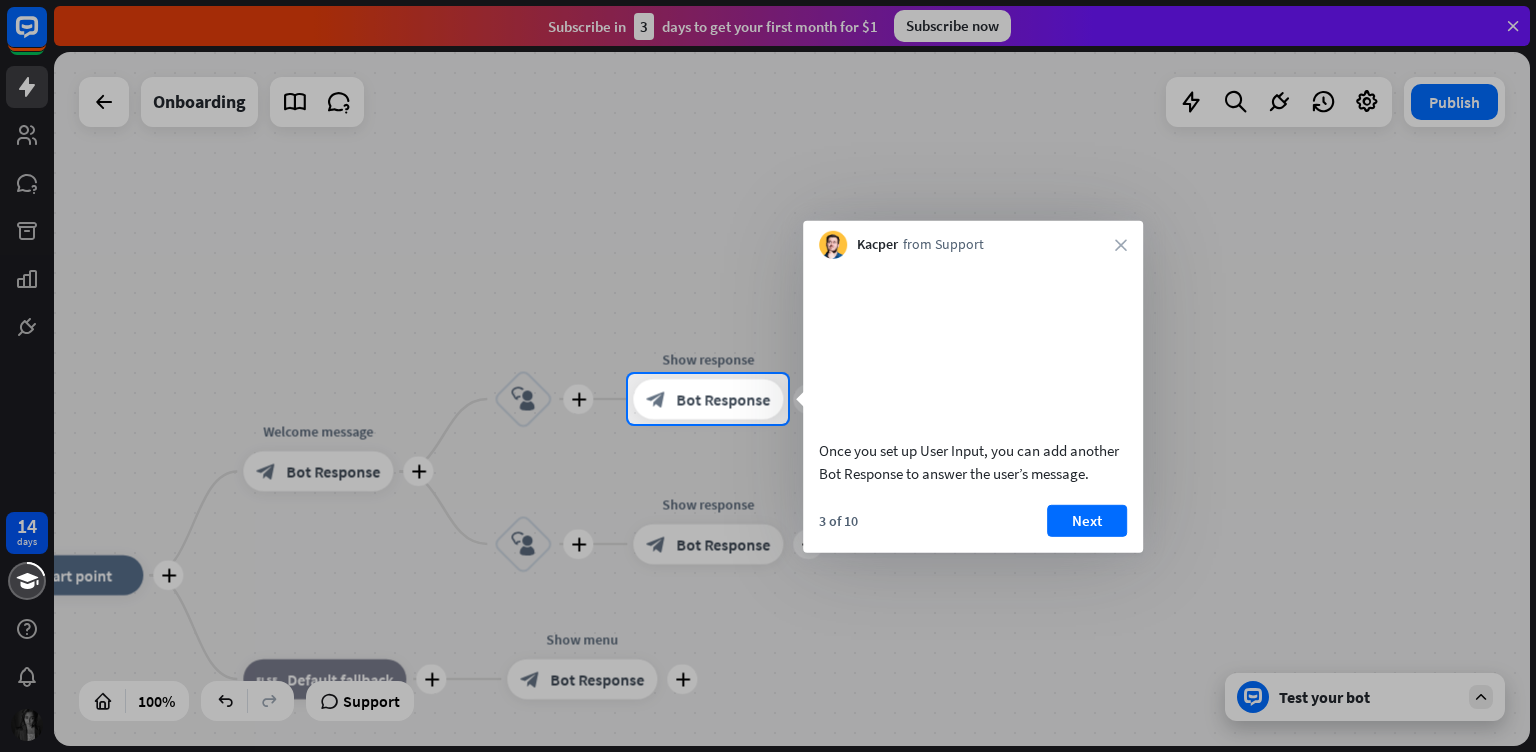 click at bounding box center (314, 399) 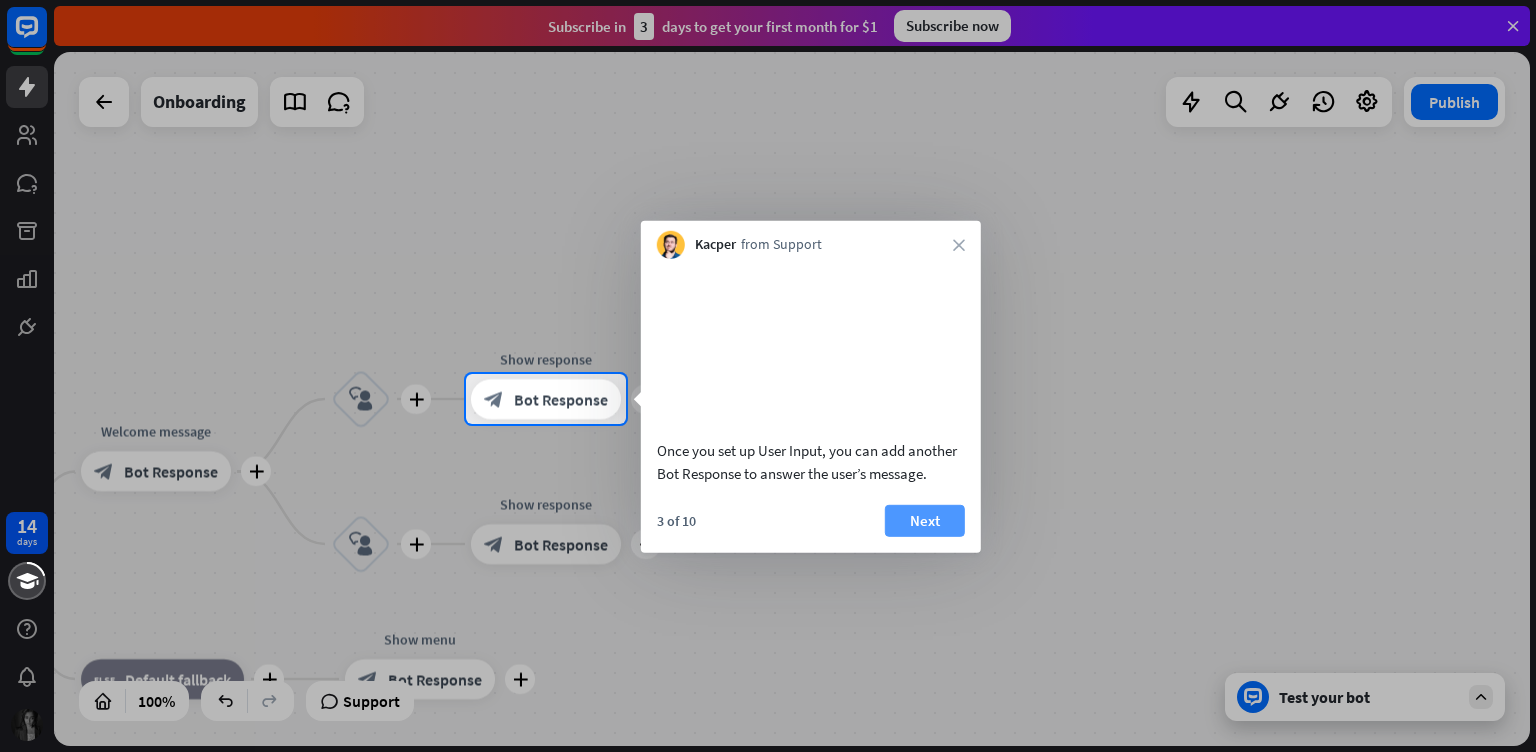 click on "Next" at bounding box center (925, 520) 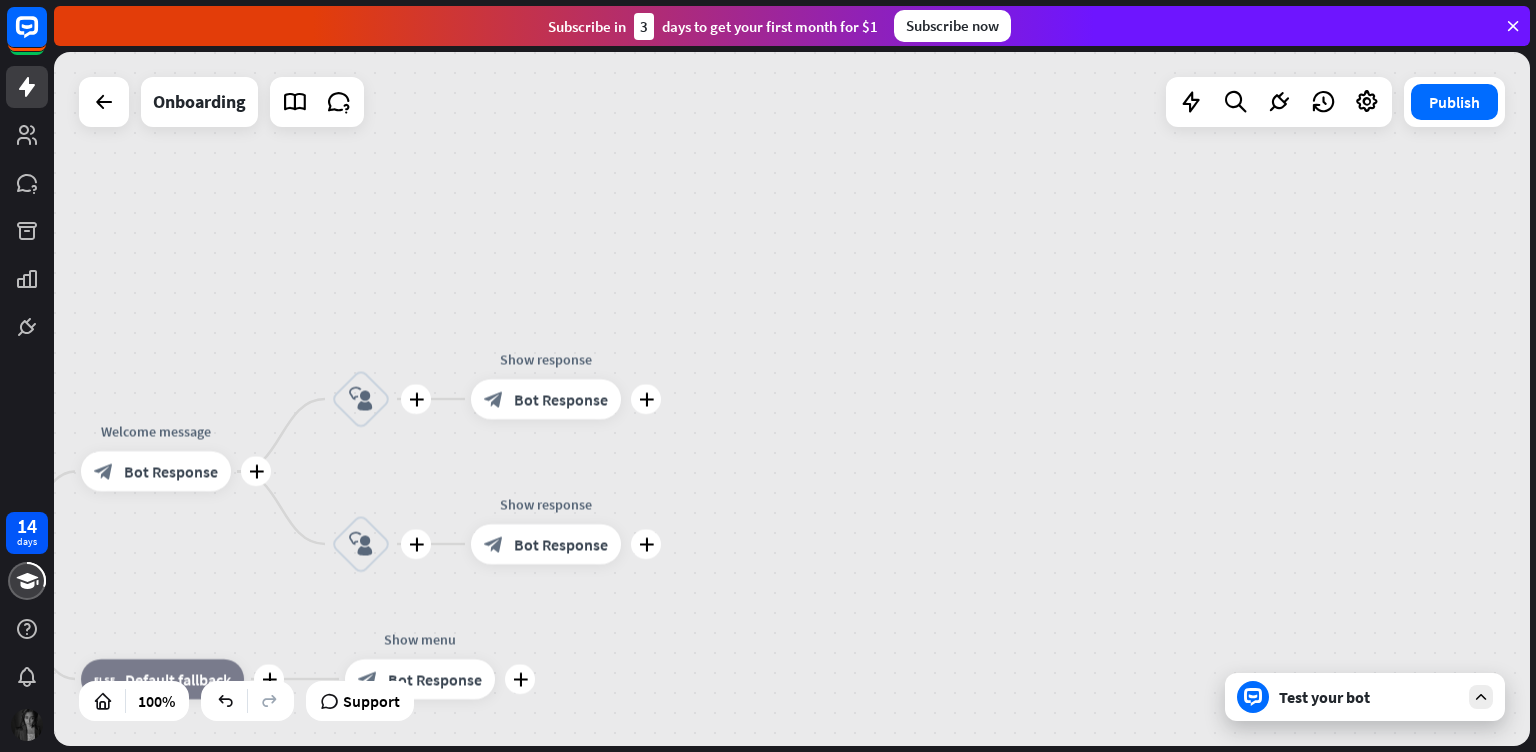 click on "plus     home_2   Start point               plus   Welcome message   block_bot_response   Bot Response               plus     block_user_input               plus   Show response   block_bot_response   Bot Response               plus     block_user_input               plus   Show response   block_bot_response   Bot Response               plus     block_fallback   Default fallback               plus   Show menu   block_bot_response   Bot Response" at bounding box center [792, 399] 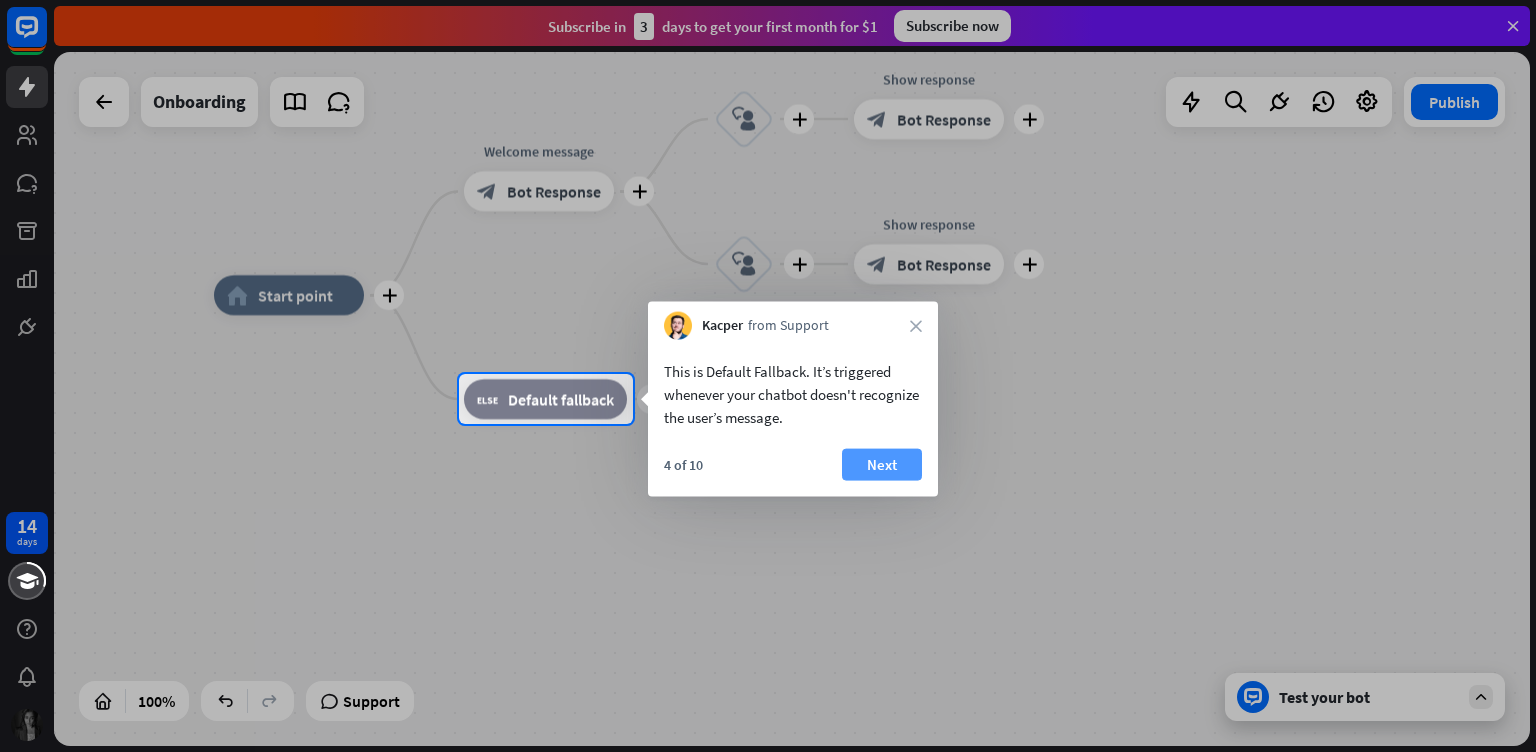 click on "Next" at bounding box center [882, 465] 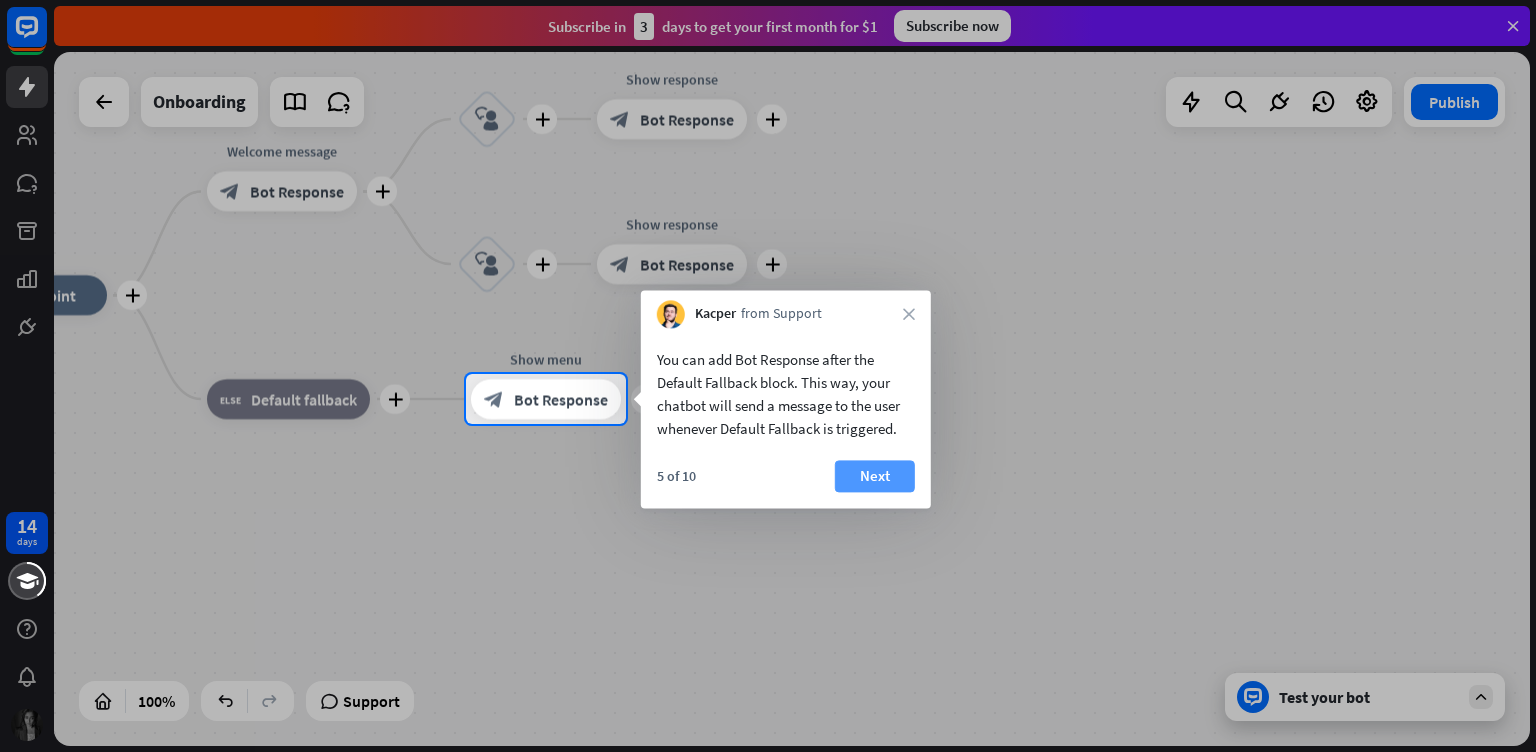 click on "Next" at bounding box center (875, 476) 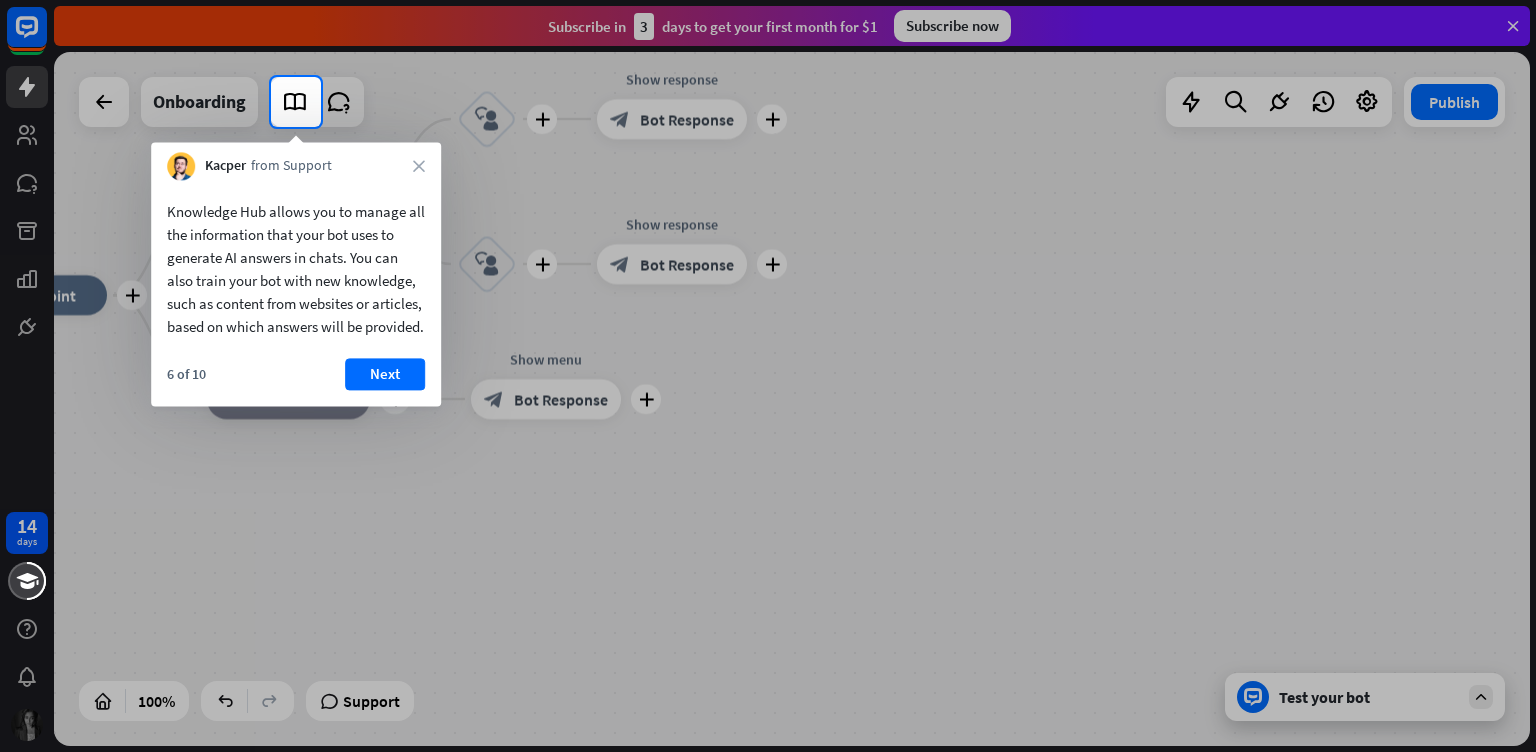 click at bounding box center [928, 102] 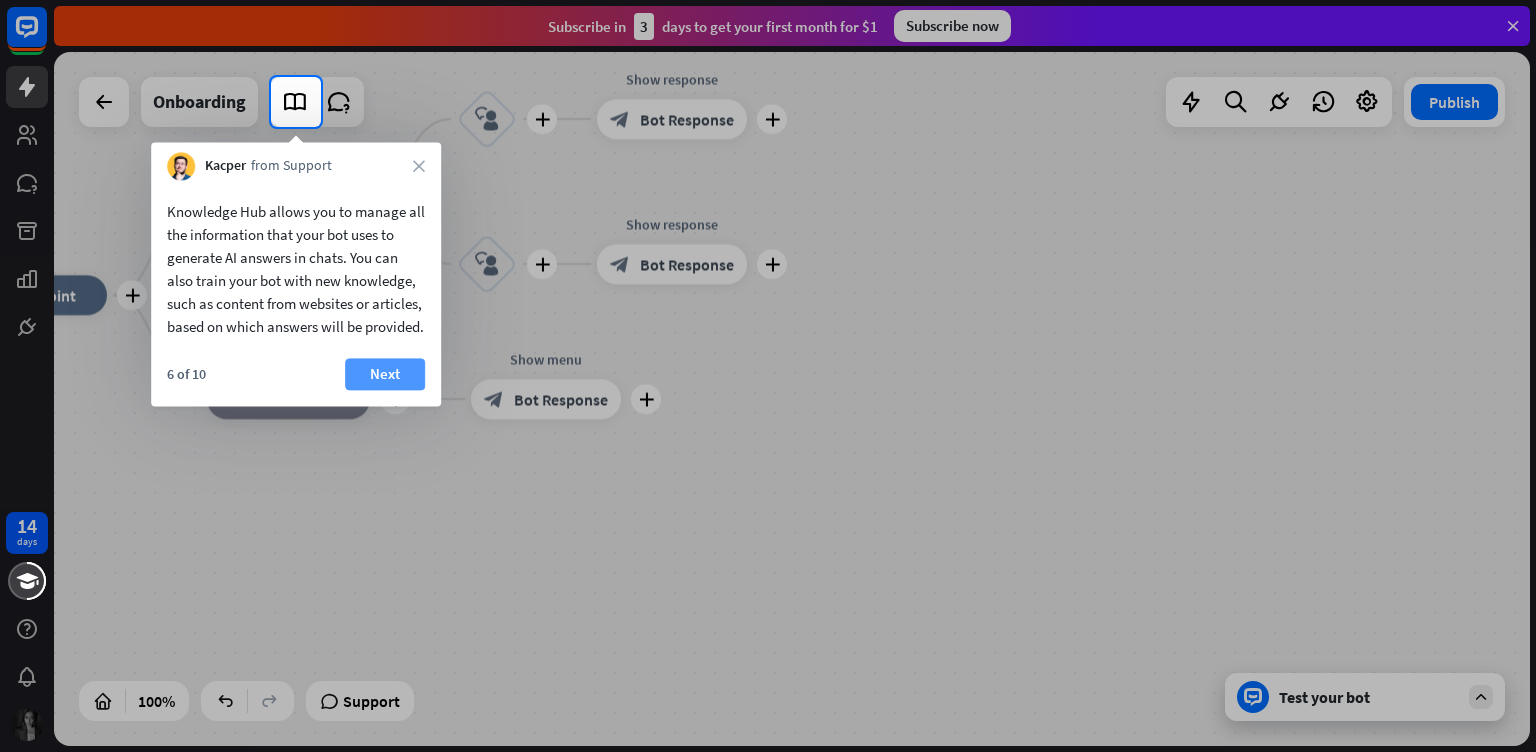 click on "Next" at bounding box center [385, 374] 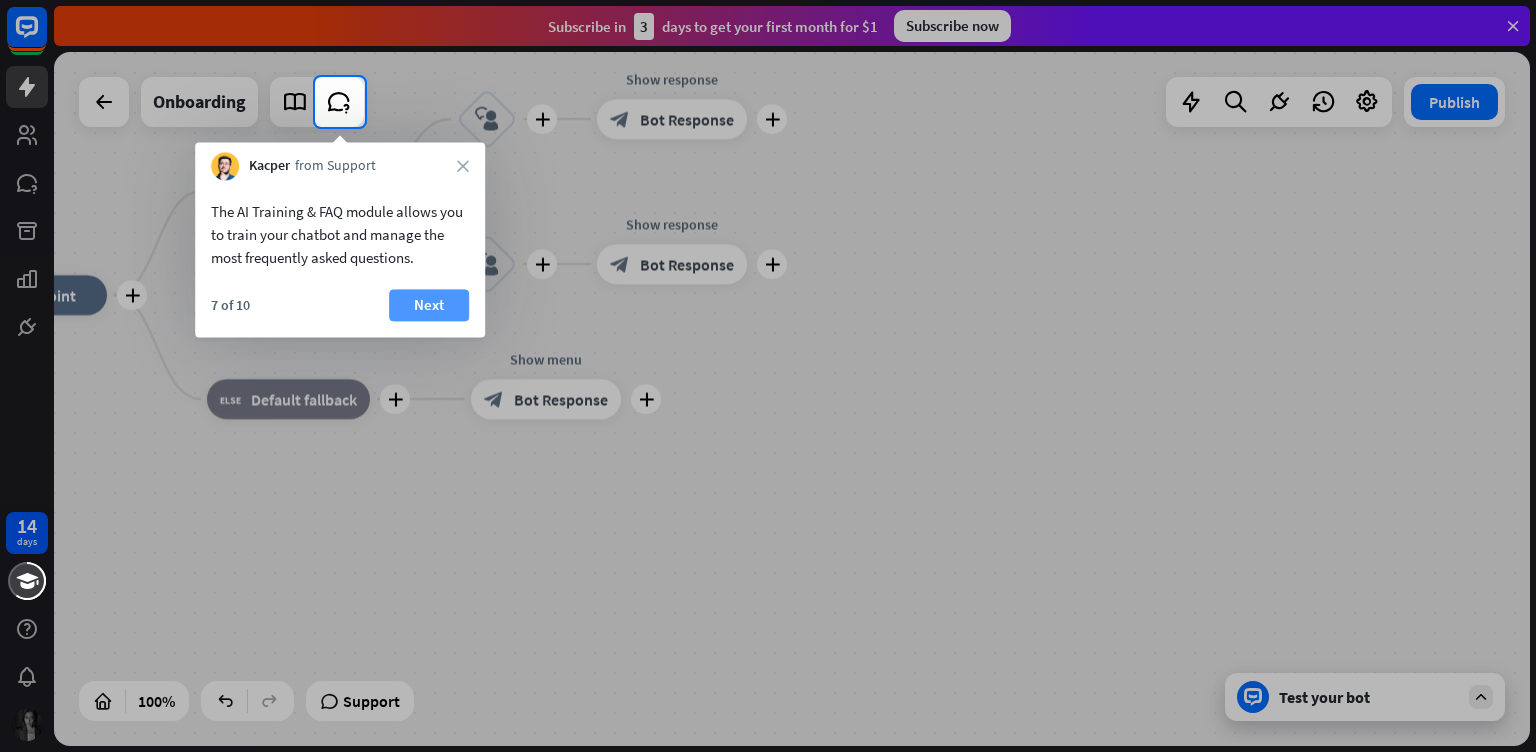 click on "Next" at bounding box center (429, 305) 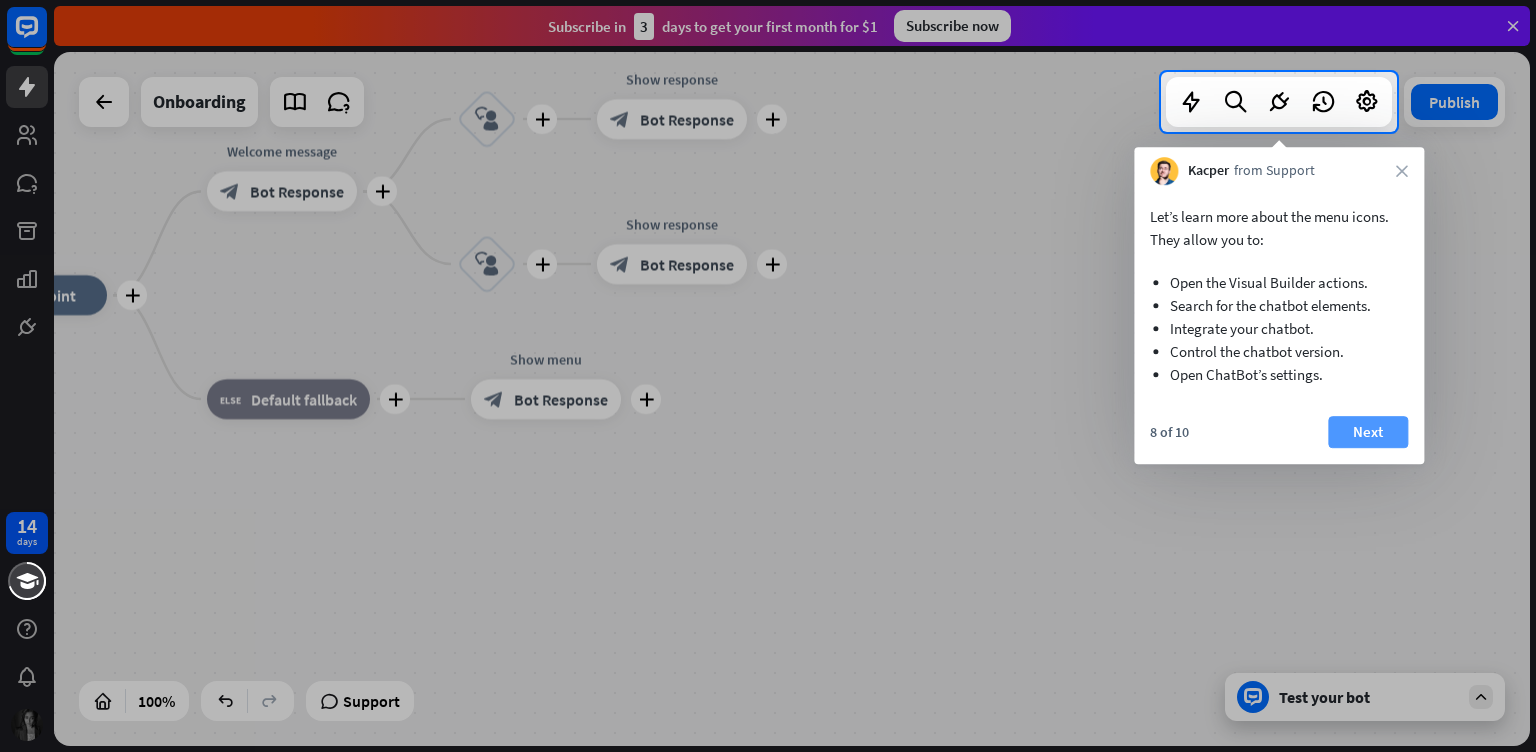 click on "Next" at bounding box center (1368, 432) 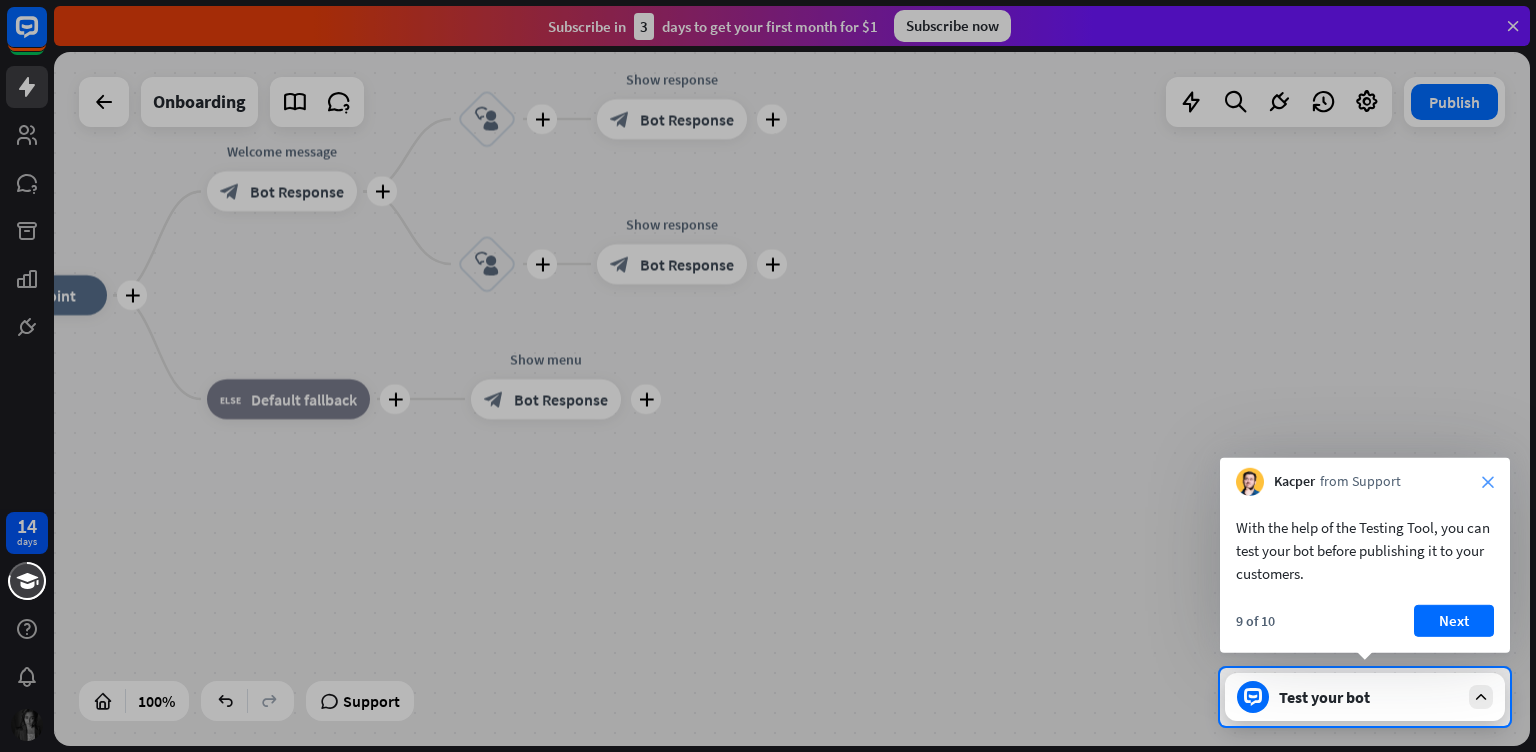 click on "close" at bounding box center (1488, 482) 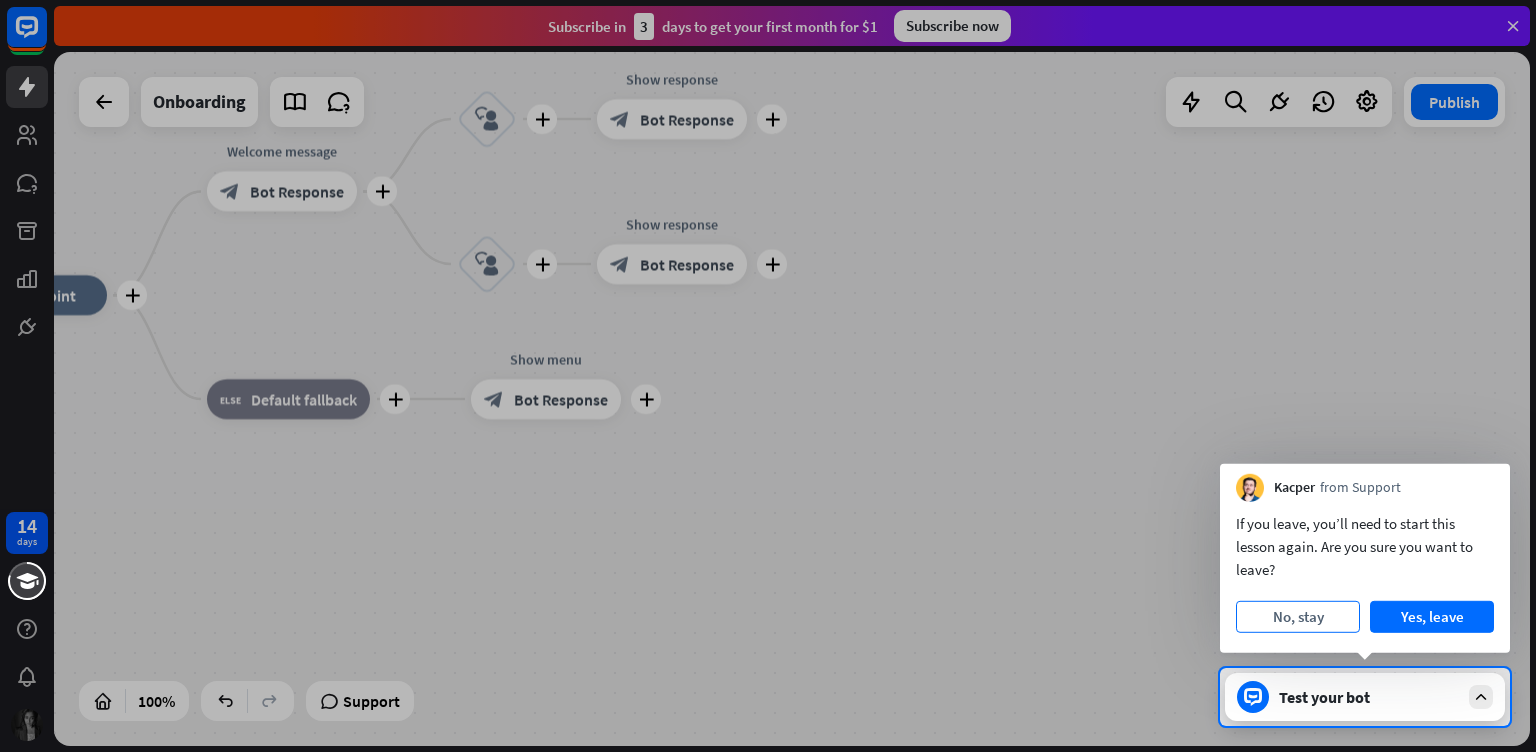 click on "No, stay" at bounding box center [1298, 617] 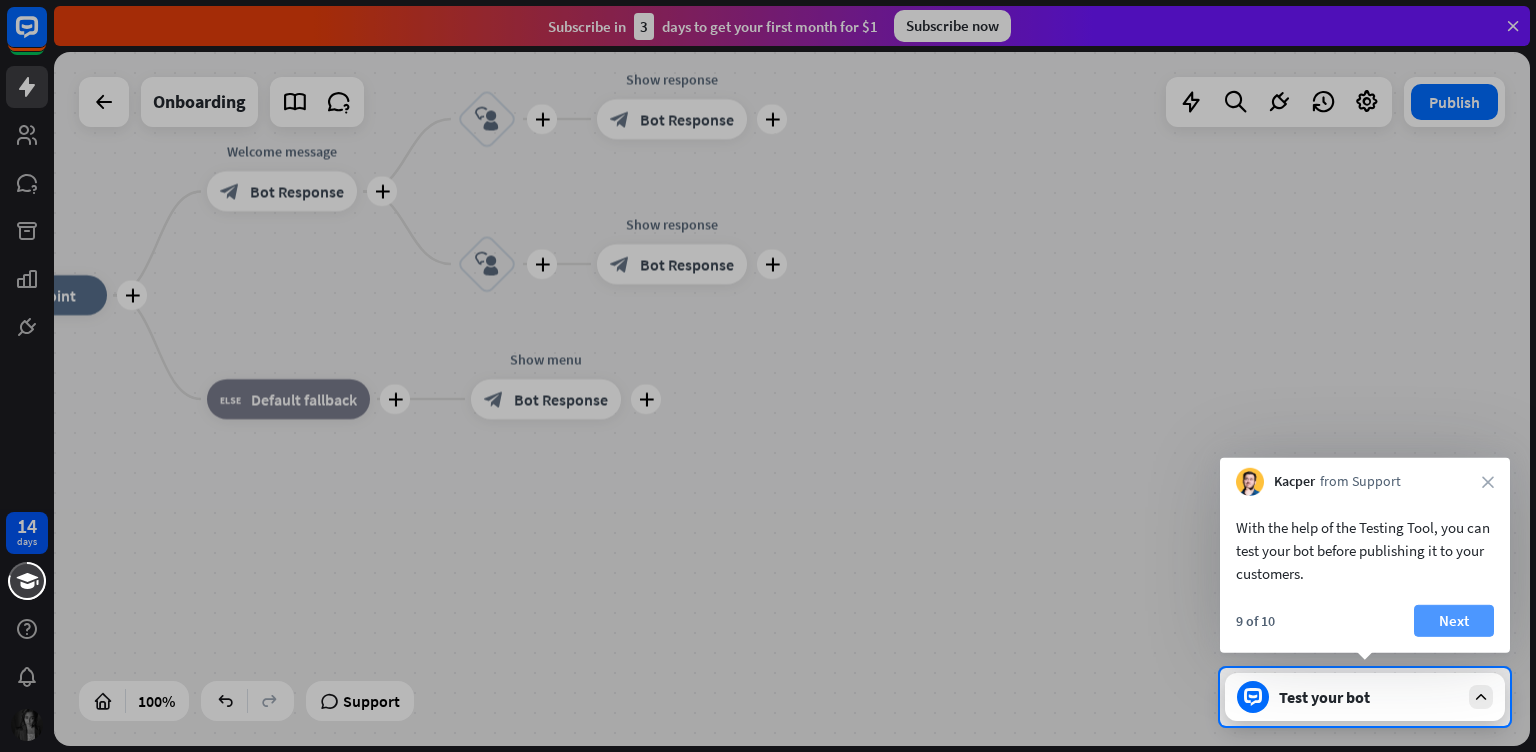 click on "Next" at bounding box center [1454, 621] 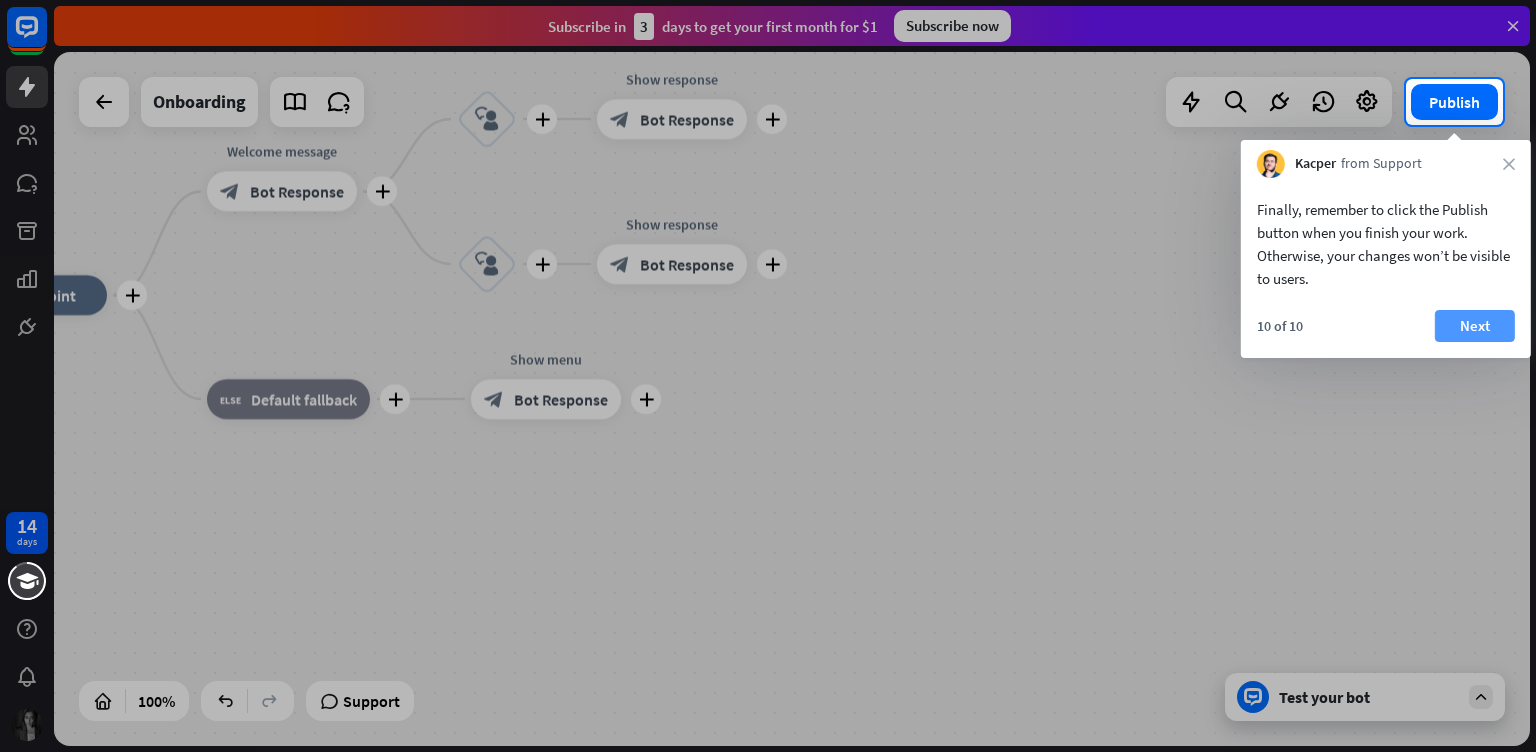 click on "Next" at bounding box center [1475, 326] 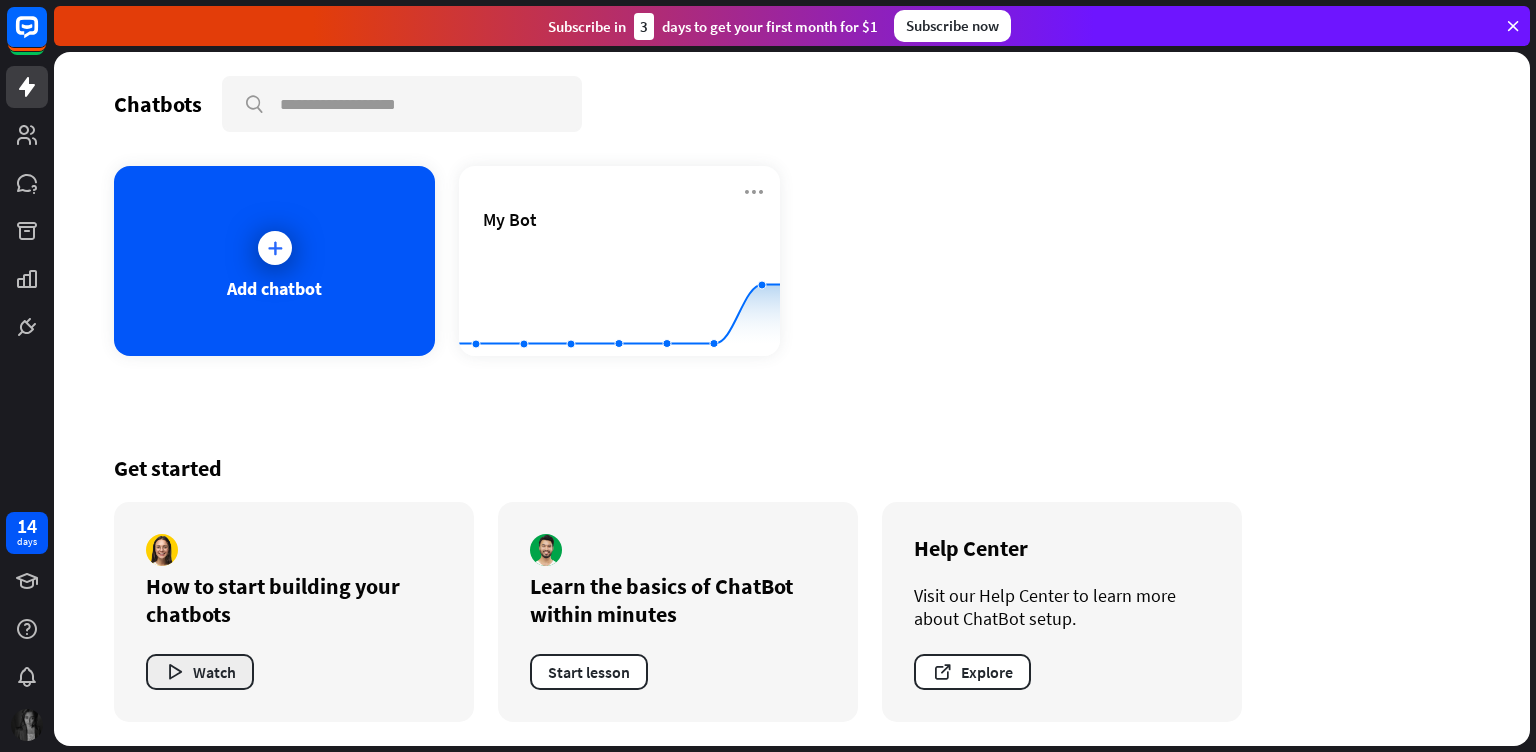 click on "Watch" at bounding box center [200, 672] 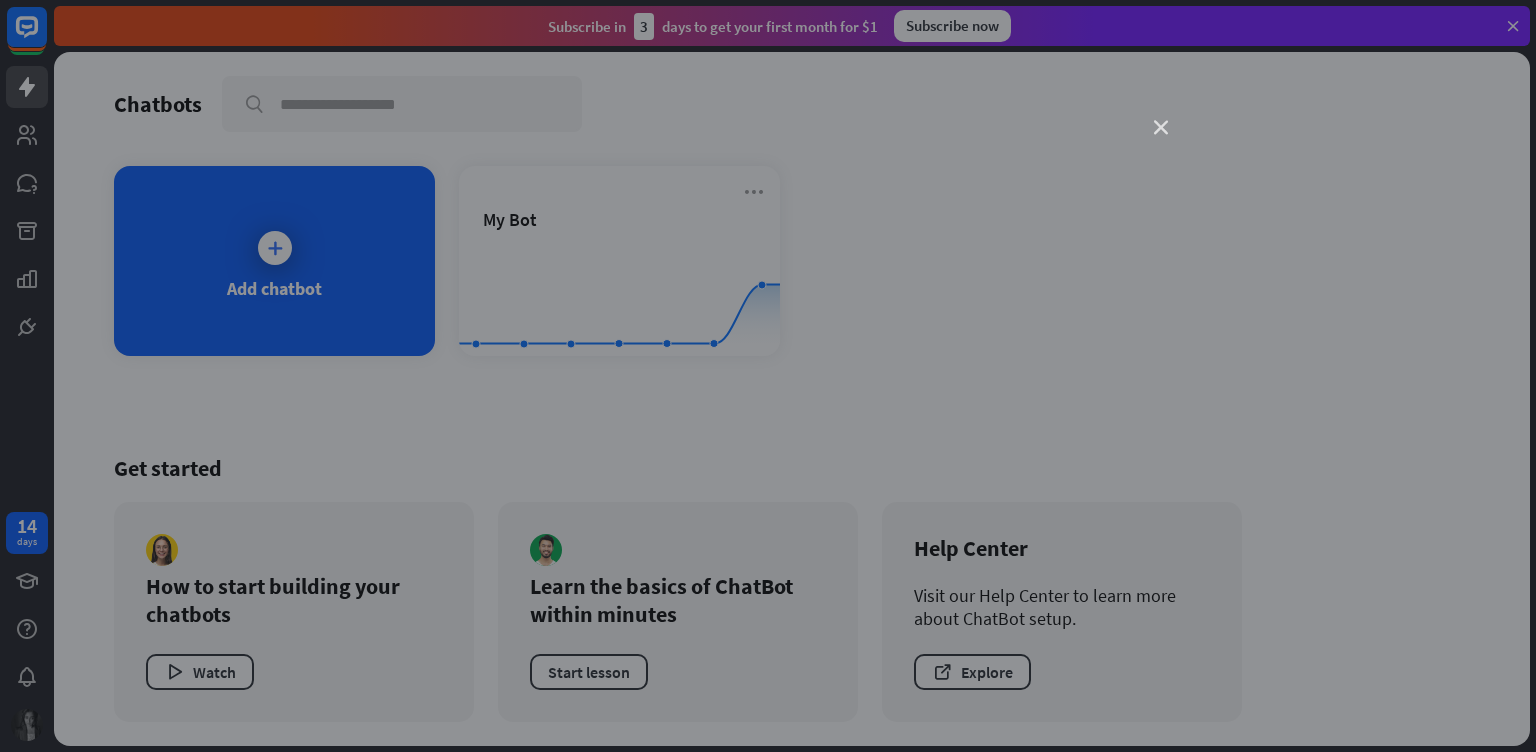 click on "close" at bounding box center (1161, 128) 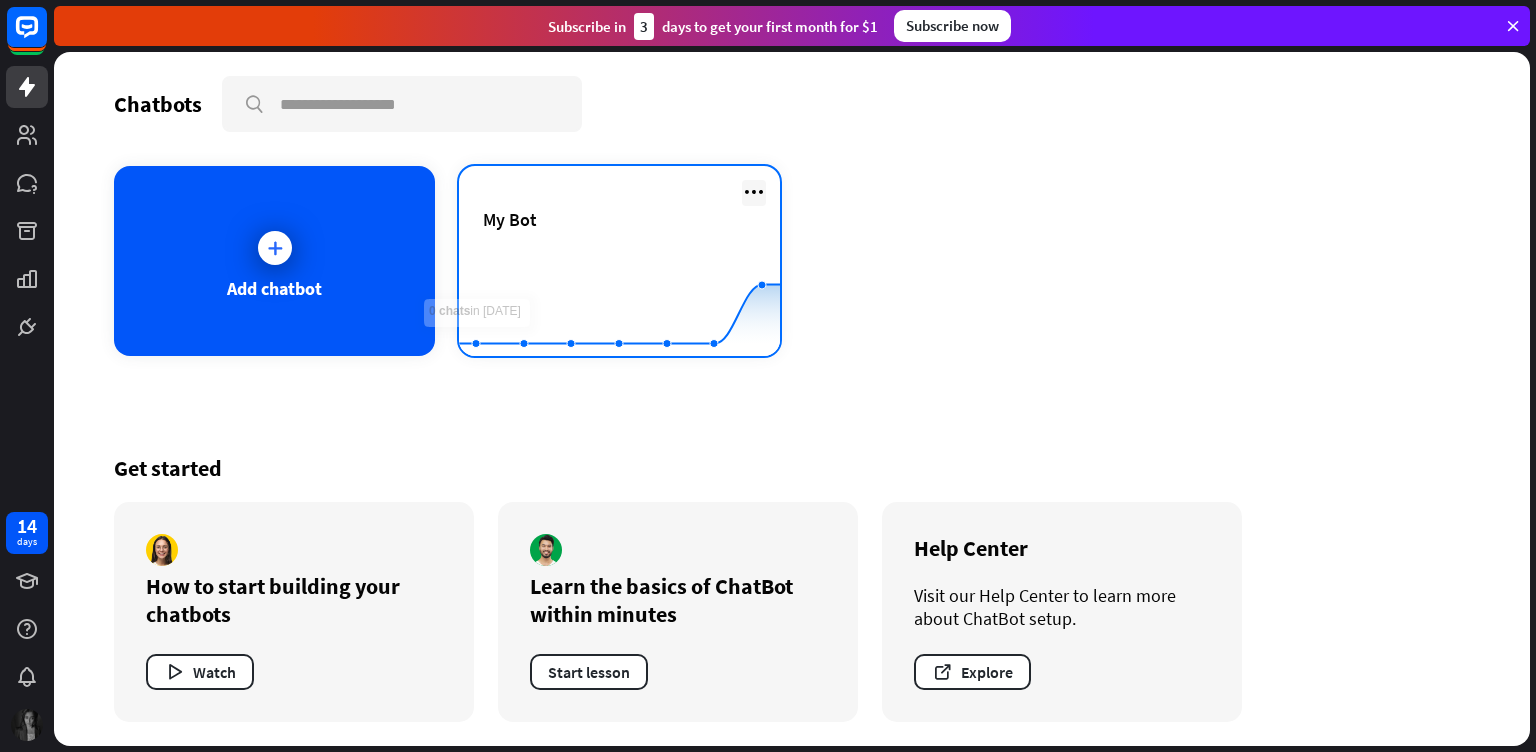 click at bounding box center [754, 192] 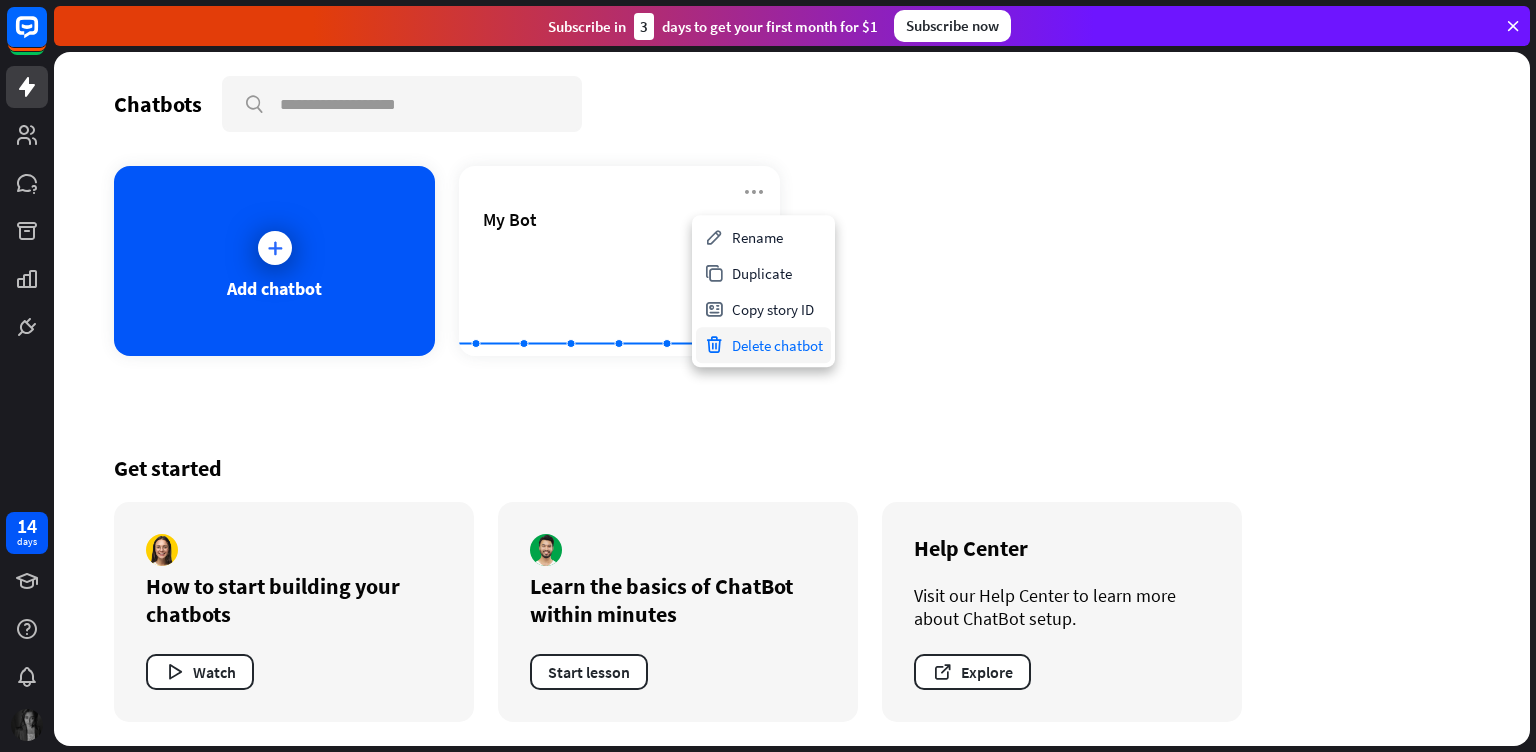 click on "Delete chatbot" at bounding box center [763, 345] 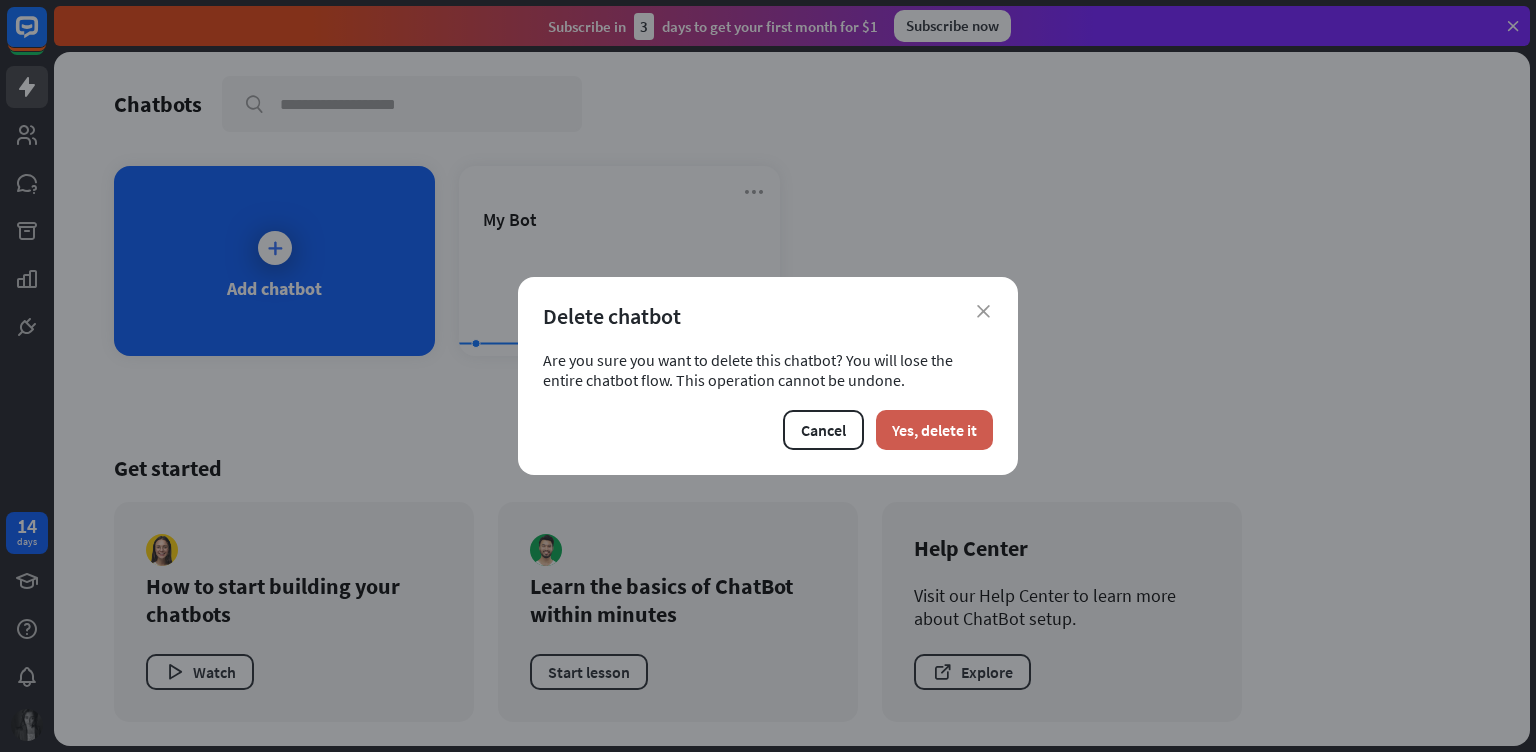 click on "Yes, delete it" at bounding box center [934, 430] 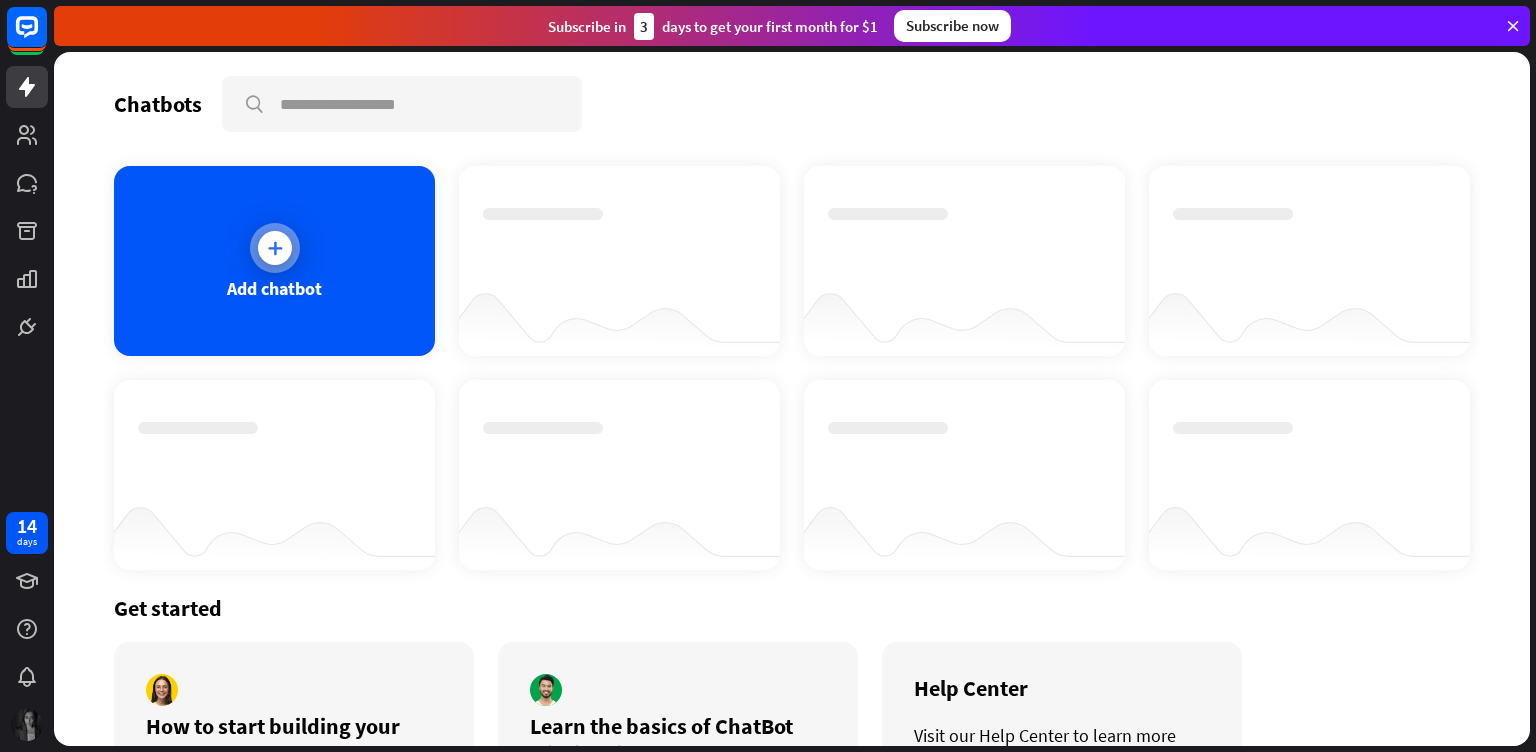 click at bounding box center (275, 248) 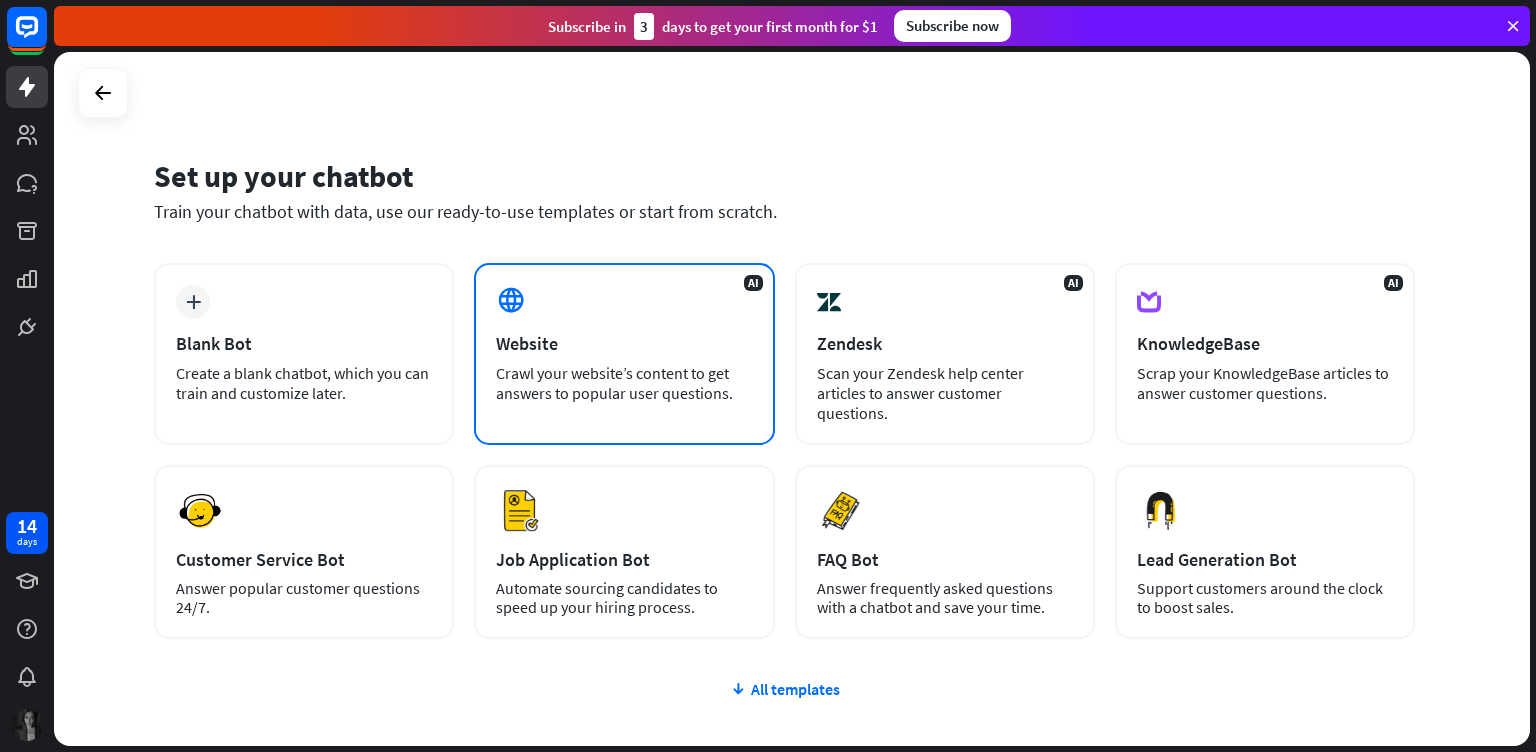 click on "Crawl your website’s content to get answers to
popular user questions." at bounding box center [624, 383] 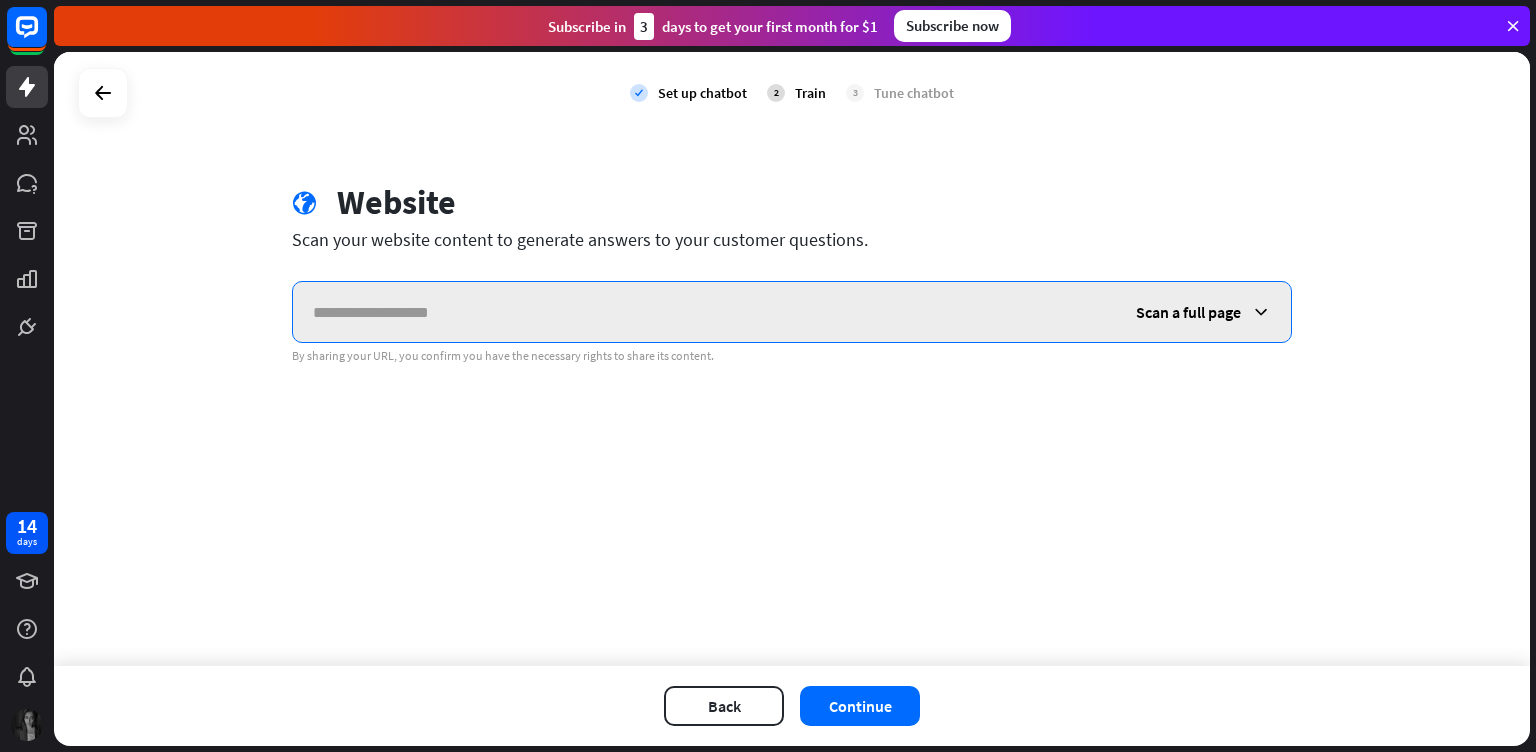 paste on "**********" 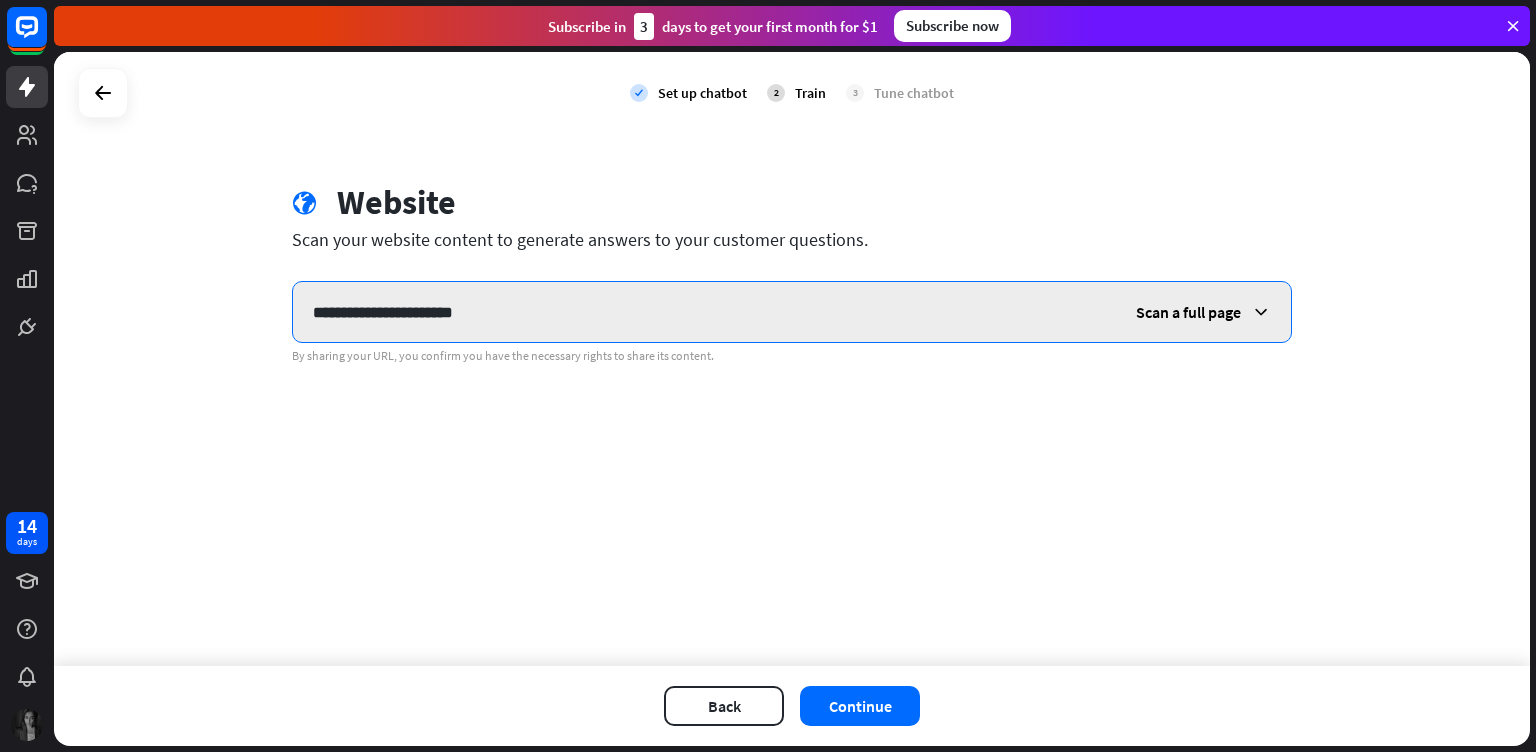 type on "**********" 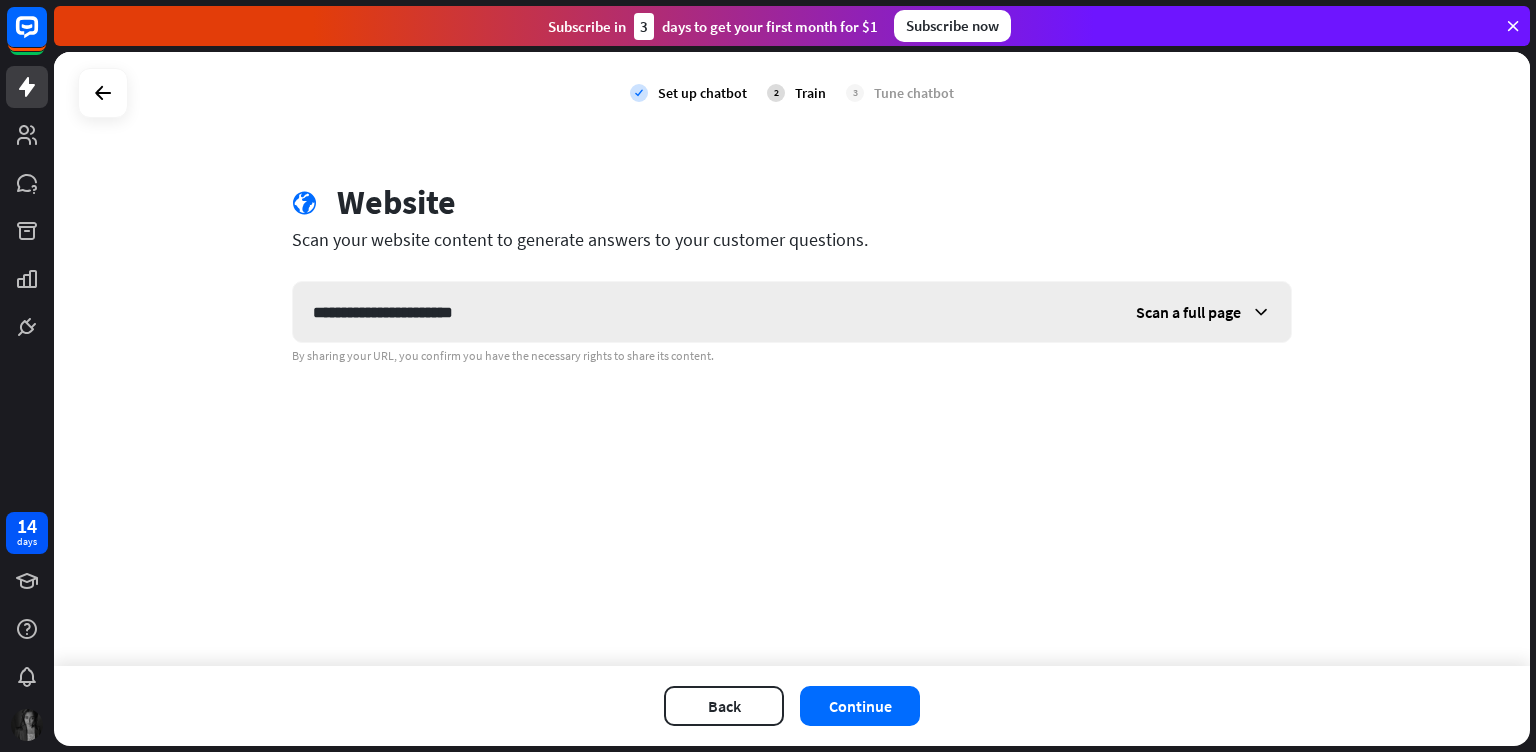 click at bounding box center [1261, 312] 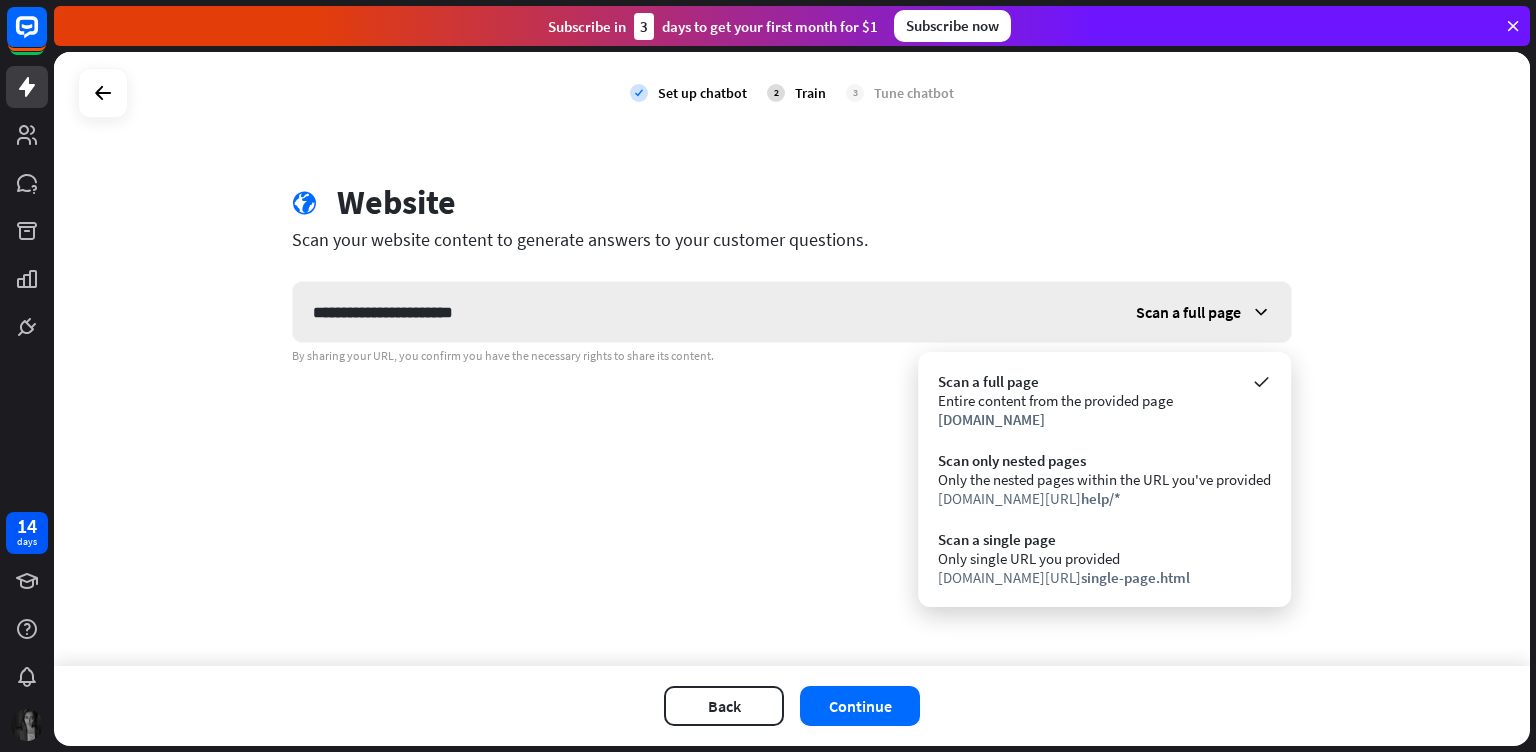 click at bounding box center [1261, 312] 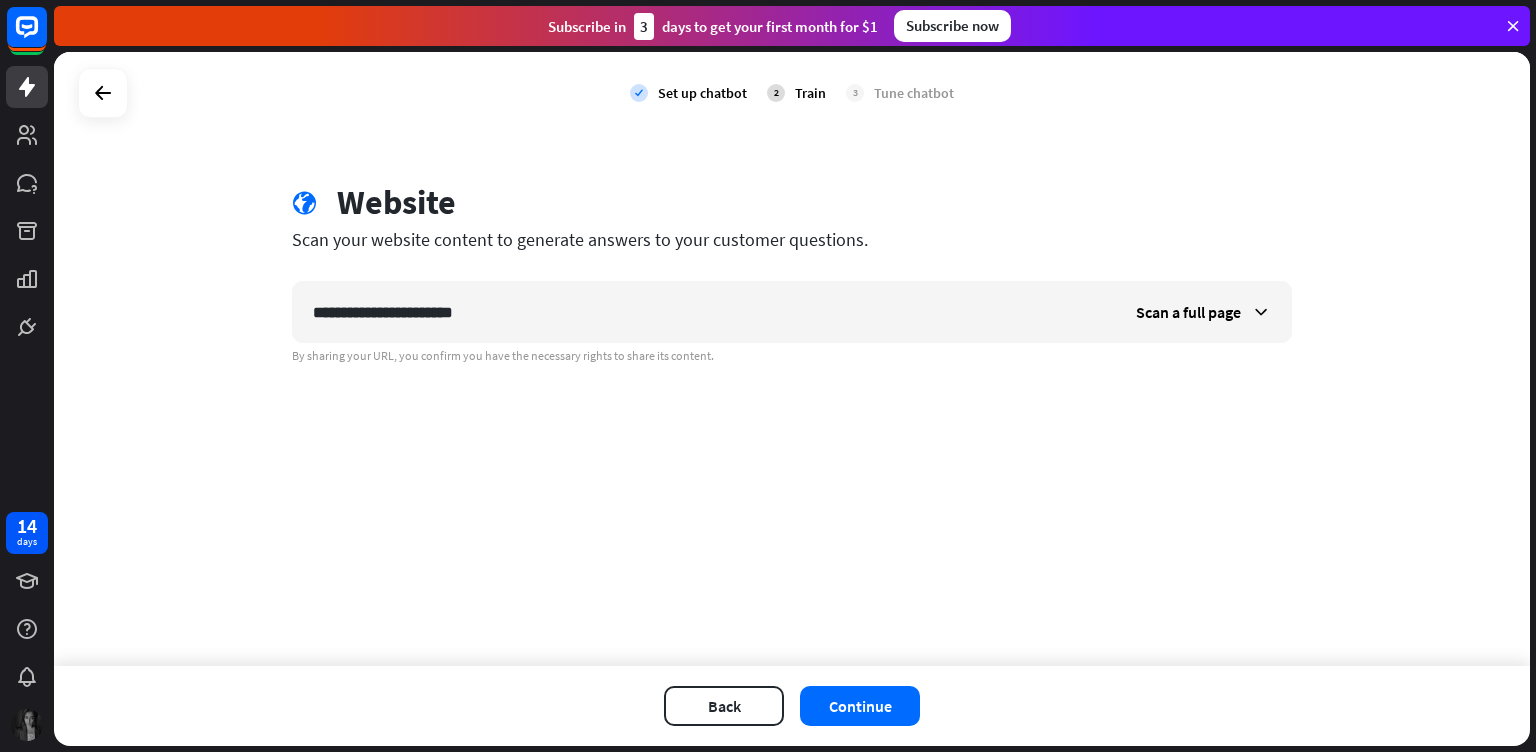 click on "Back
Continue" at bounding box center [792, 706] 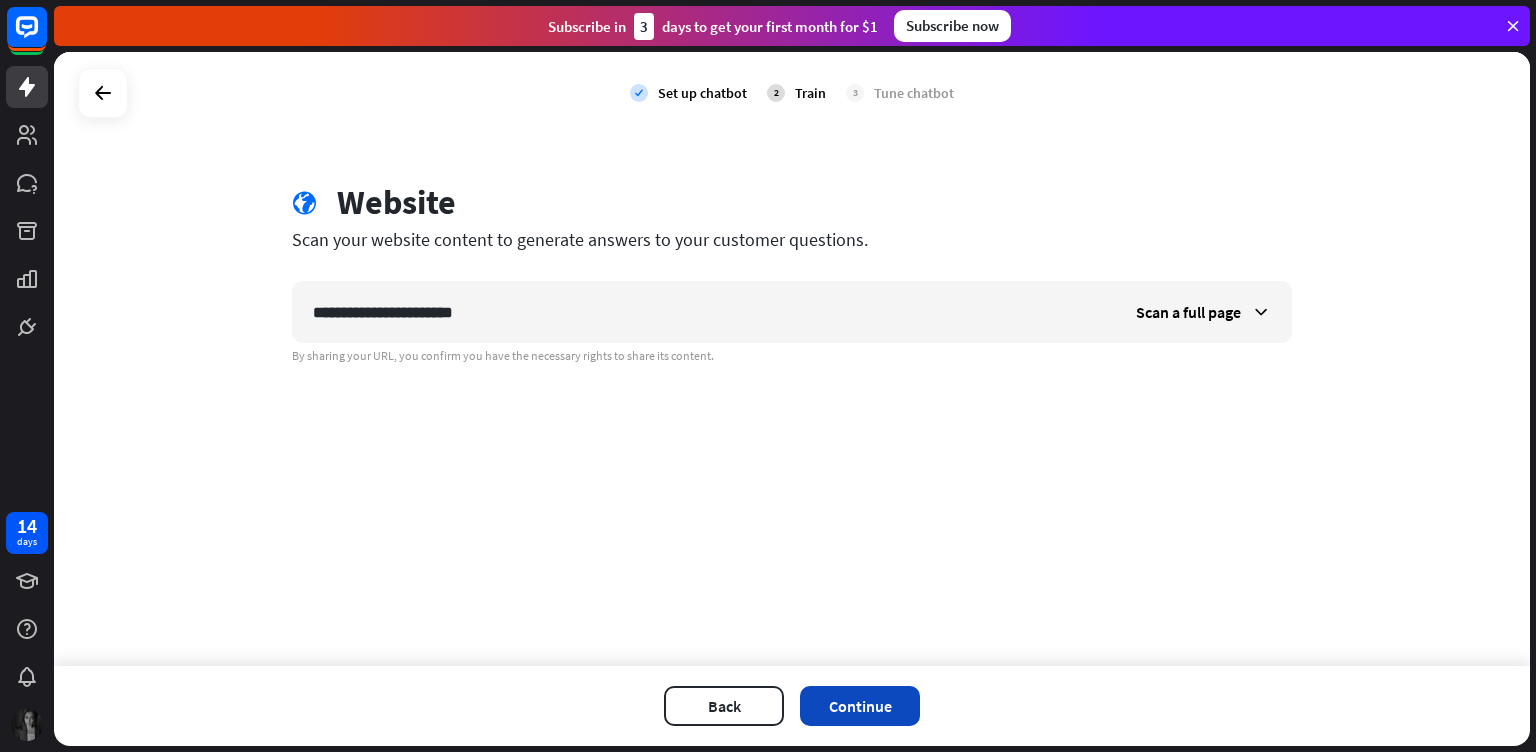 click on "Continue" at bounding box center [860, 706] 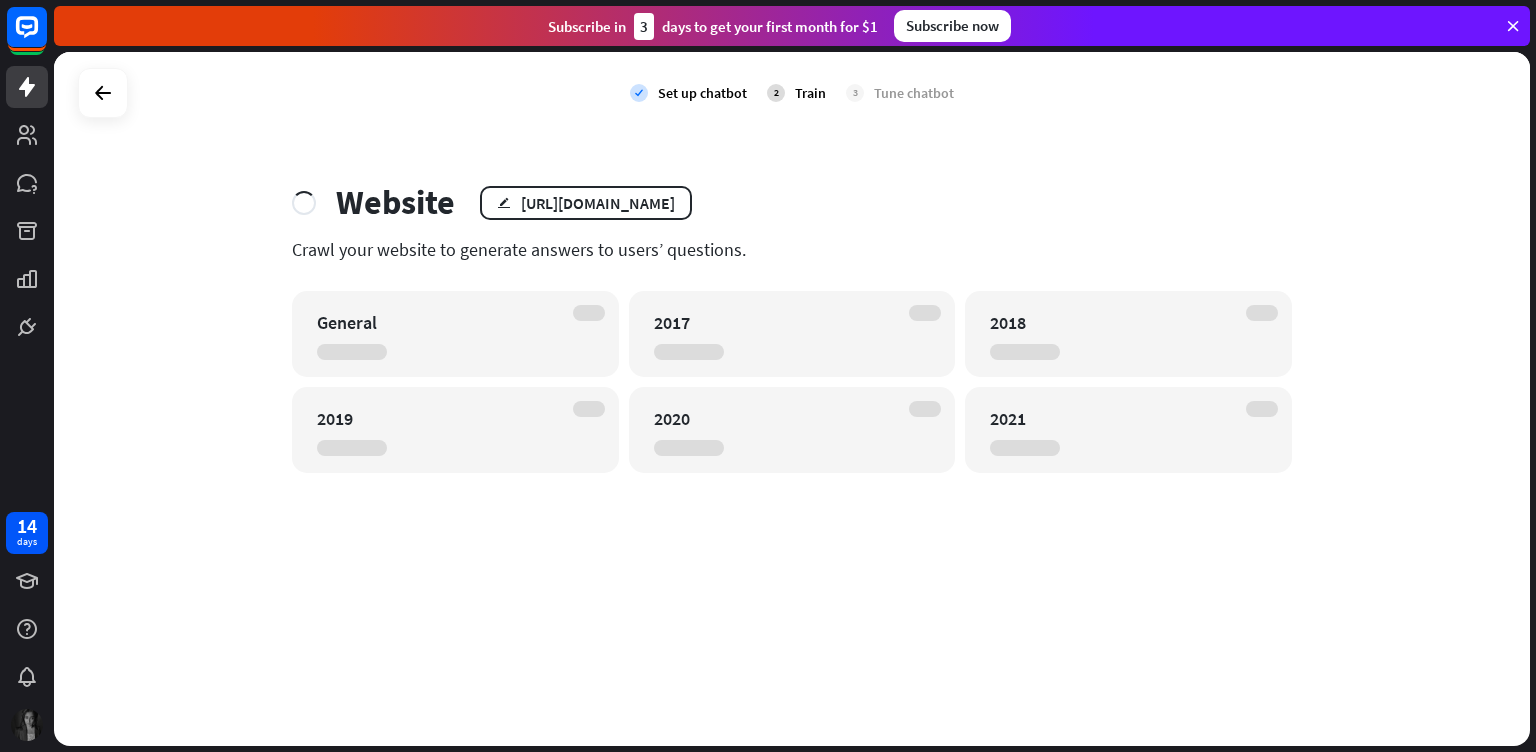 click at bounding box center [103, 93] 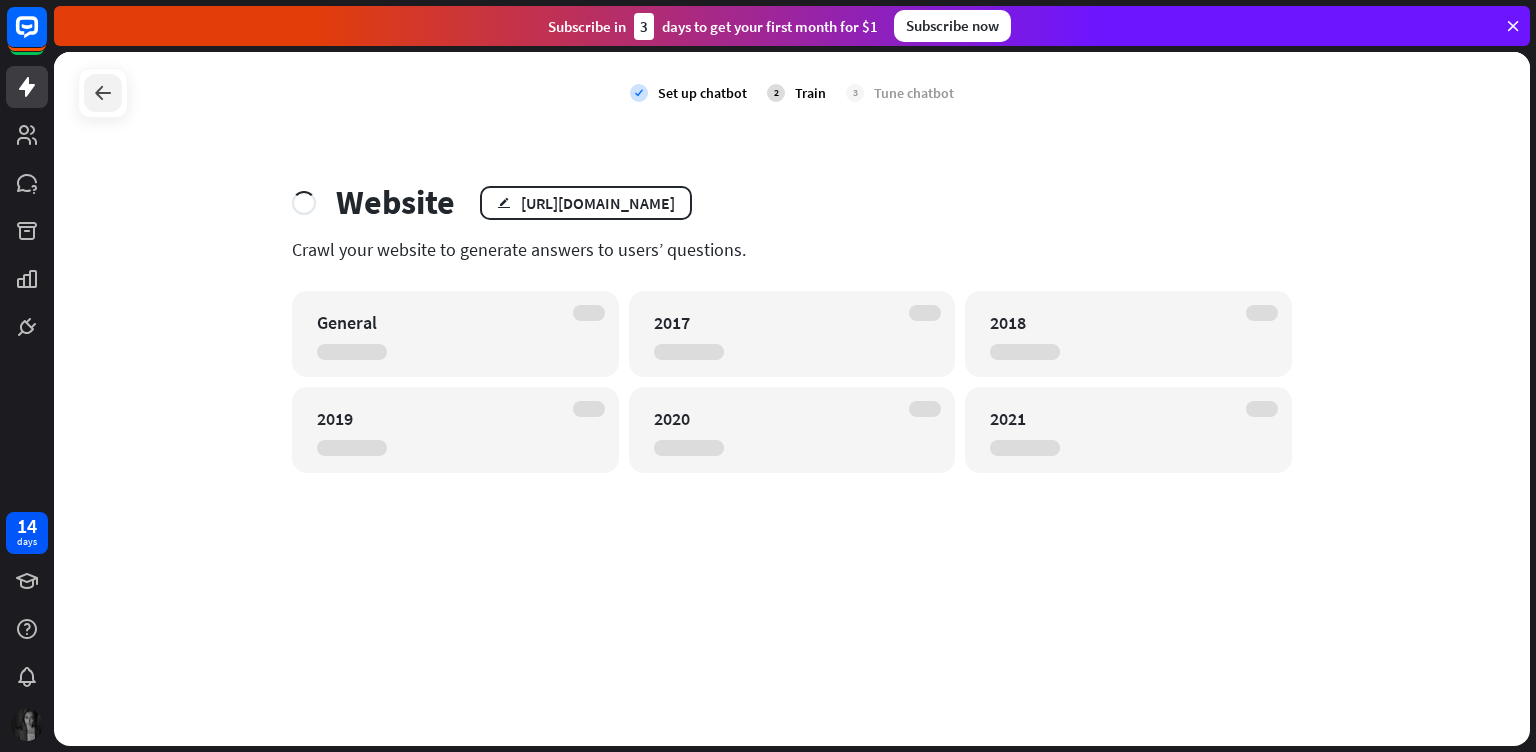 click at bounding box center (103, 93) 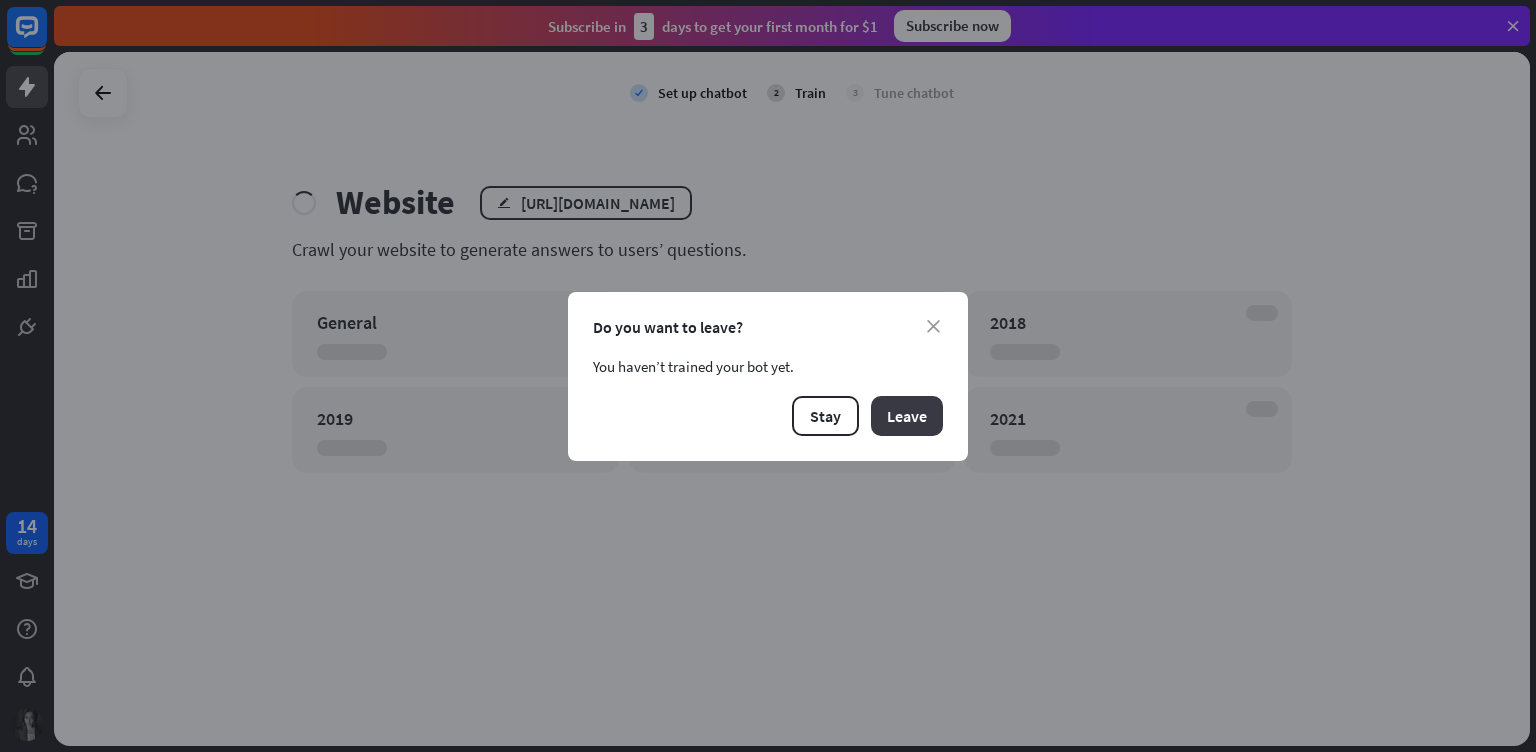click on "Leave" at bounding box center (907, 416) 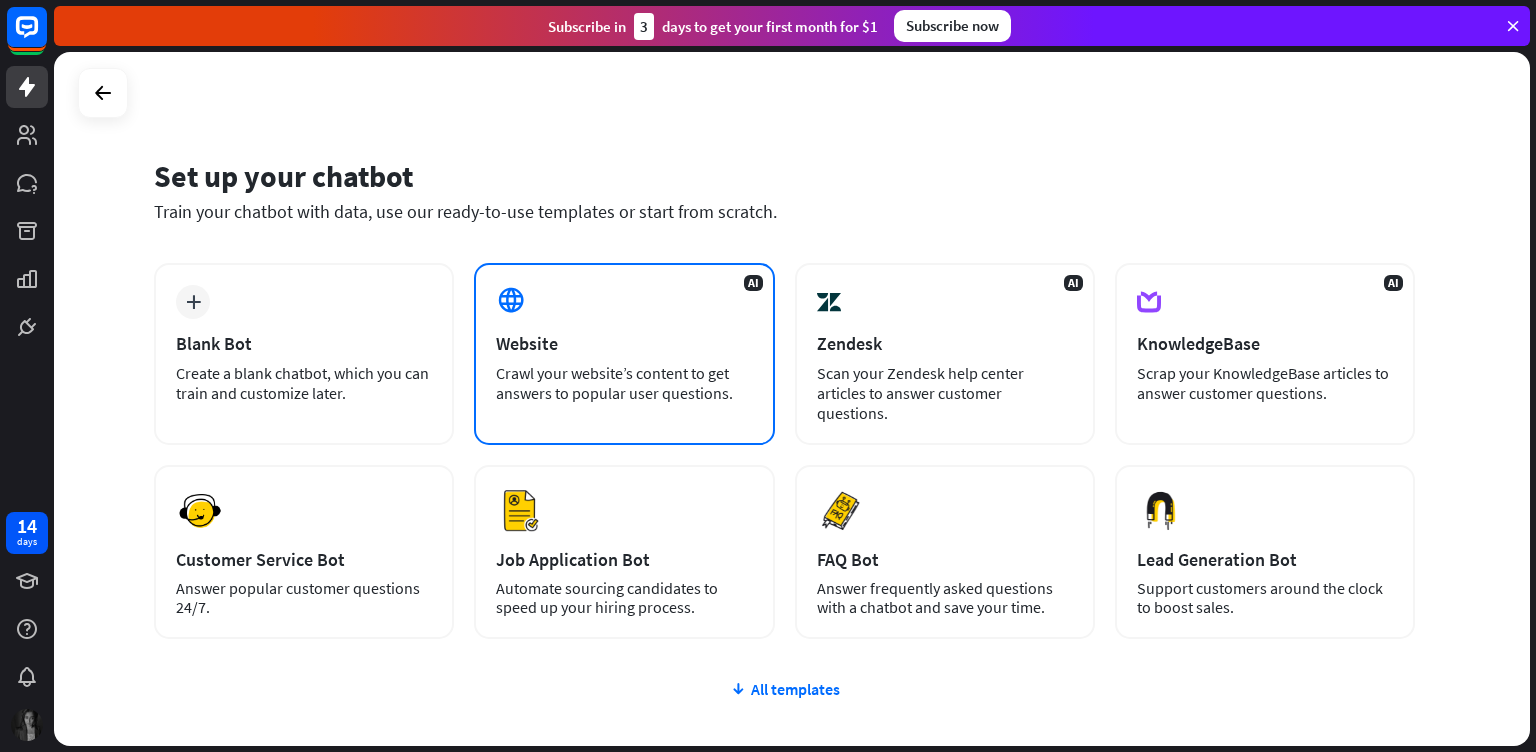 click on "Crawl your website’s content to get answers to
popular user questions." at bounding box center (624, 383) 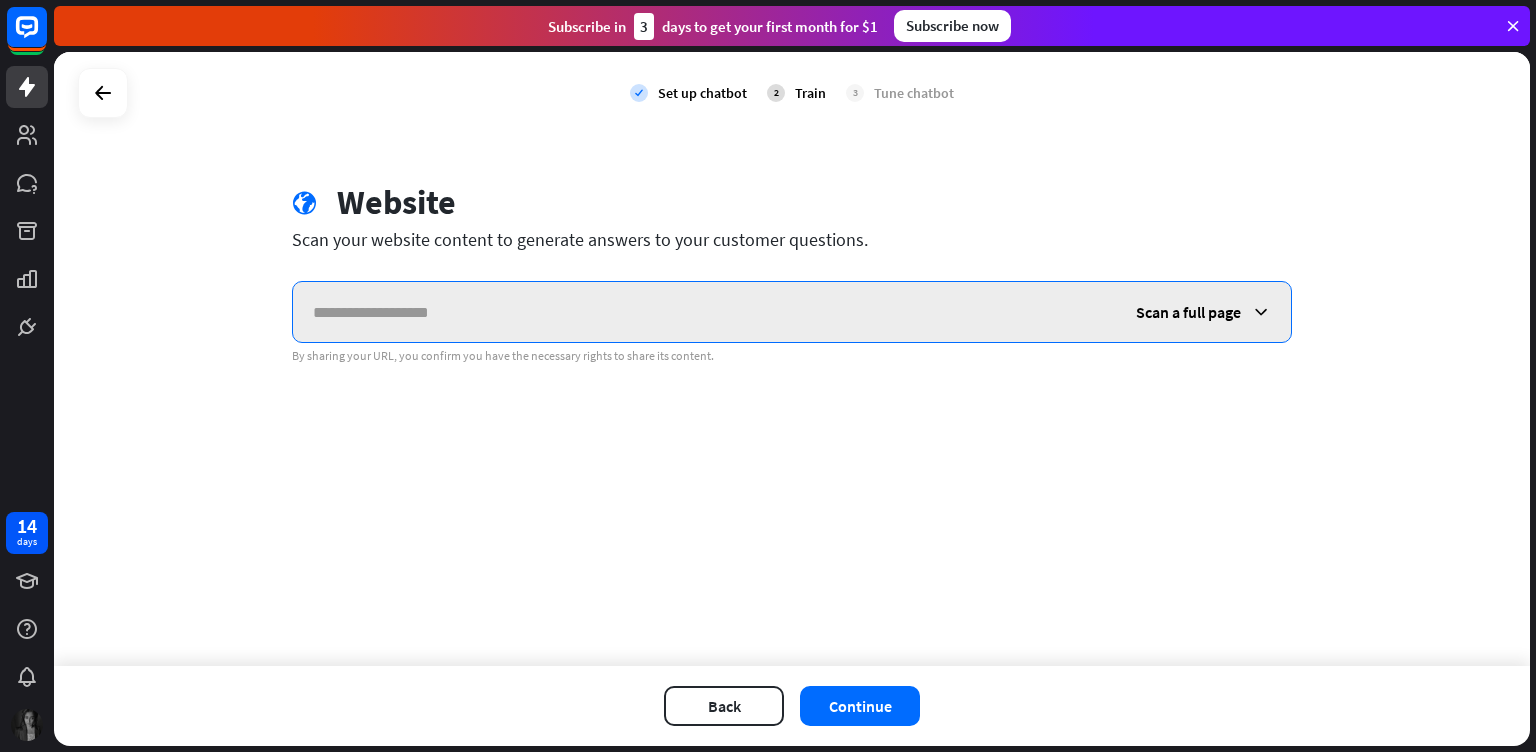 paste on "**********" 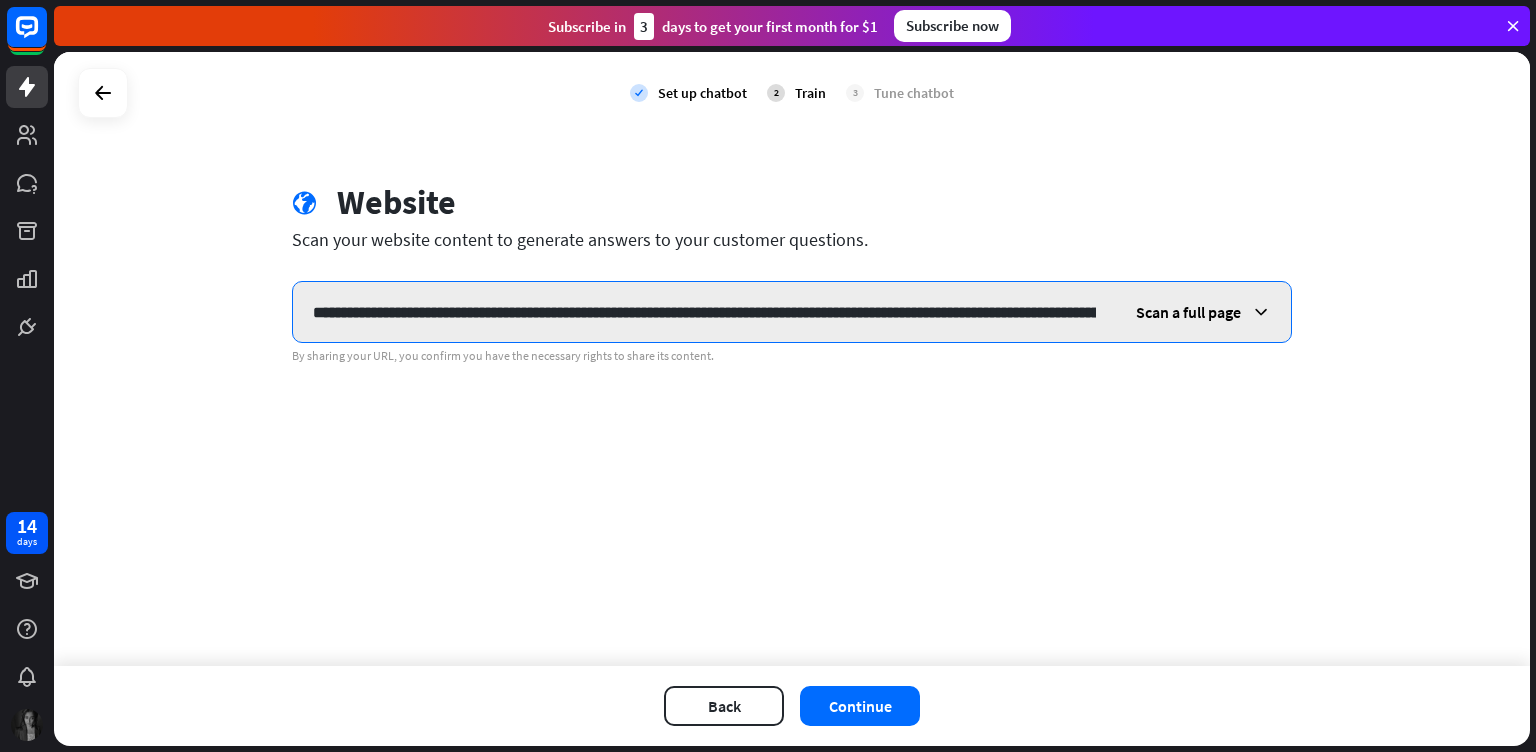 scroll, scrollTop: 0, scrollLeft: 1363, axis: horizontal 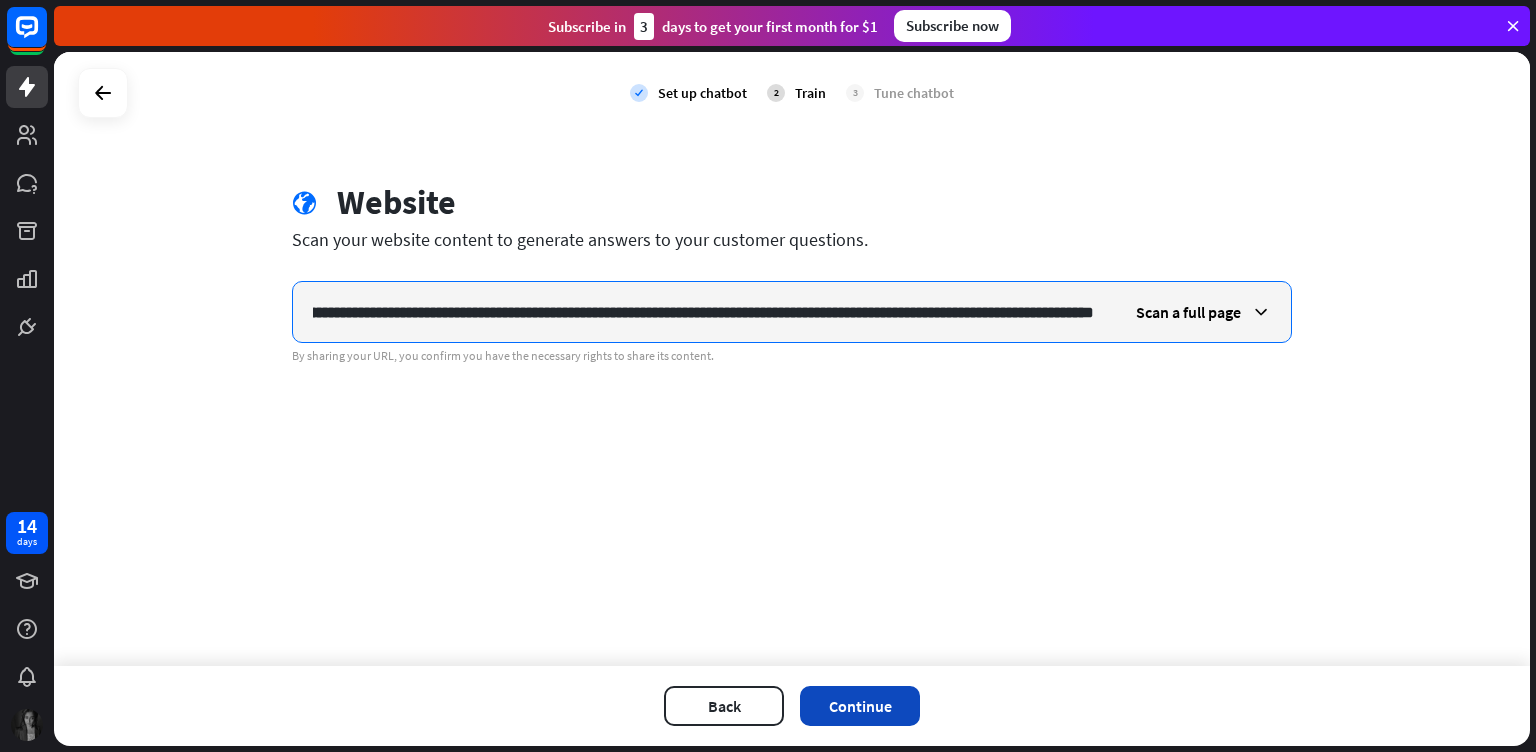 type on "**********" 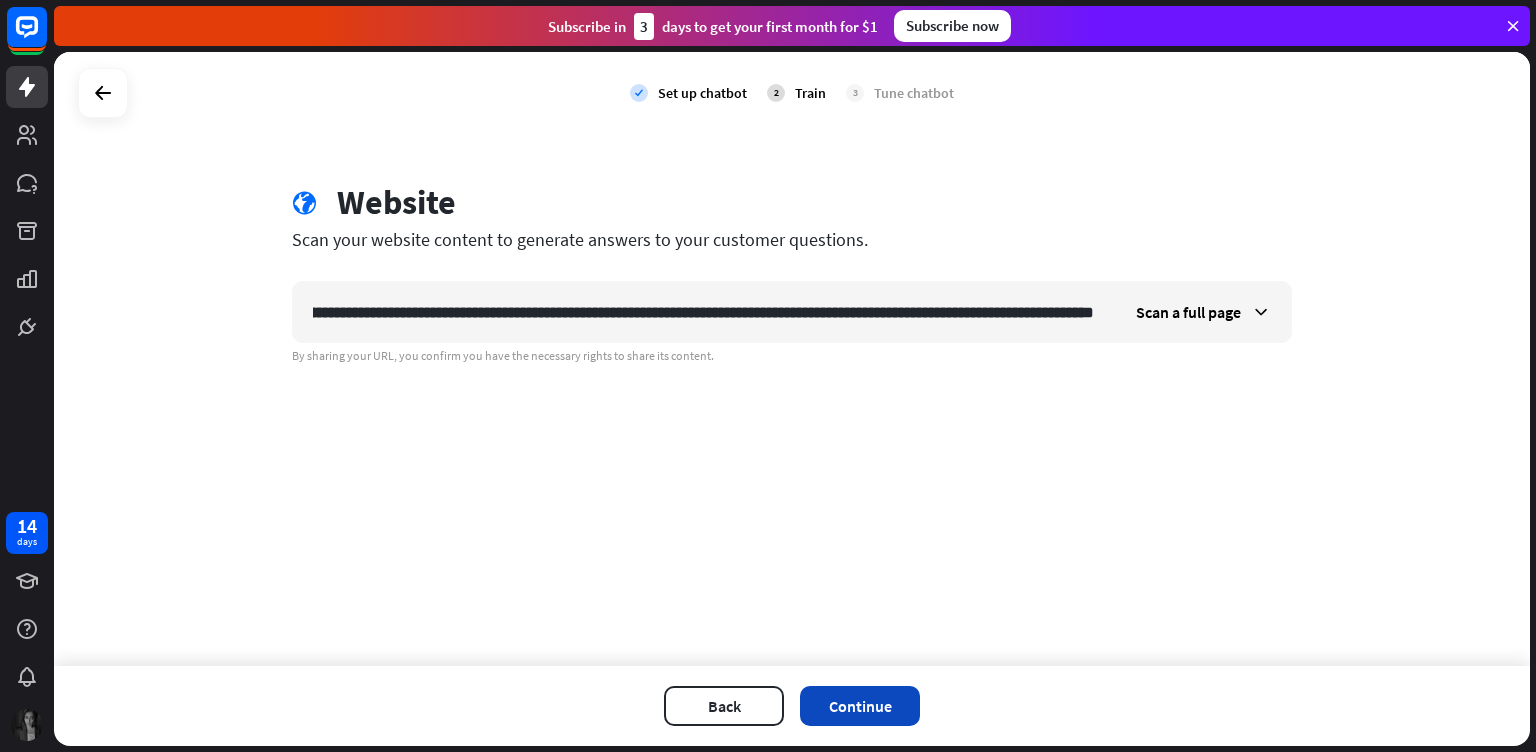 click on "Continue" at bounding box center (860, 706) 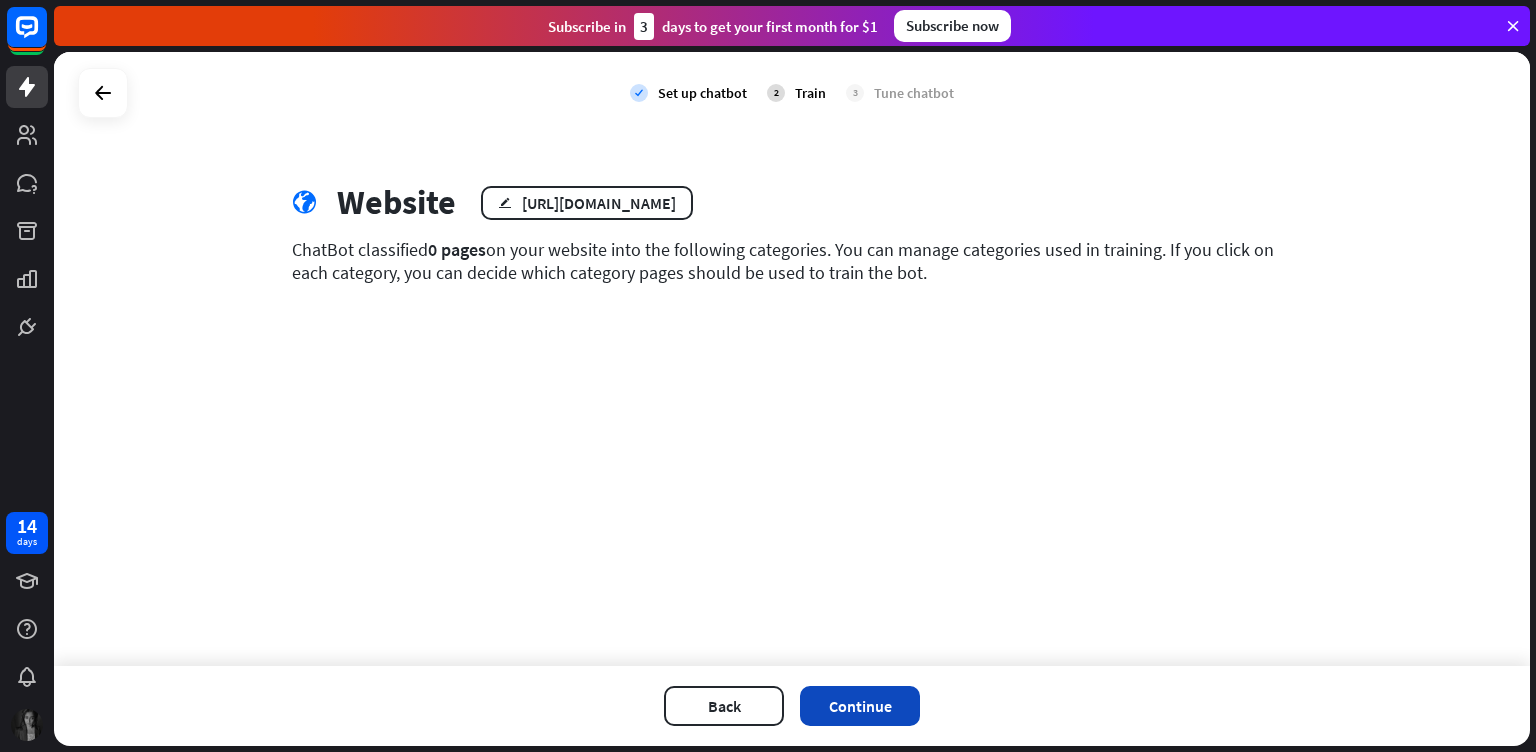 click on "Continue" at bounding box center (860, 706) 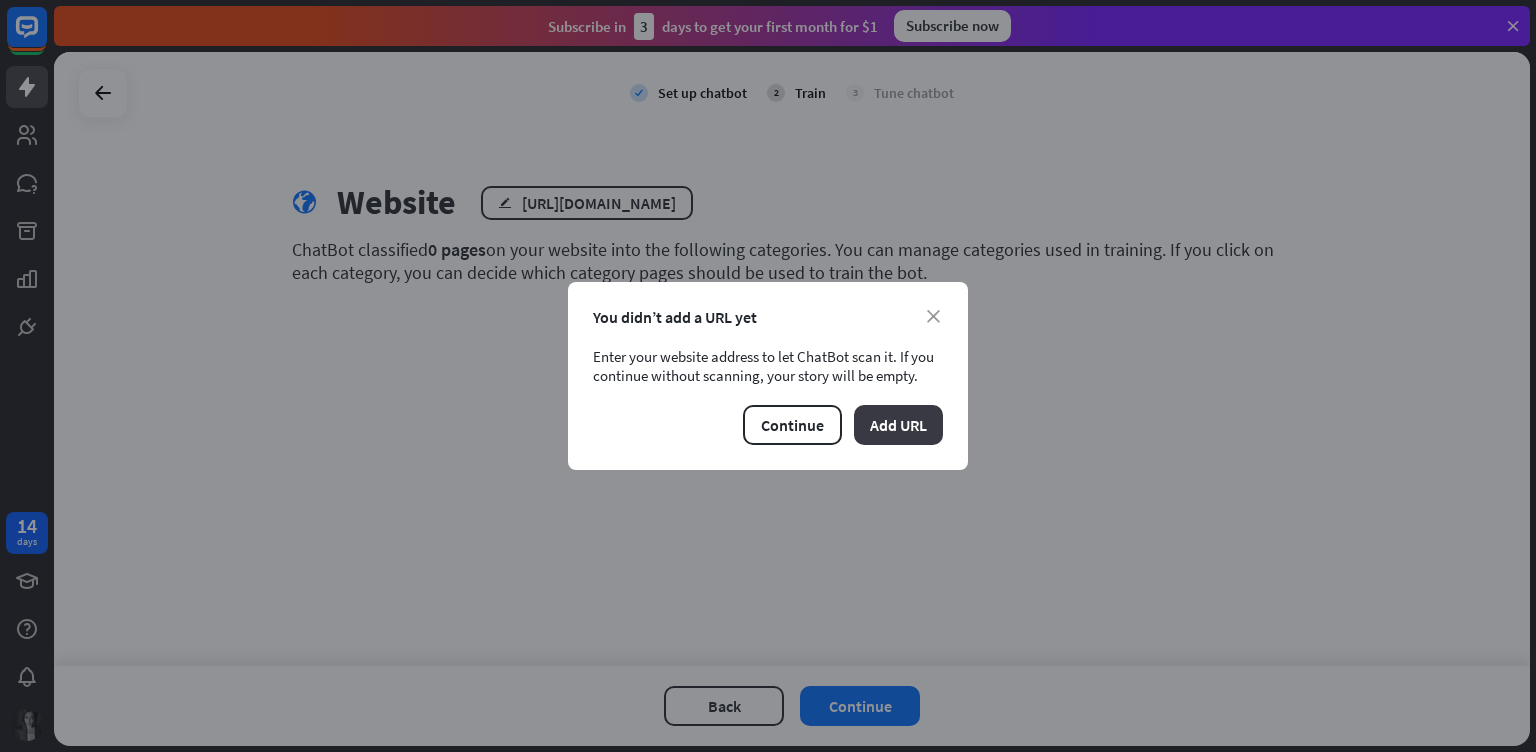 click on "Add URL" at bounding box center [898, 425] 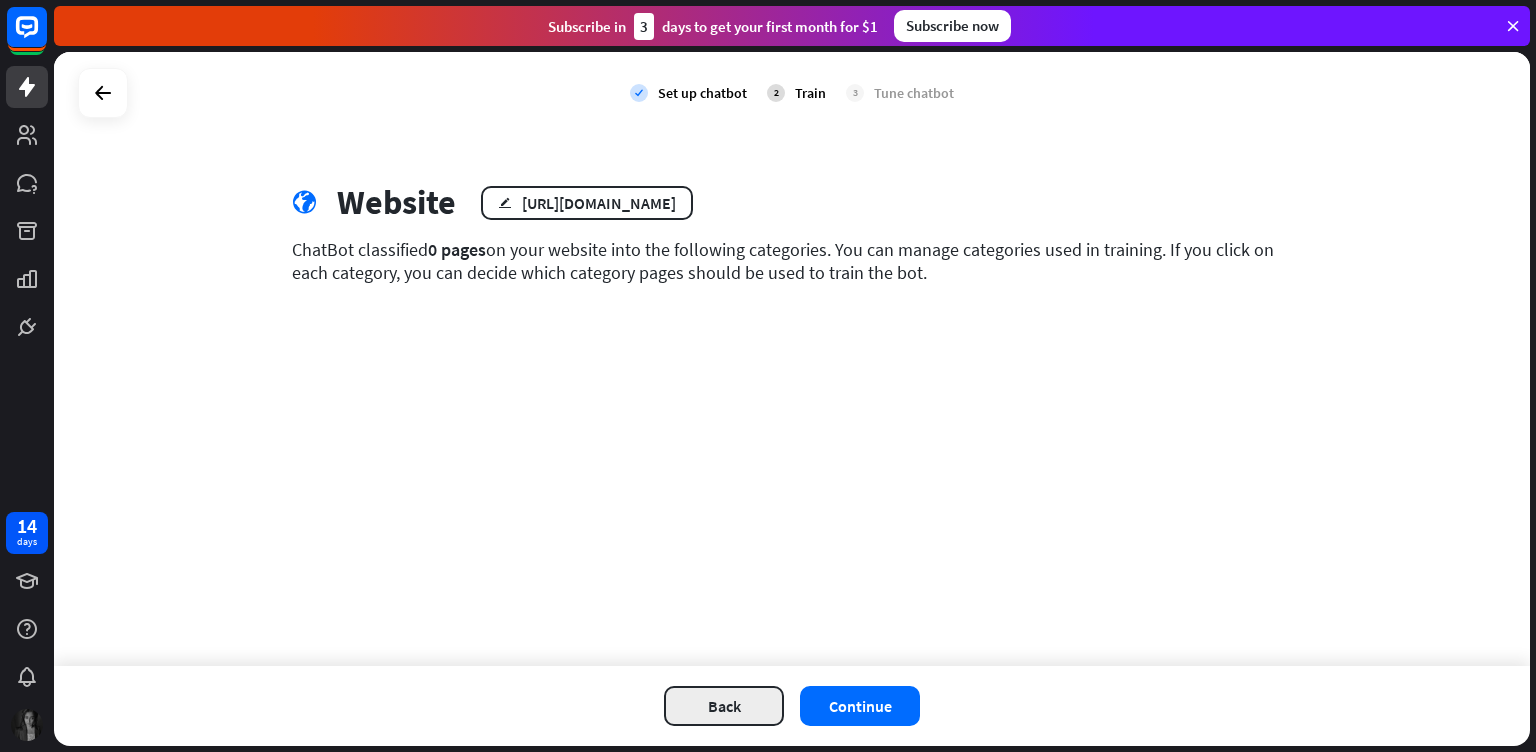click on "Back" at bounding box center [724, 706] 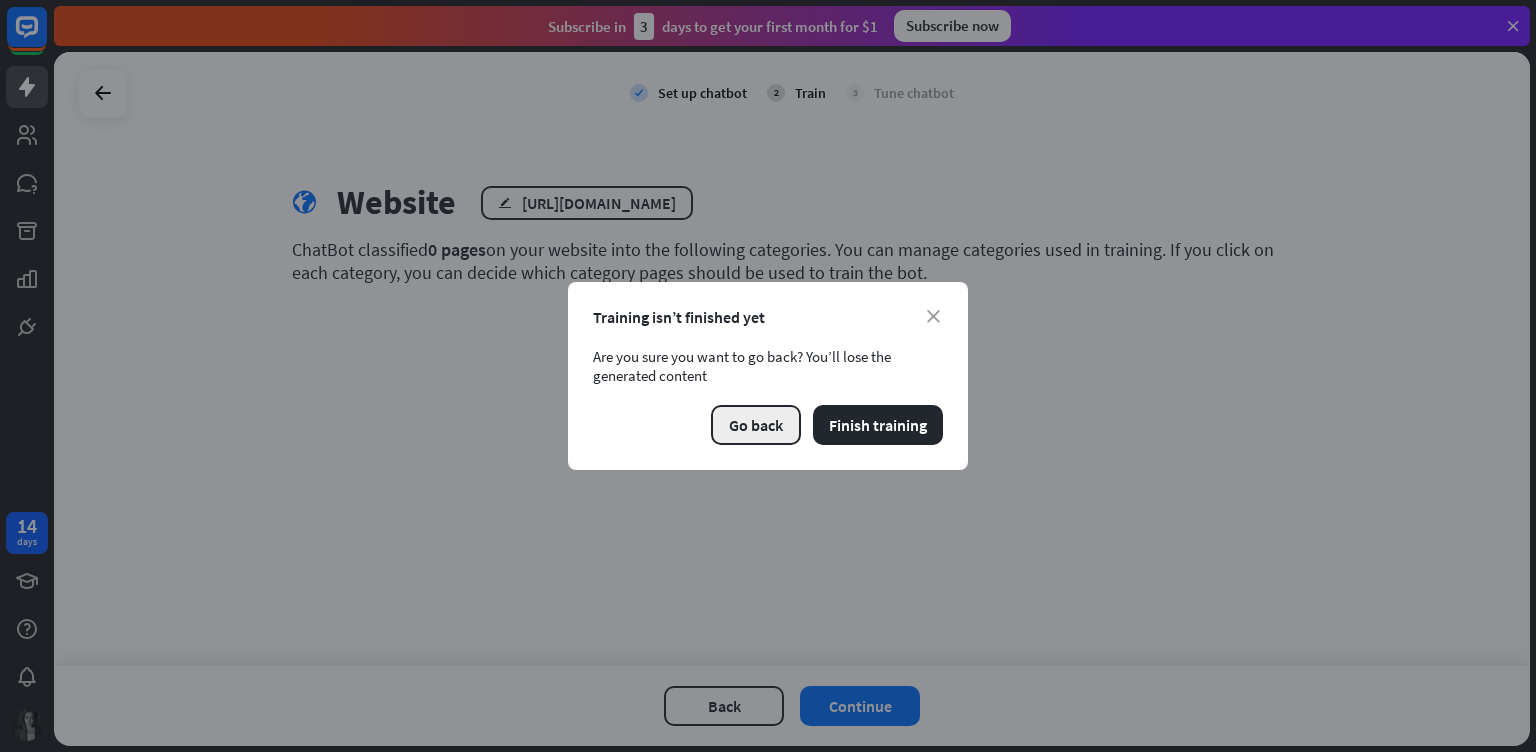 click on "Go back" at bounding box center [756, 425] 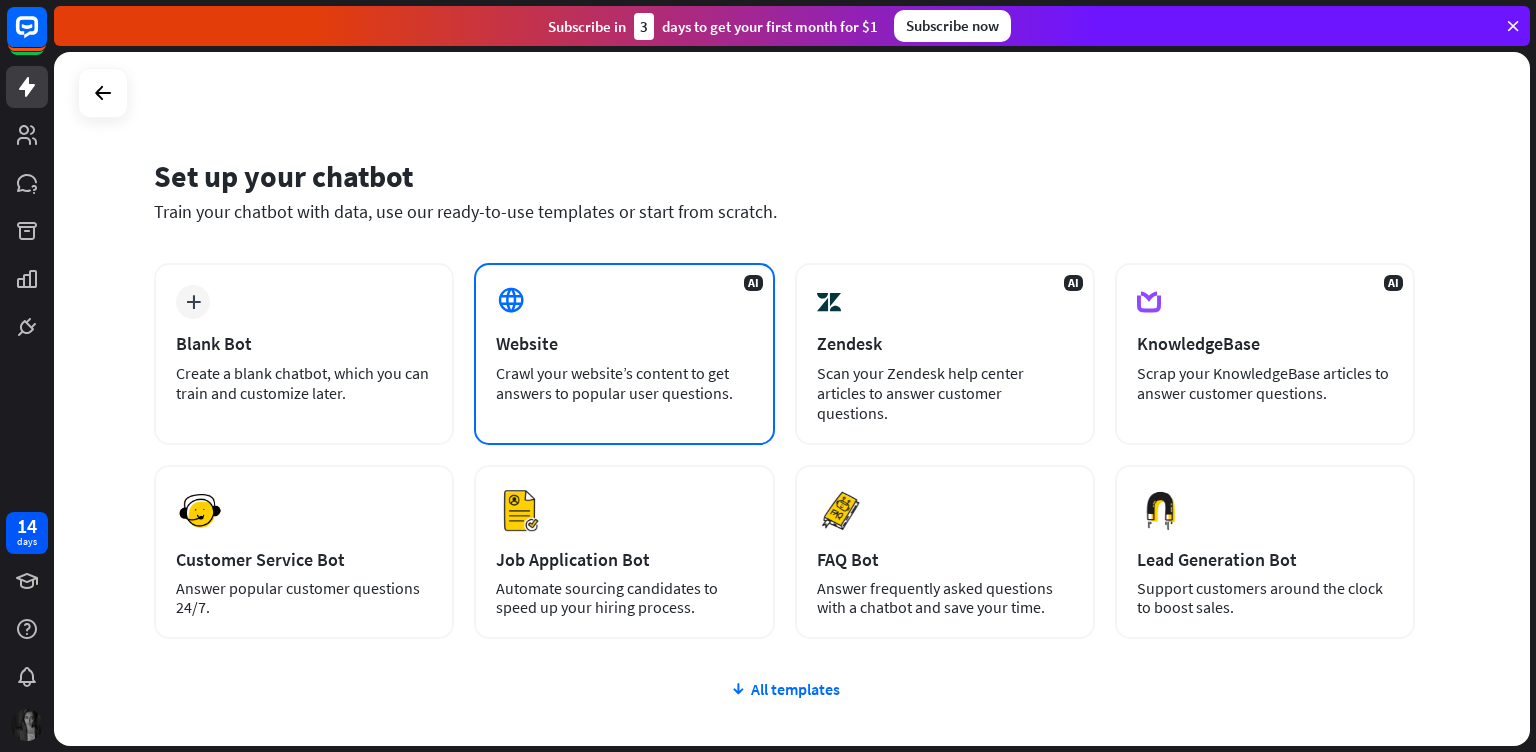 click on "AI     Website
Crawl your website’s content to get answers to
popular user questions." at bounding box center (624, 354) 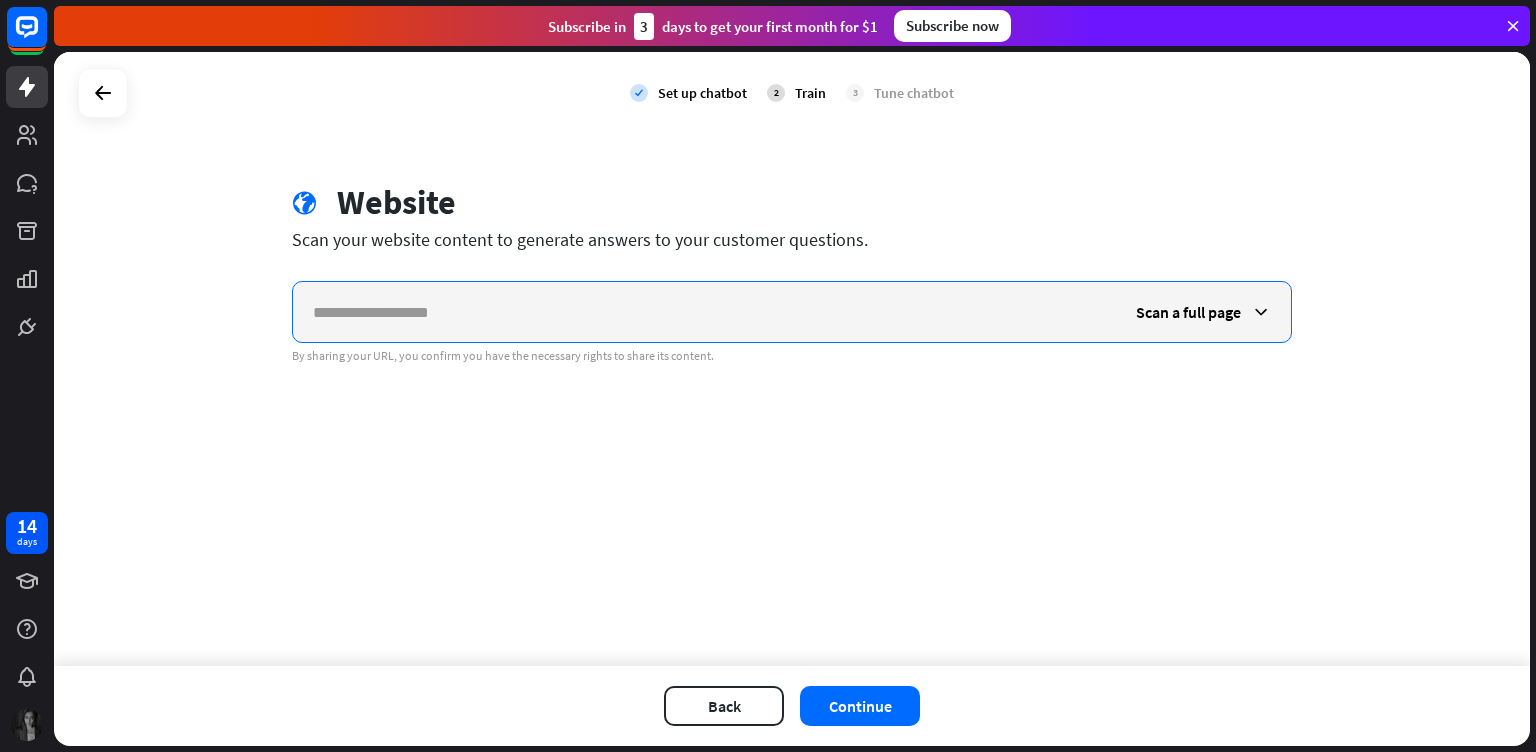 paste on "**********" 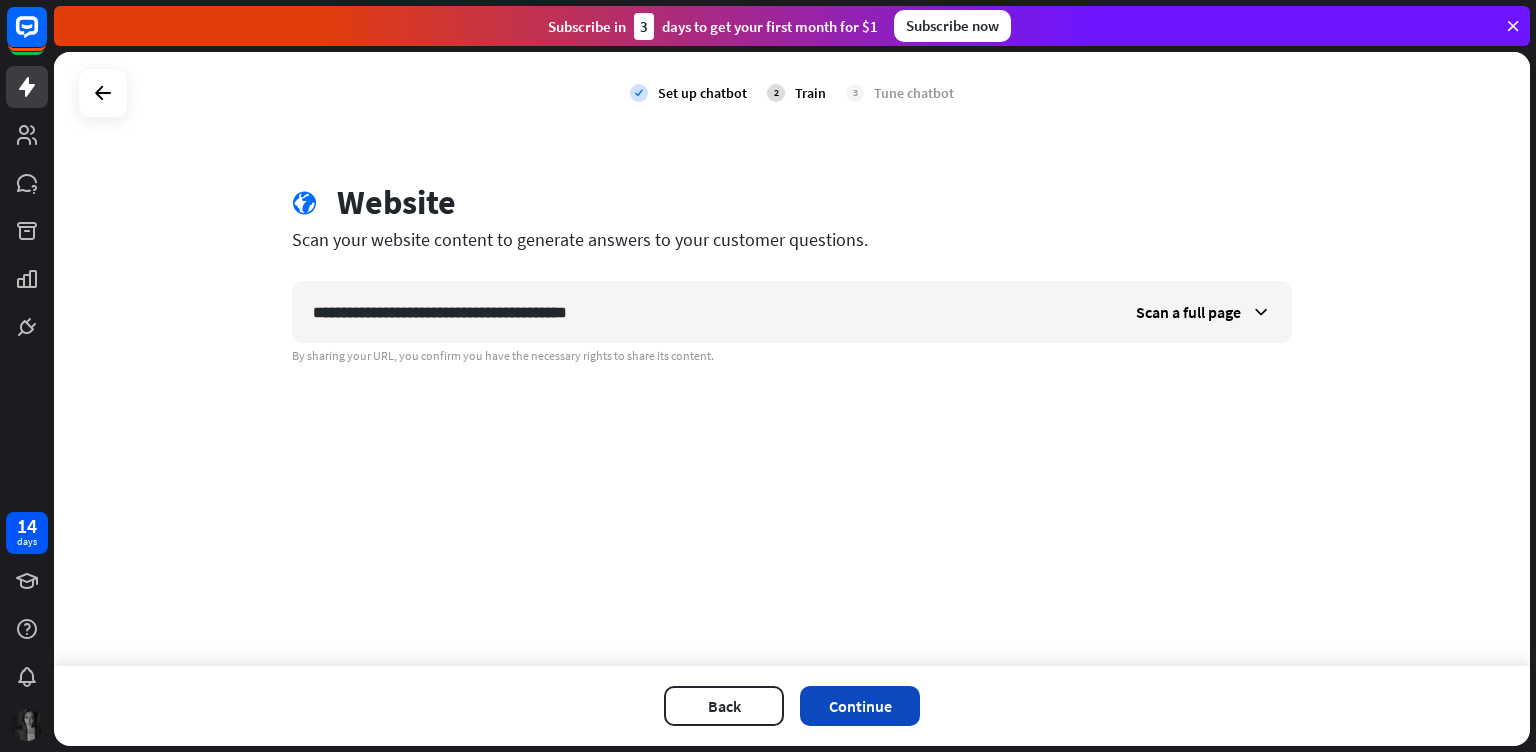 click on "Continue" at bounding box center [860, 706] 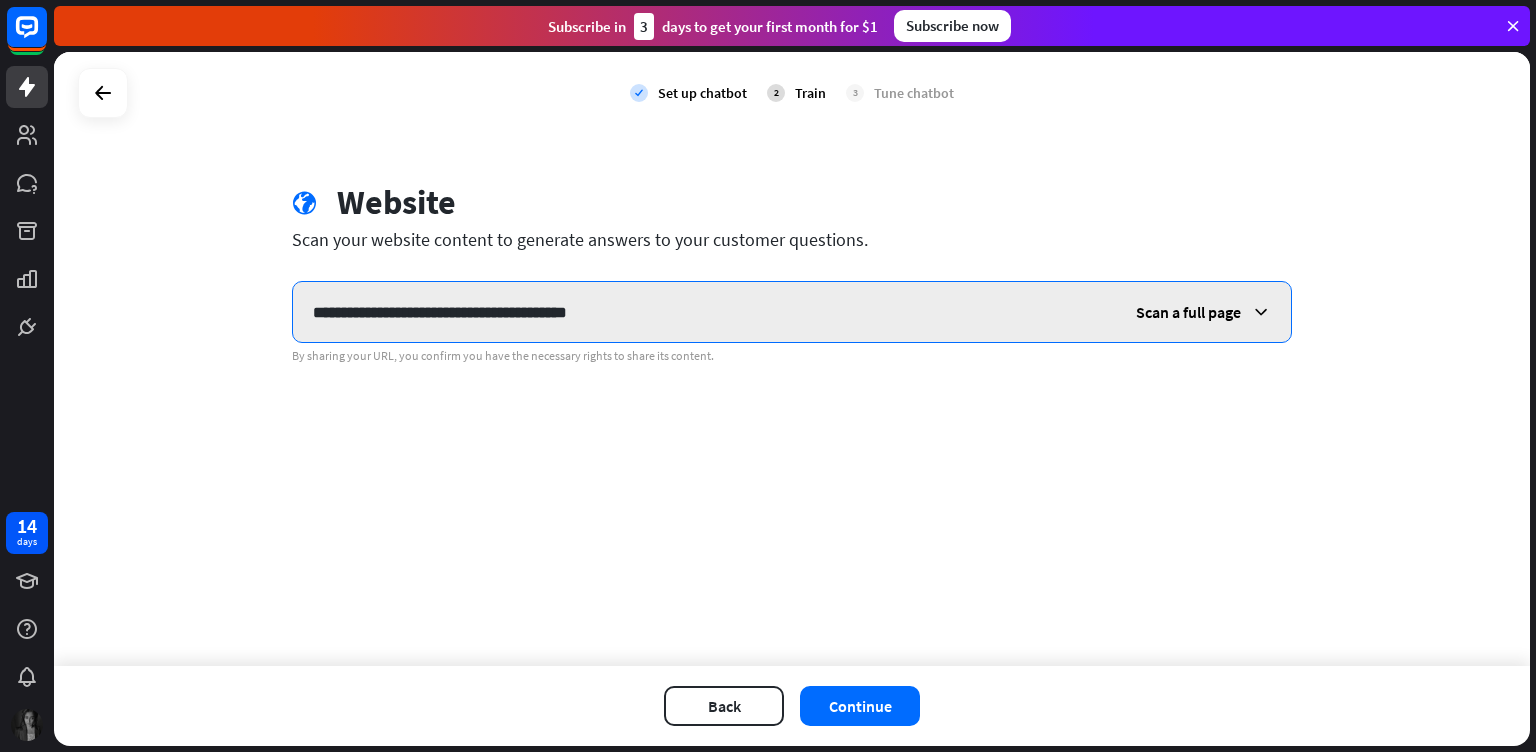 drag, startPoint x: 687, startPoint y: 302, endPoint x: 194, endPoint y: 294, distance: 493.0649 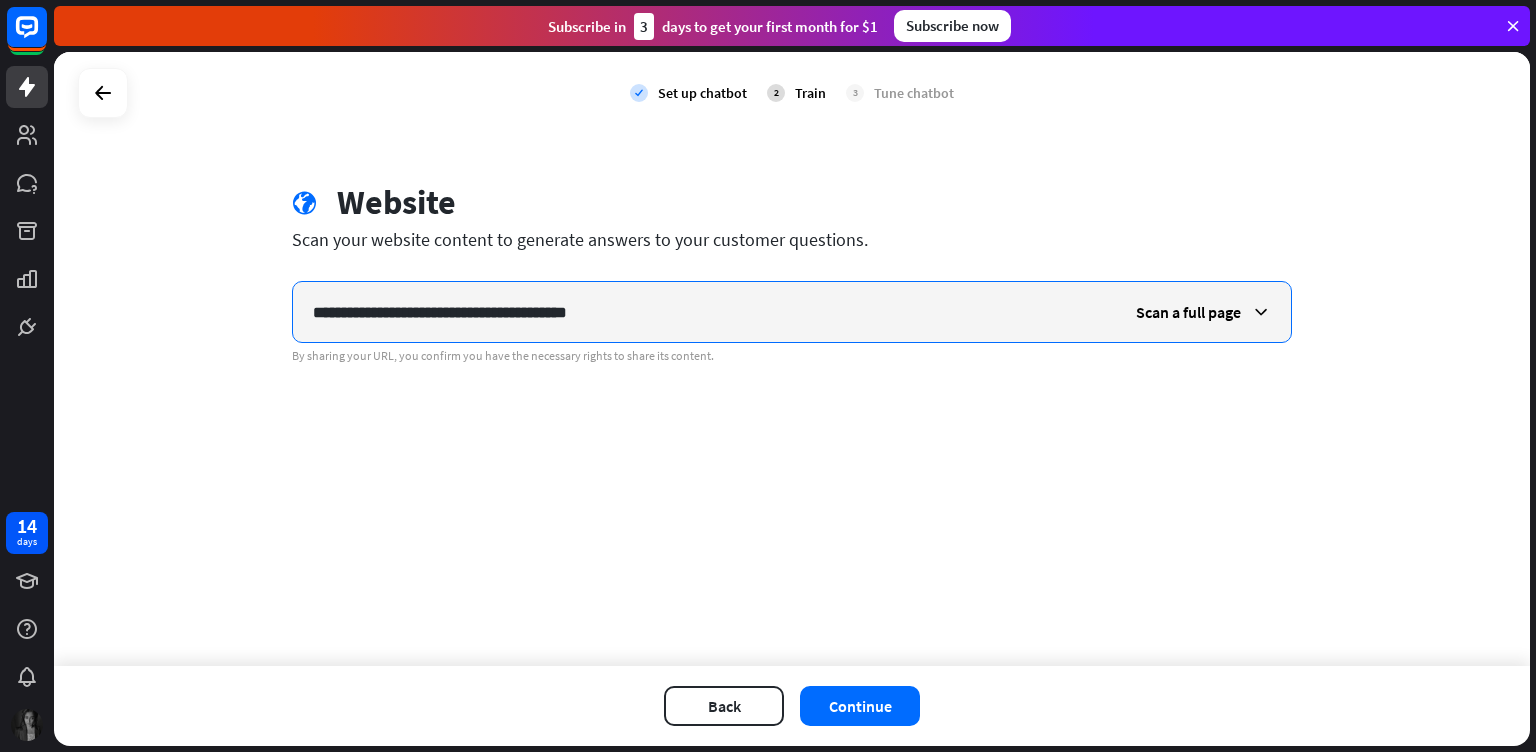 paste 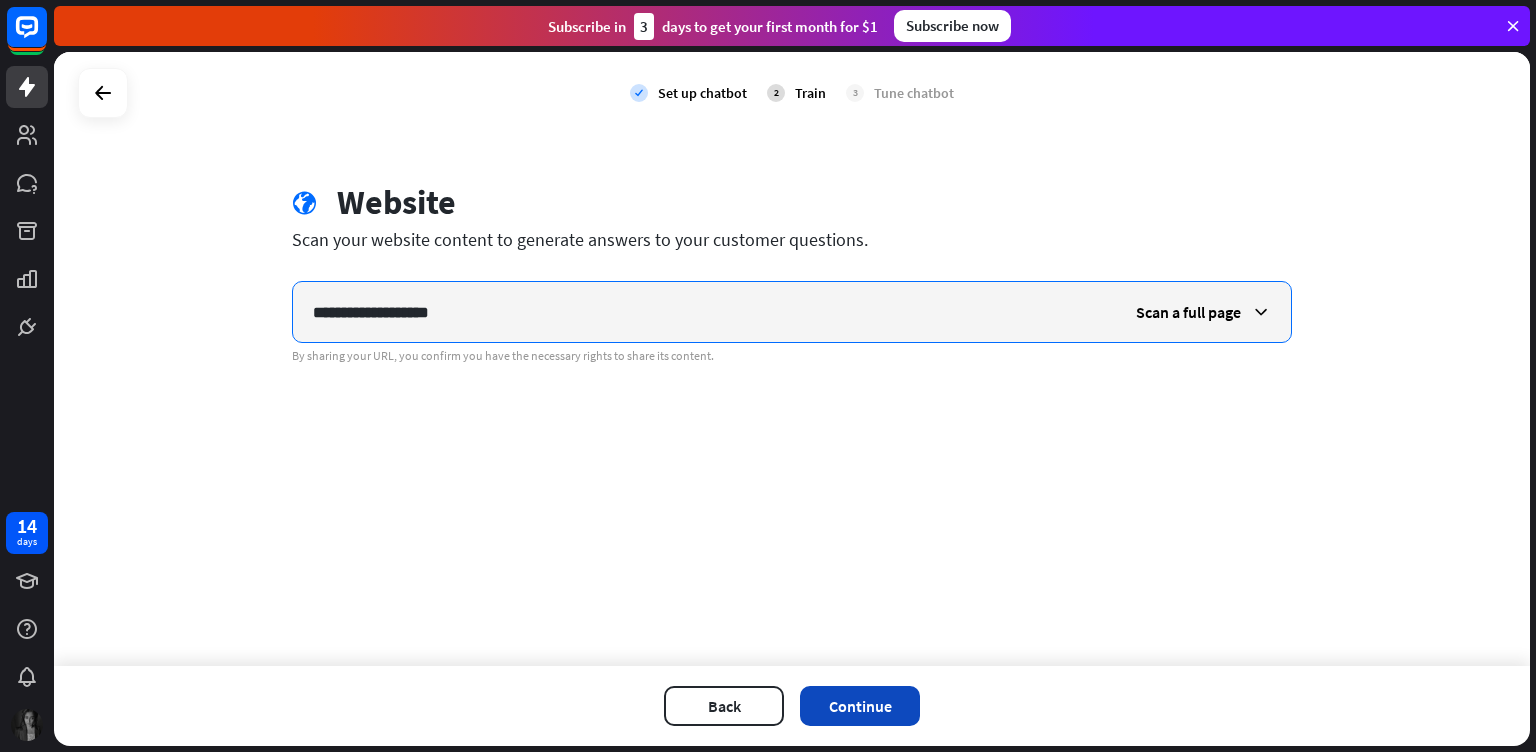 type on "**********" 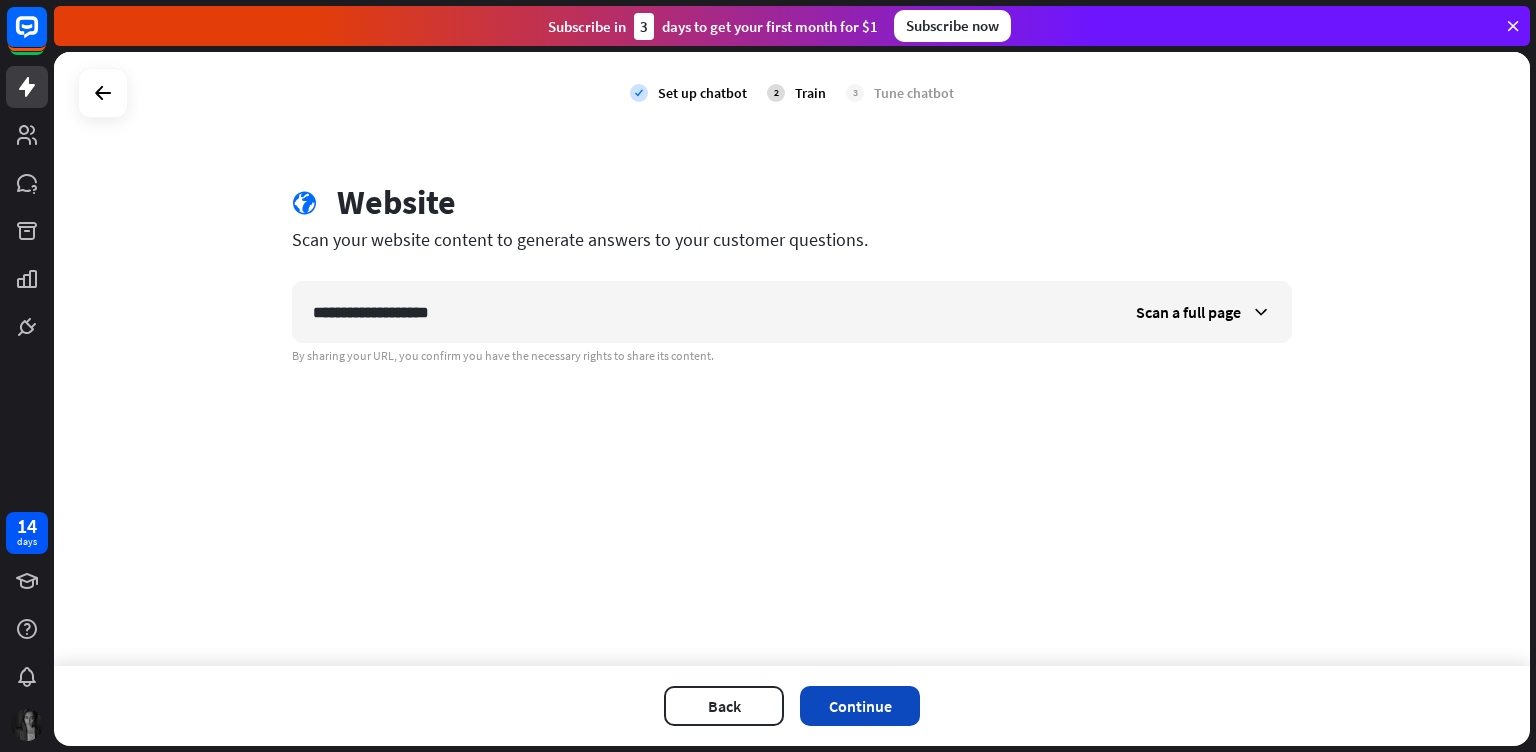 click on "Continue" at bounding box center [860, 706] 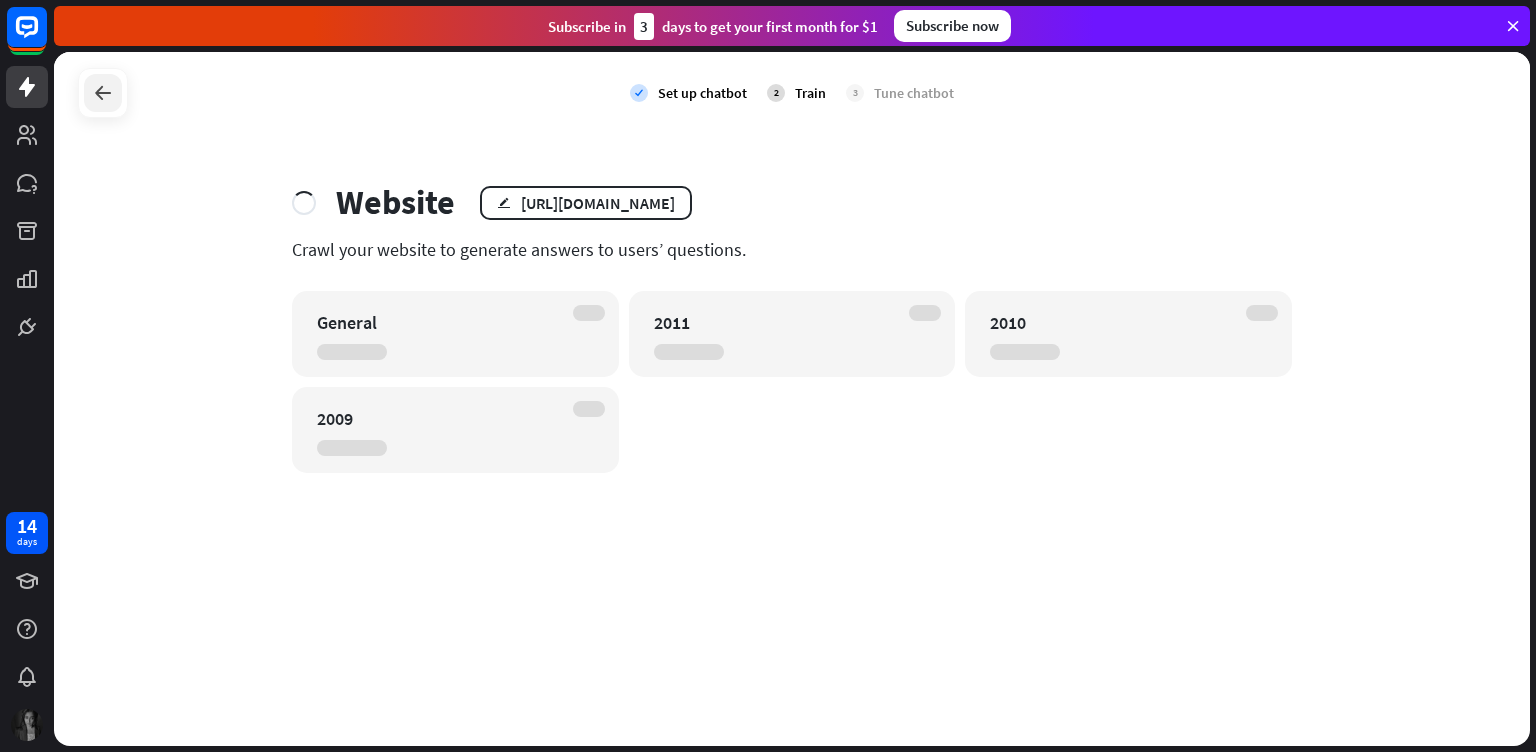 drag, startPoint x: 82, startPoint y: 82, endPoint x: 94, endPoint y: 94, distance: 16.970562 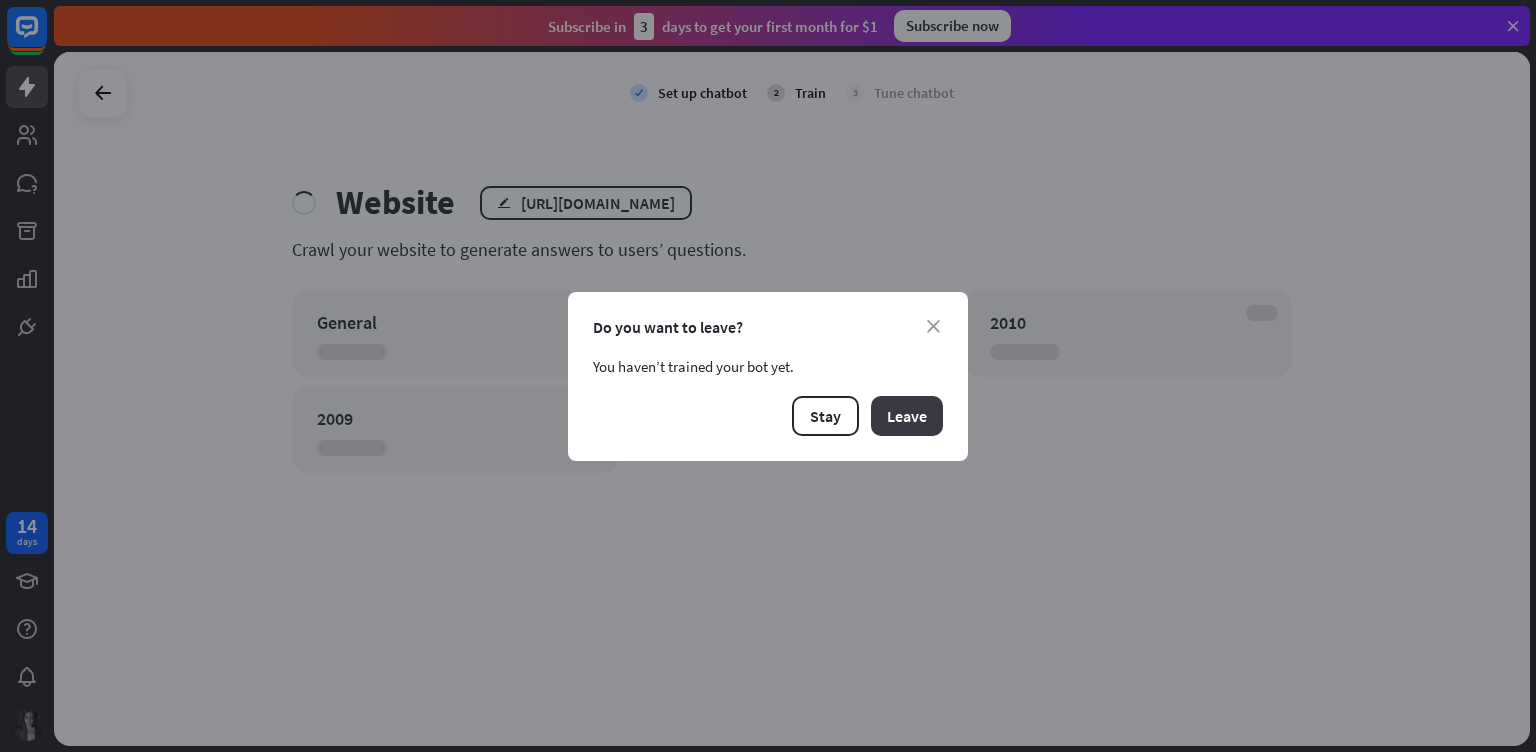 click on "Leave" at bounding box center [907, 416] 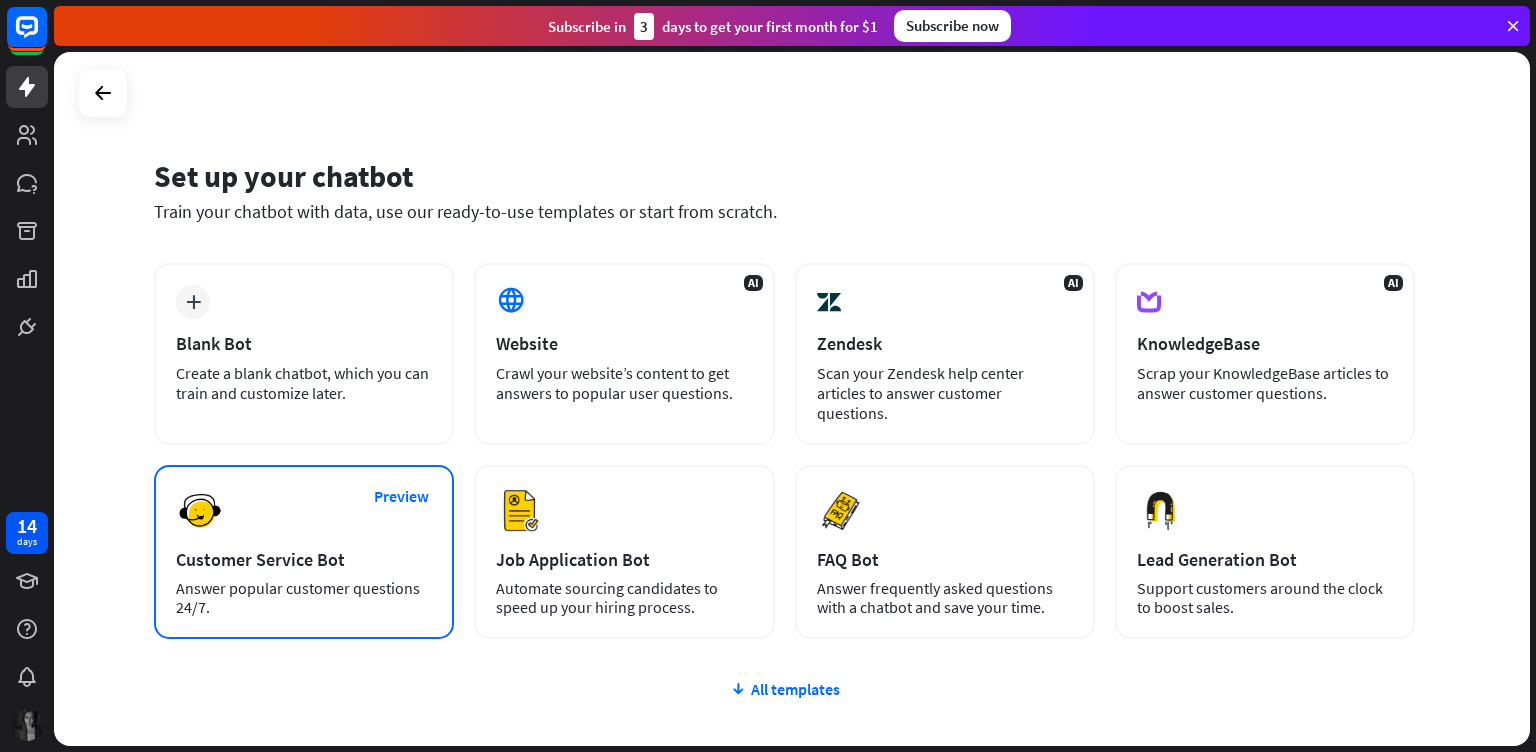 click on "Answer popular customer questions 24/7." at bounding box center (304, 598) 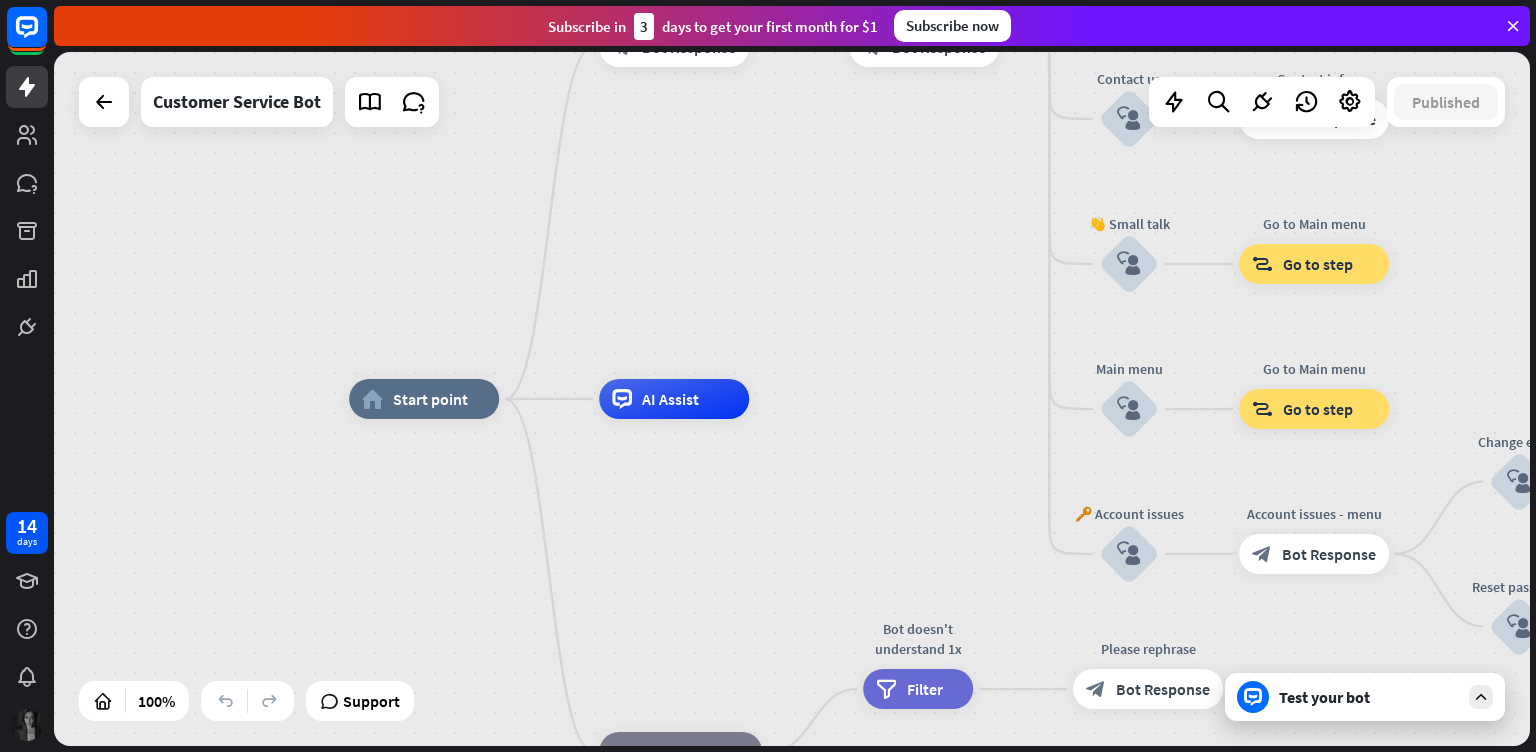 click on "Test your bot" at bounding box center [1365, 697] 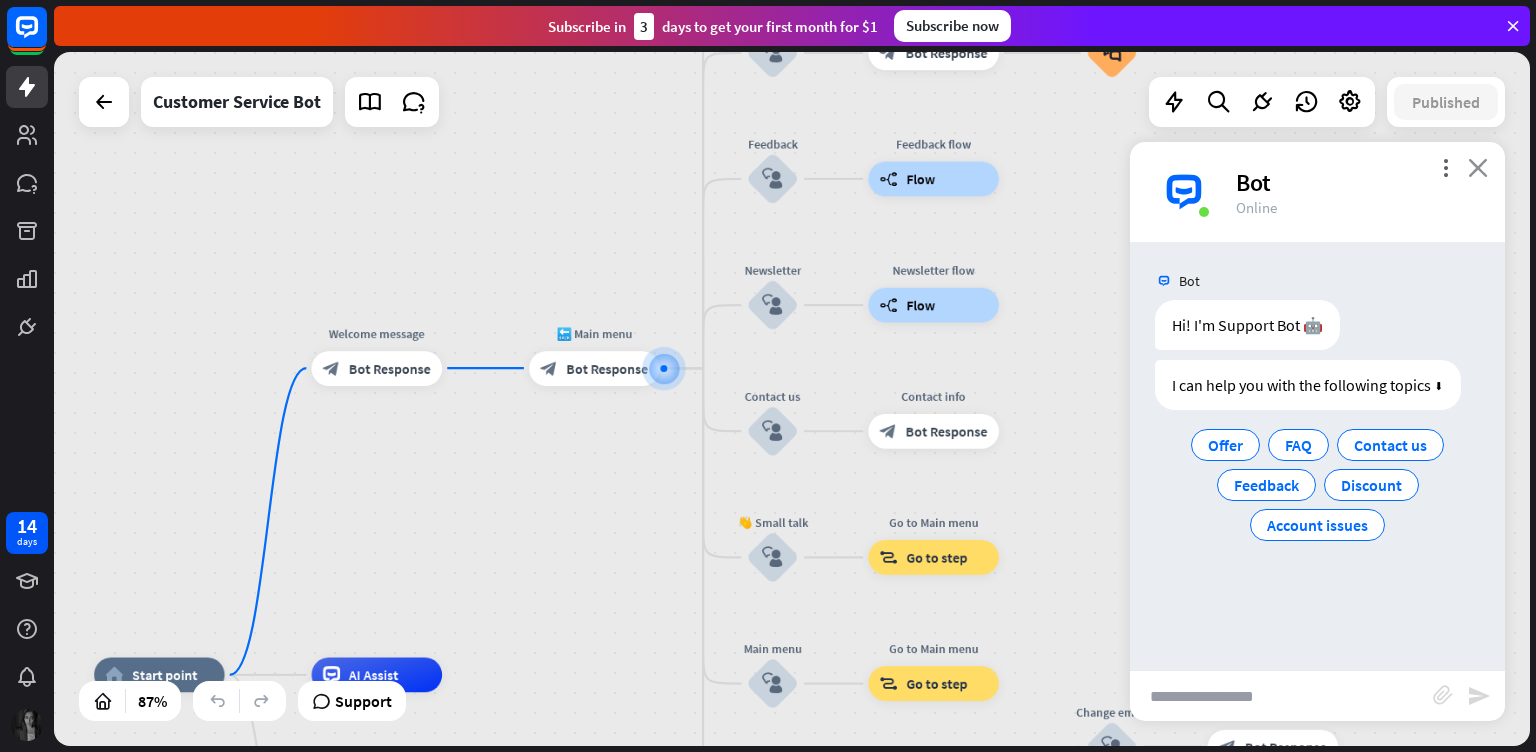 click on "close" at bounding box center (1478, 167) 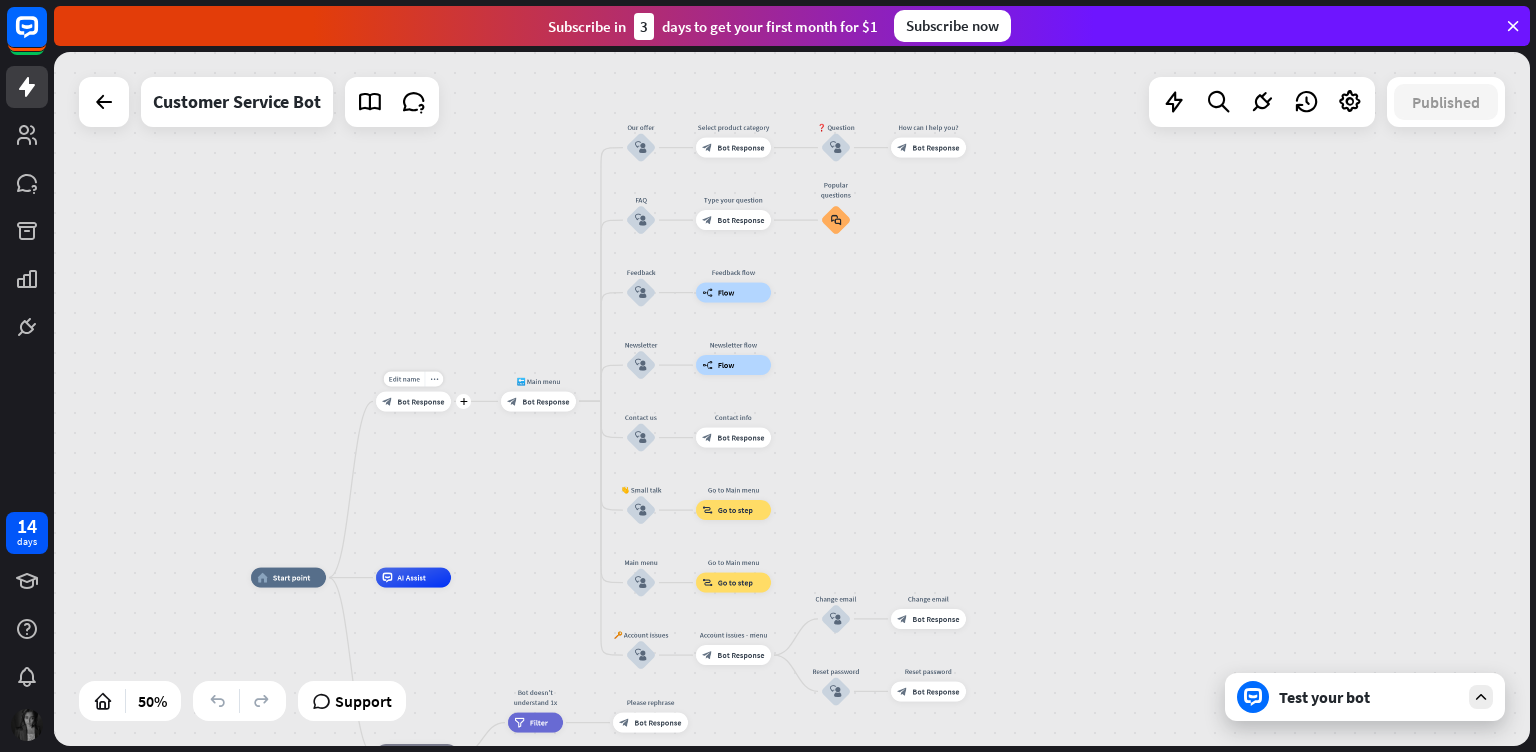 click on "Bot Response" at bounding box center [420, 401] 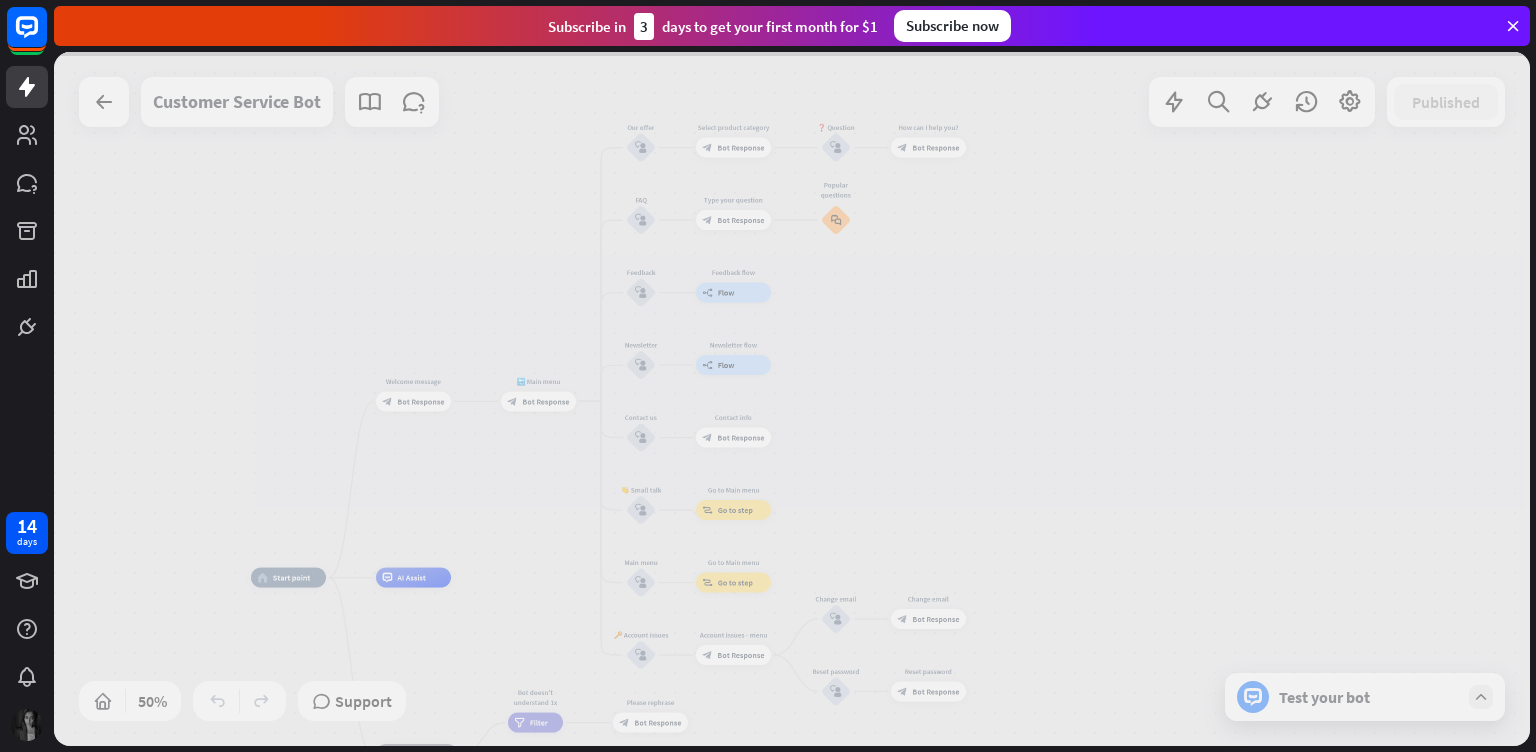 click at bounding box center (792, 399) 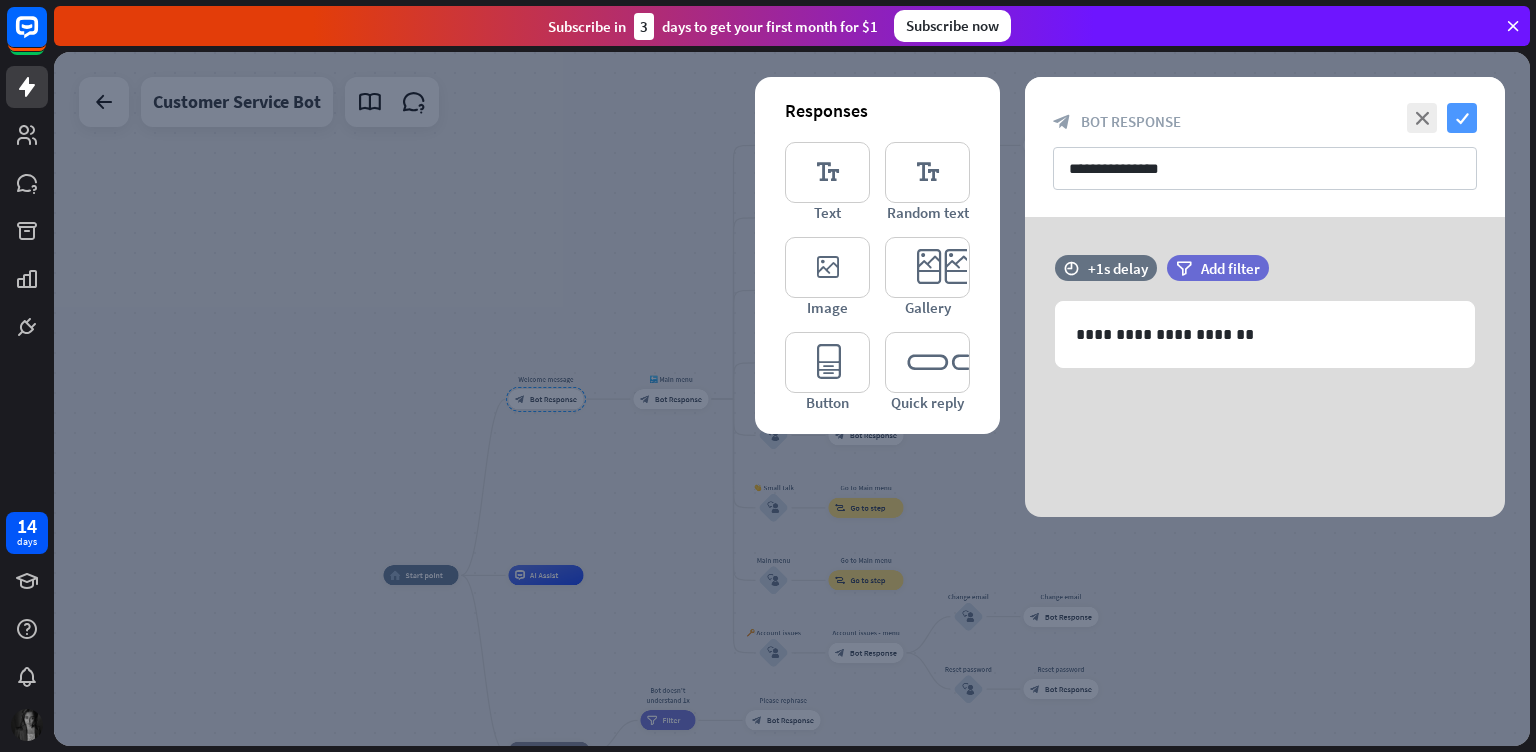 click on "check" at bounding box center (1462, 118) 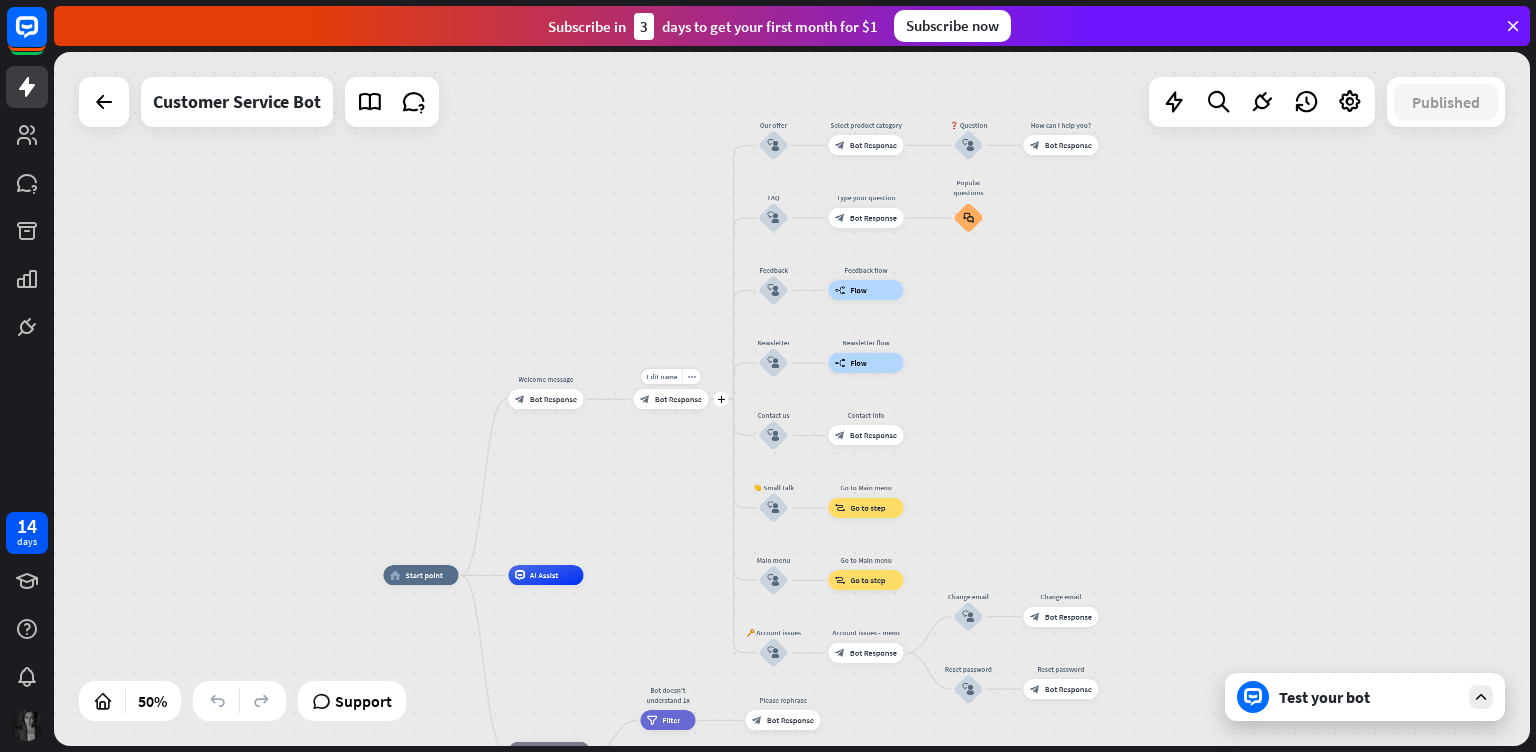 click on "Edit name   more_horiz         plus   🔙 Main menu   block_bot_response   Bot Response" at bounding box center [671, 399] 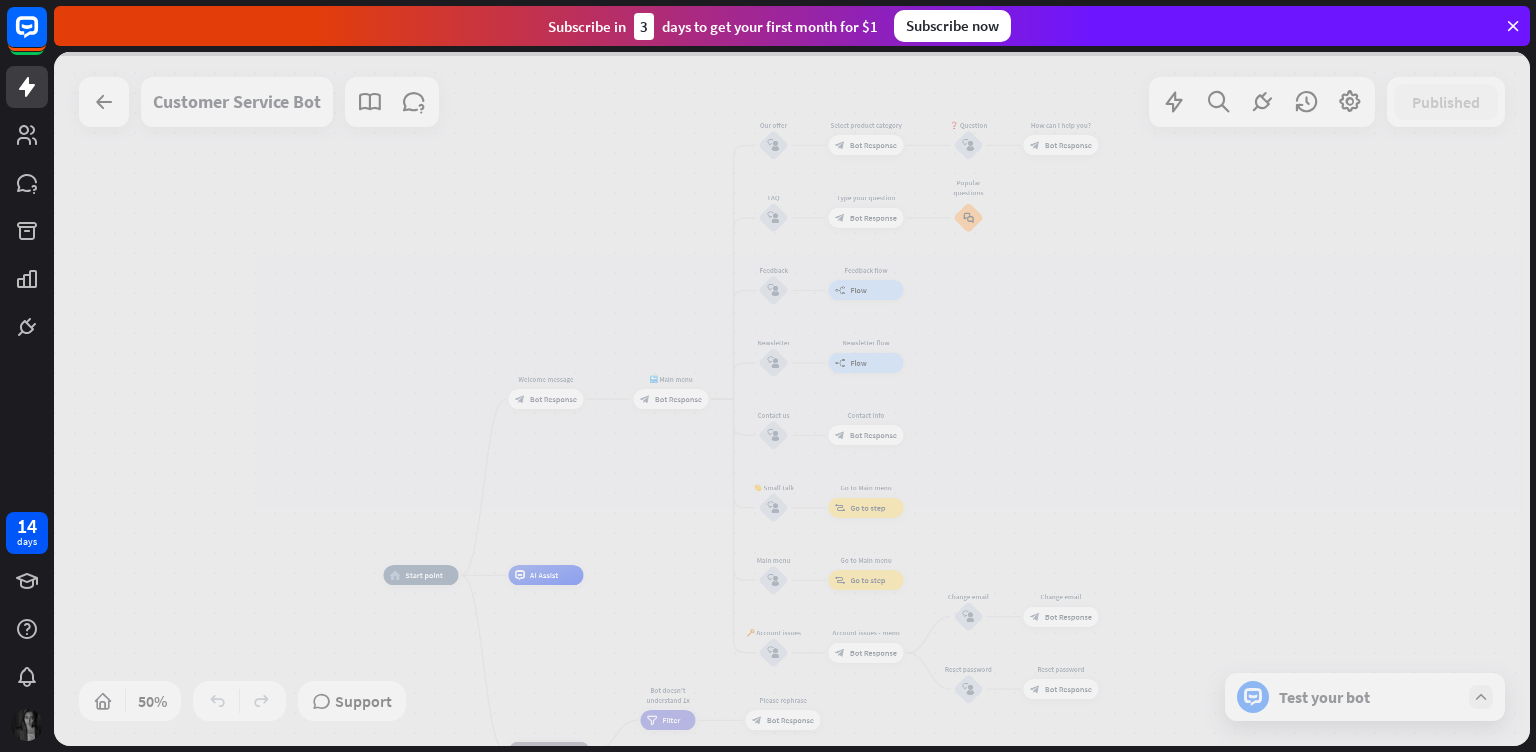 click at bounding box center [792, 399] 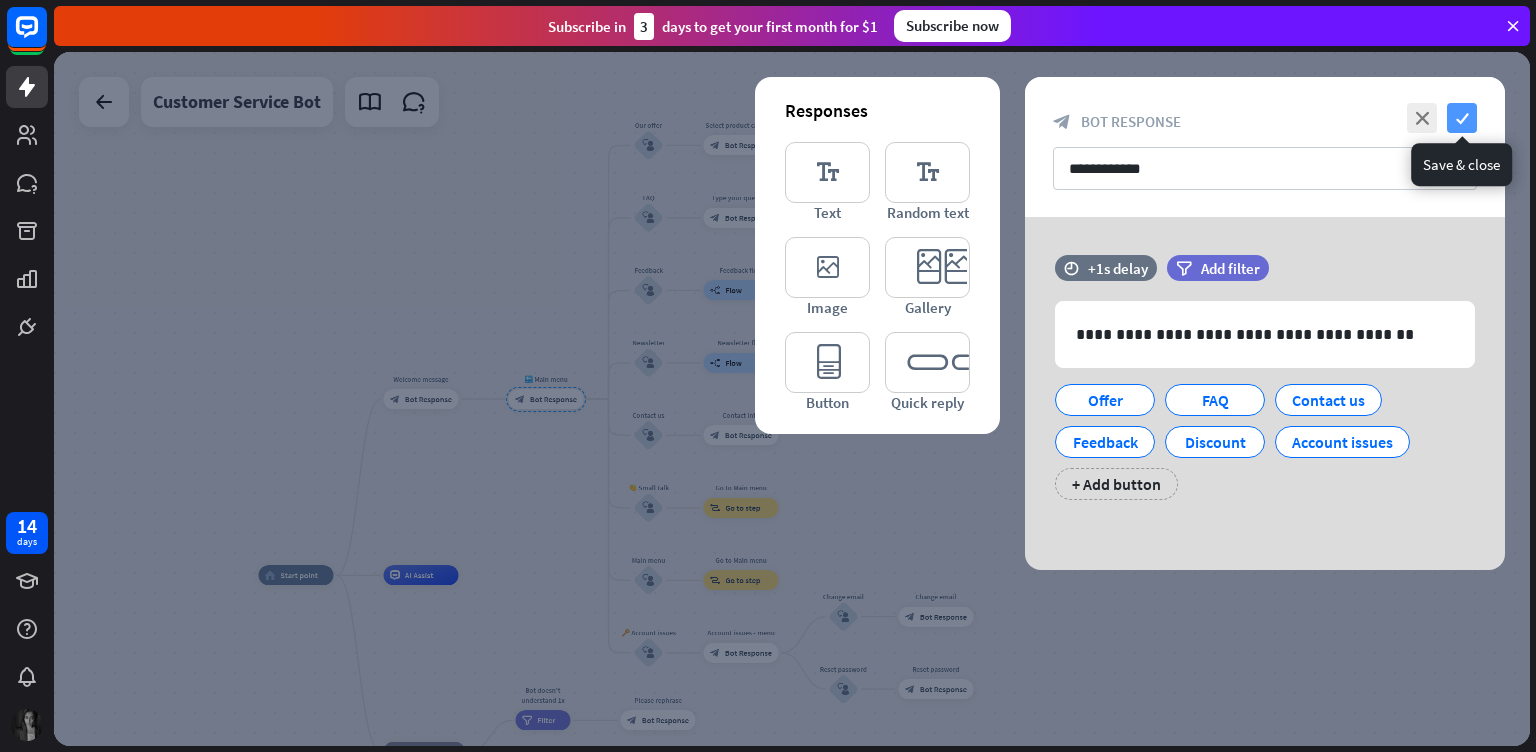 click on "check" at bounding box center [1462, 118] 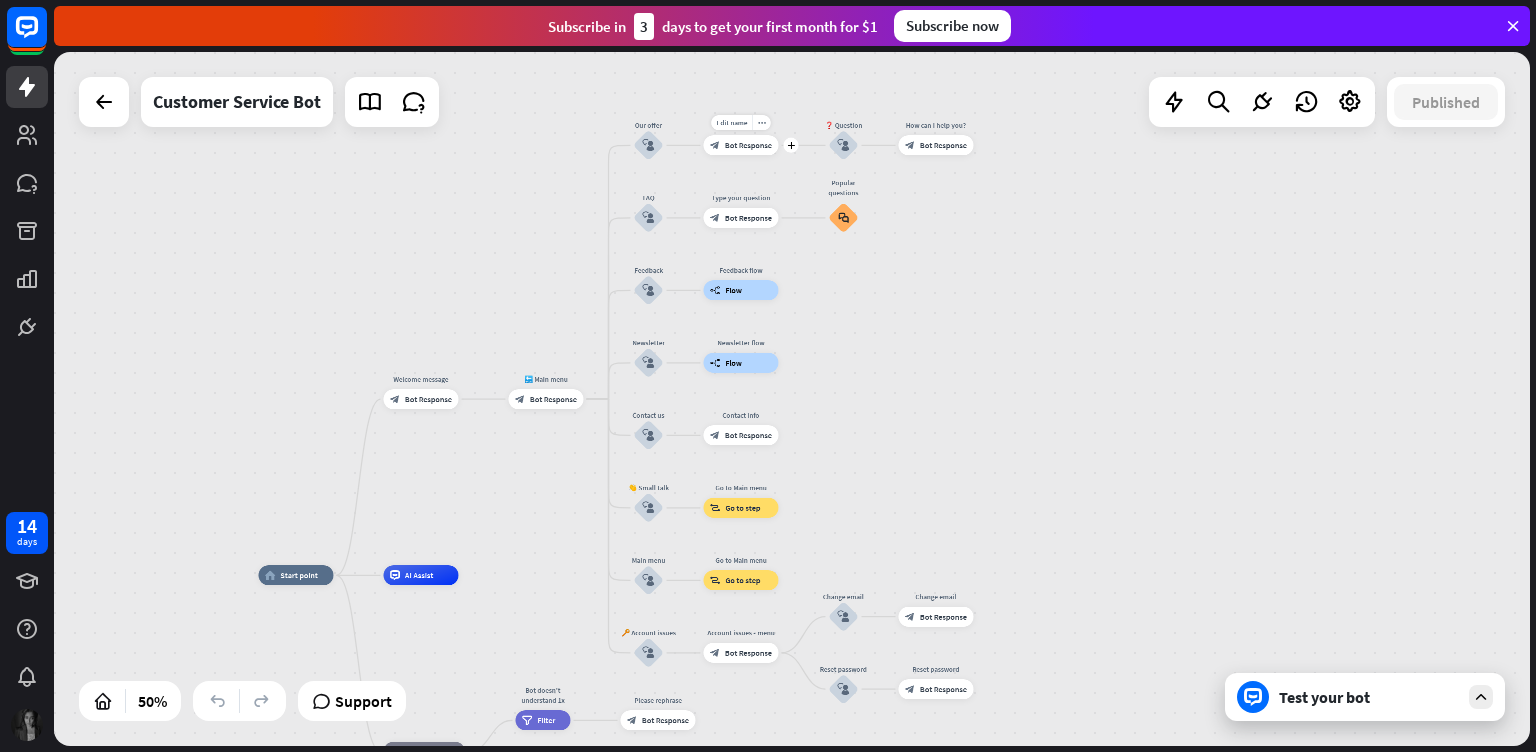 click on "block_bot_response   Bot Response" at bounding box center (741, 145) 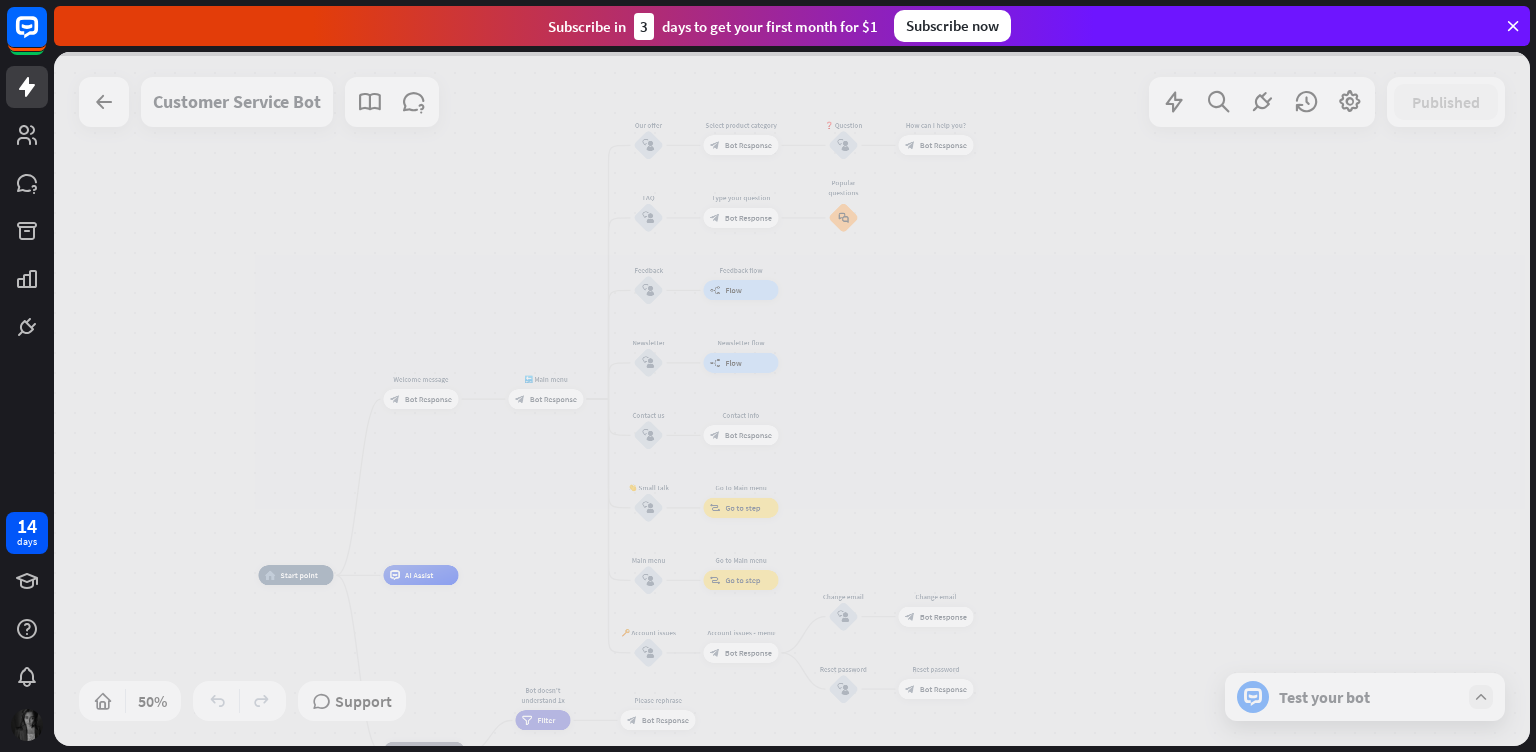 click at bounding box center [792, 399] 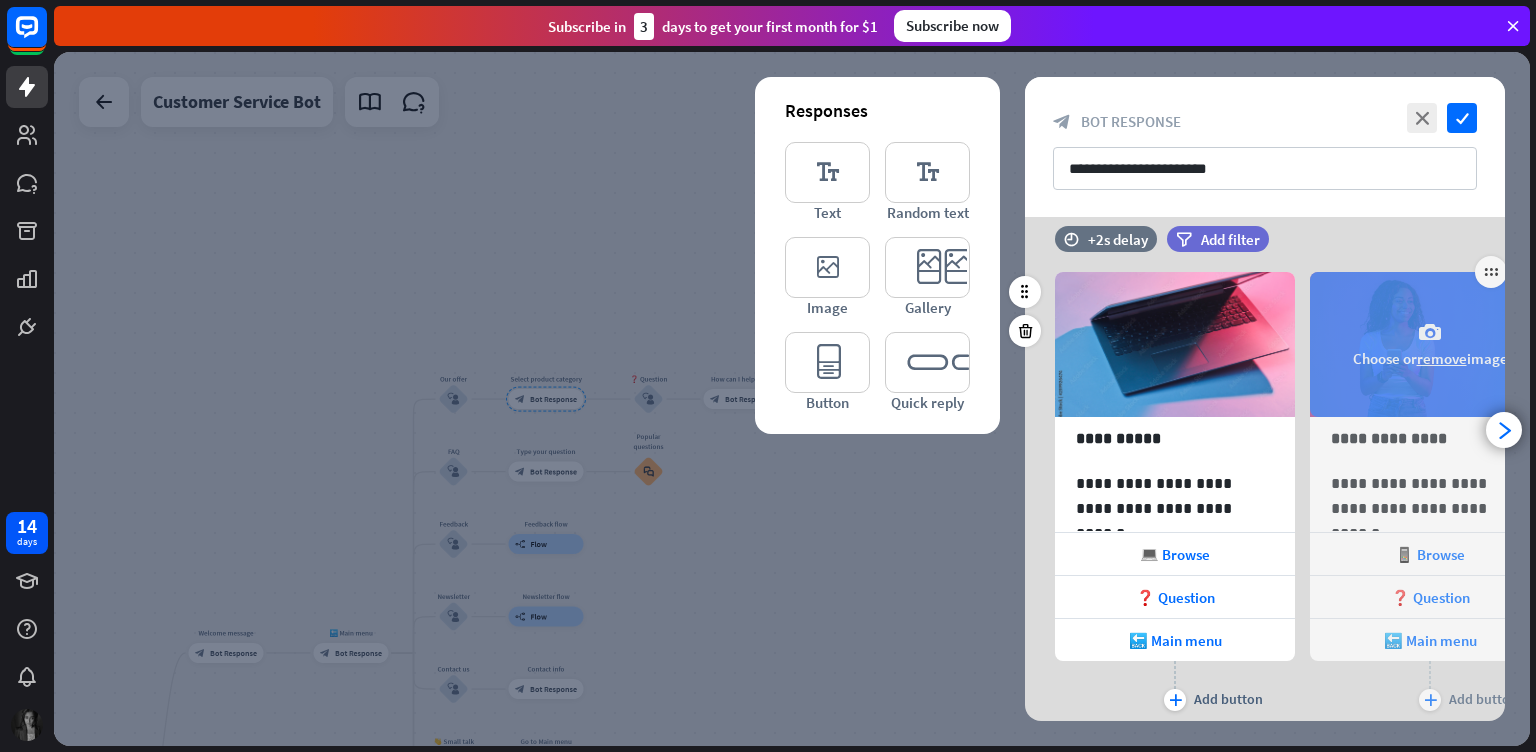 scroll, scrollTop: 0, scrollLeft: 0, axis: both 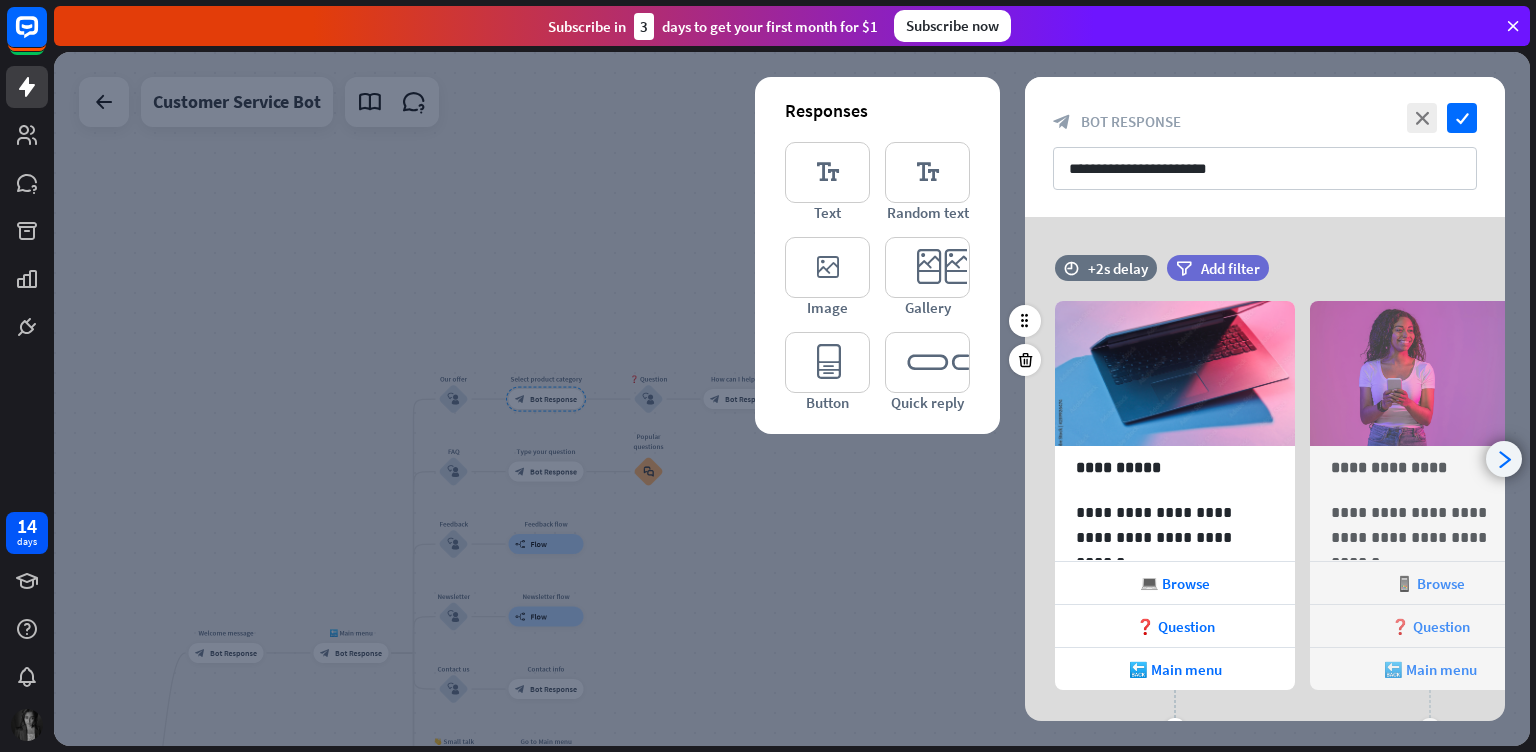 click on "arrowhead_right" at bounding box center (1504, 459) 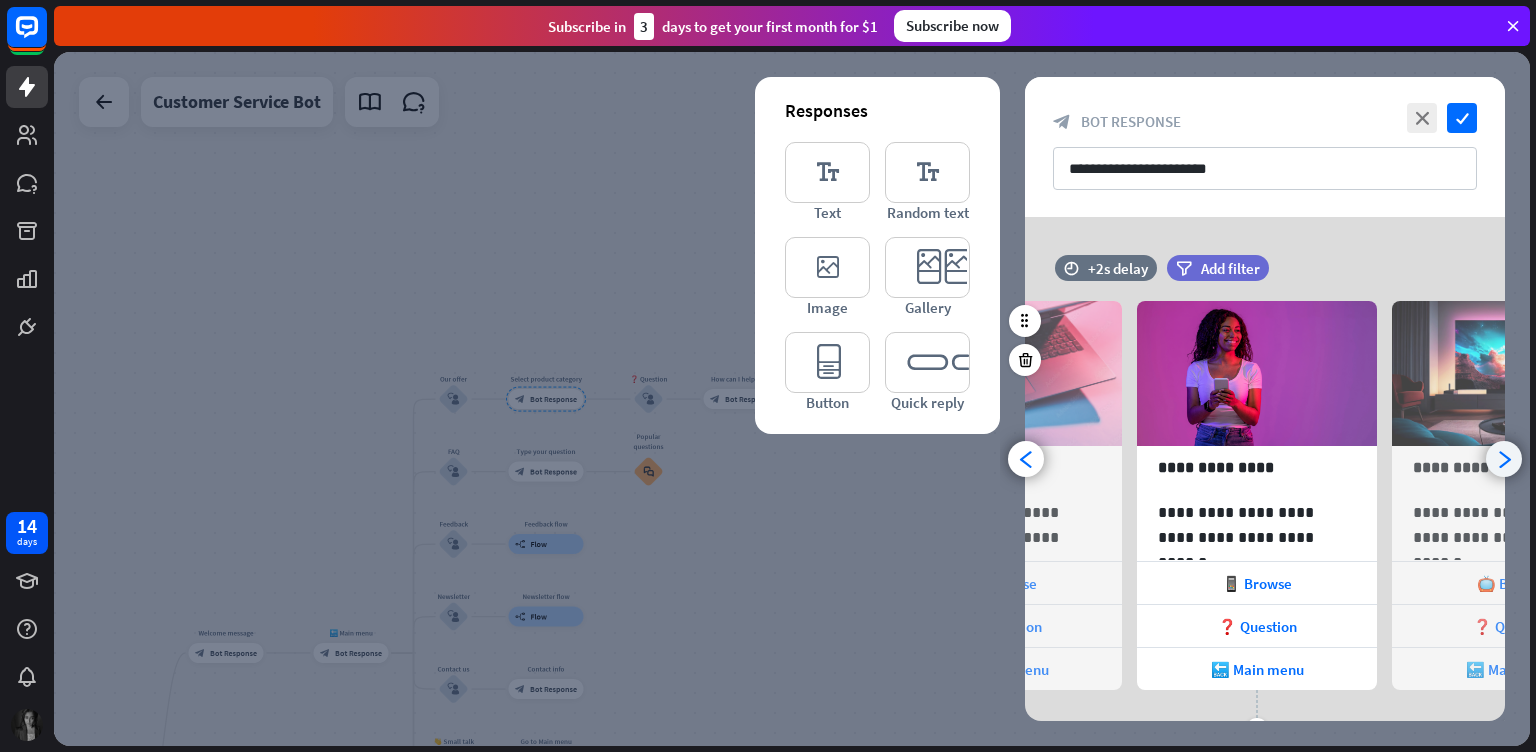 click on "arrowhead_right" at bounding box center [1504, 459] 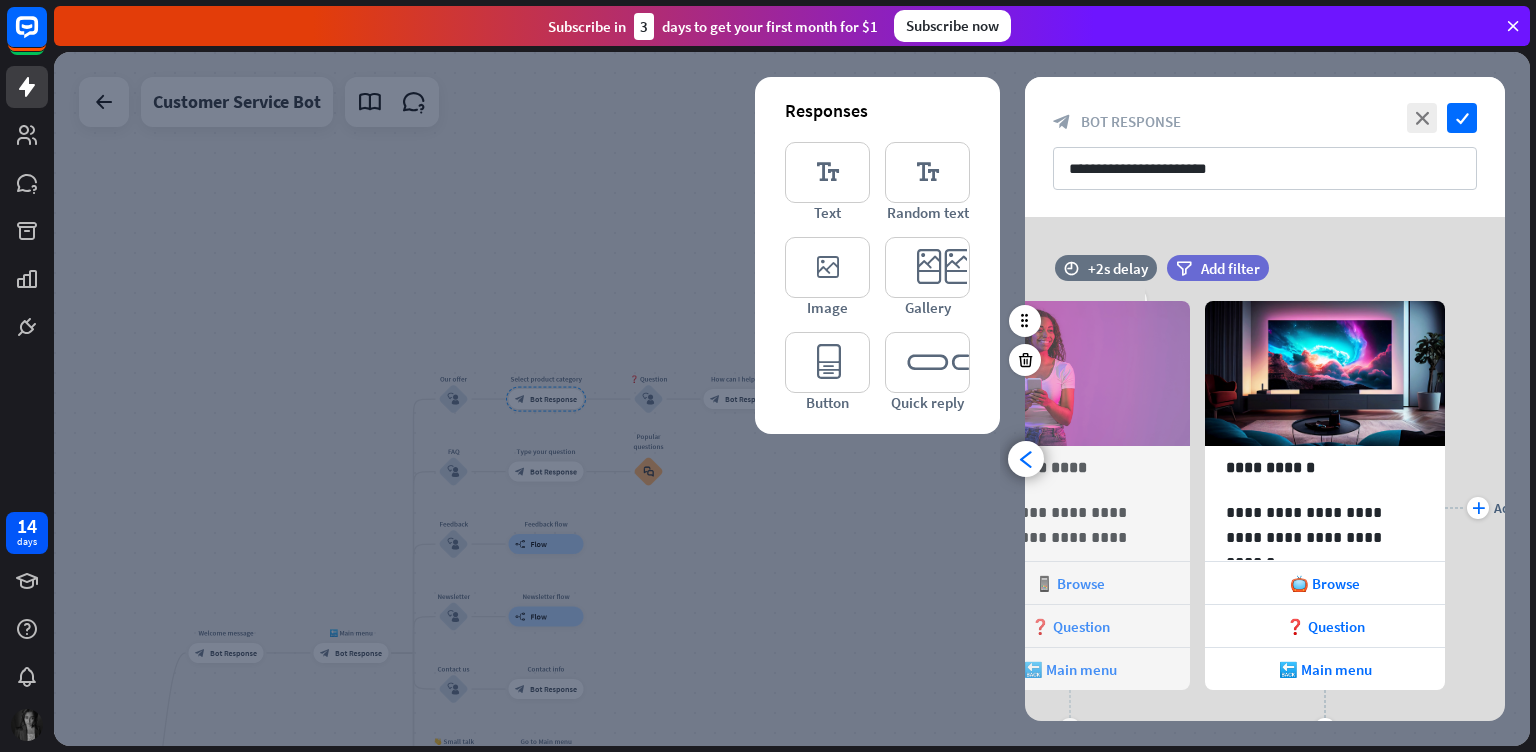 scroll, scrollTop: 0, scrollLeft: 428, axis: horizontal 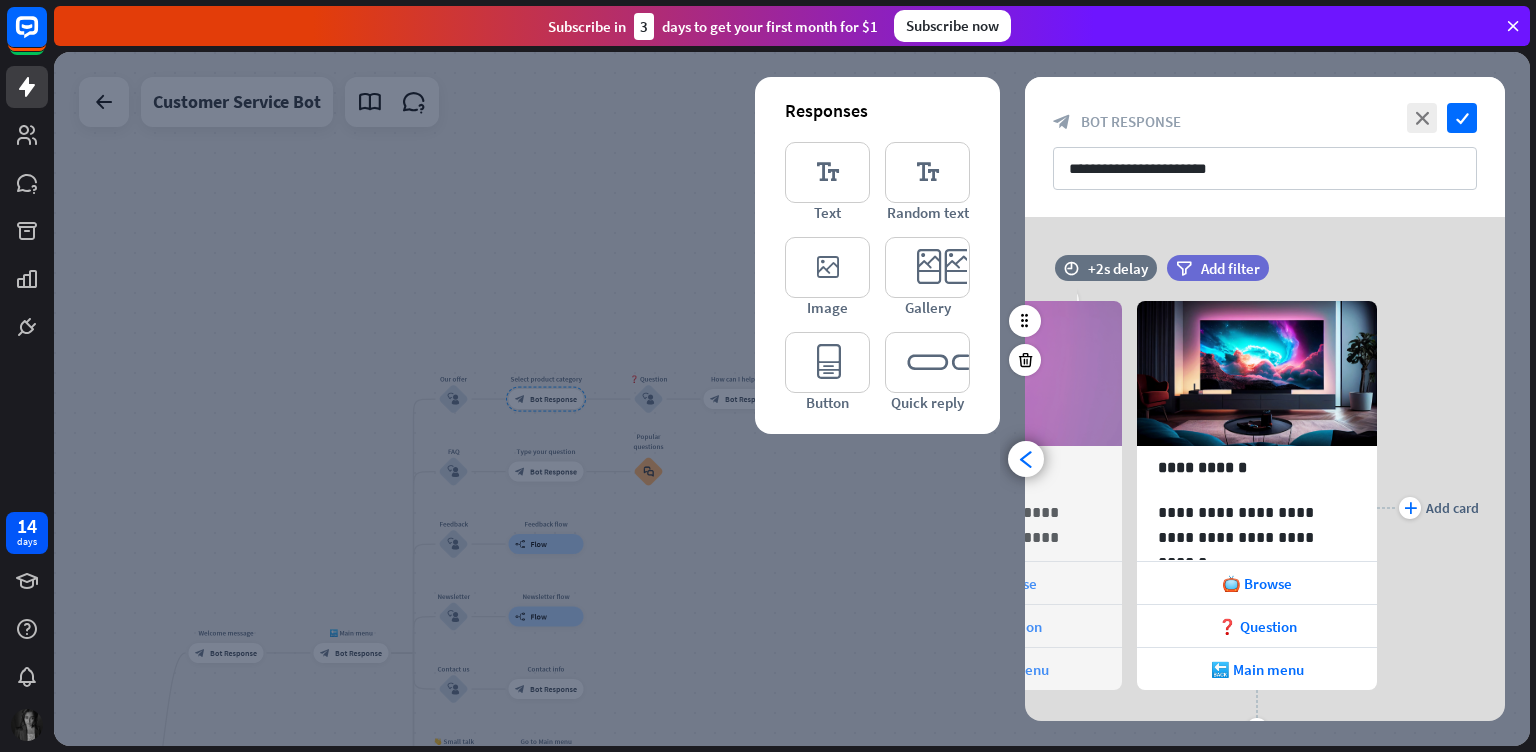 click on "**********" at bounding box center (1265, 469) 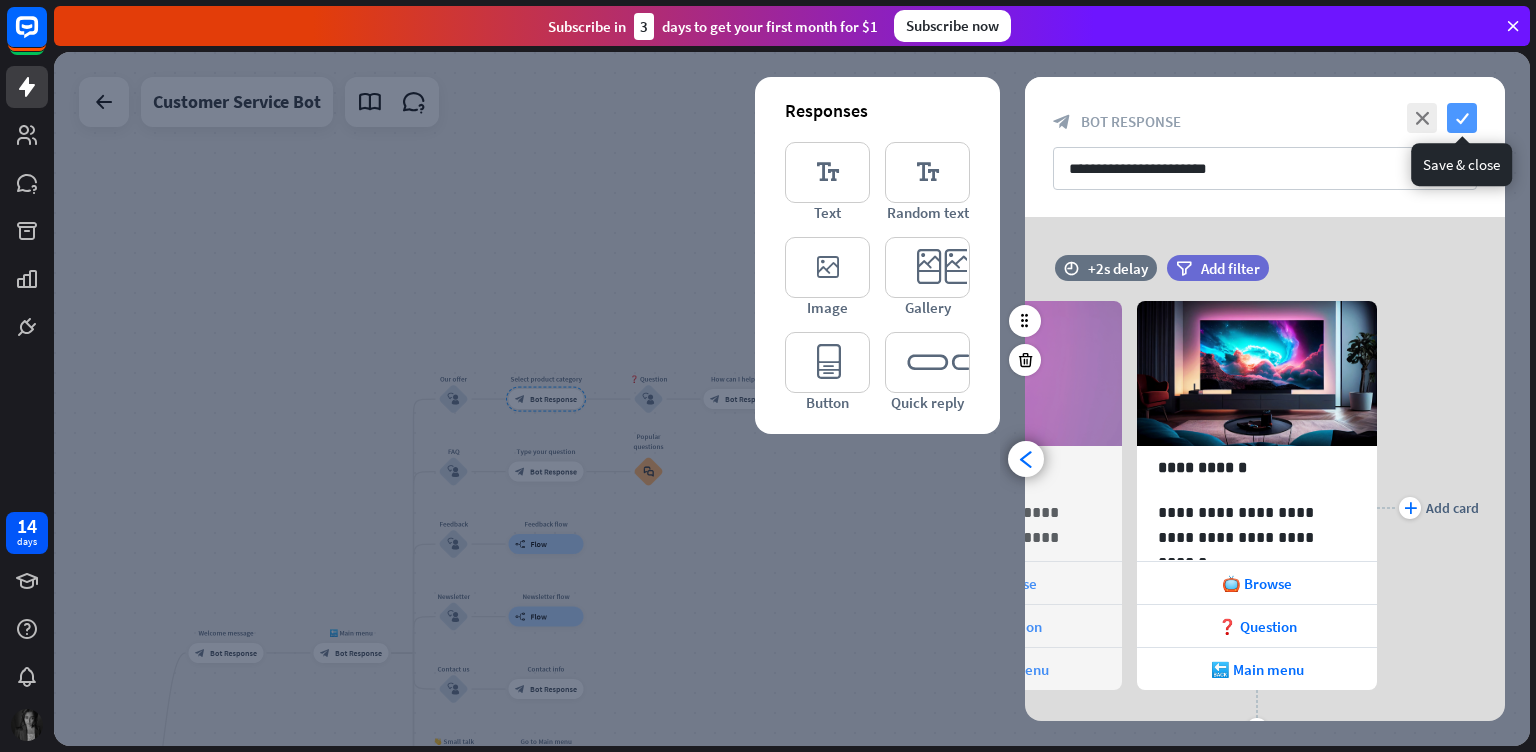 click on "check" at bounding box center [1462, 118] 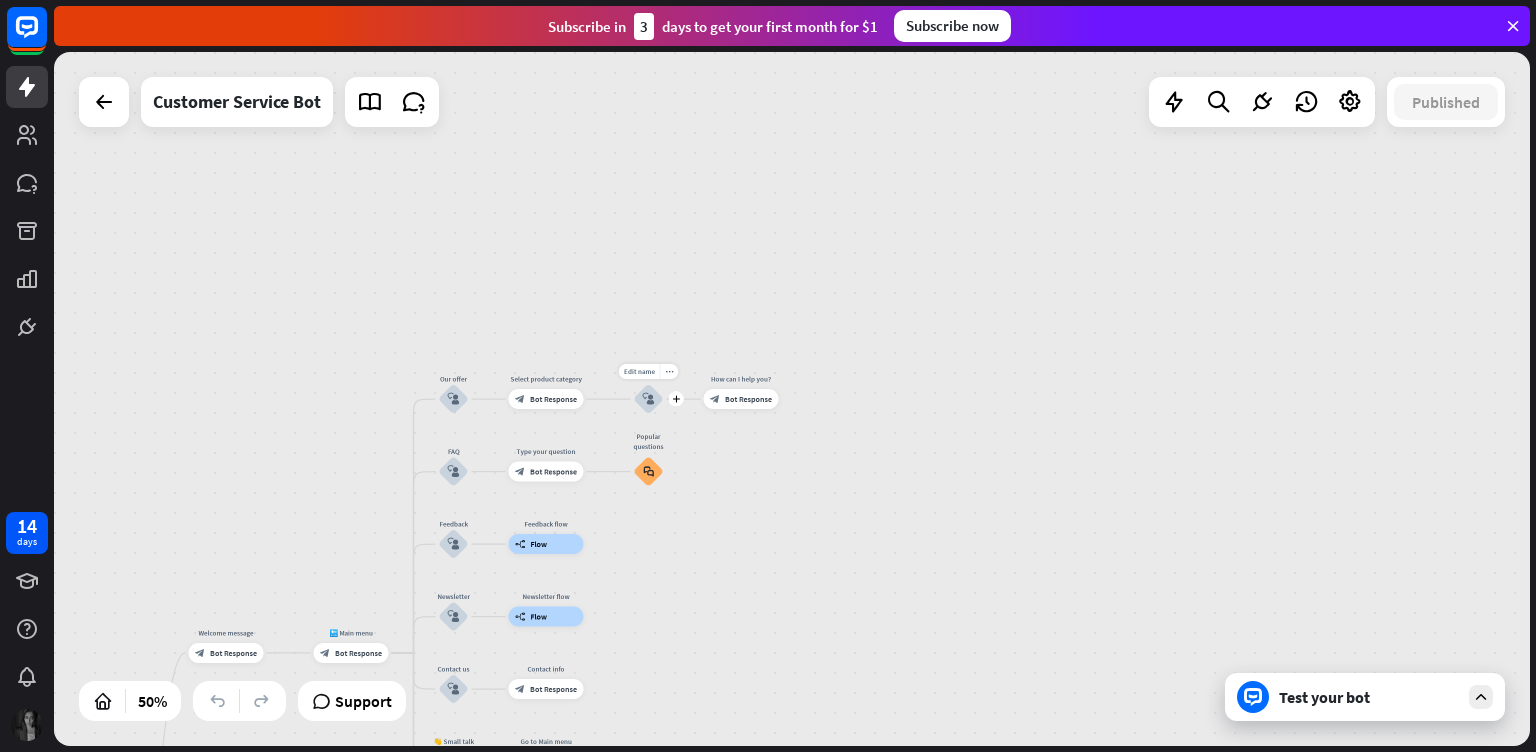 click on "block_user_input" at bounding box center (649, 399) 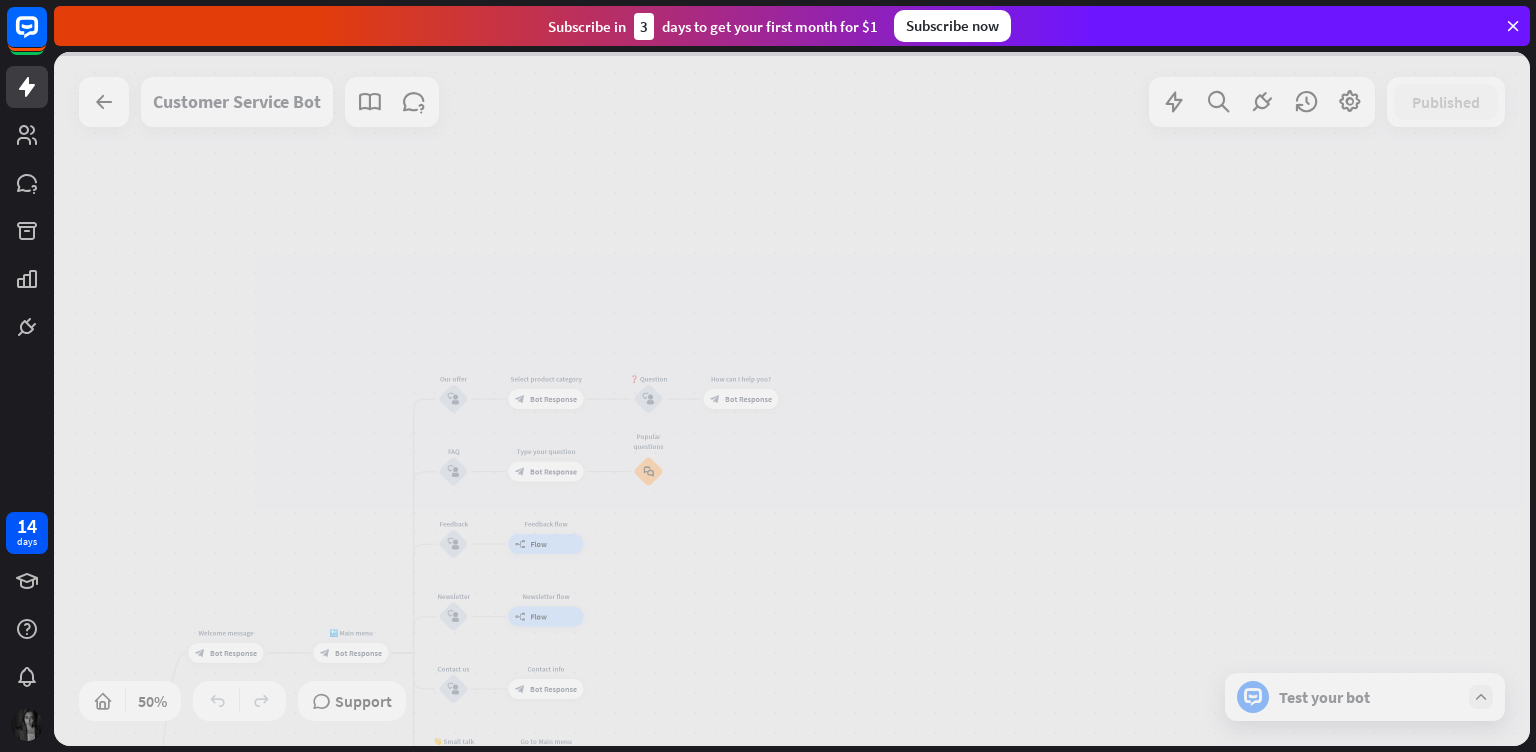 click at bounding box center (792, 399) 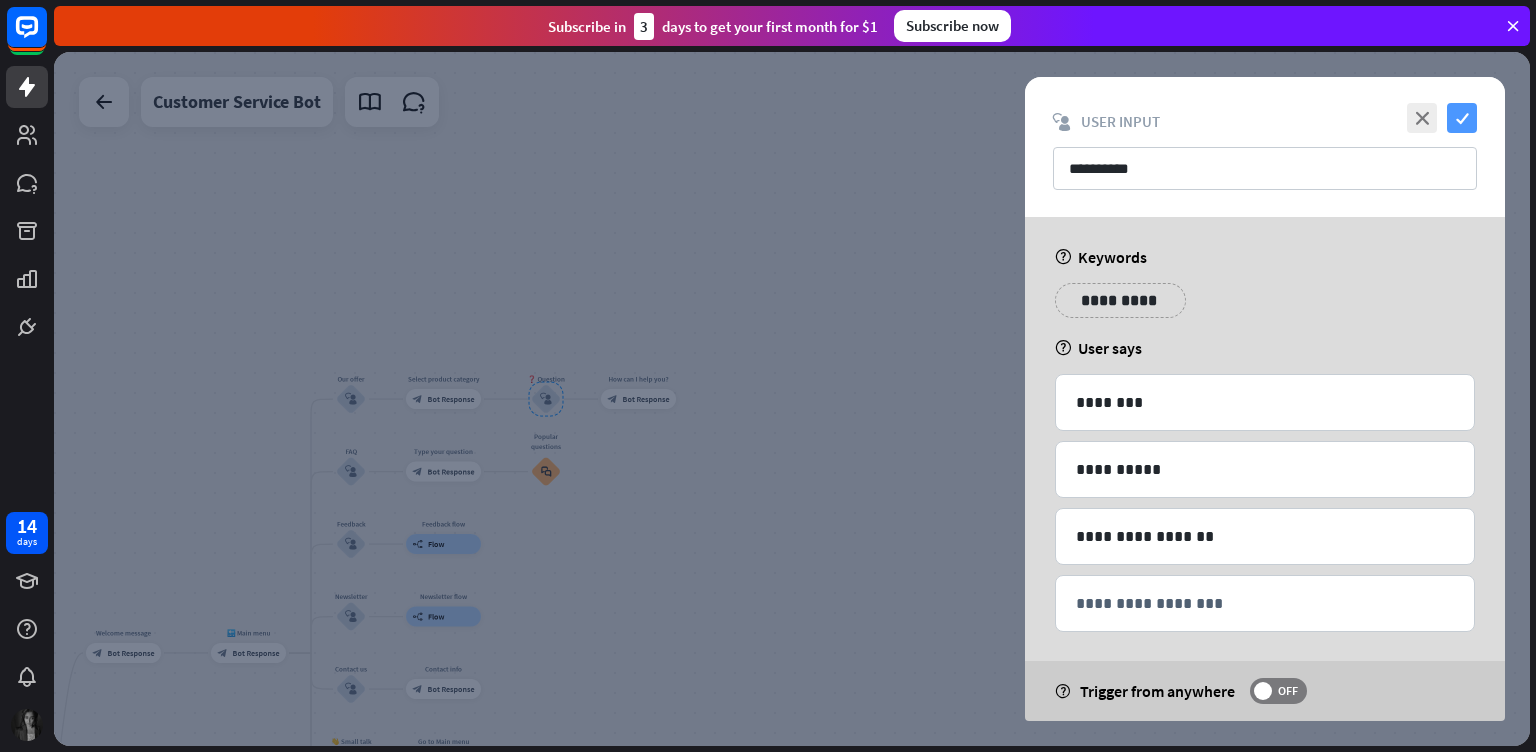 click on "check" at bounding box center [1462, 118] 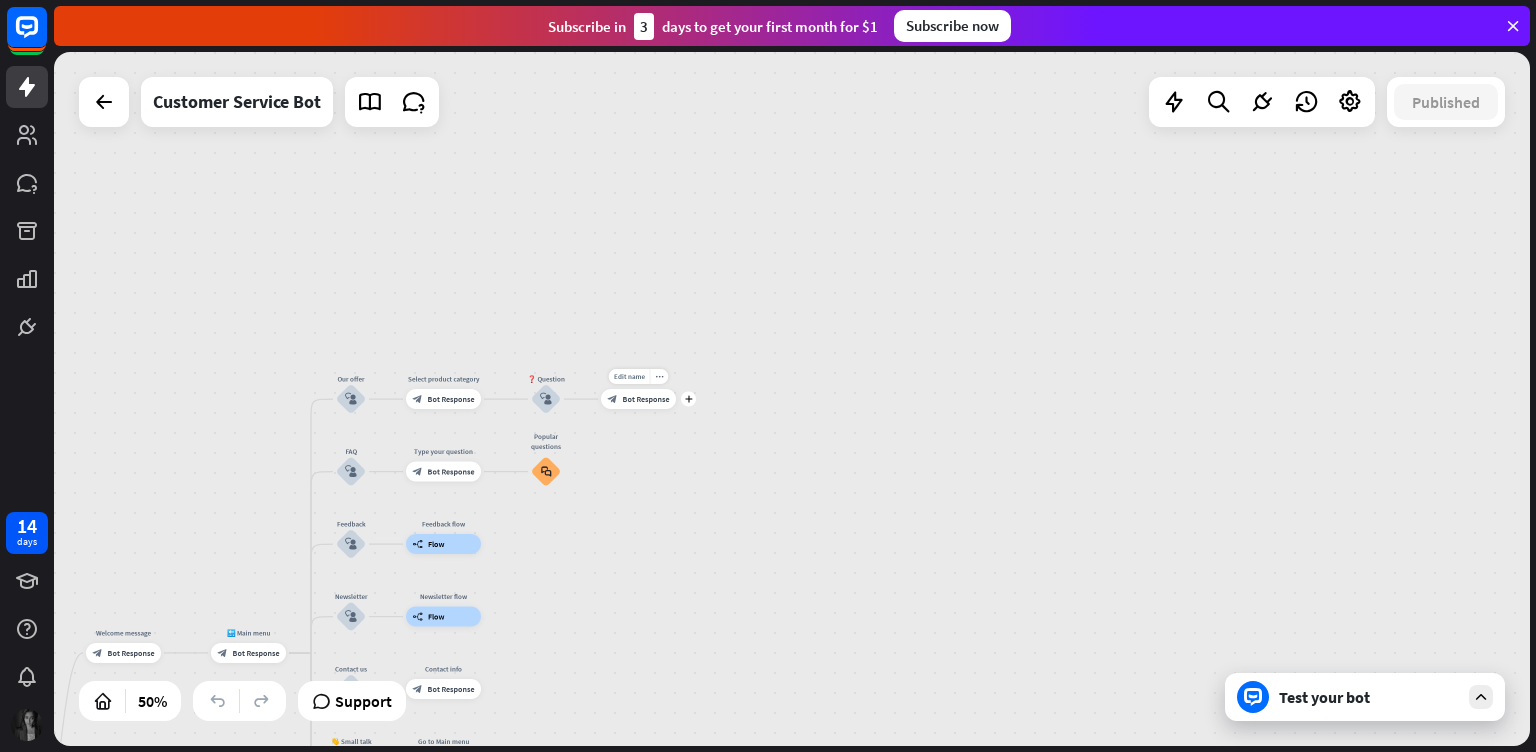 click on "block_bot_response   Bot Response" at bounding box center [638, 399] 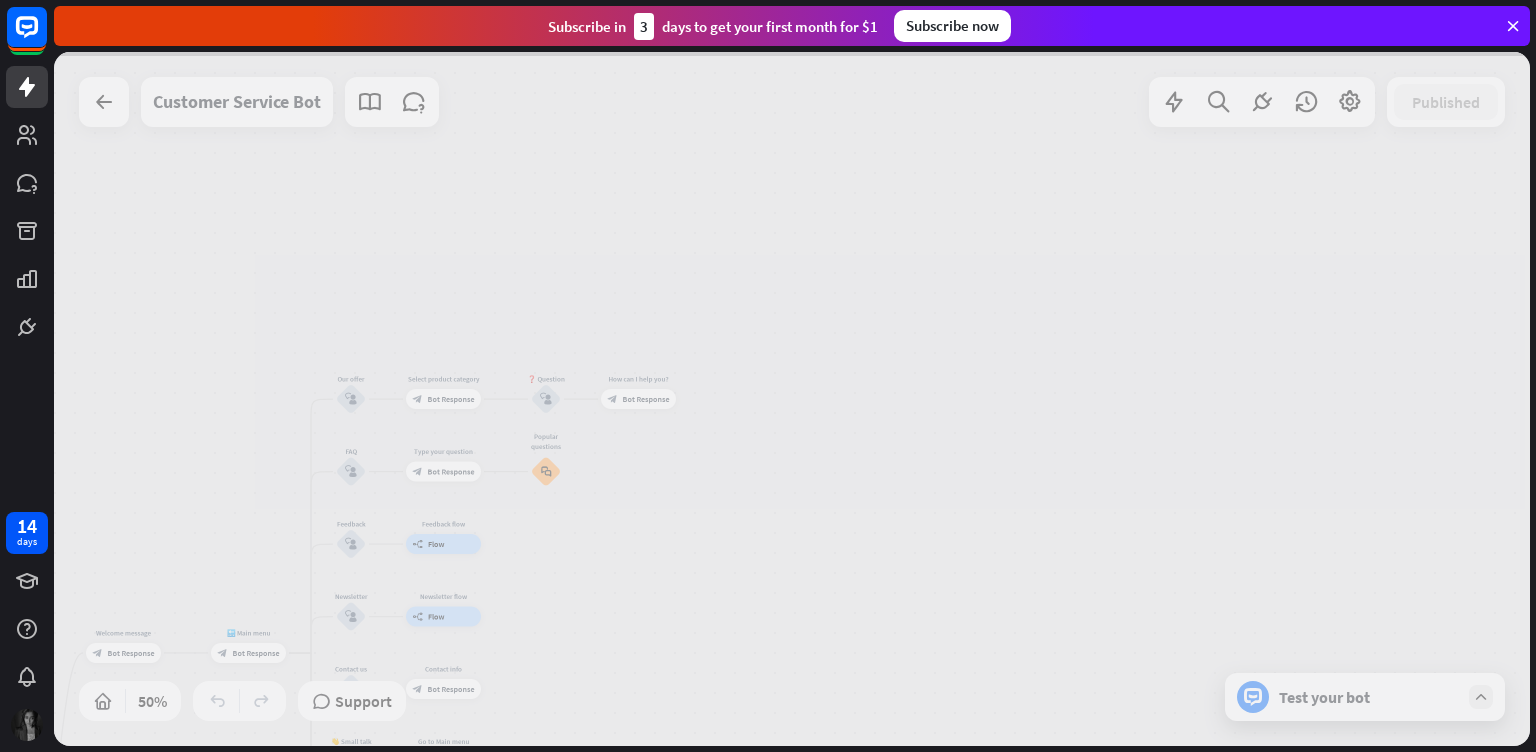 click at bounding box center (792, 399) 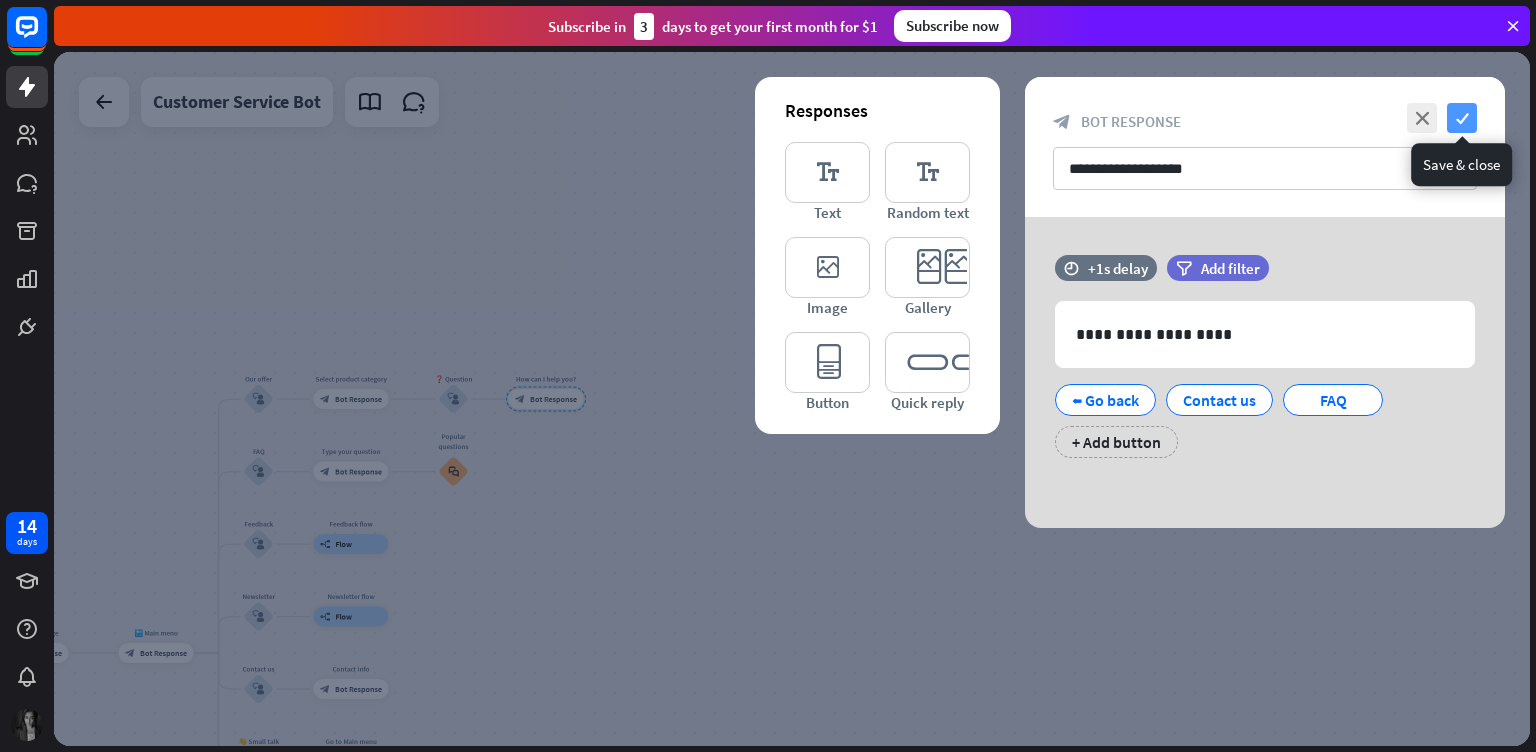 click on "check" at bounding box center [1462, 118] 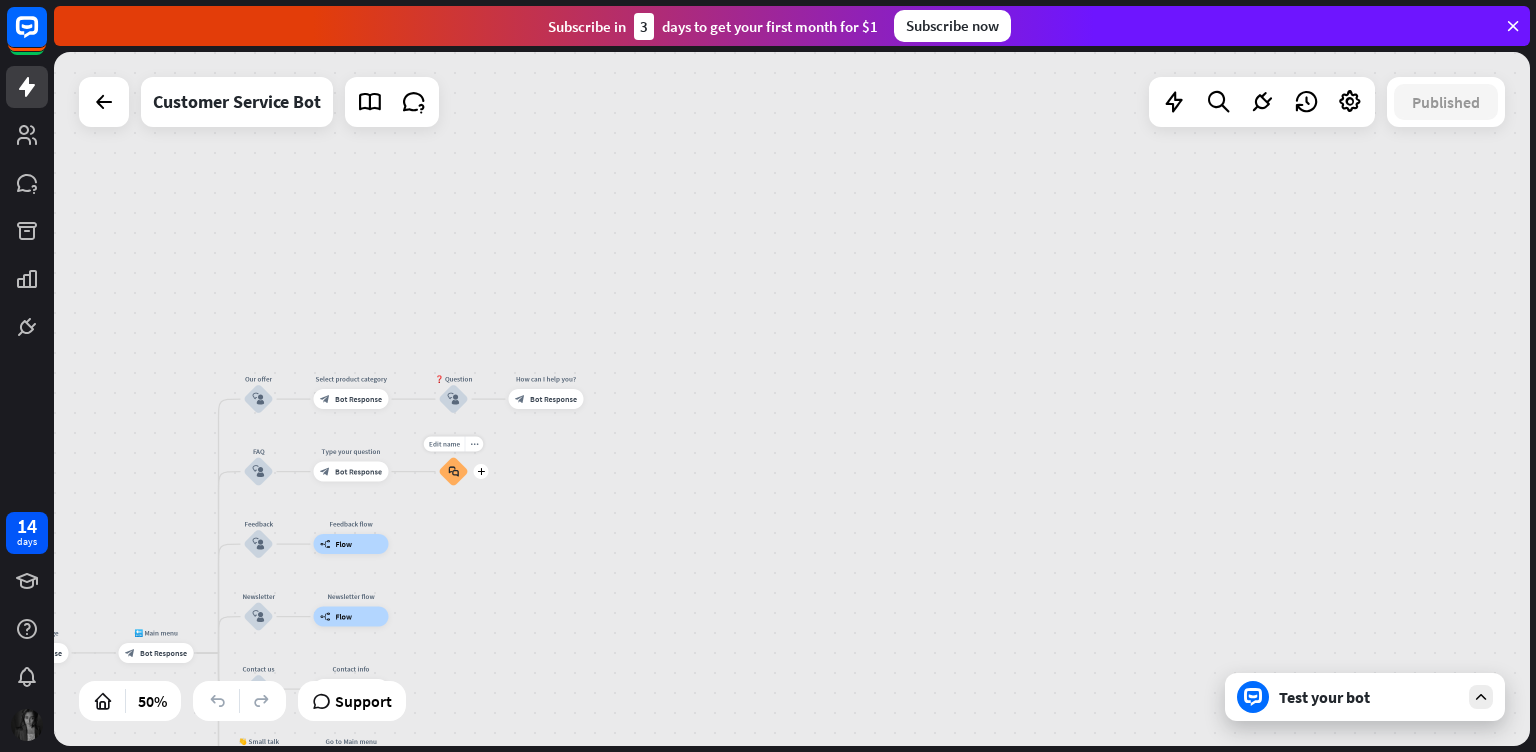 click on "block_faq" at bounding box center [453, 471] 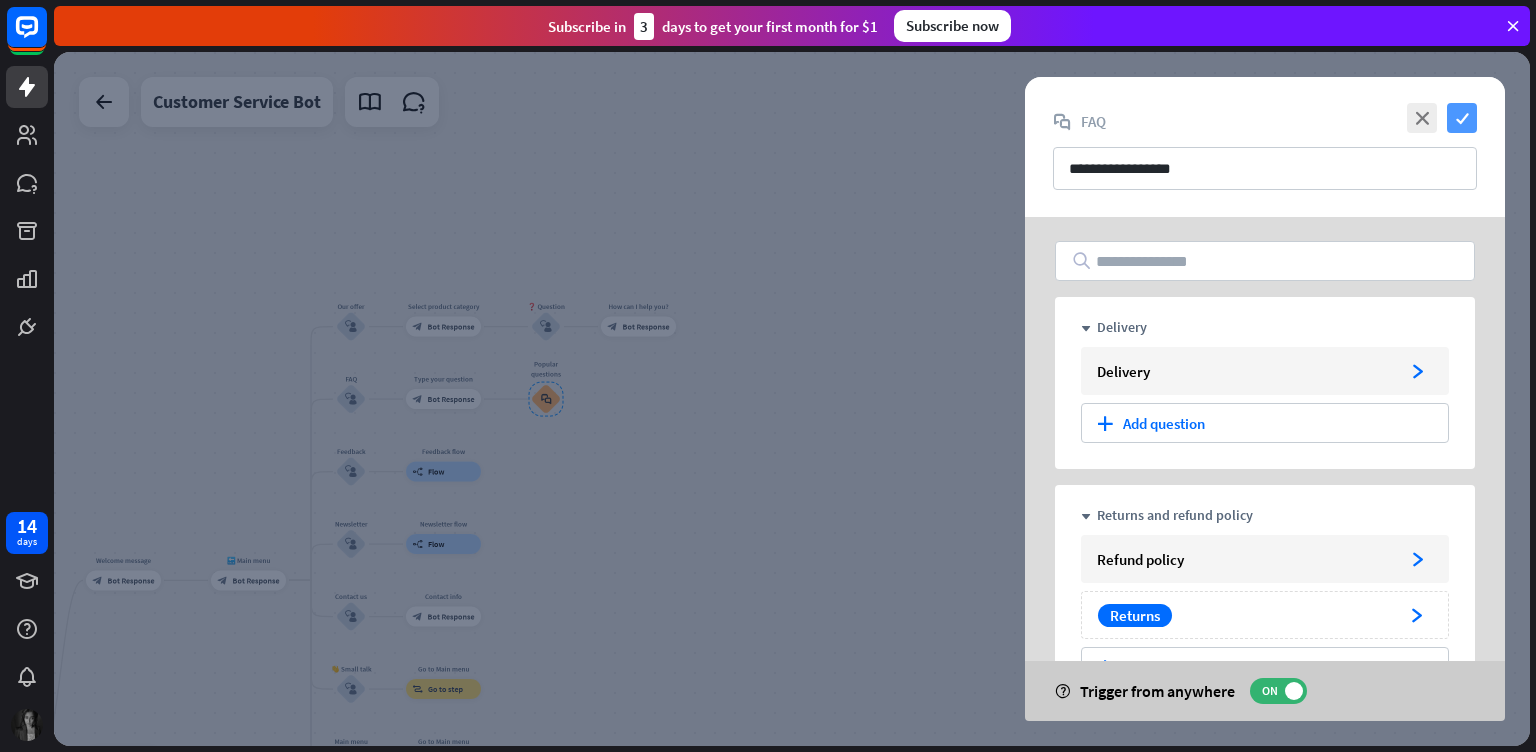 click on "check" at bounding box center (1462, 118) 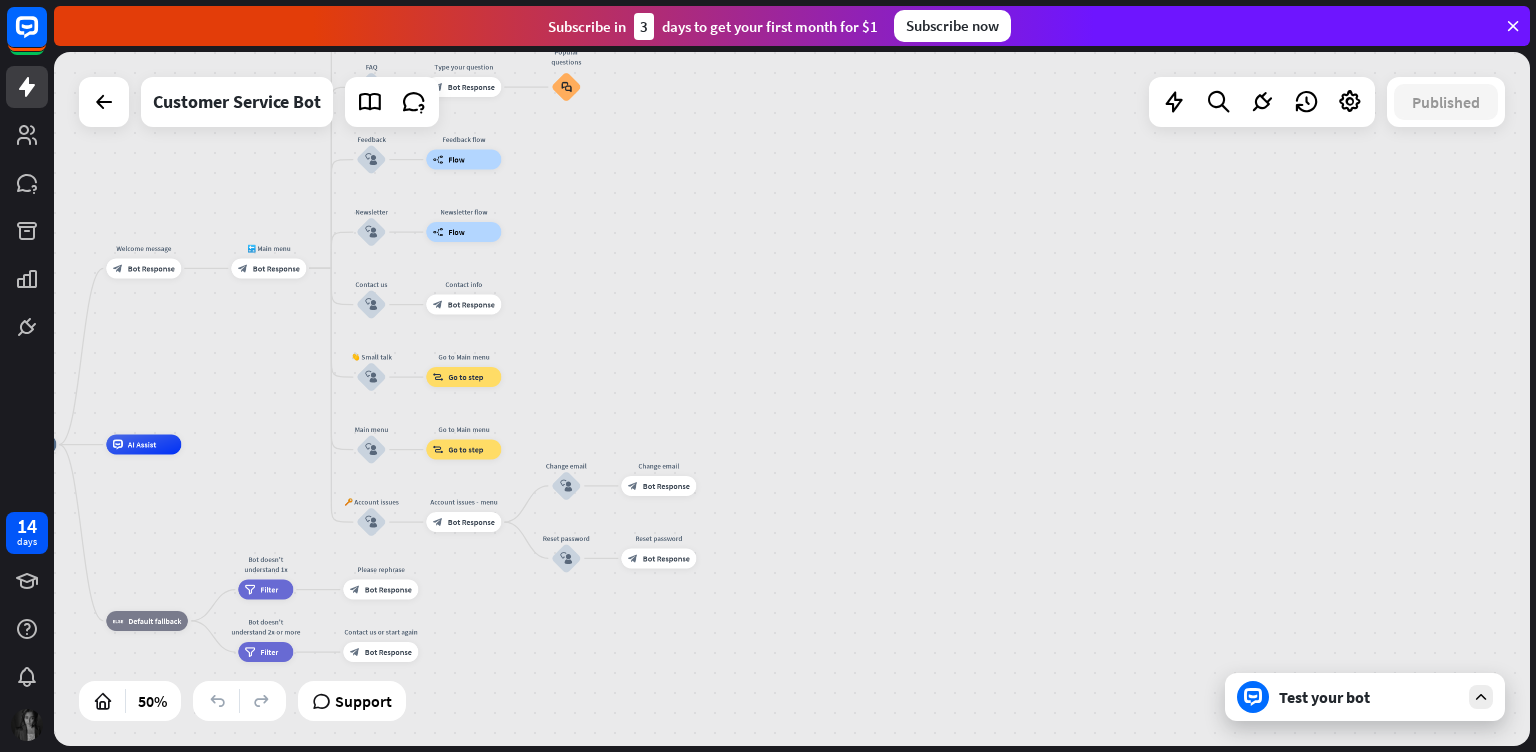 drag, startPoint x: 625, startPoint y: 538, endPoint x: 638, endPoint y: 226, distance: 312.27072 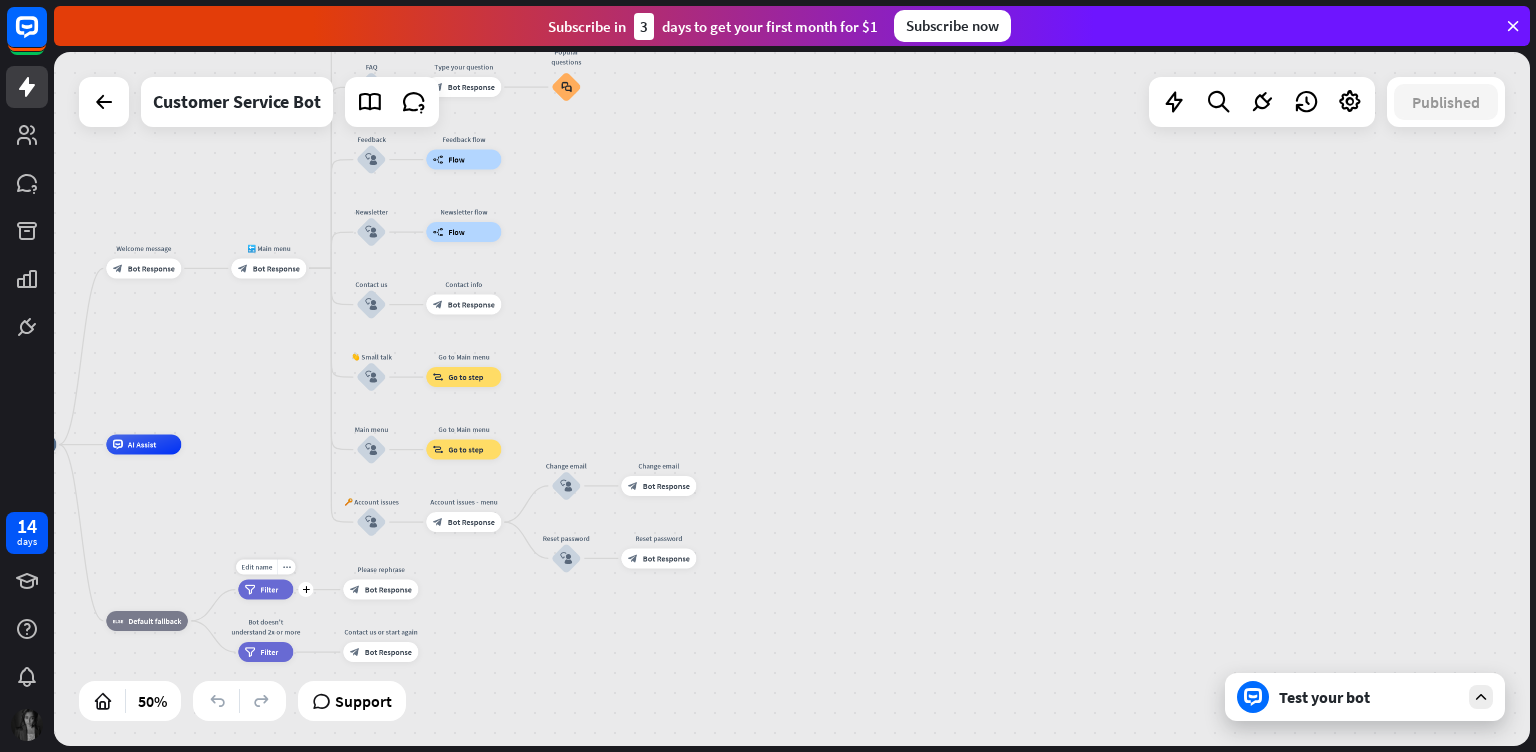 click on "filter   Filter" at bounding box center (265, 590) 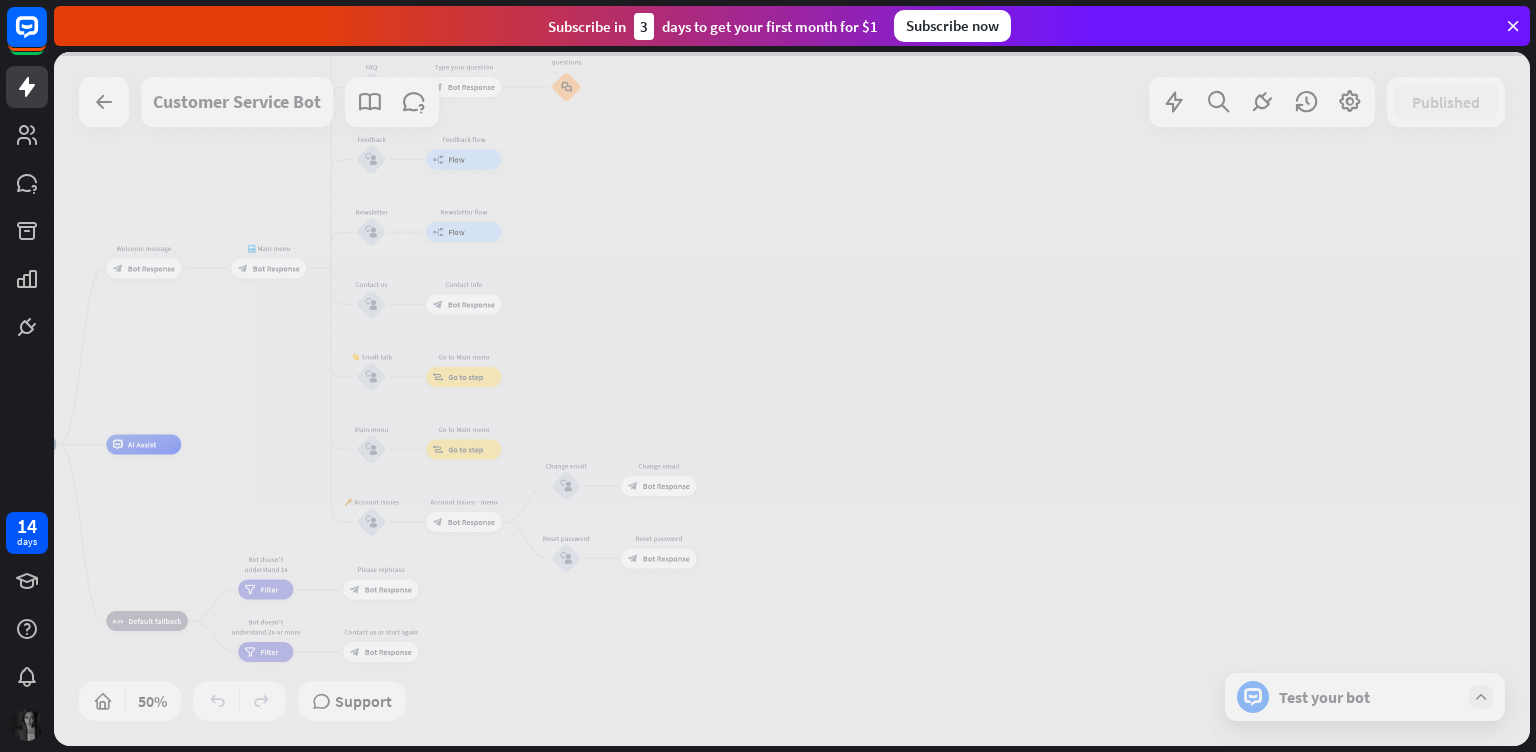 click at bounding box center (792, 399) 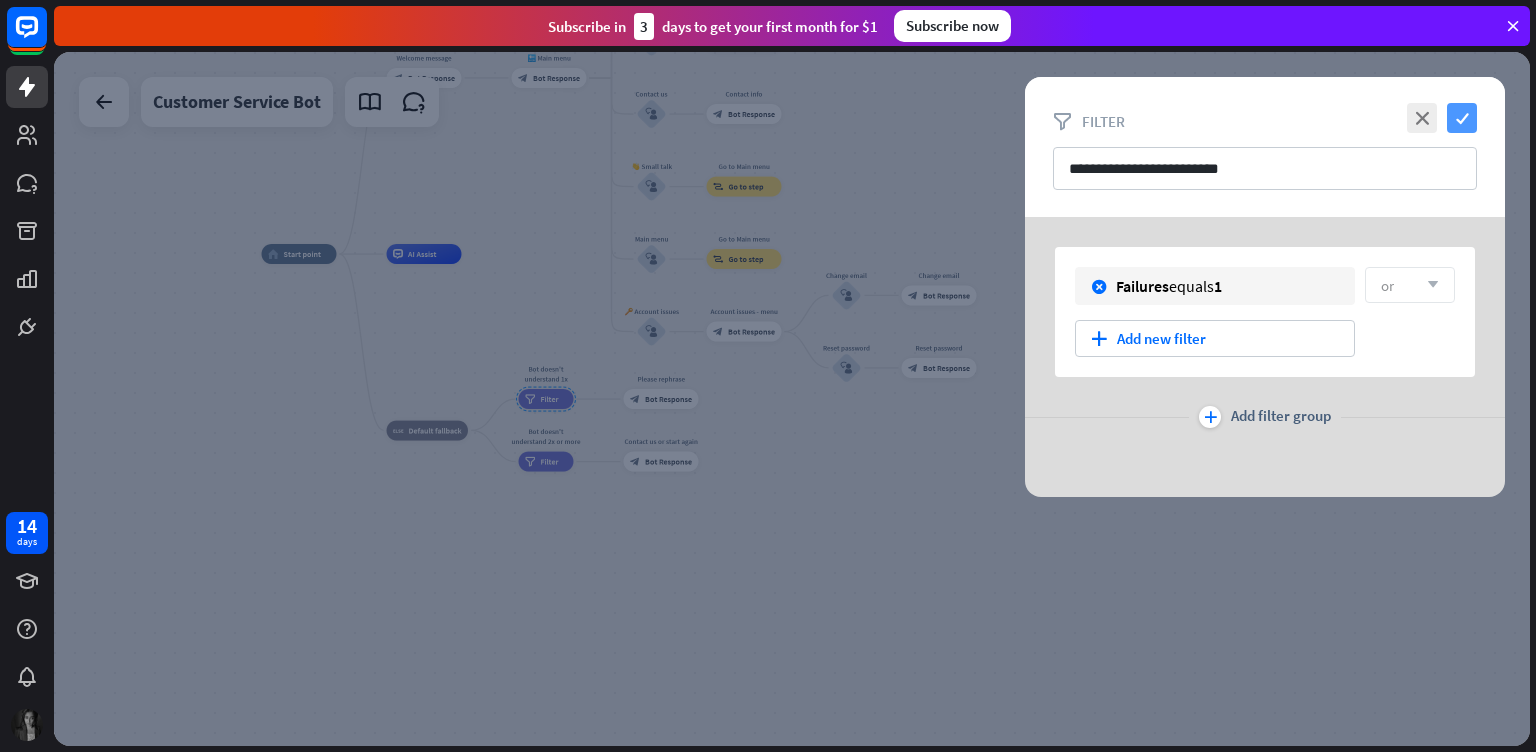 click on "check" at bounding box center [1462, 118] 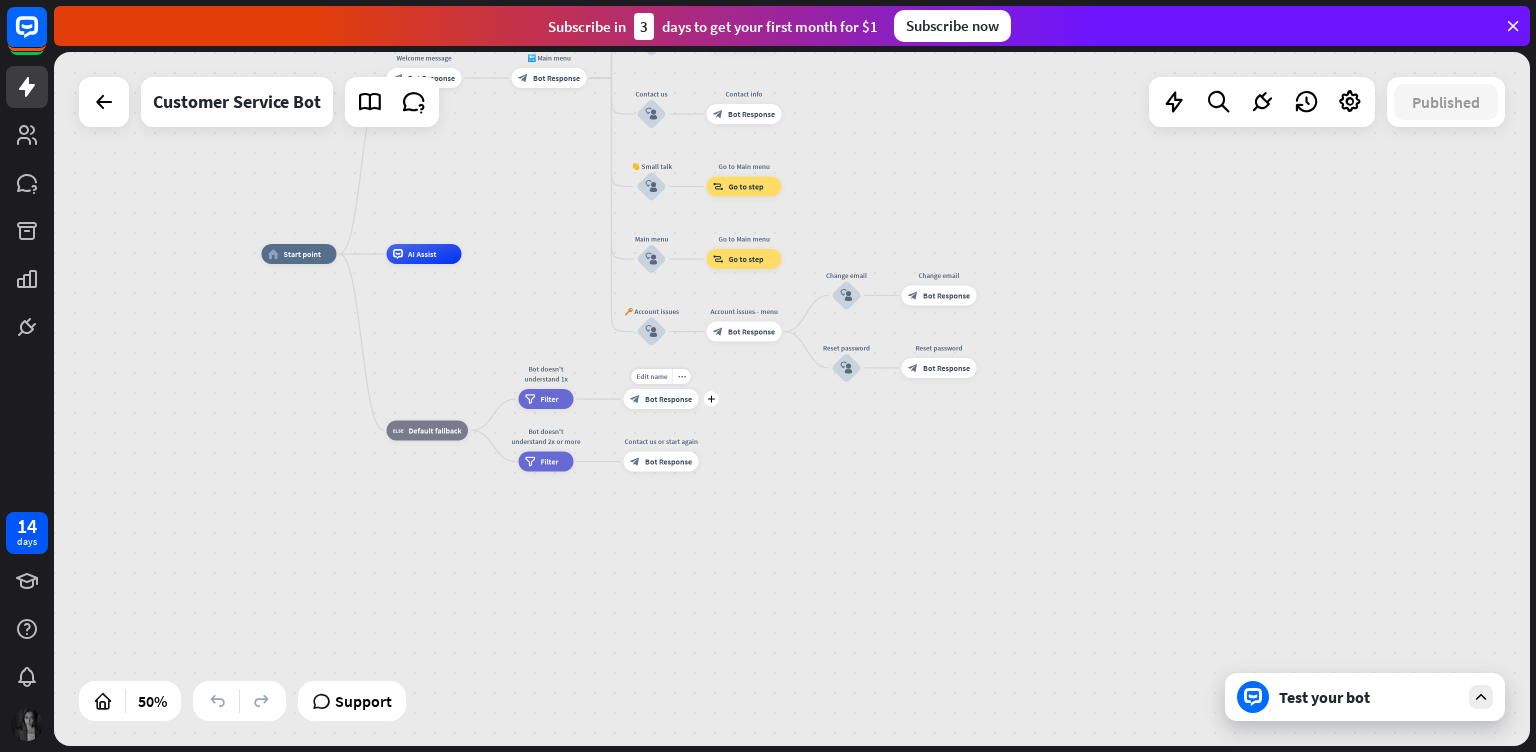 click on "Bot Response" at bounding box center (668, 399) 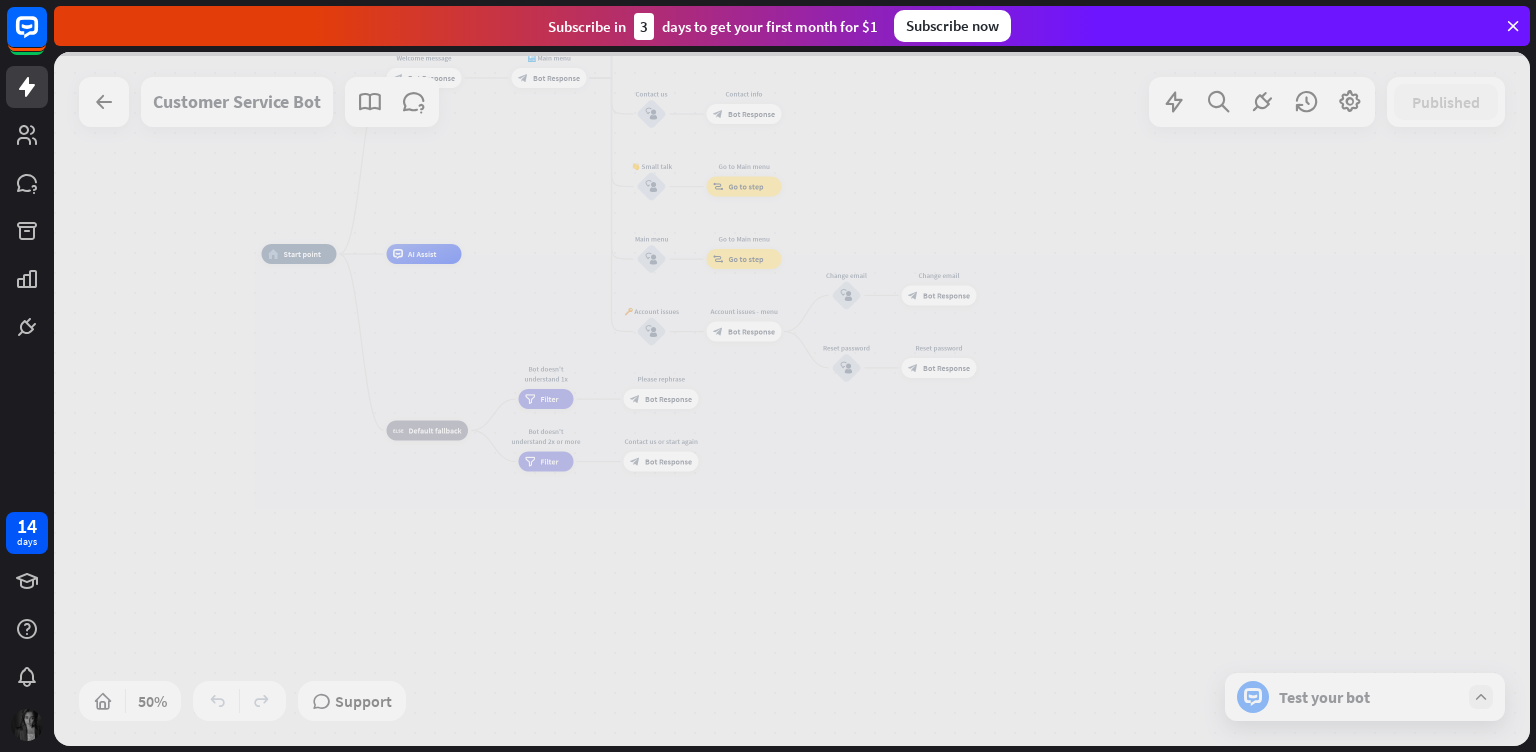 click at bounding box center [792, 399] 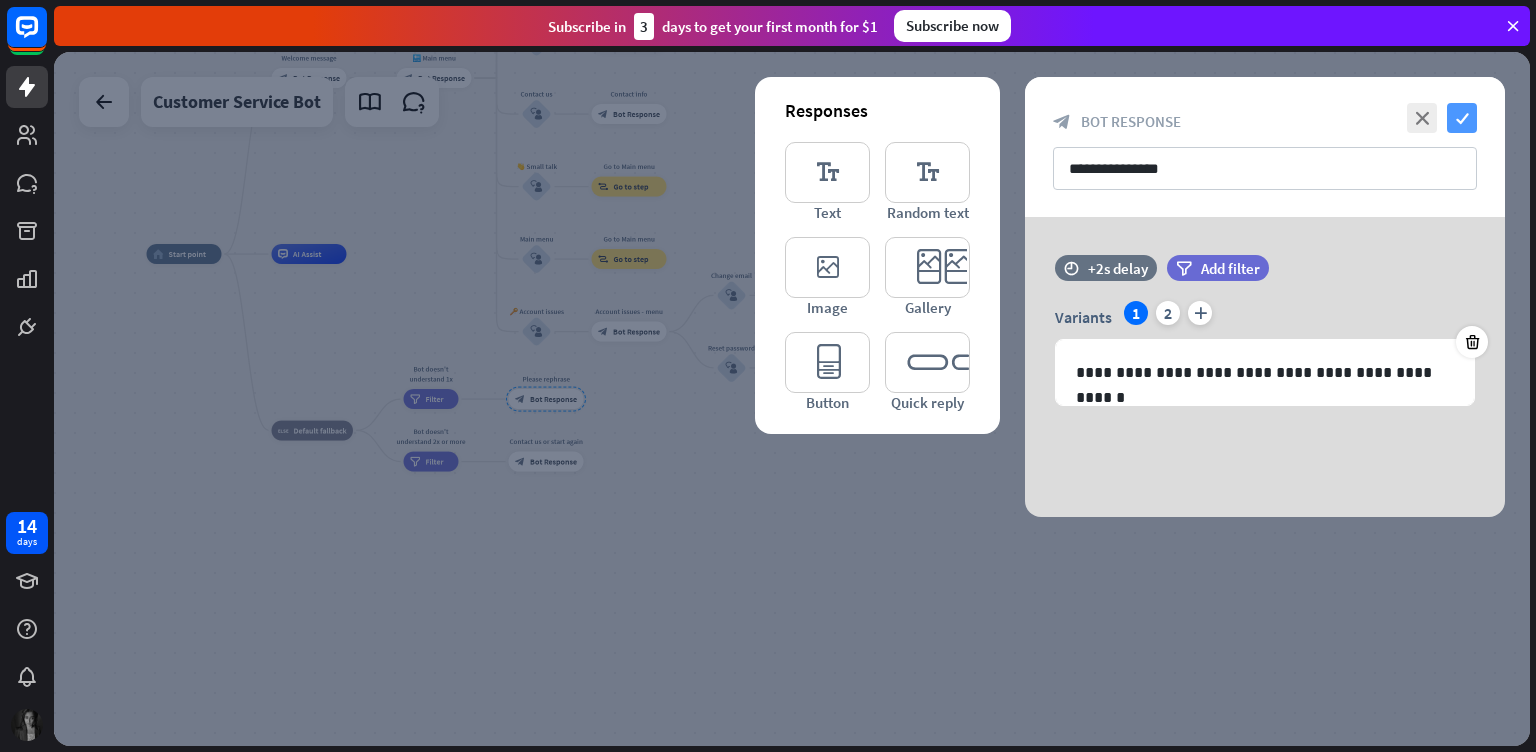 click on "check" at bounding box center [1462, 118] 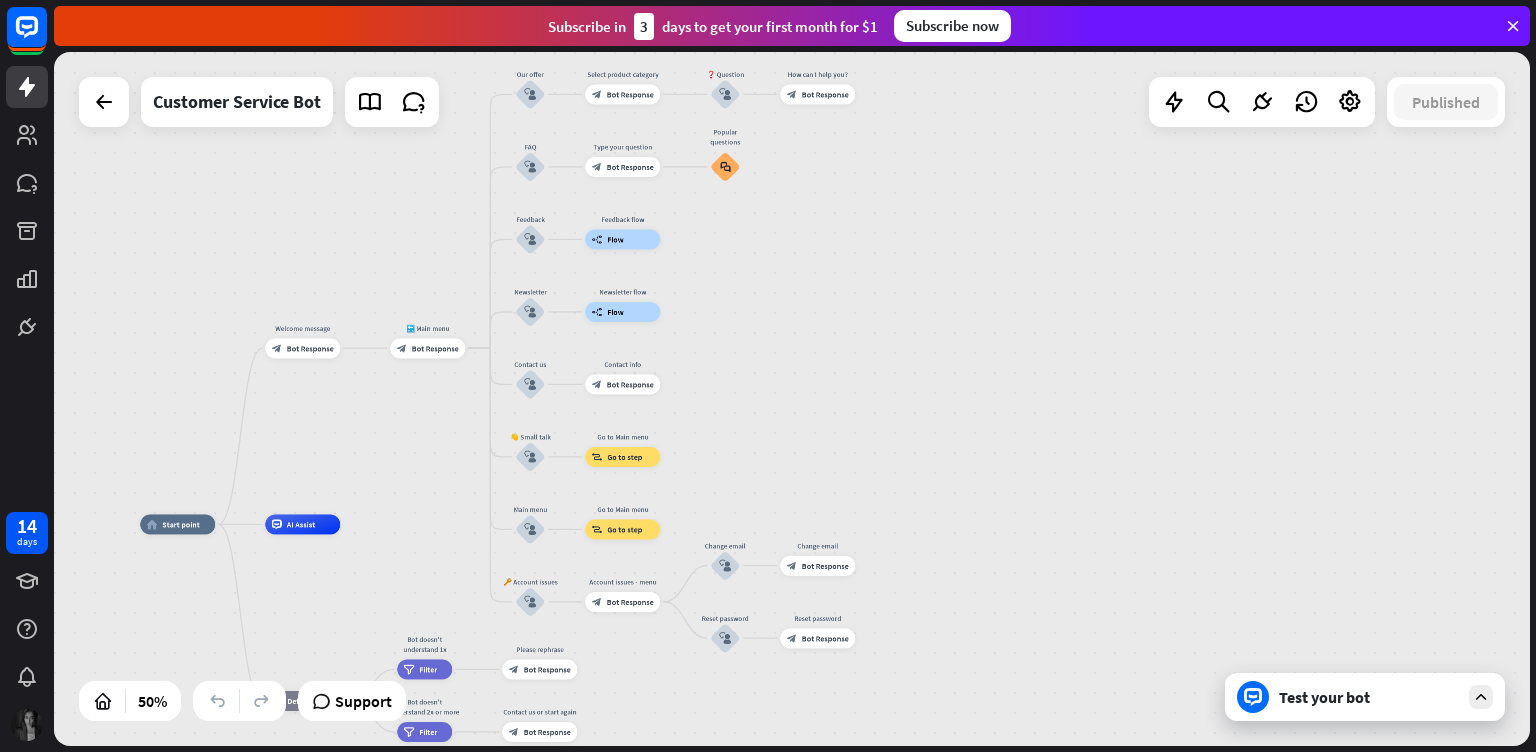 drag, startPoint x: 1138, startPoint y: 267, endPoint x: 1036, endPoint y: 534, distance: 285.8199 